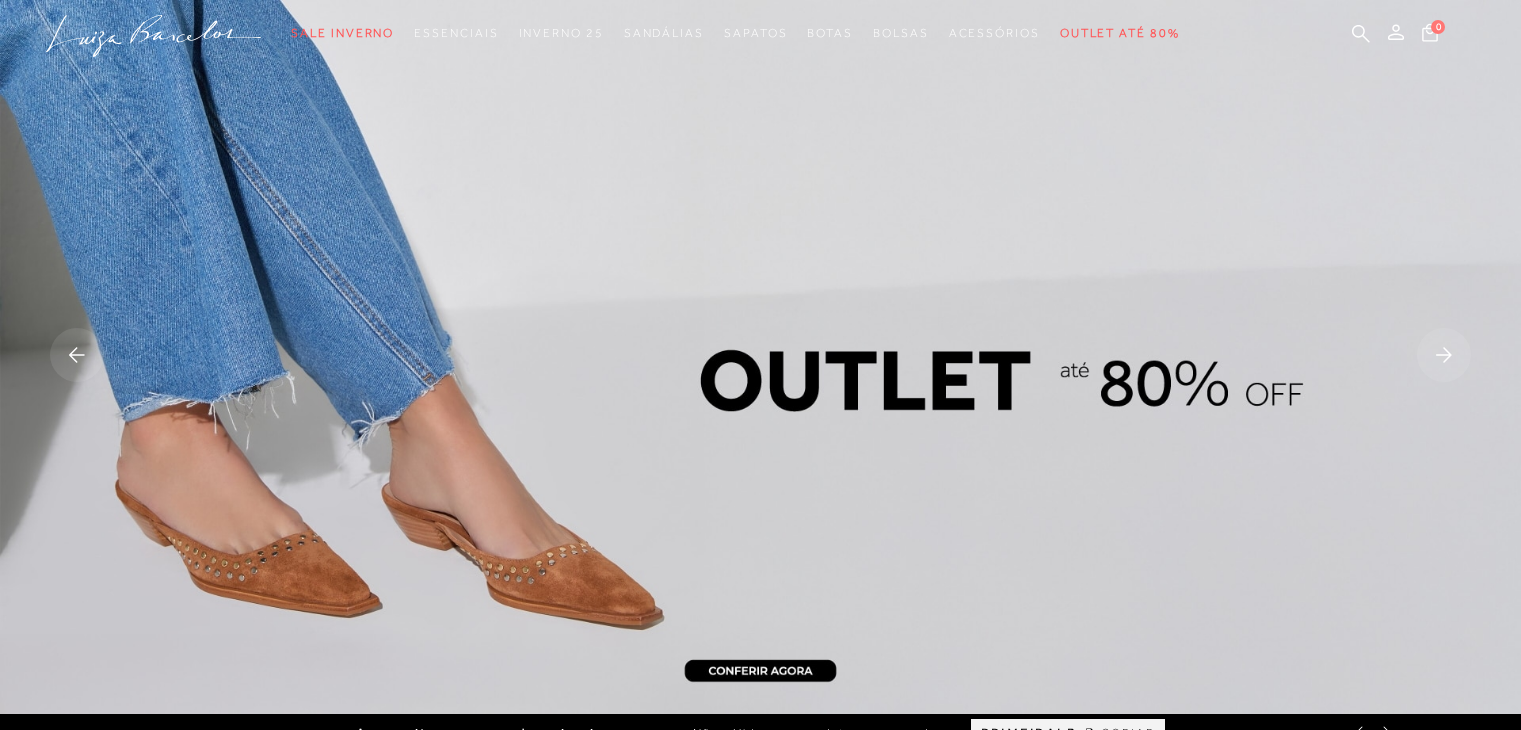 scroll, scrollTop: 0, scrollLeft: 0, axis: both 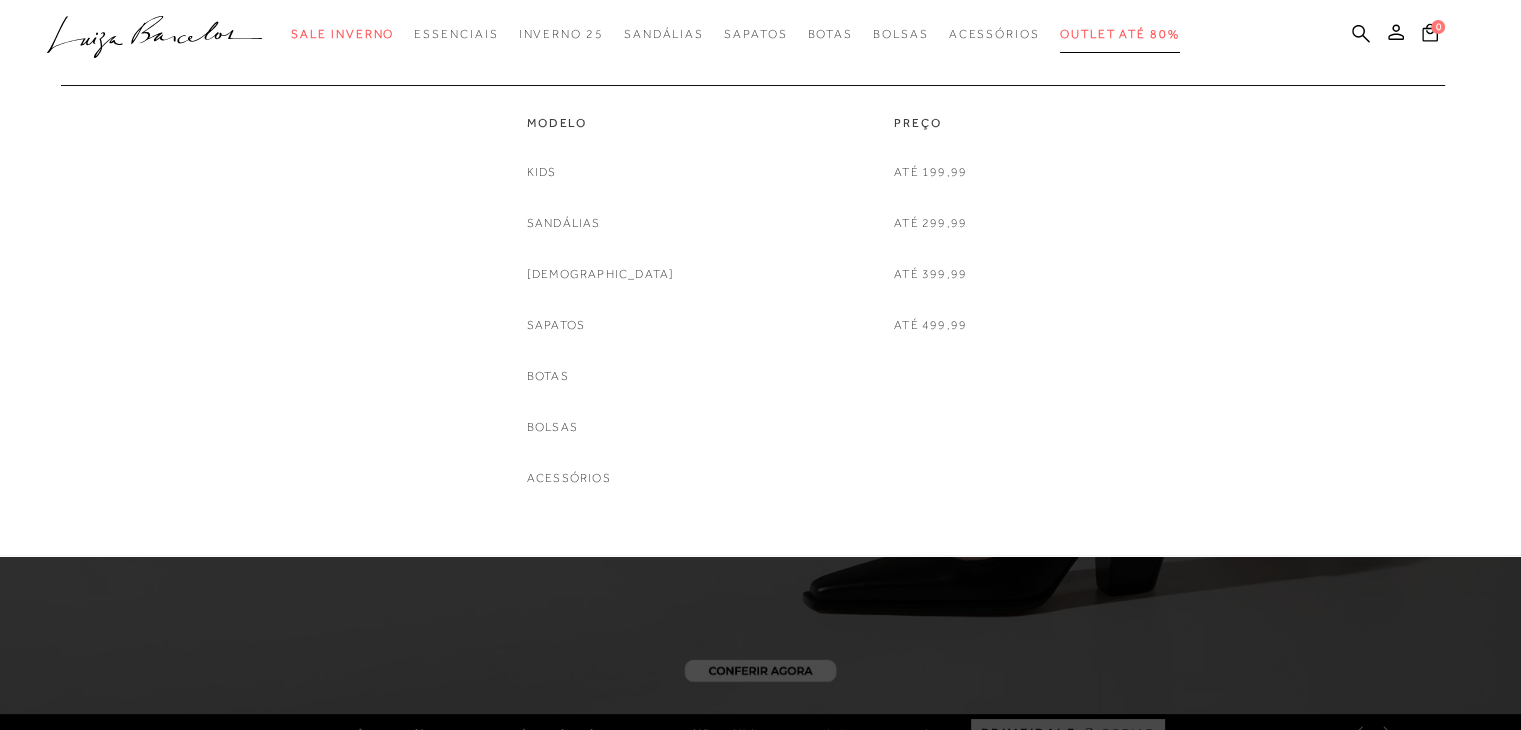 click on "Outlet até 80%" at bounding box center [1120, 34] 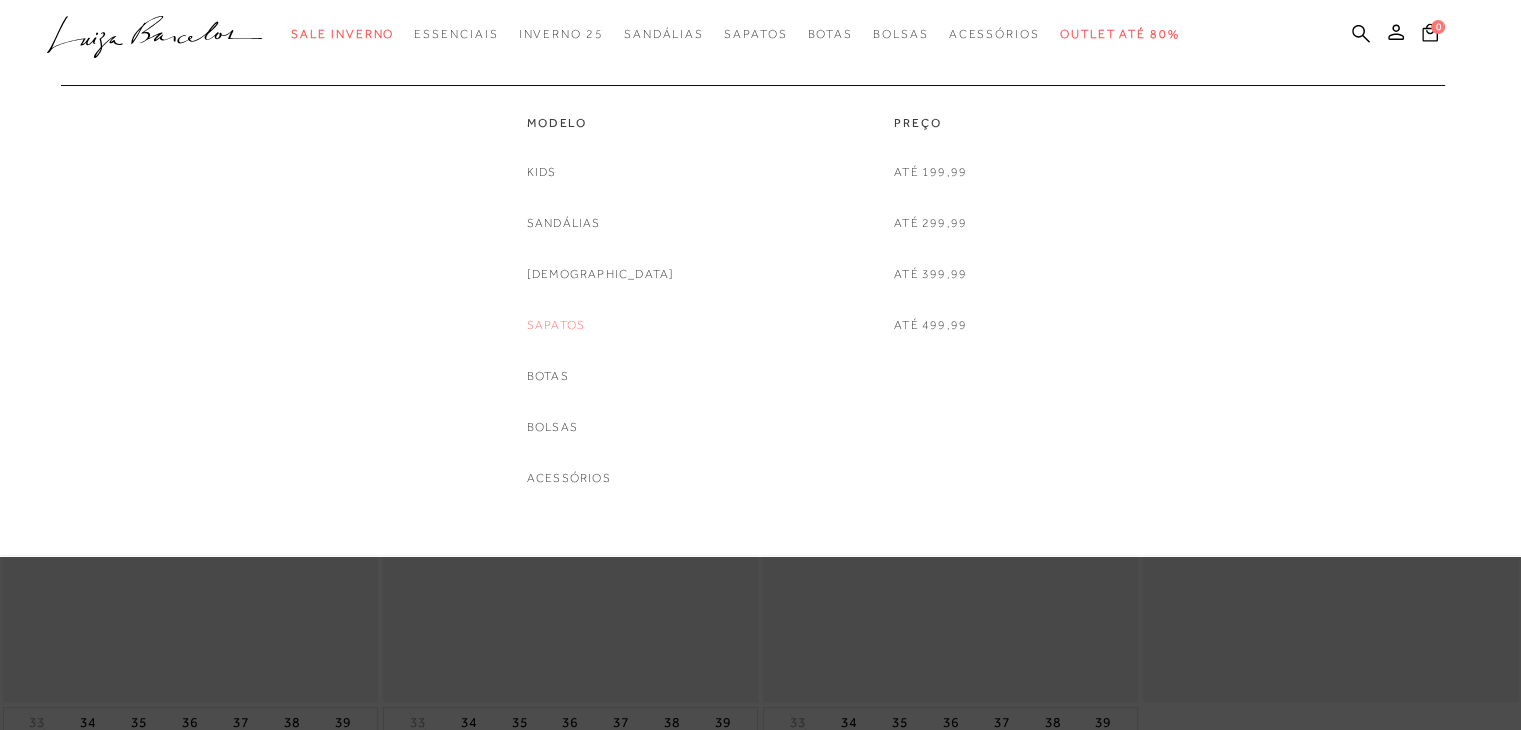 click on "Sapatos" at bounding box center [556, 325] 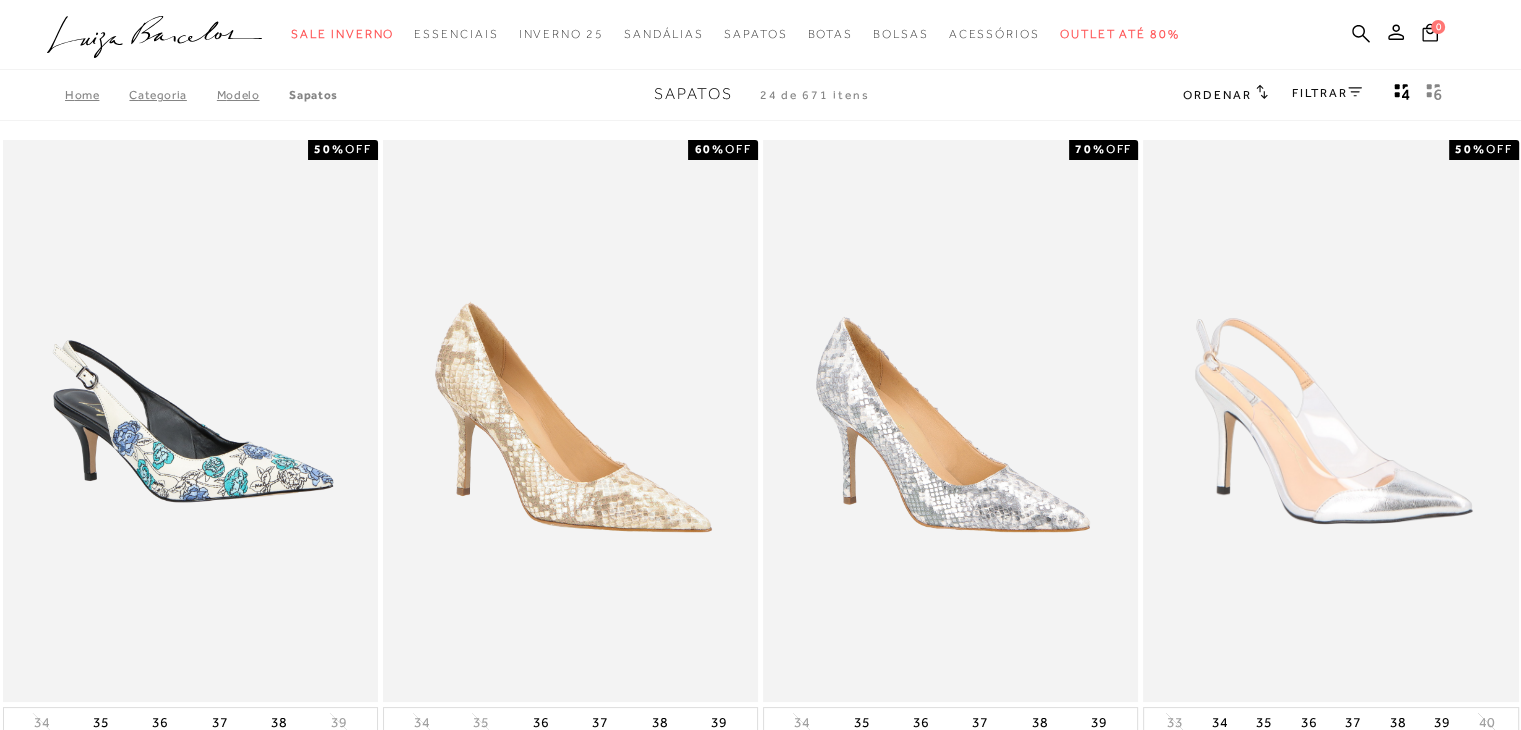 type 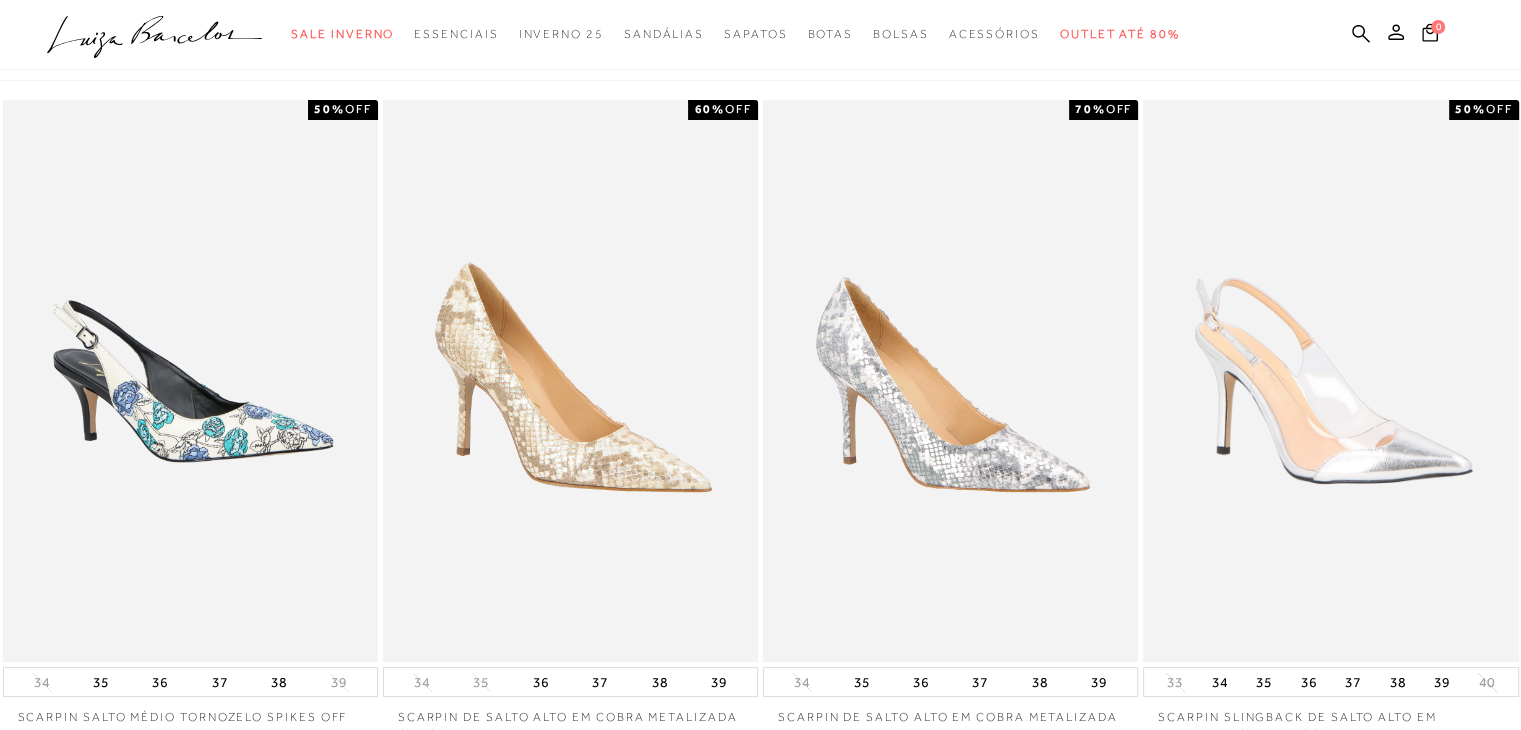 scroll, scrollTop: 0, scrollLeft: 0, axis: both 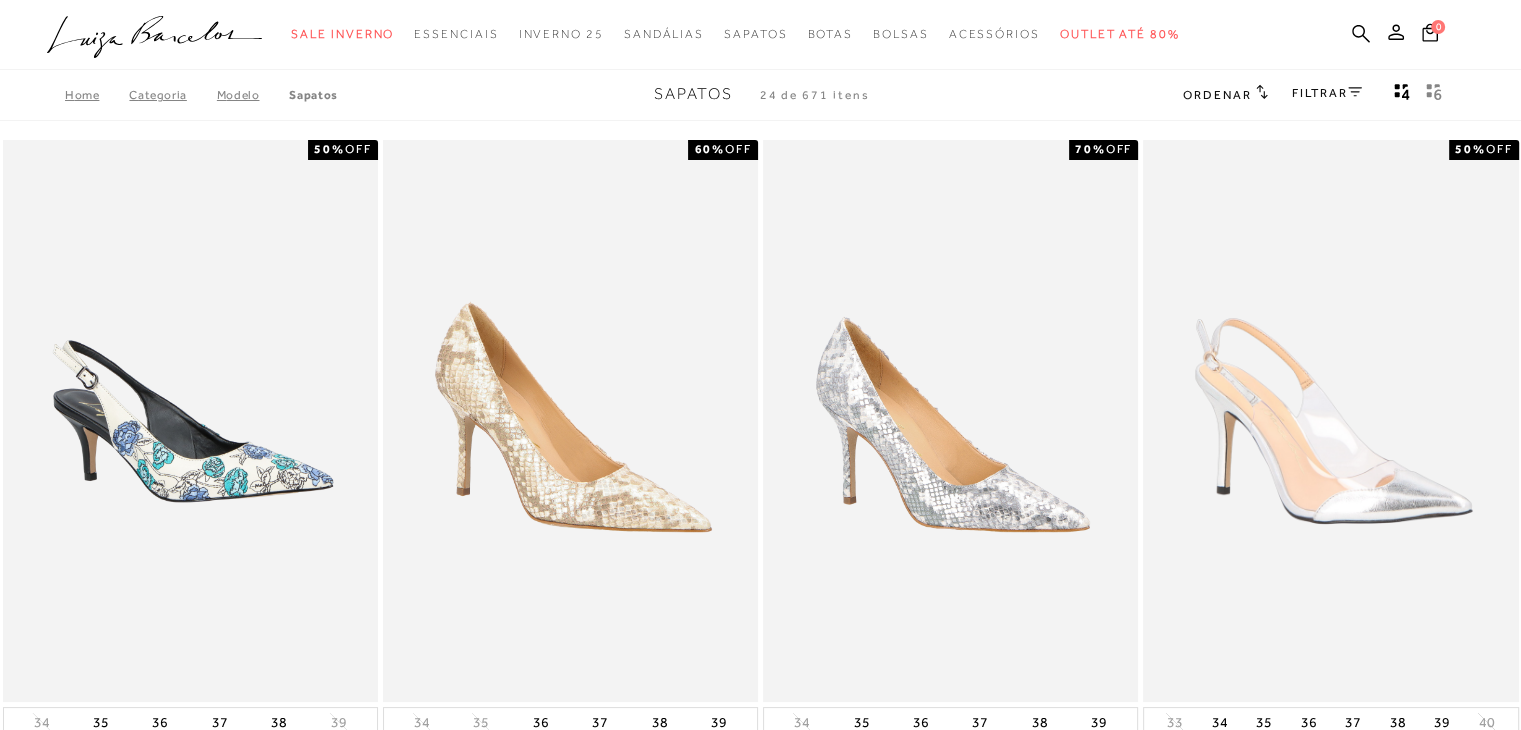 click 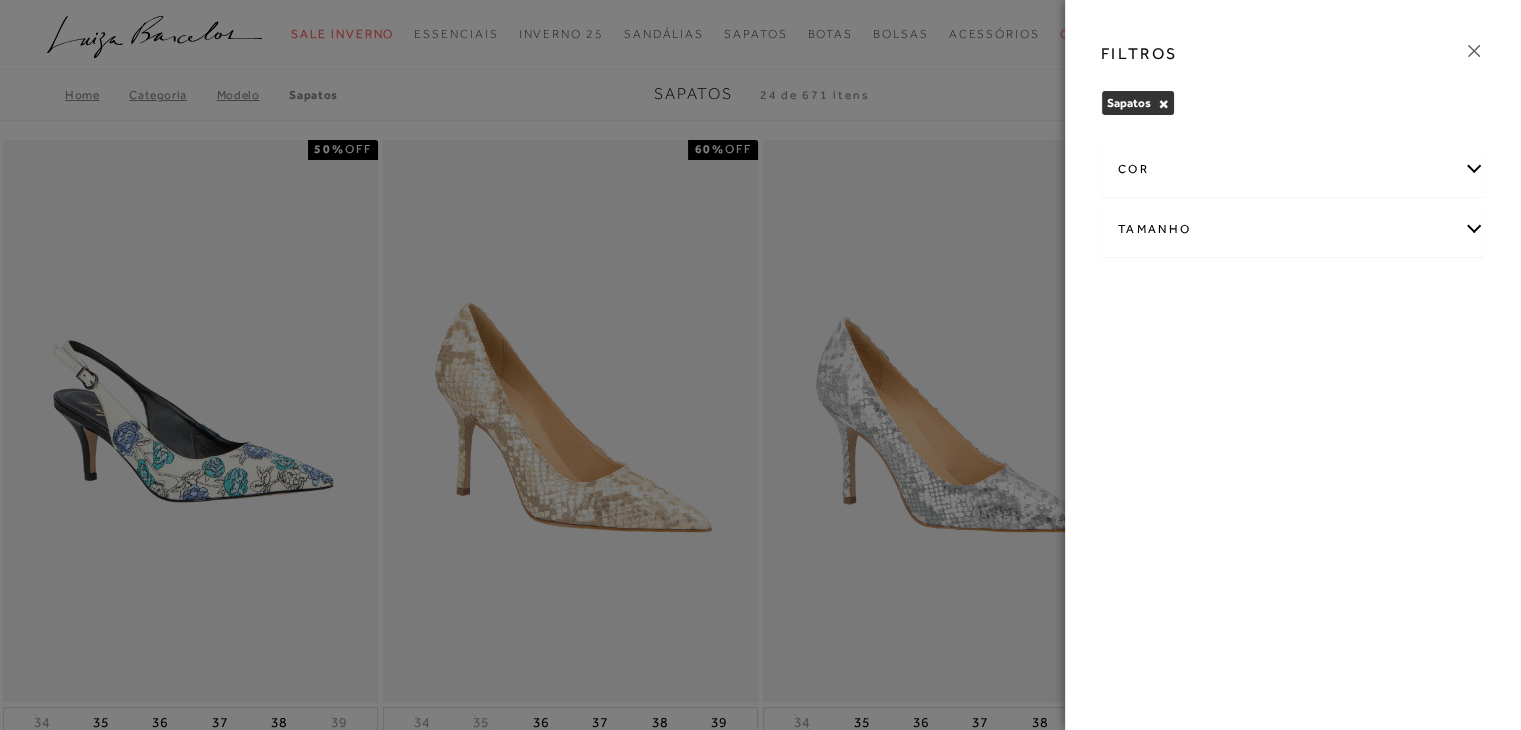 click on "Tamanho" at bounding box center [1293, 229] 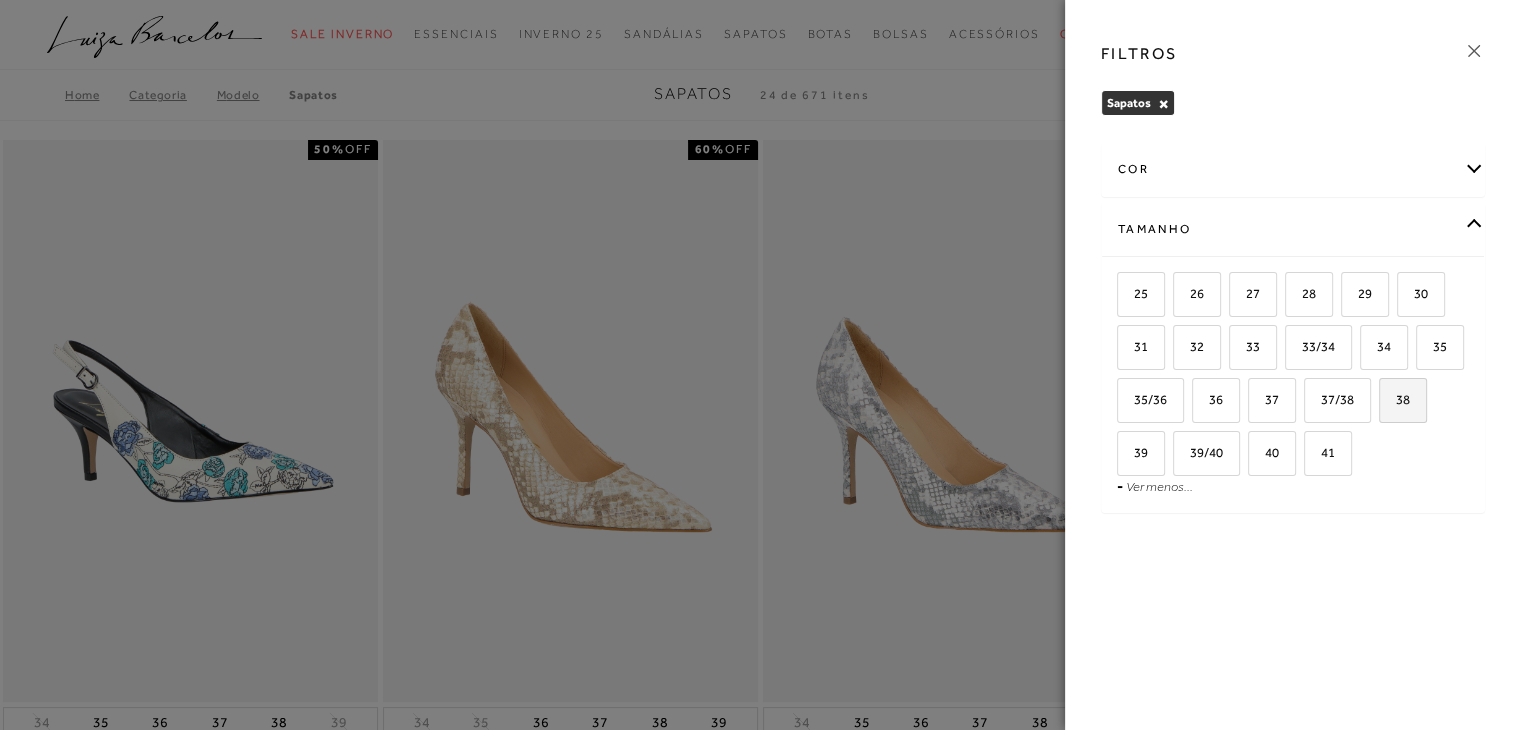 click on "38" at bounding box center [1403, 400] 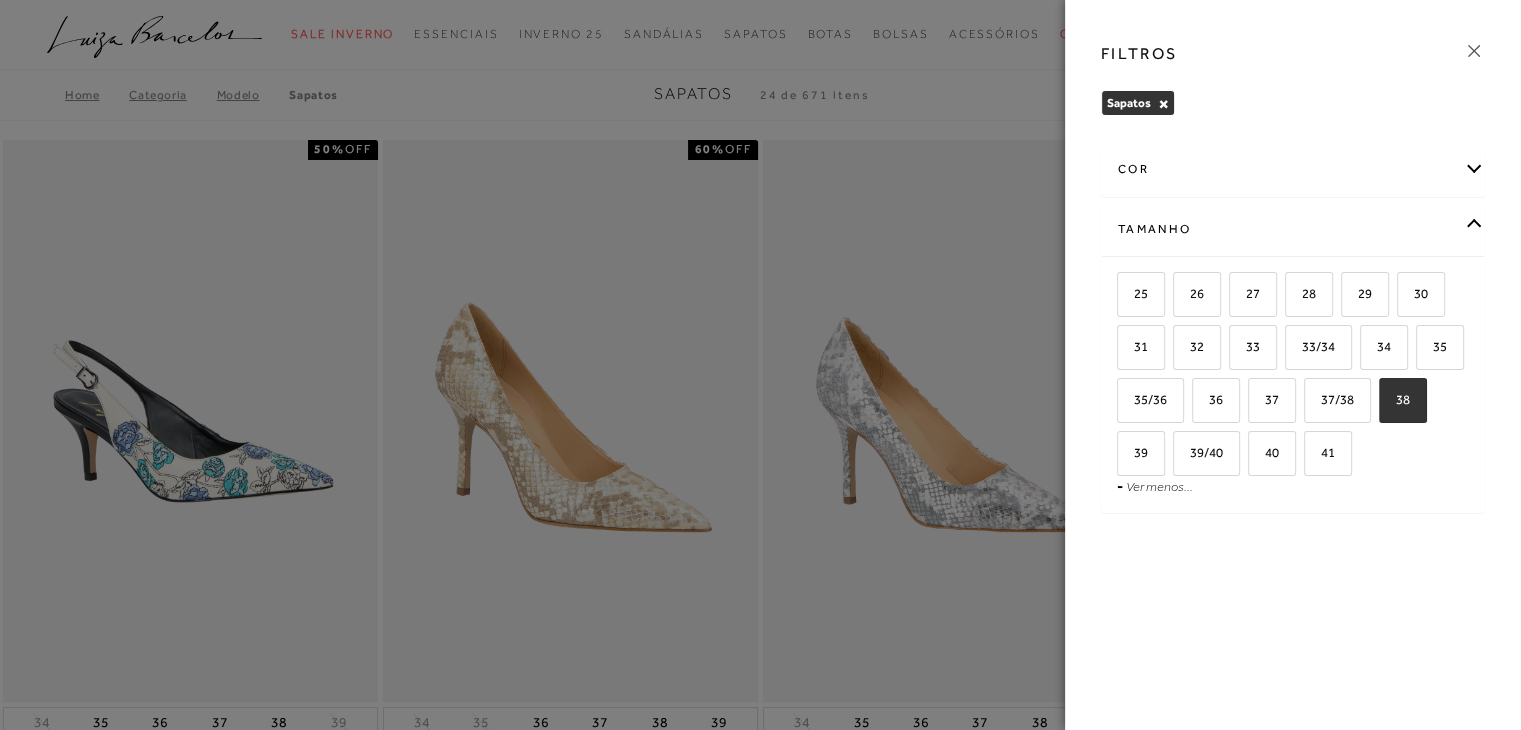 checkbox on "true" 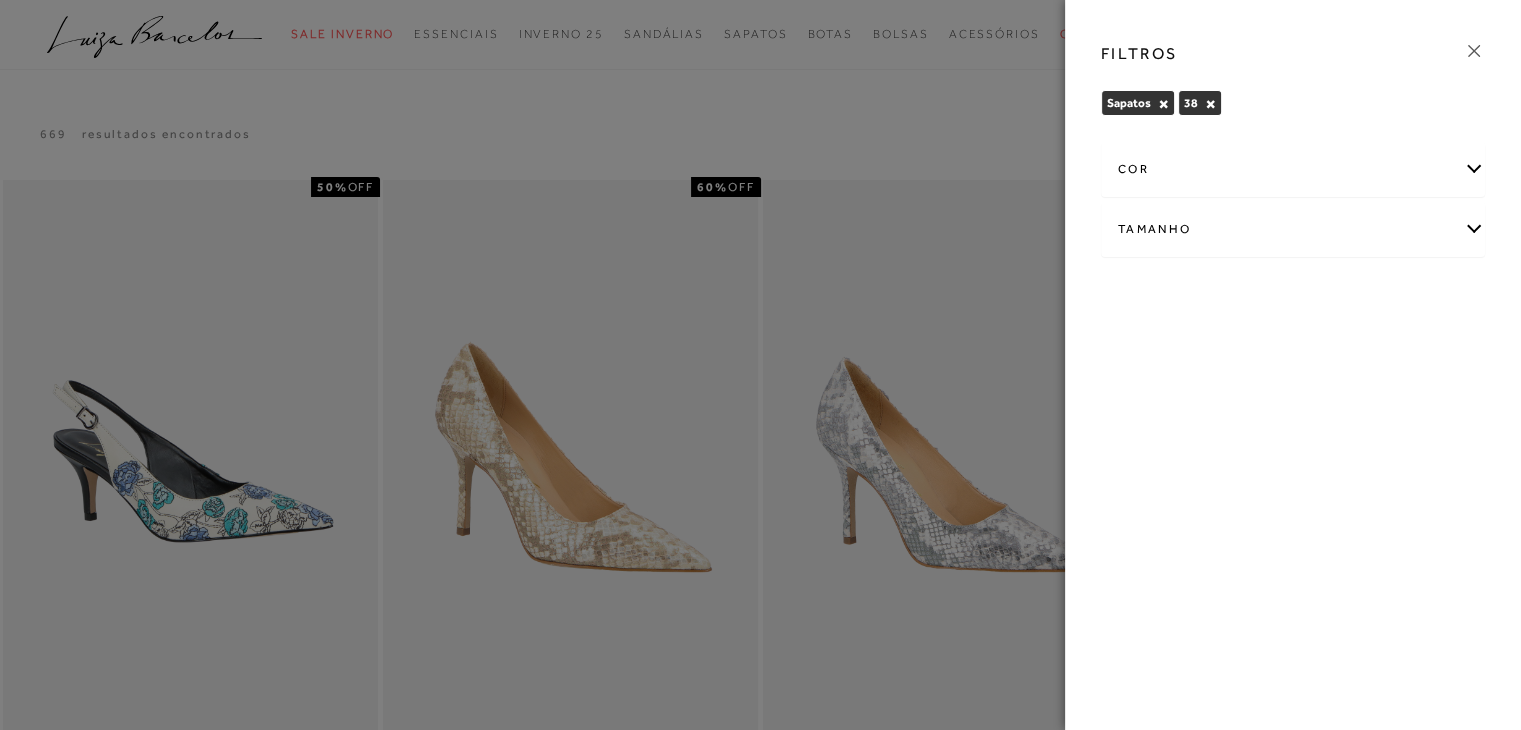 click 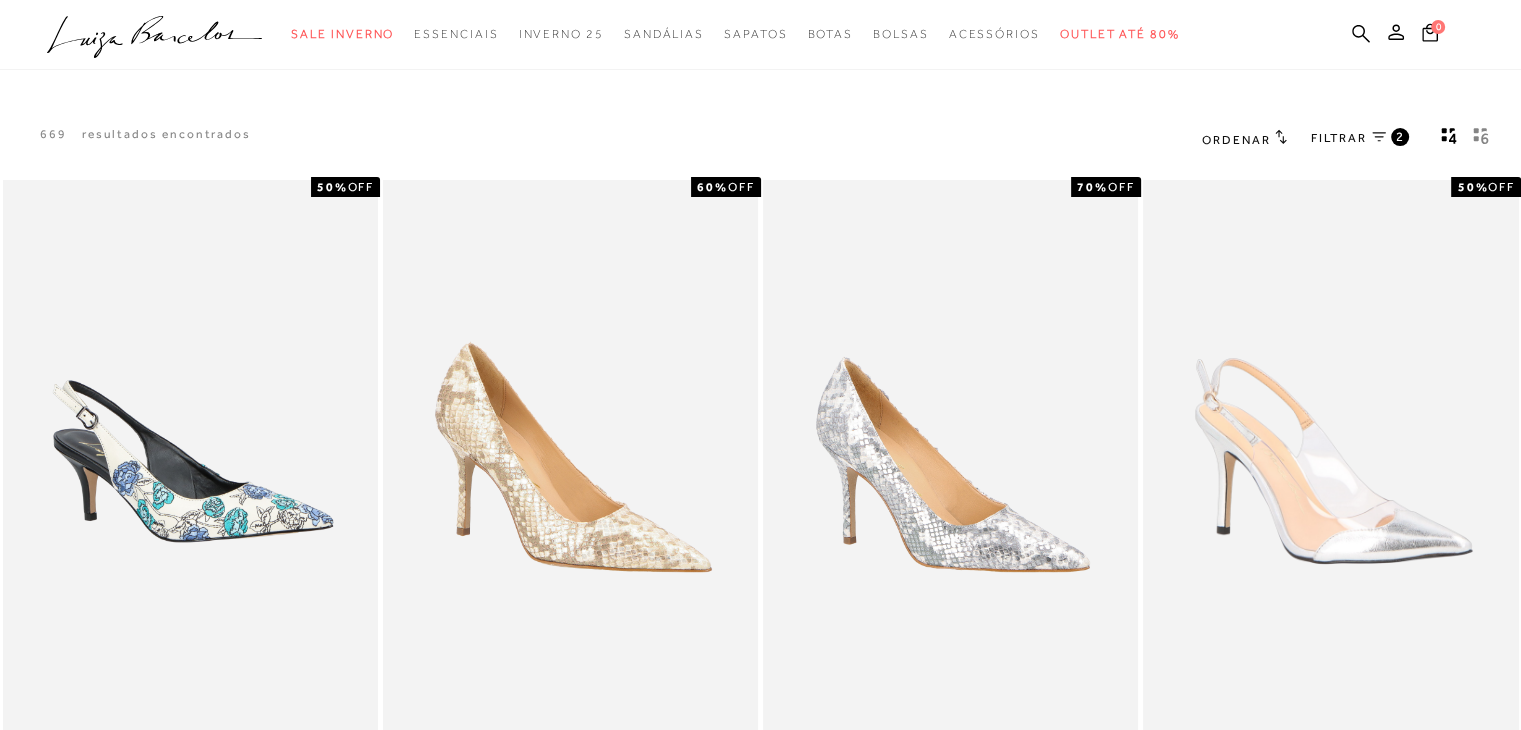 scroll, scrollTop: 638, scrollLeft: 0, axis: vertical 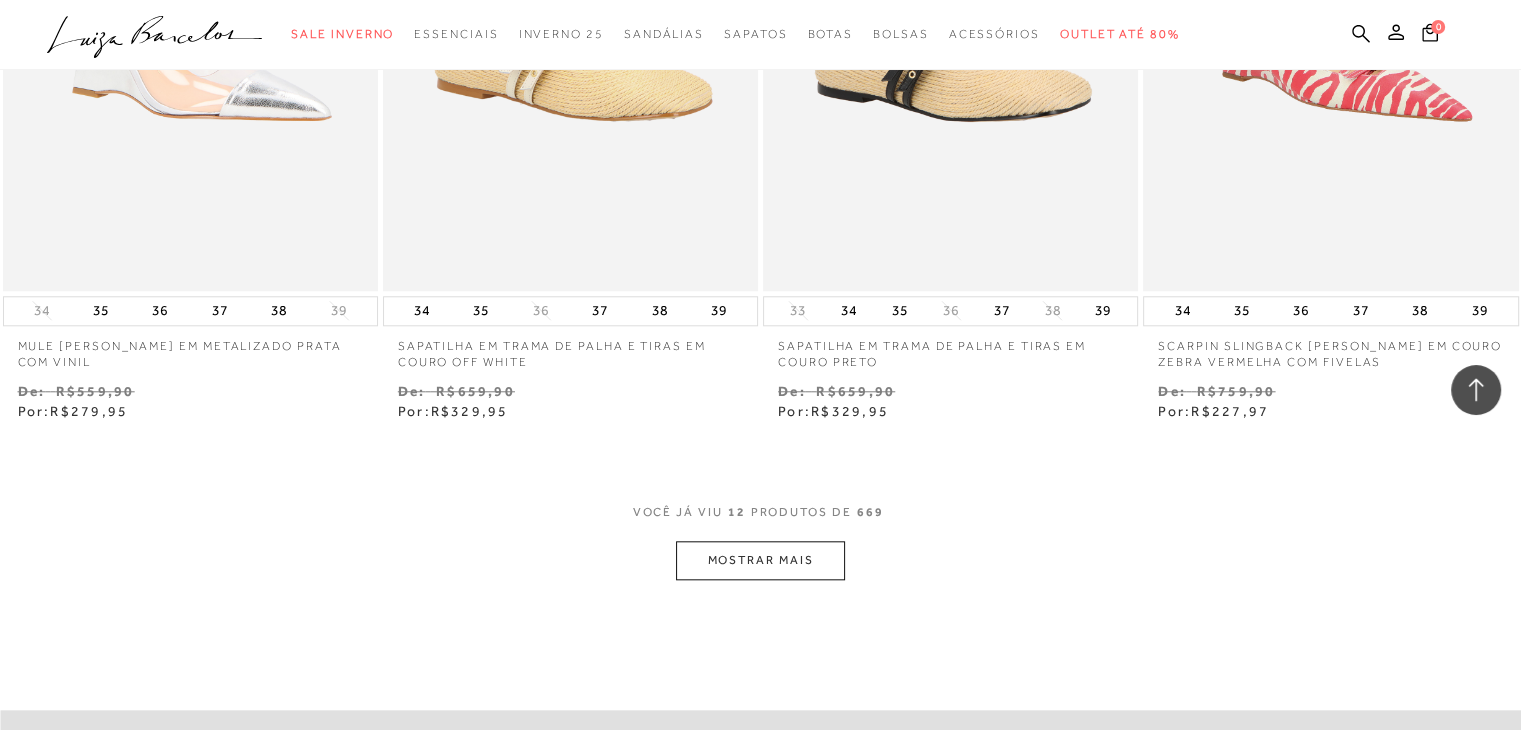 click on "MOSTRAR MAIS" at bounding box center [760, 560] 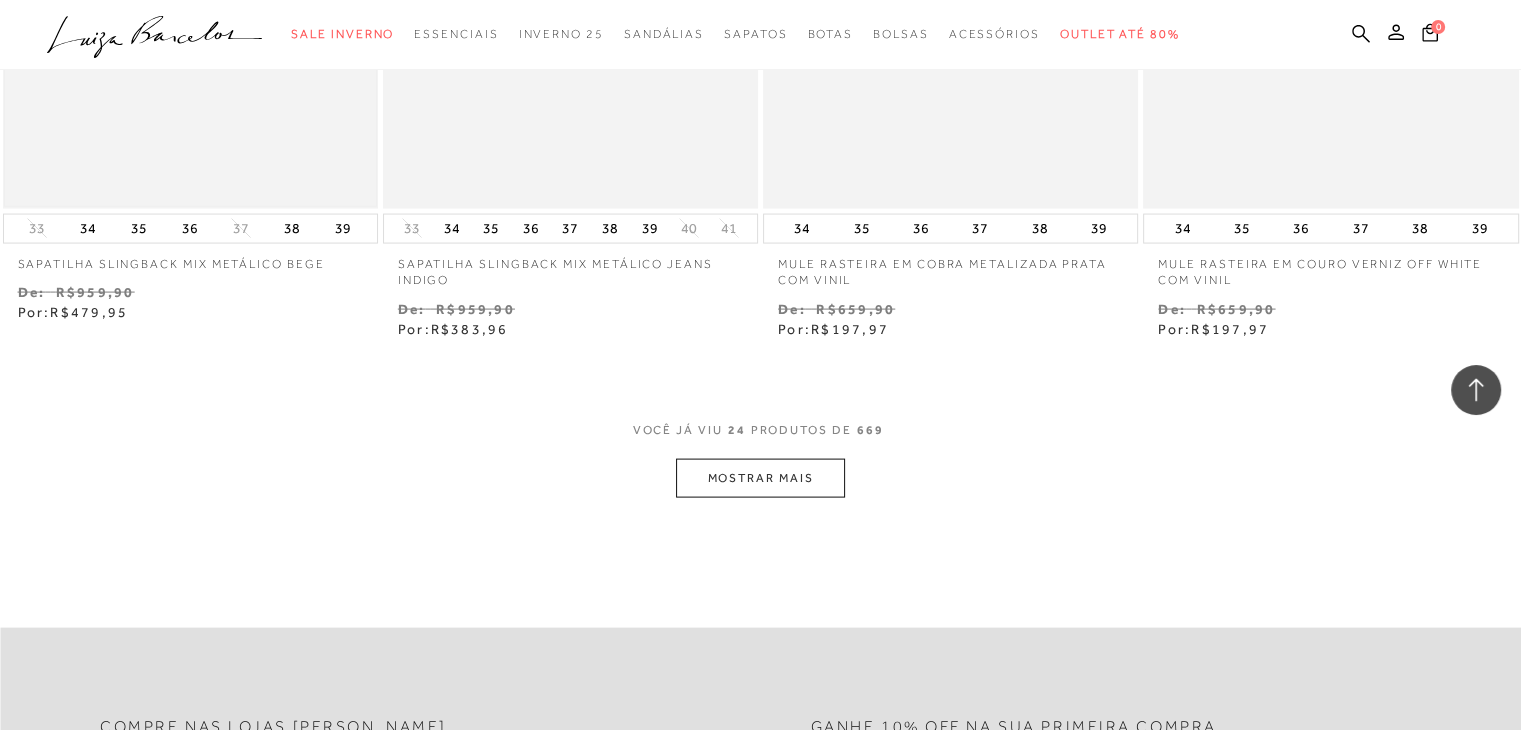 scroll, scrollTop: 4120, scrollLeft: 0, axis: vertical 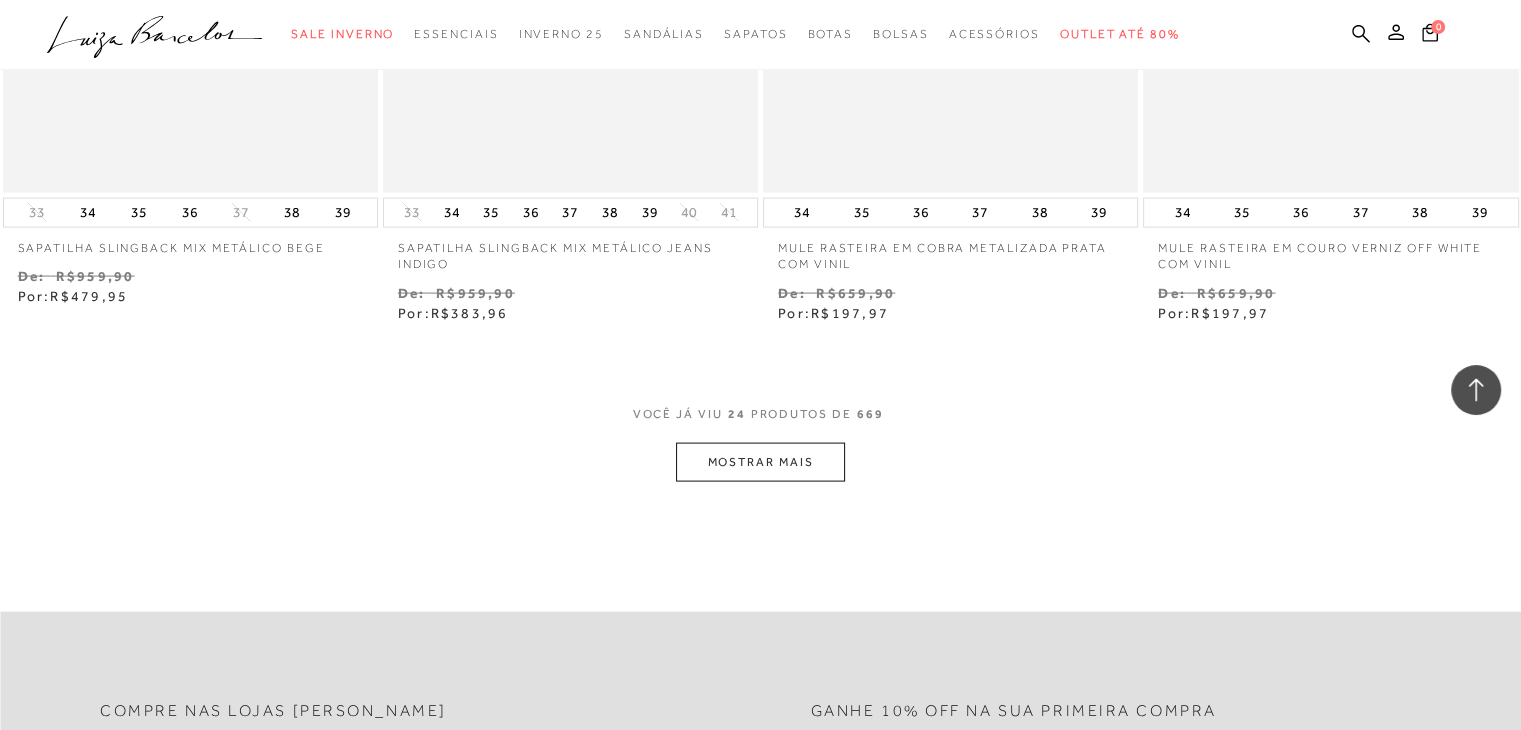 click on "MOSTRAR MAIS" at bounding box center [760, 462] 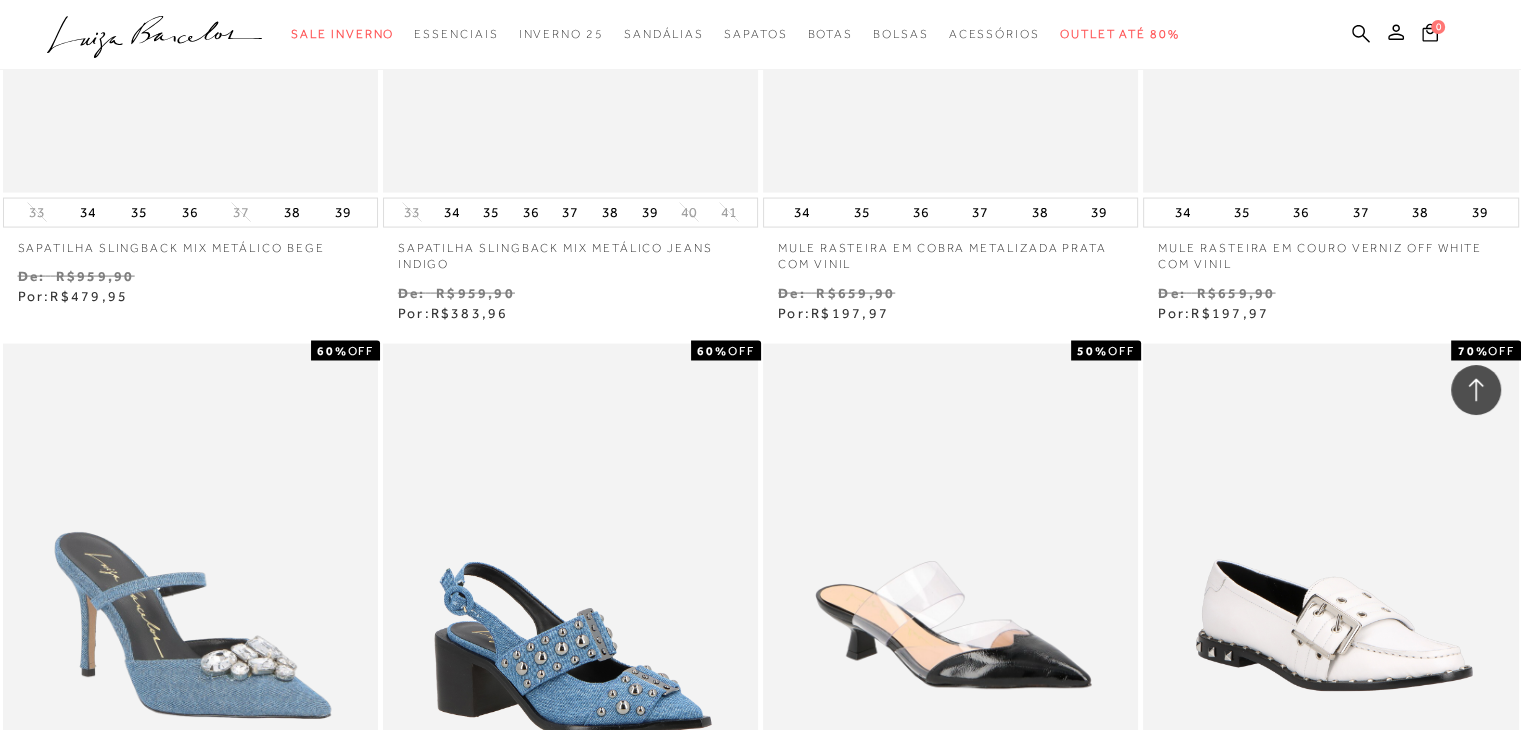 type 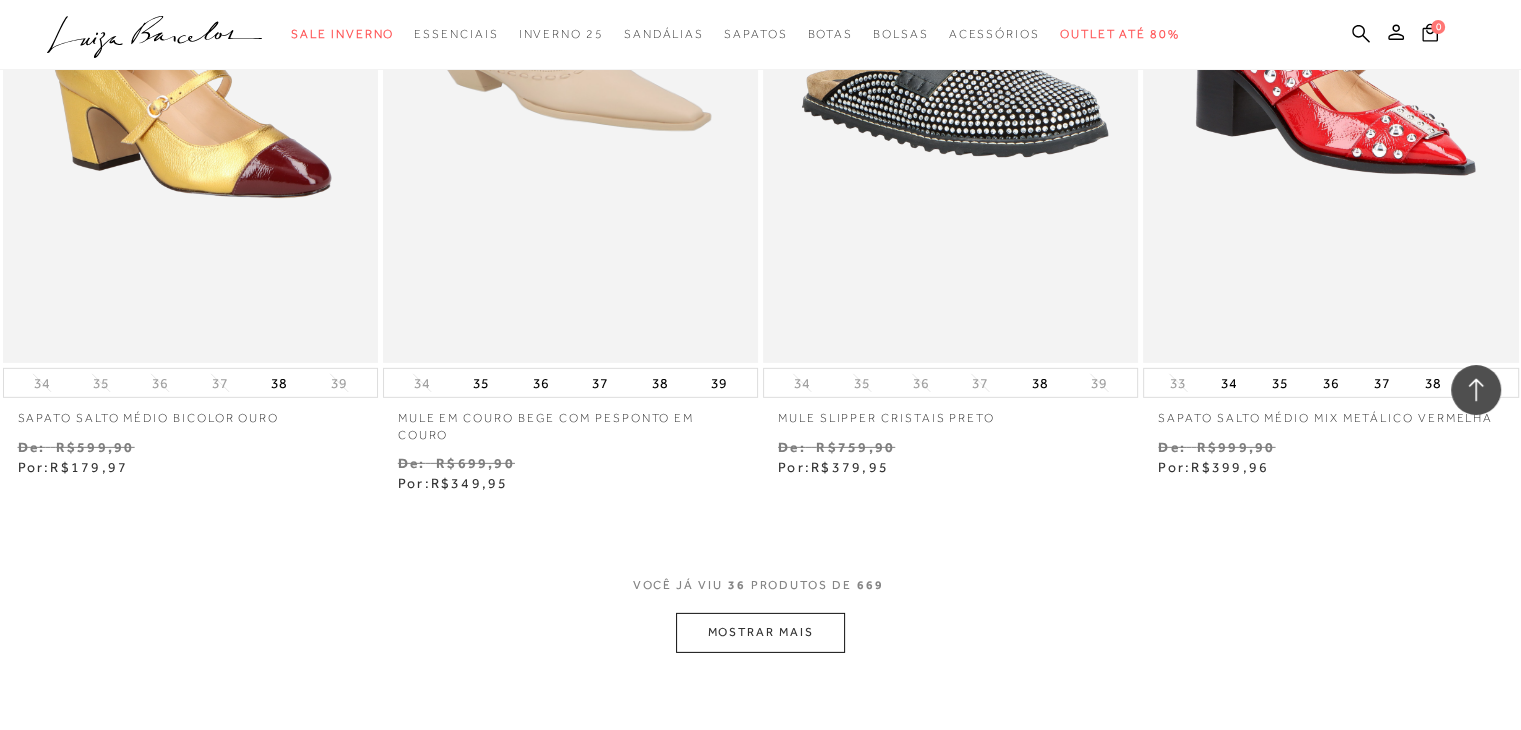 scroll, scrollTop: 6160, scrollLeft: 0, axis: vertical 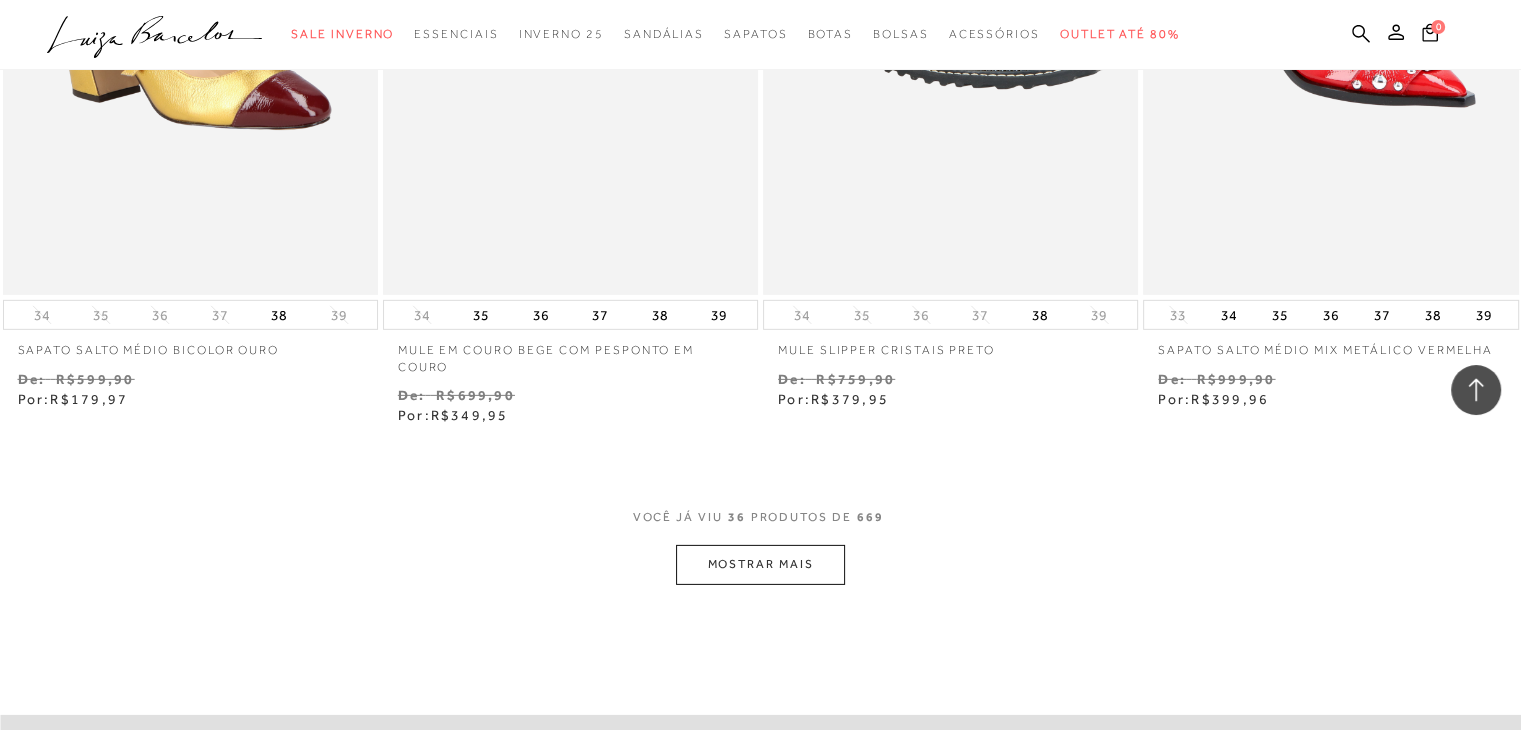 click on "MOSTRAR MAIS" at bounding box center [760, 564] 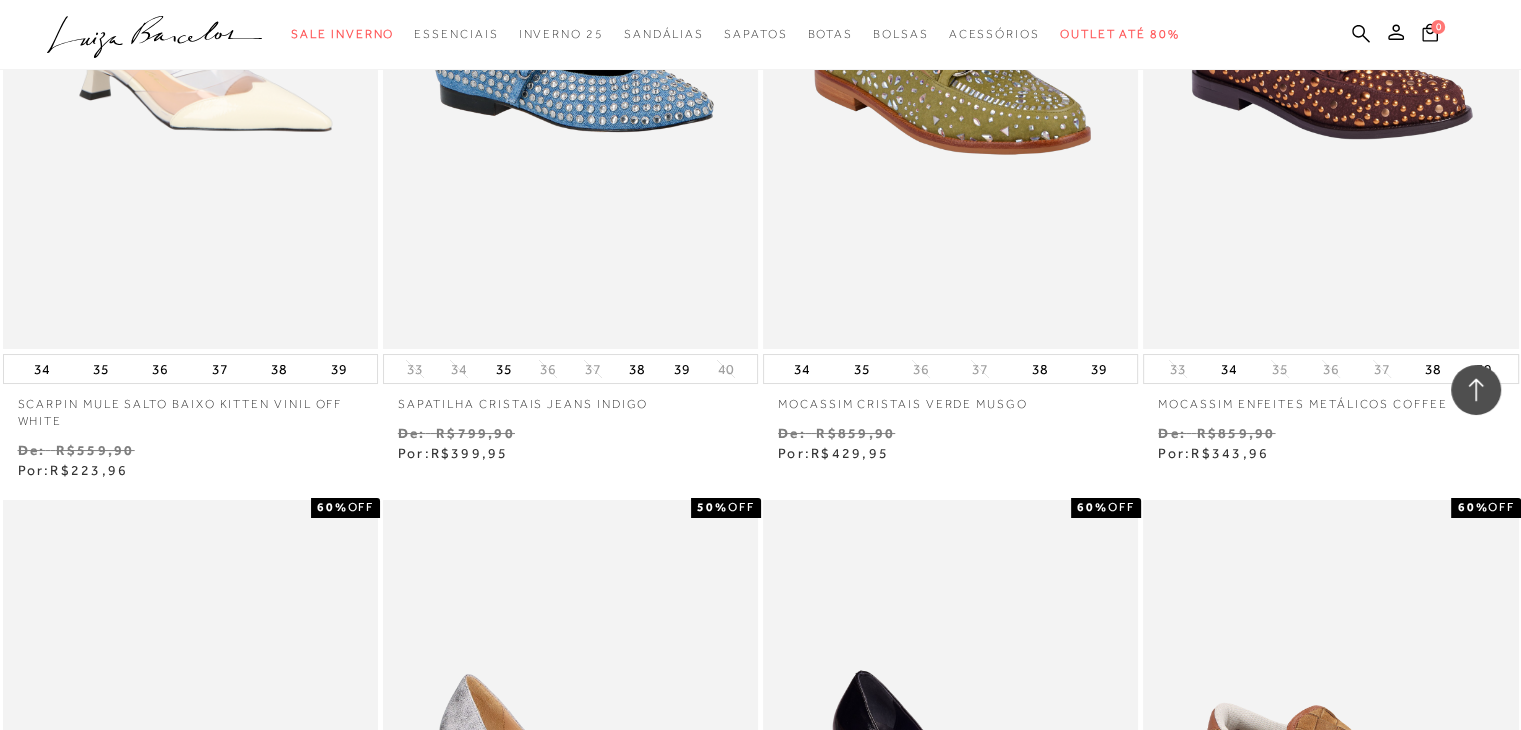 scroll, scrollTop: 7560, scrollLeft: 0, axis: vertical 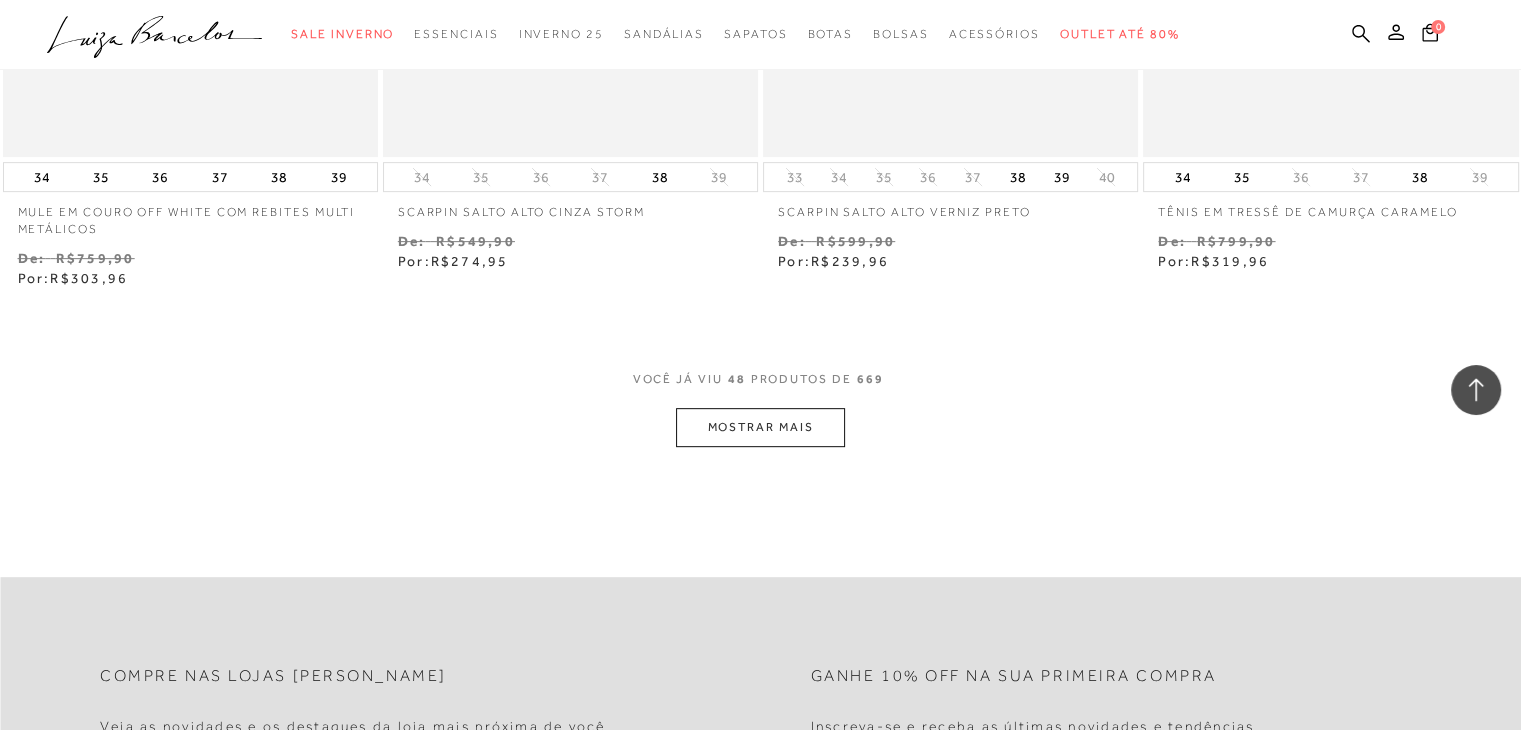 click on "MOSTRAR MAIS" at bounding box center [760, 427] 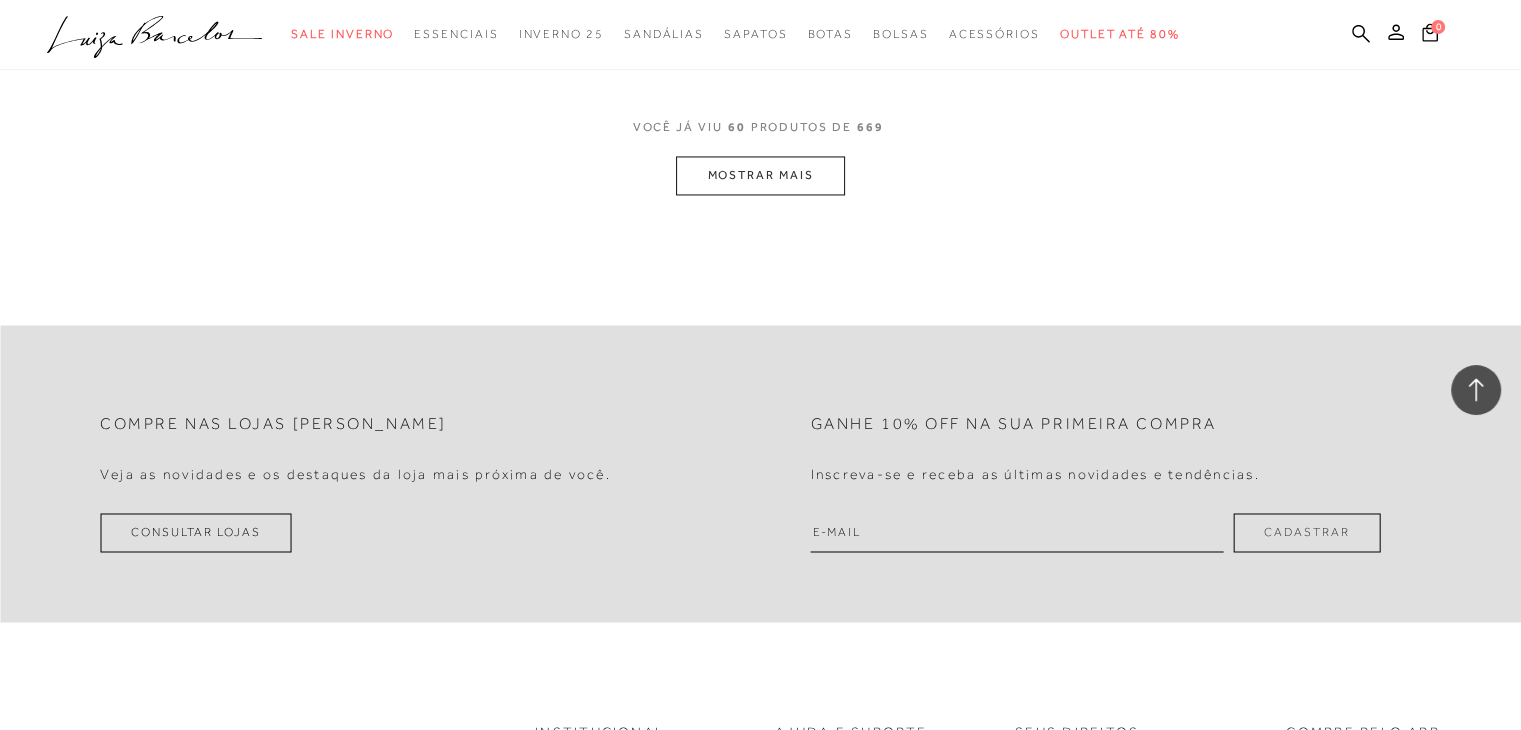 scroll, scrollTop: 10880, scrollLeft: 0, axis: vertical 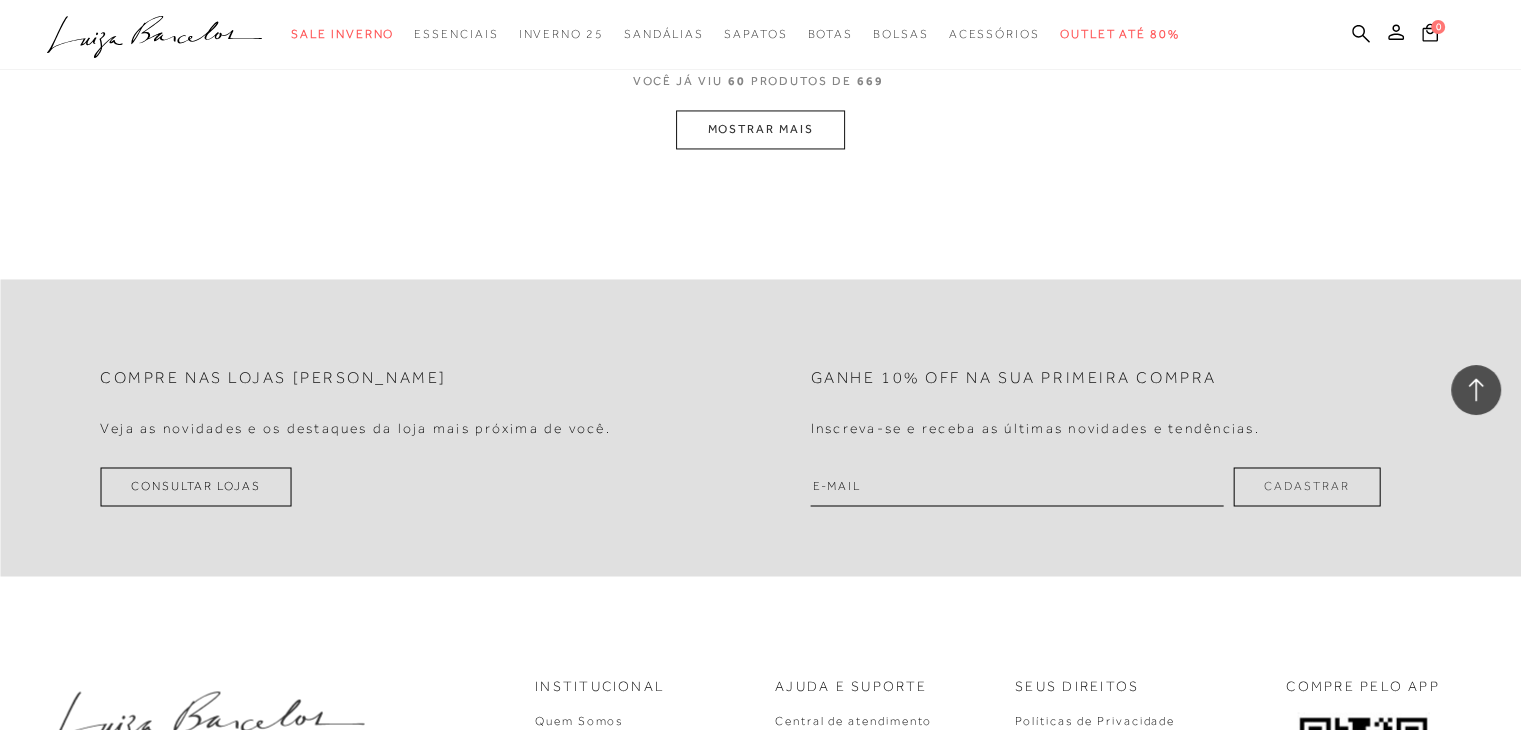 click on "MOSTRAR MAIS" at bounding box center [760, 129] 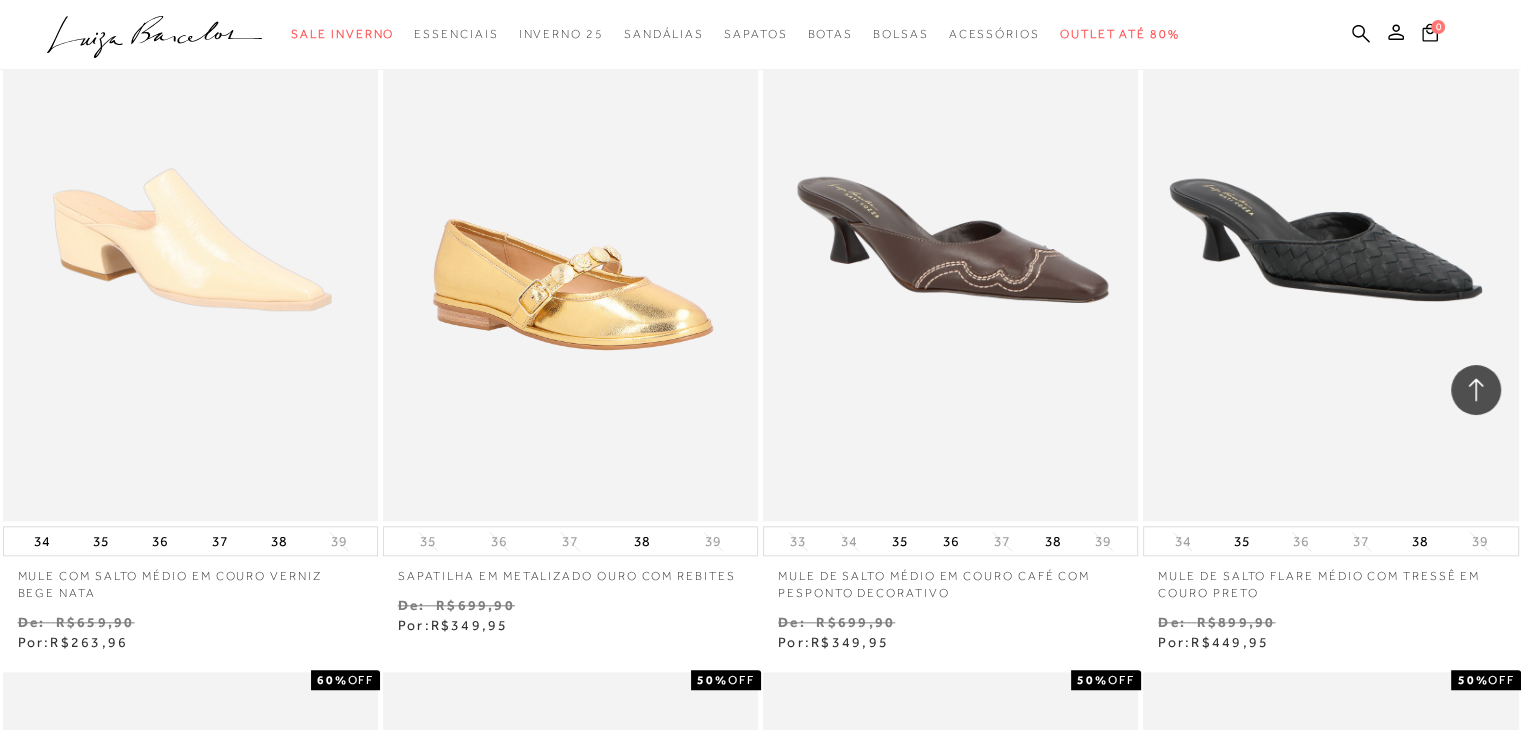 scroll, scrollTop: 9422, scrollLeft: 0, axis: vertical 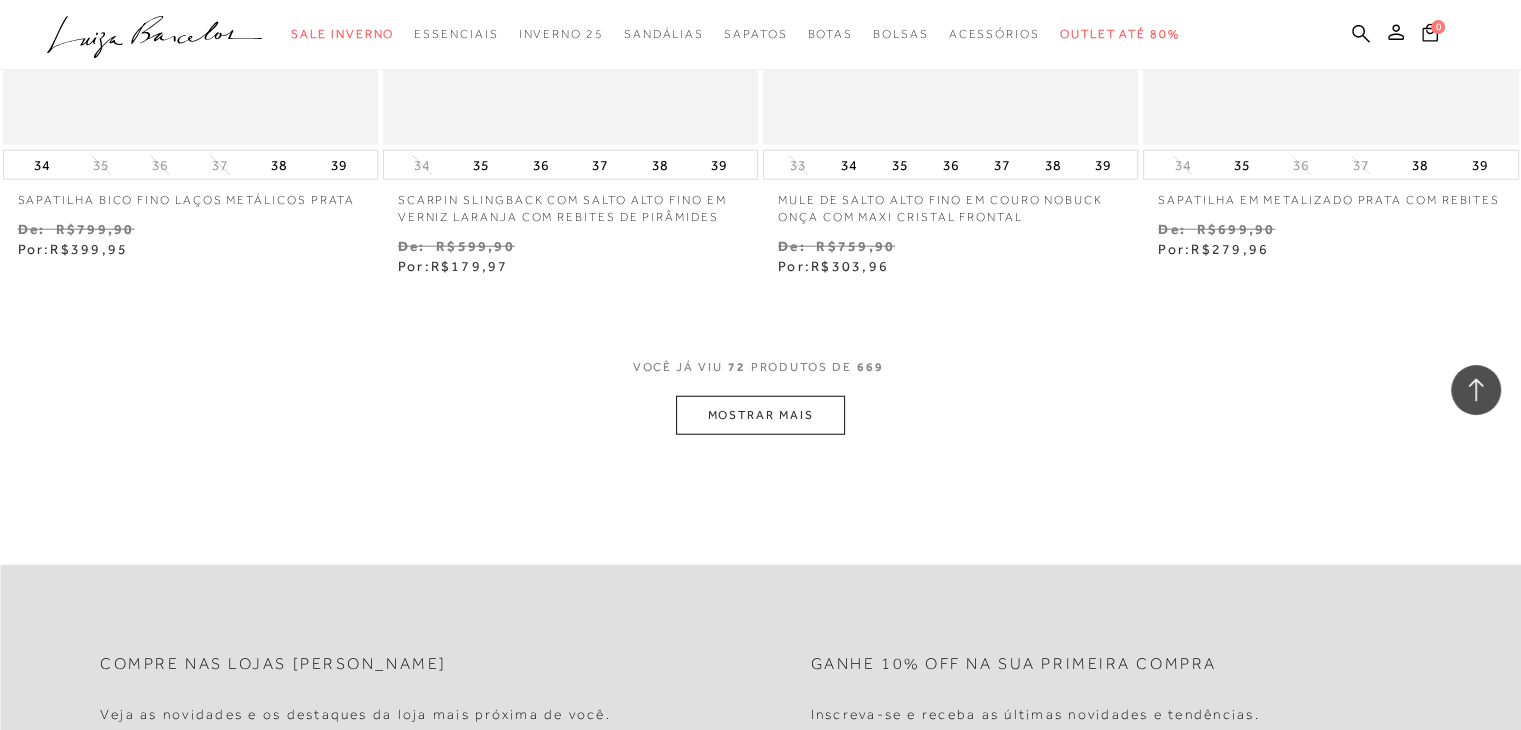 click on "MOSTRAR MAIS" at bounding box center (760, 415) 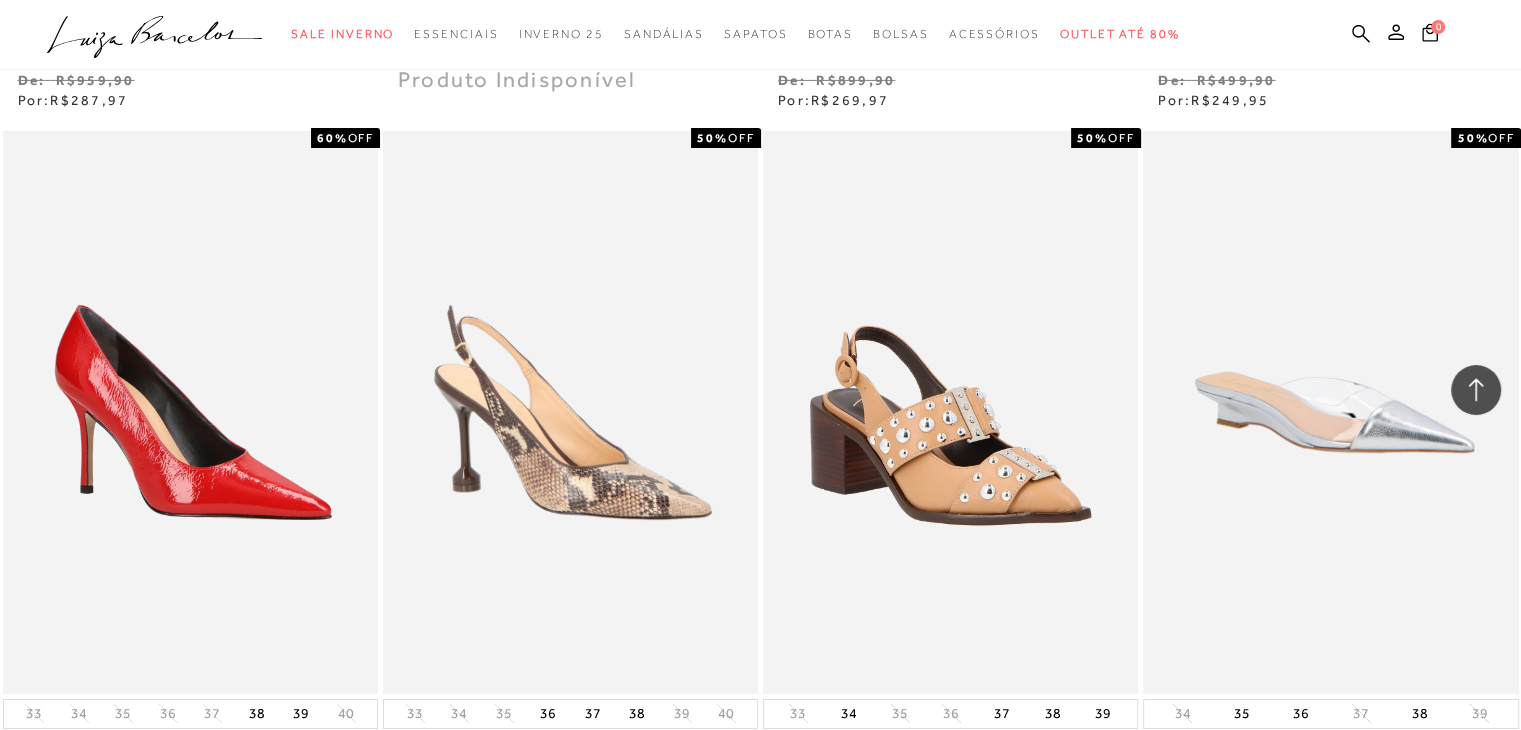 scroll, scrollTop: 14656, scrollLeft: 0, axis: vertical 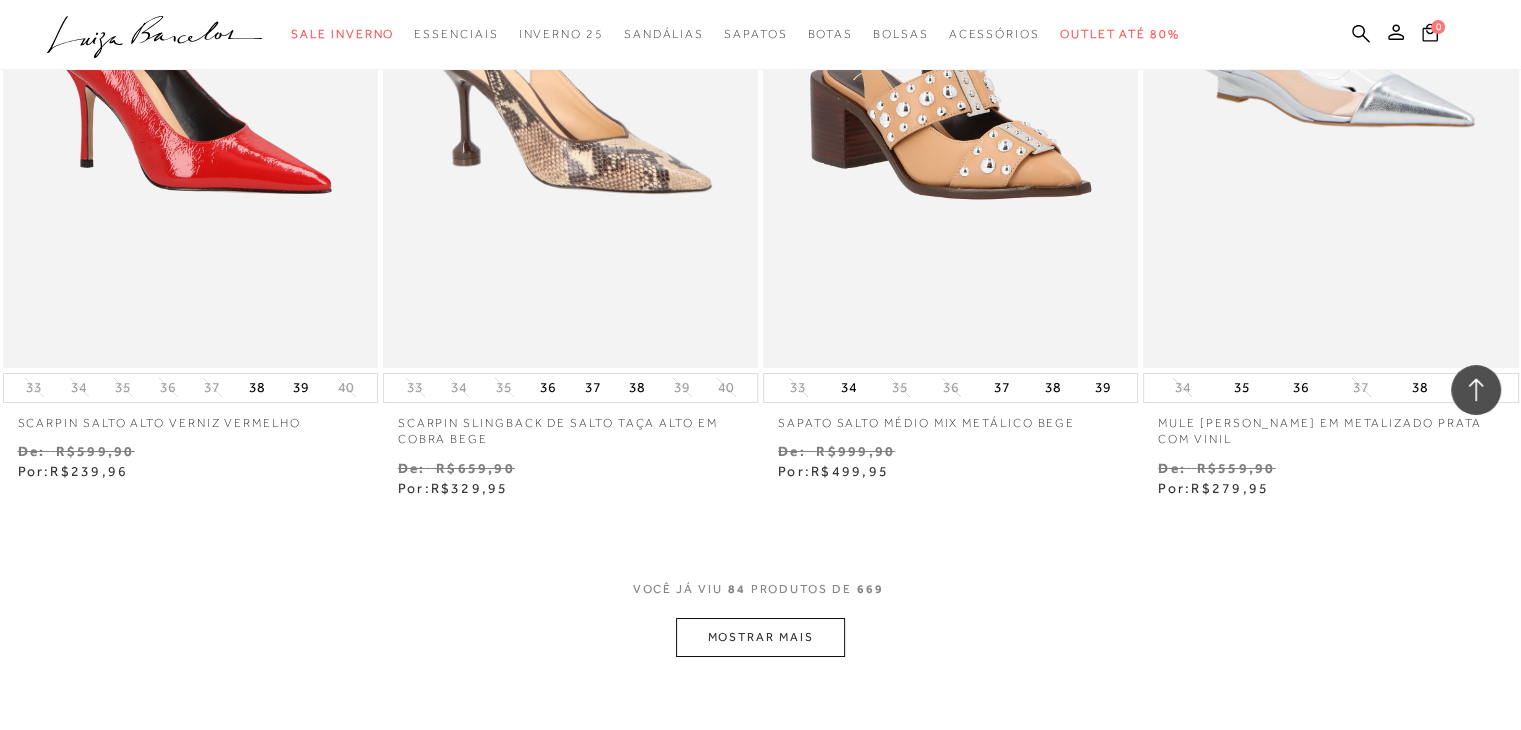 click on "MOSTRAR MAIS" at bounding box center (760, 637) 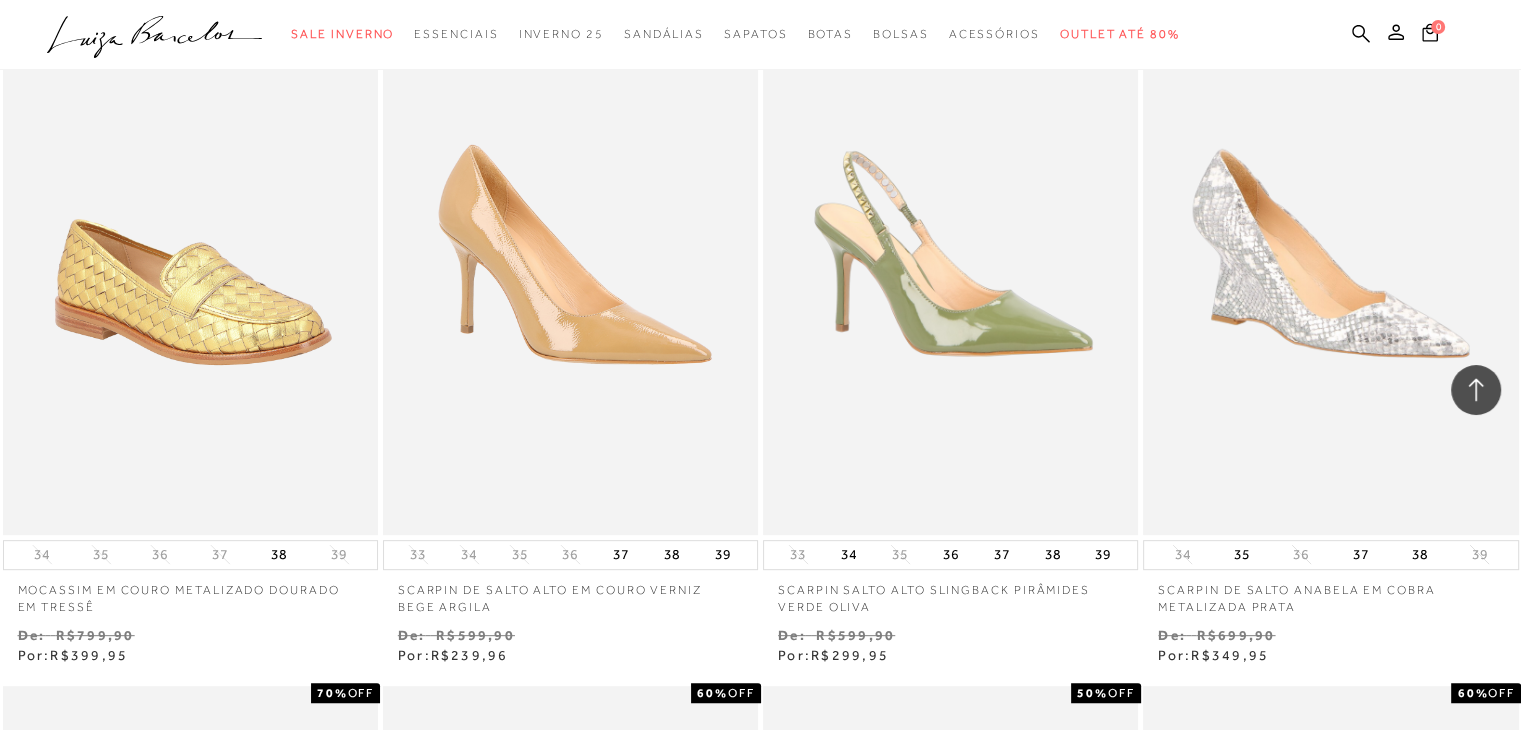 scroll, scrollTop: 15936, scrollLeft: 0, axis: vertical 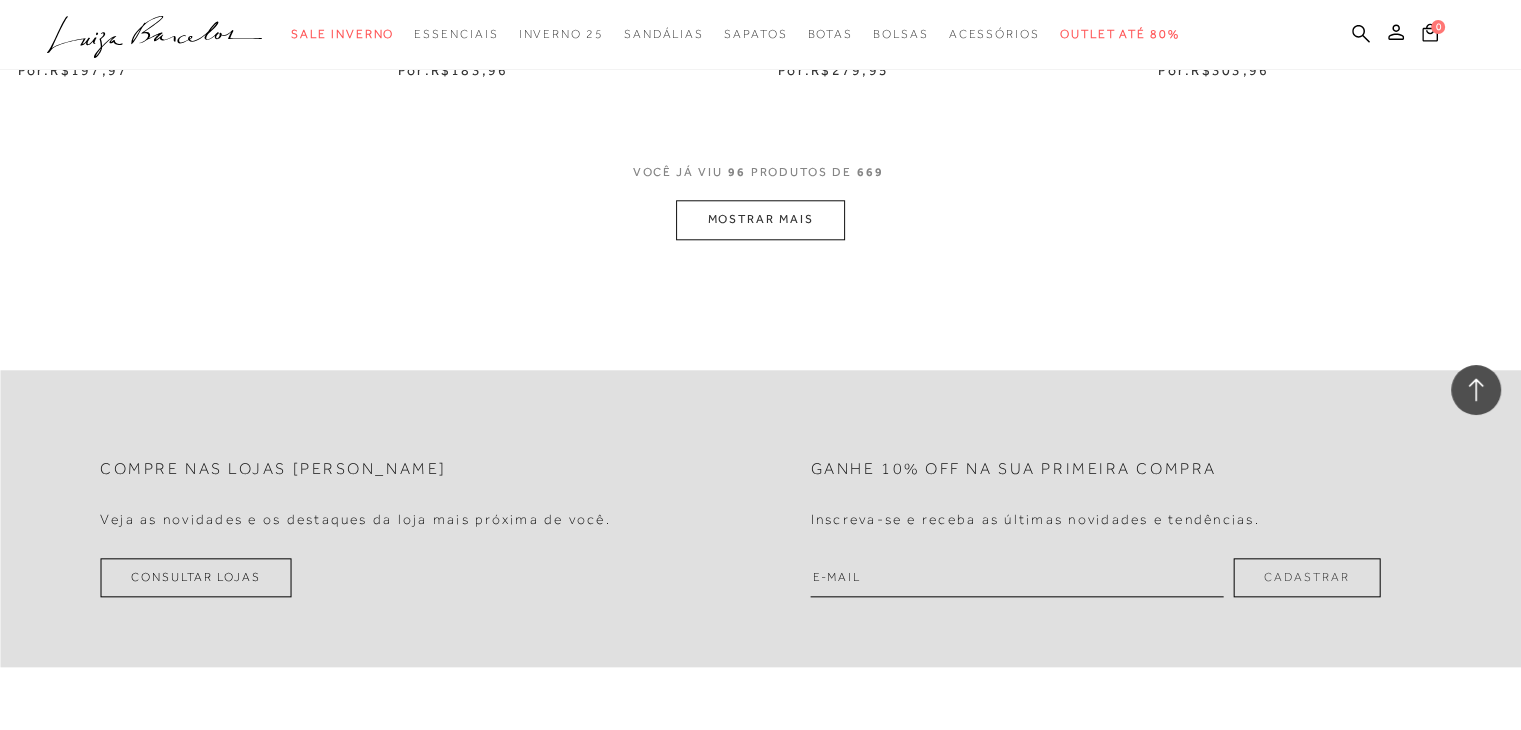 click on "MOSTRAR MAIS" at bounding box center (760, 219) 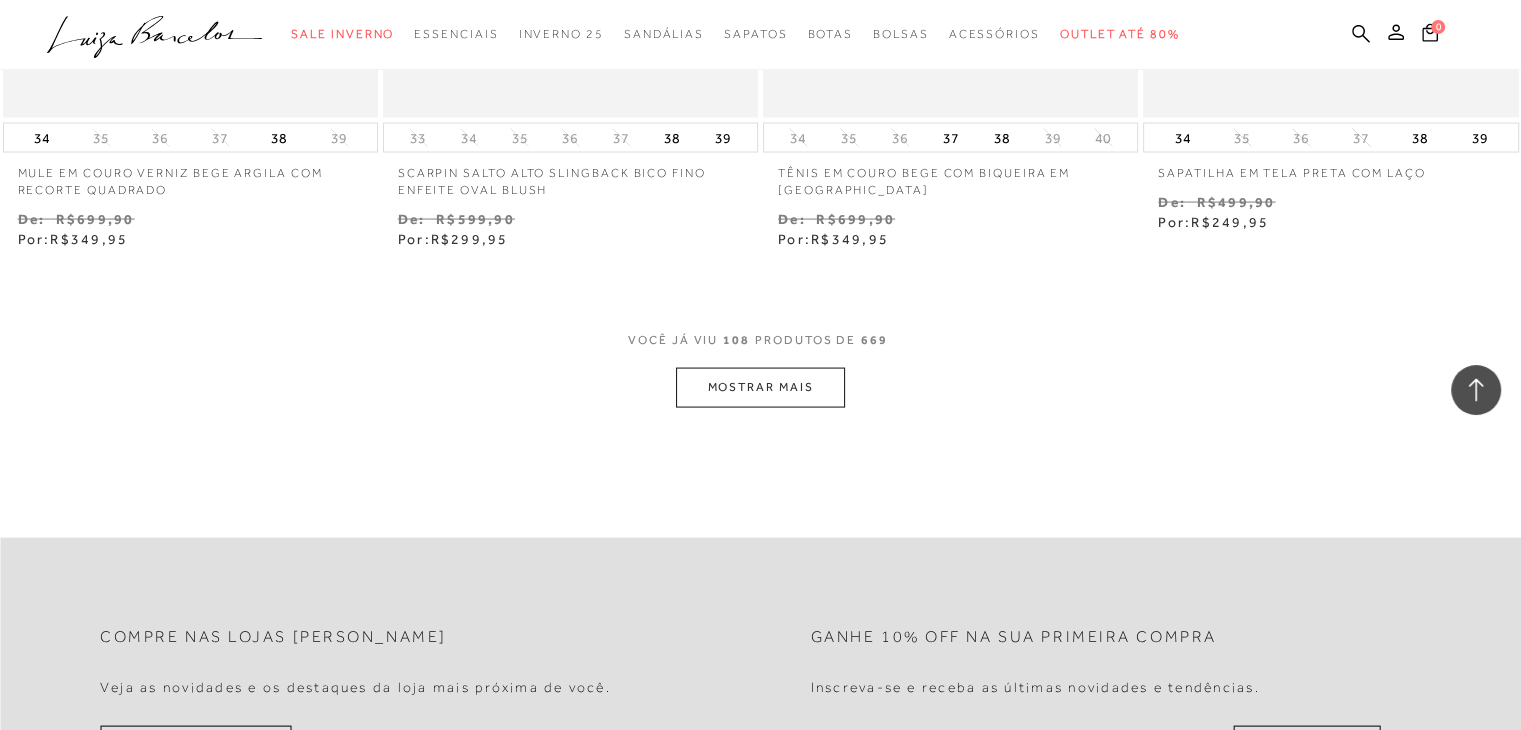 scroll, scrollTop: 19216, scrollLeft: 0, axis: vertical 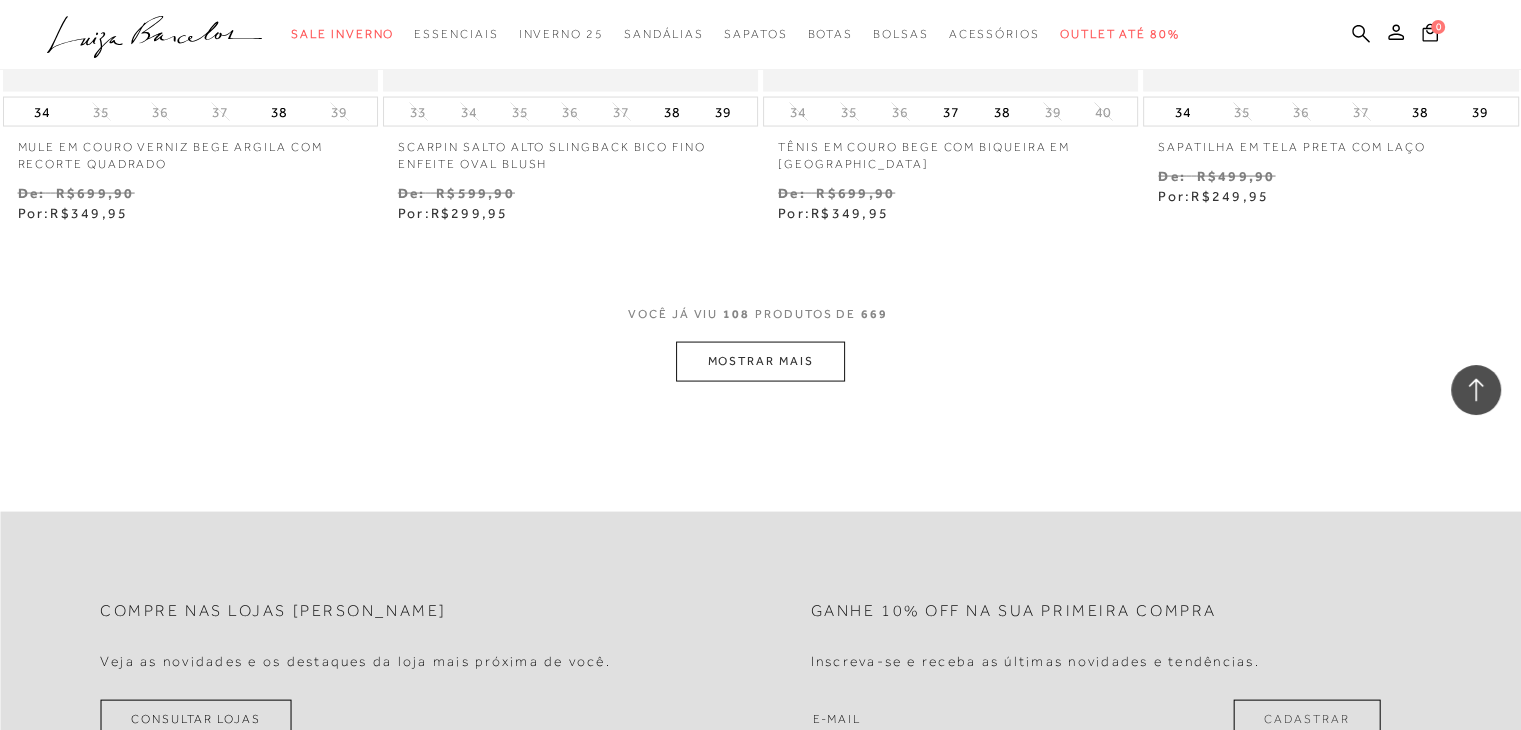 click on "MOSTRAR MAIS" at bounding box center (760, 361) 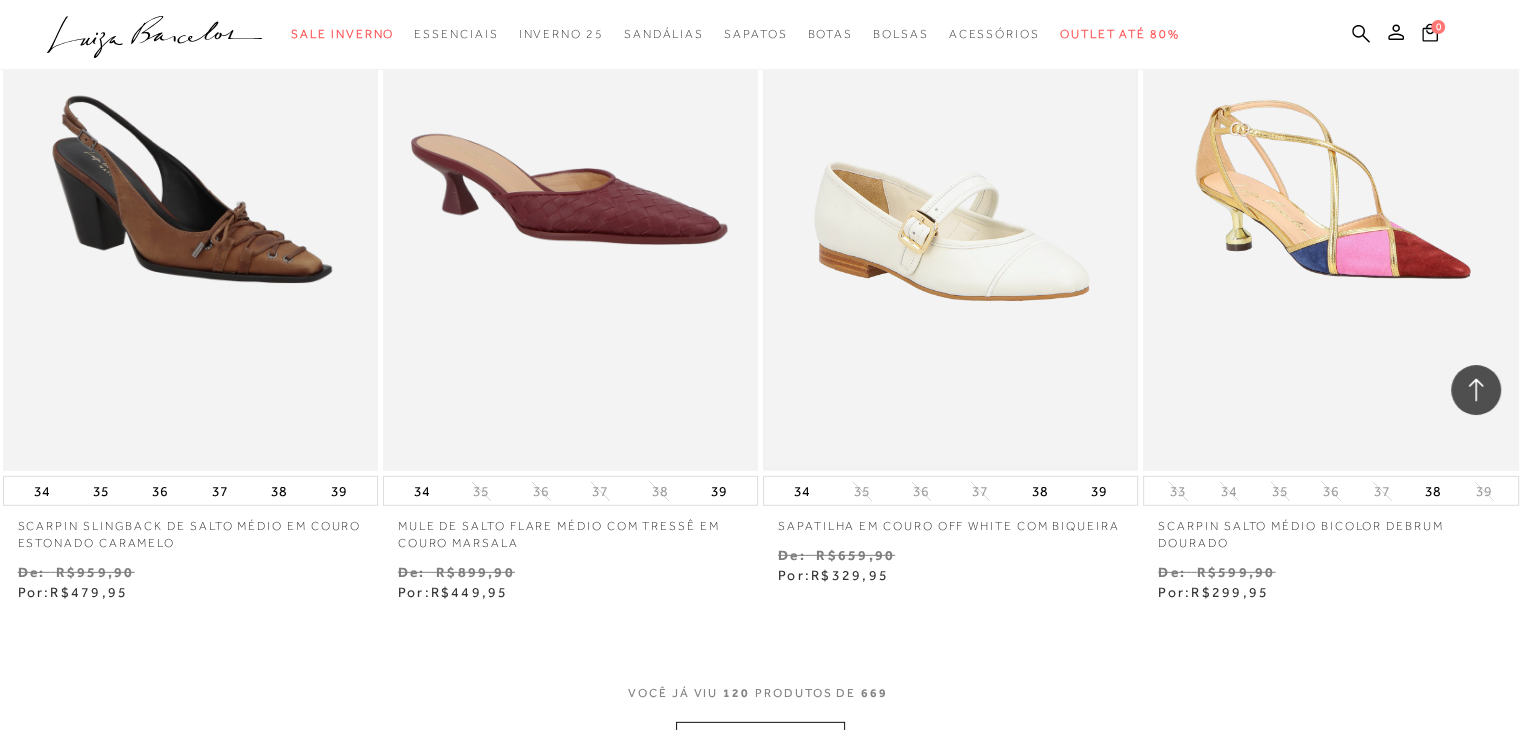 scroll, scrollTop: 20976, scrollLeft: 0, axis: vertical 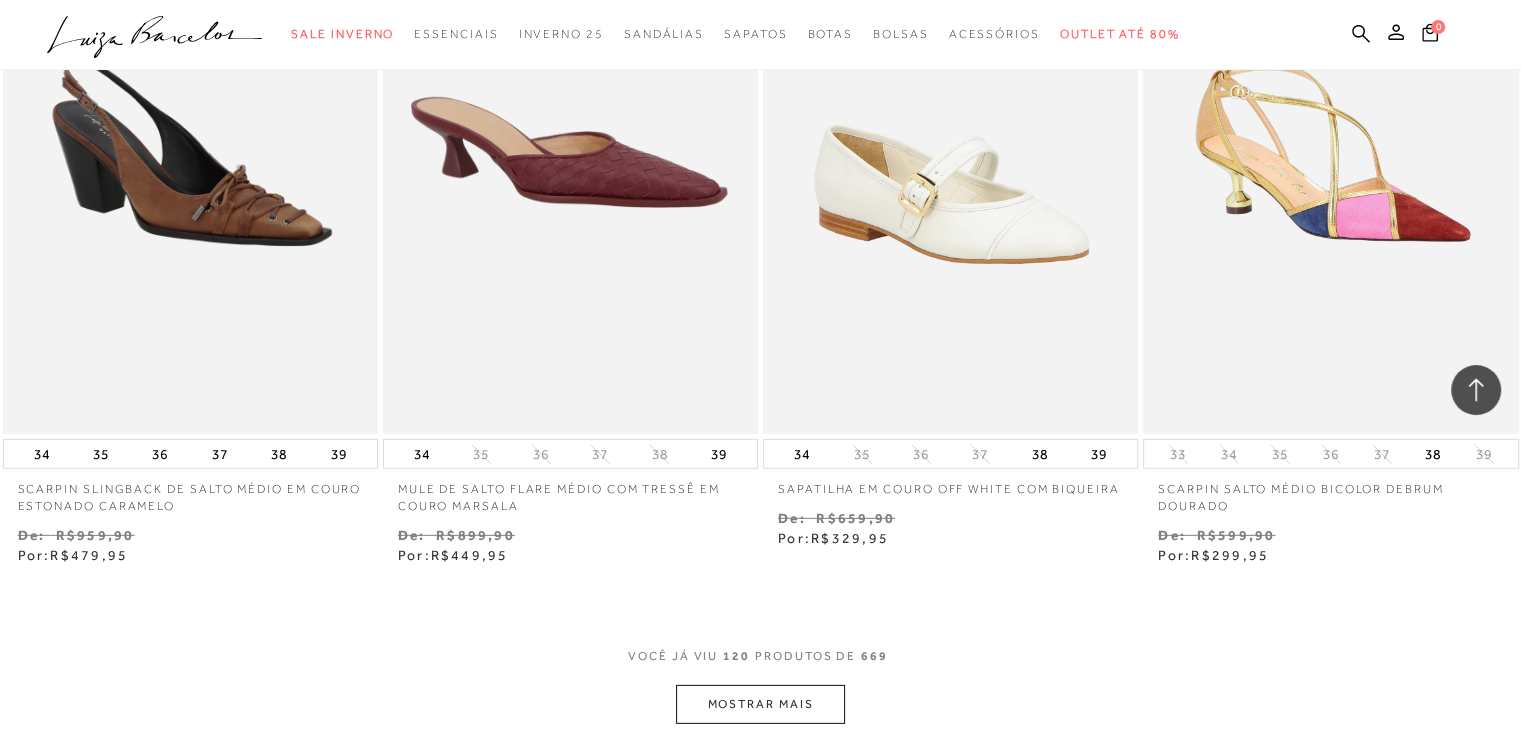 click on "MOSTRAR MAIS" at bounding box center [760, 704] 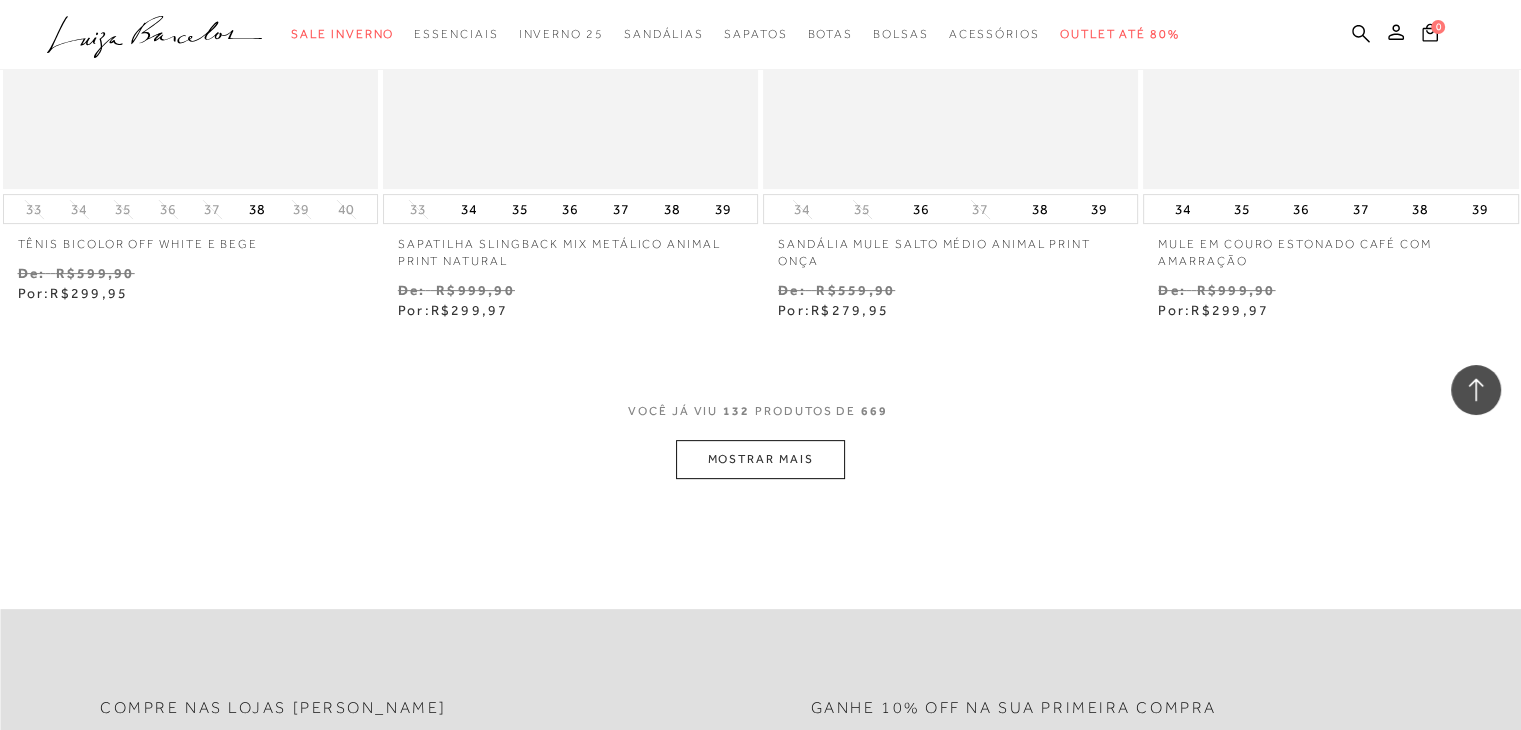 scroll, scrollTop: 23616, scrollLeft: 0, axis: vertical 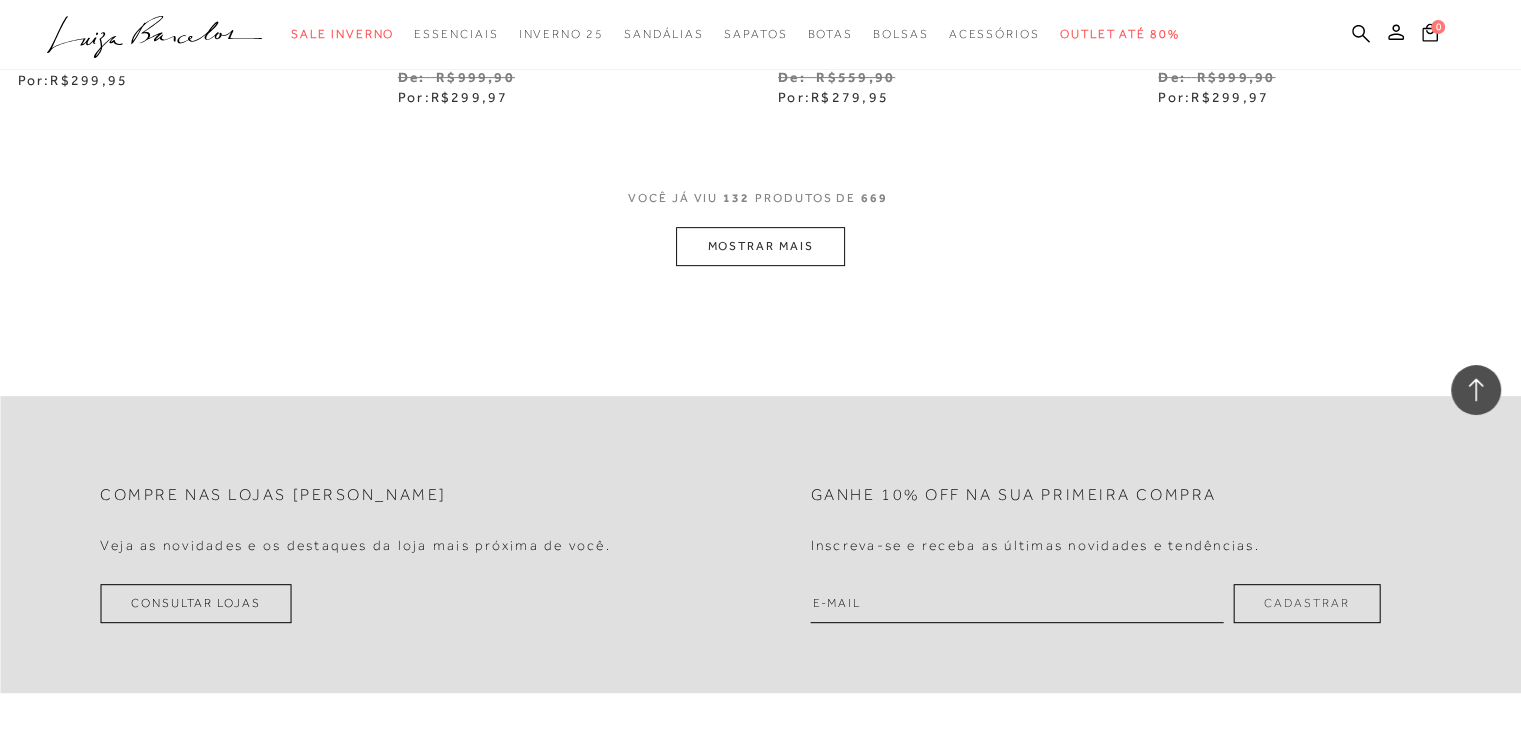 click on "MOSTRAR MAIS" at bounding box center [760, 246] 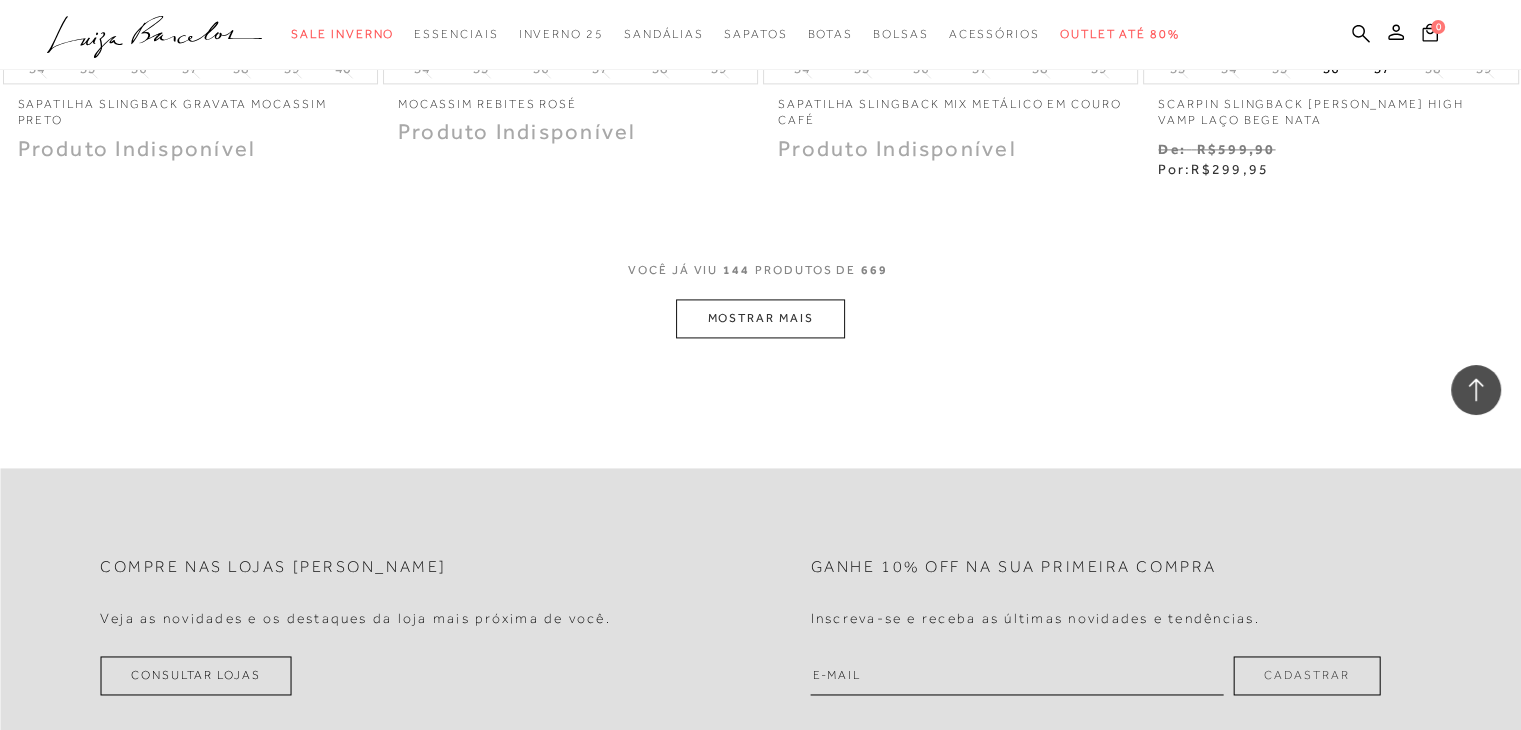 scroll, scrollTop: 25736, scrollLeft: 0, axis: vertical 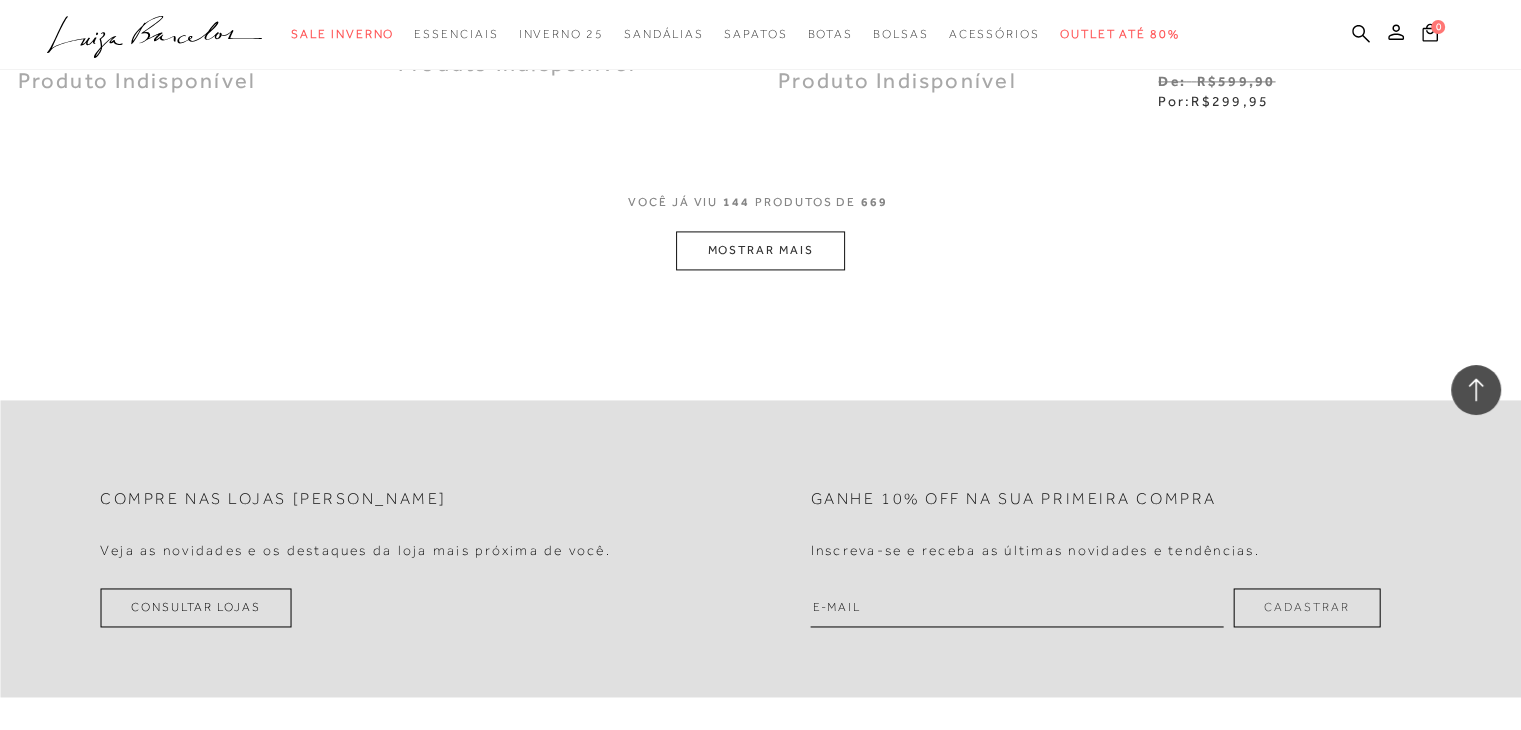 click on "MOSTRAR MAIS" at bounding box center [760, 250] 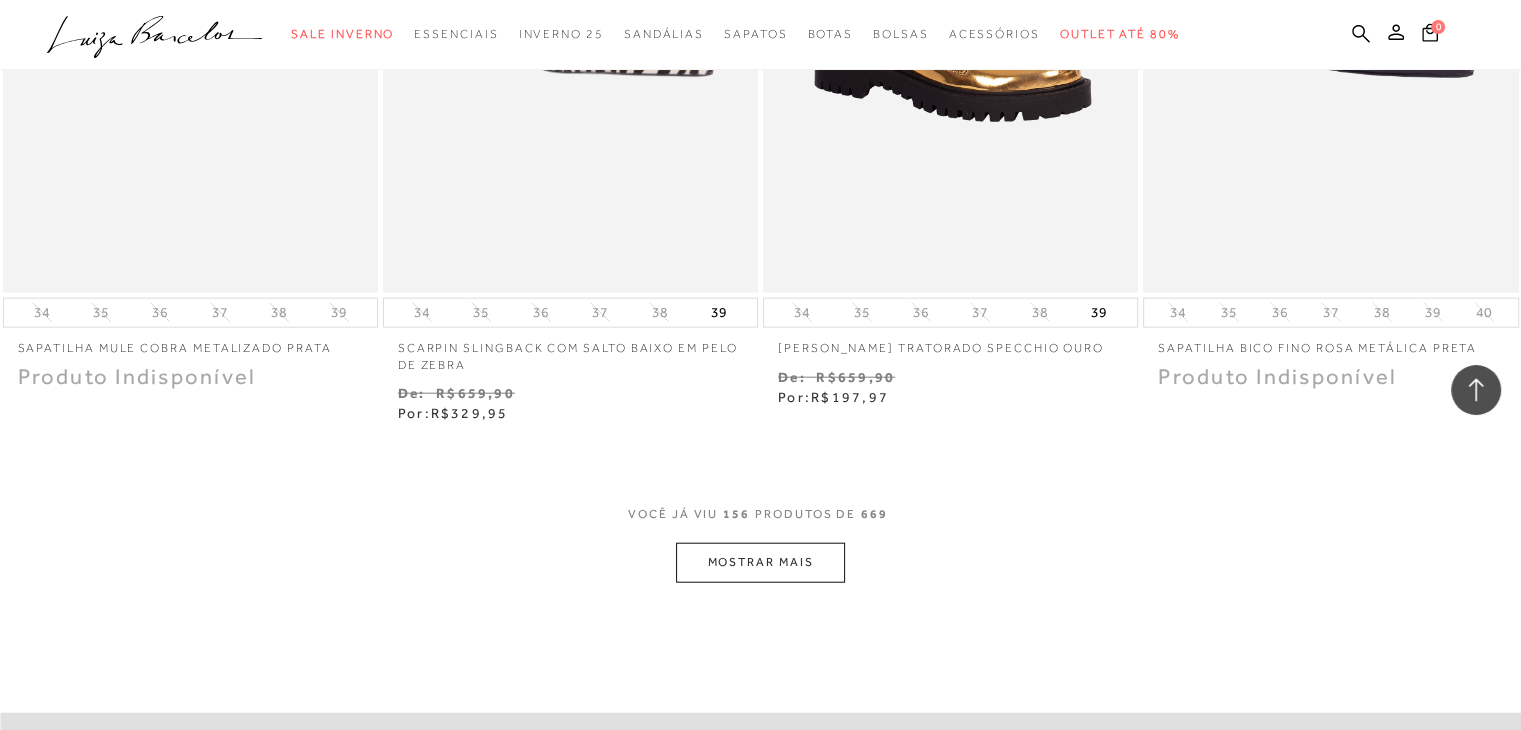 scroll, scrollTop: 27576, scrollLeft: 0, axis: vertical 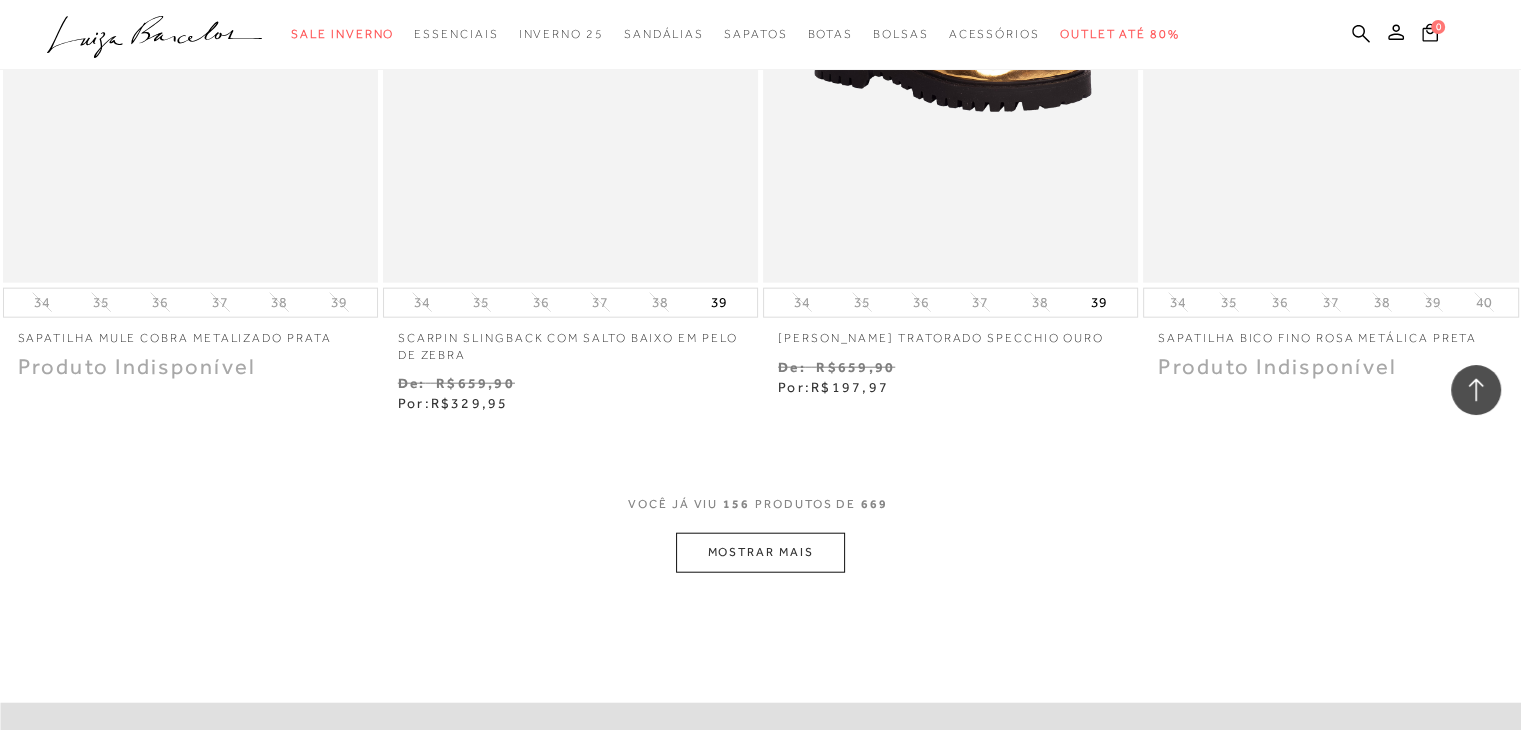 click on "MOSTRAR MAIS" at bounding box center (760, 552) 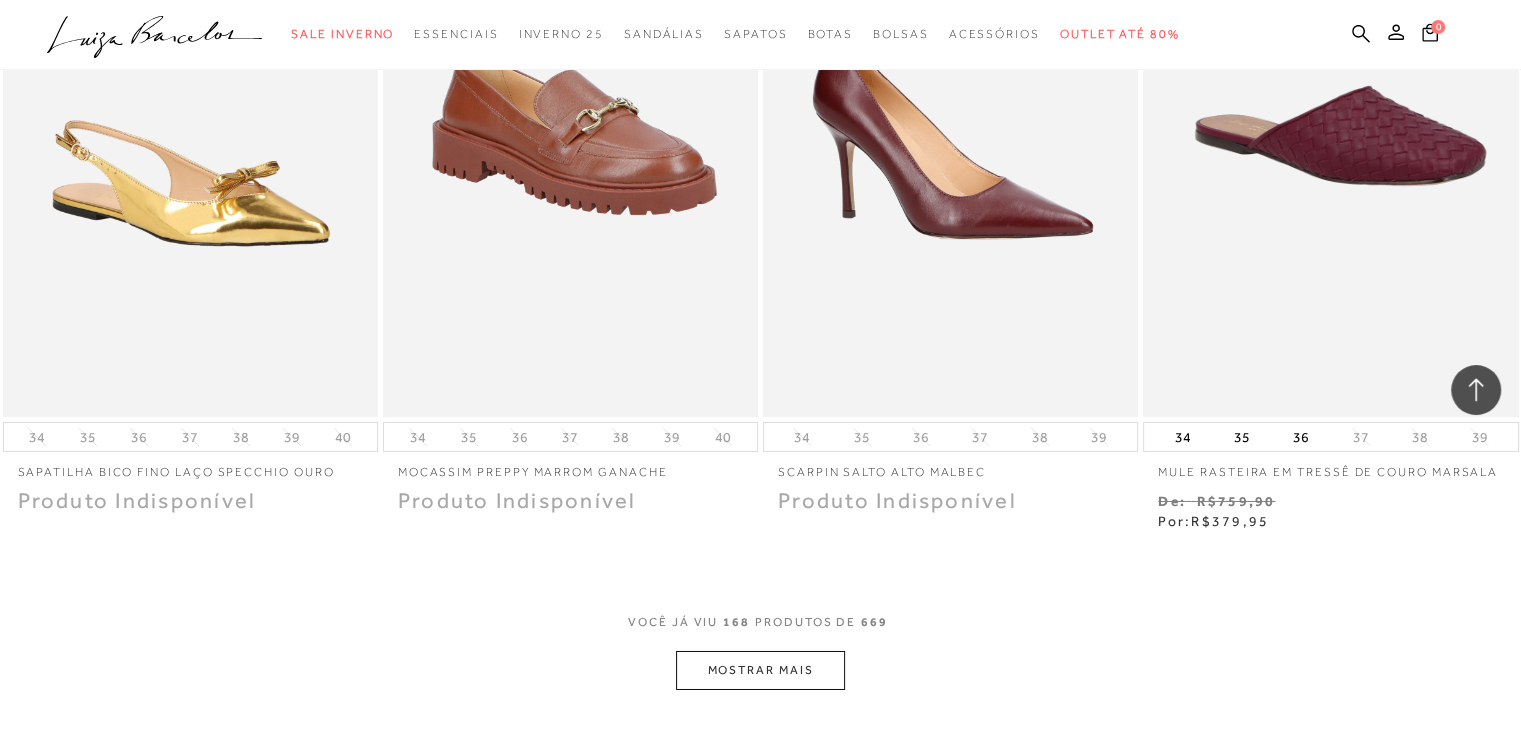 scroll, scrollTop: 29696, scrollLeft: 0, axis: vertical 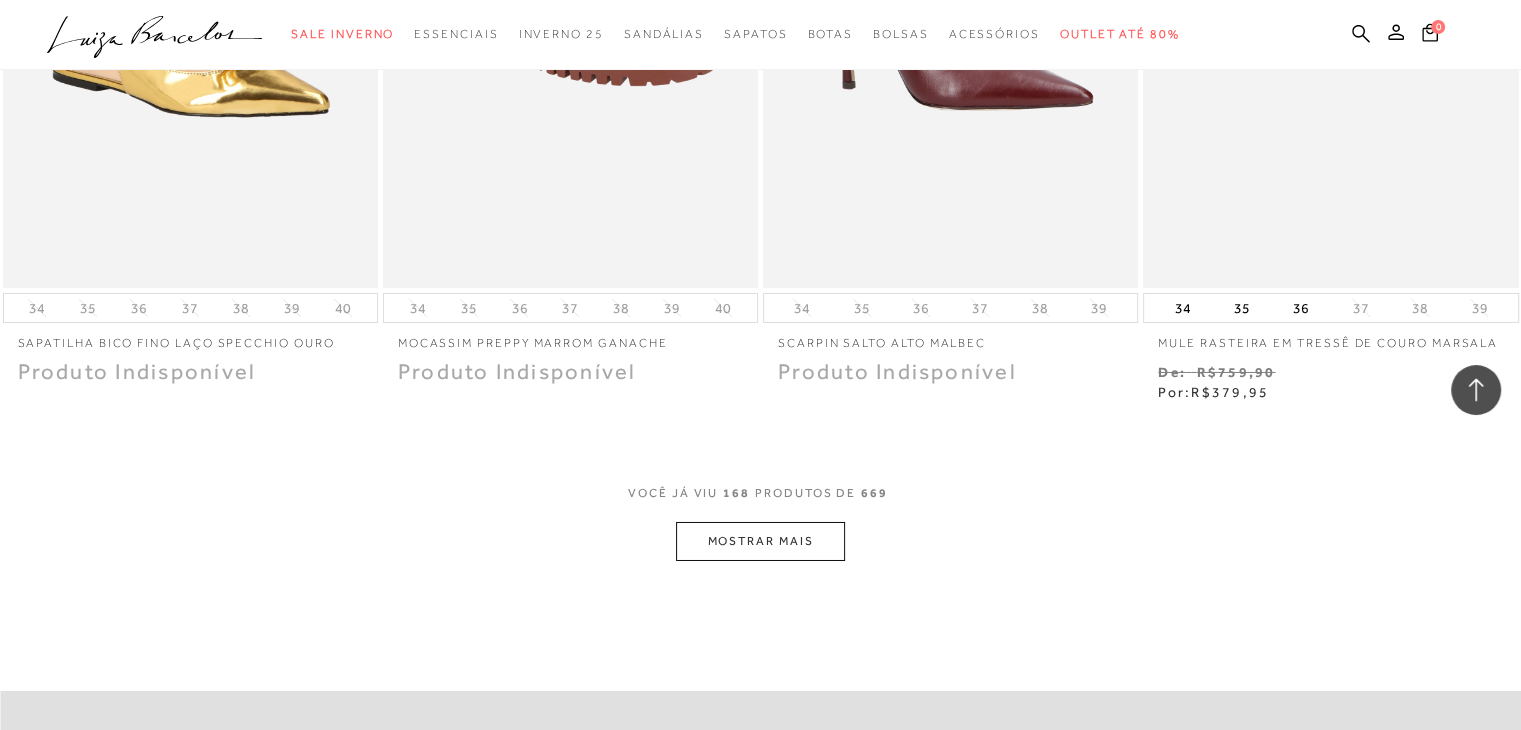 click on "MOSTRAR MAIS" at bounding box center [760, 541] 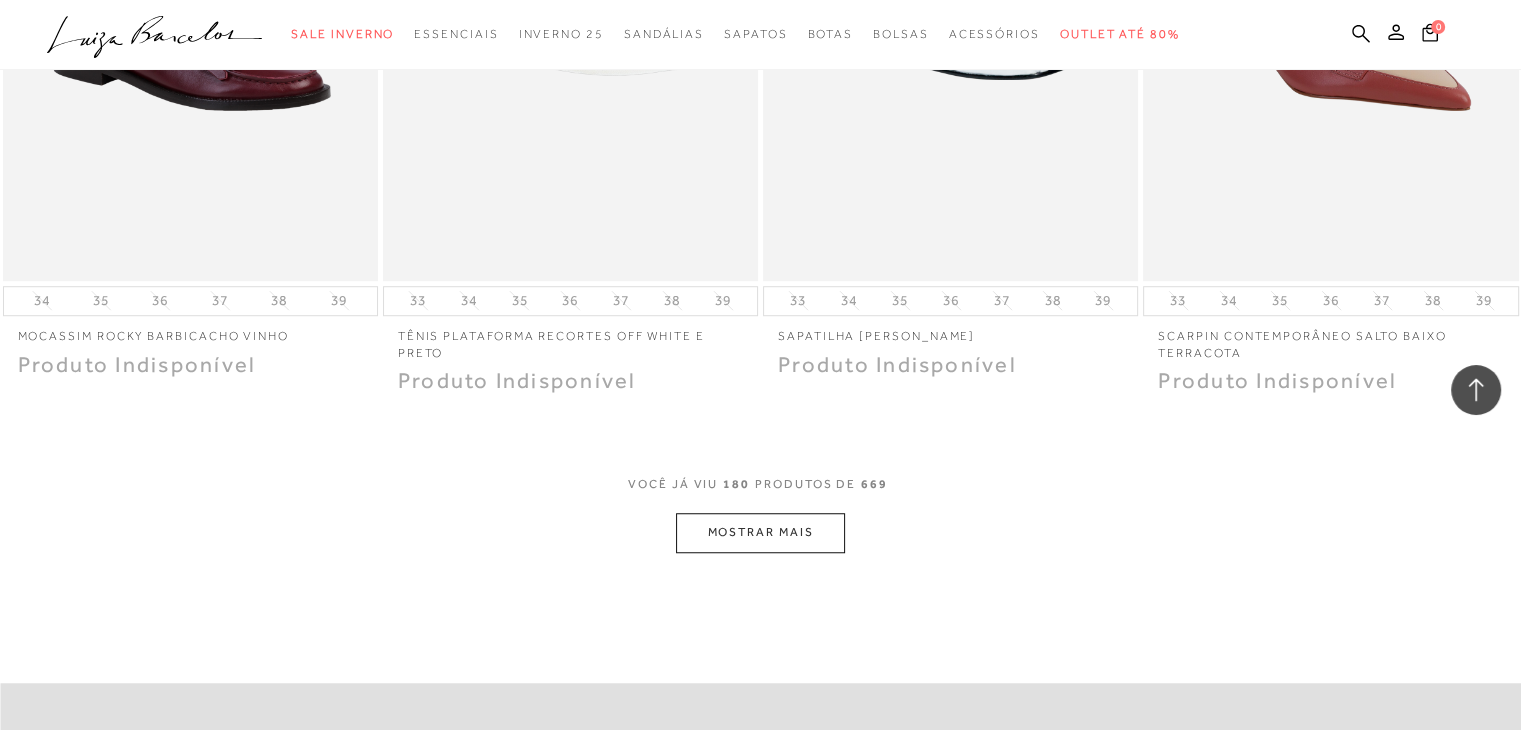 scroll, scrollTop: 31816, scrollLeft: 0, axis: vertical 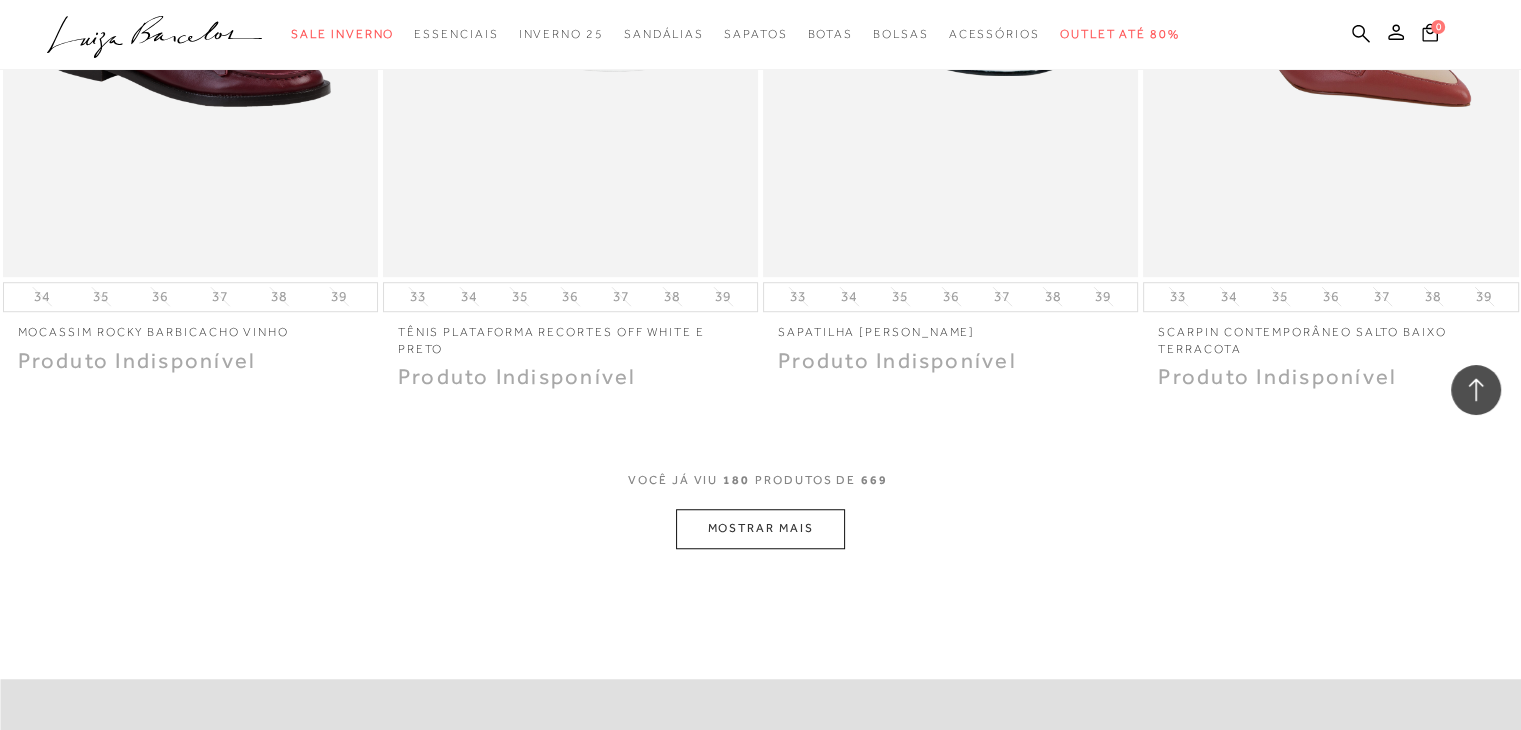click on "MOSTRAR MAIS" at bounding box center [760, 528] 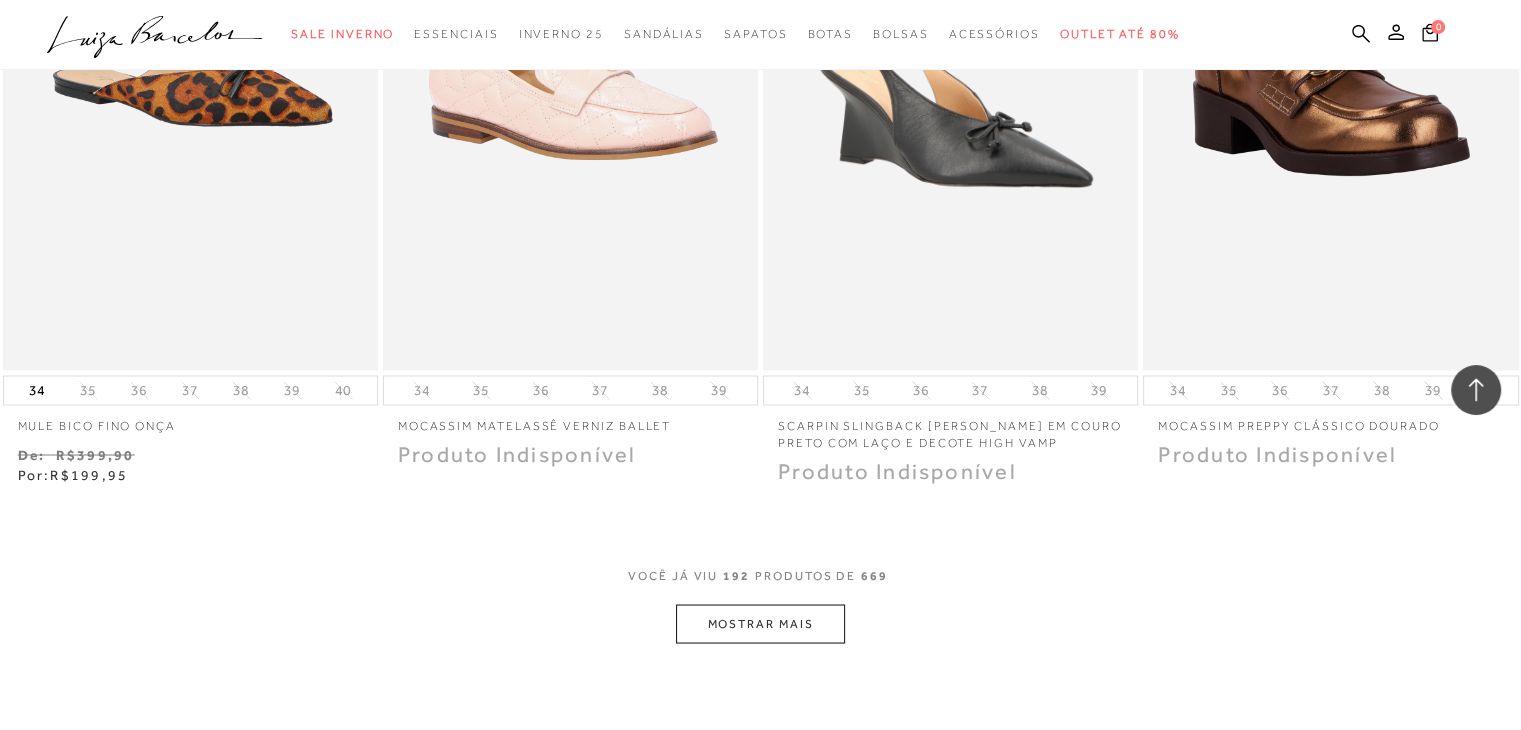 scroll, scrollTop: 33816, scrollLeft: 0, axis: vertical 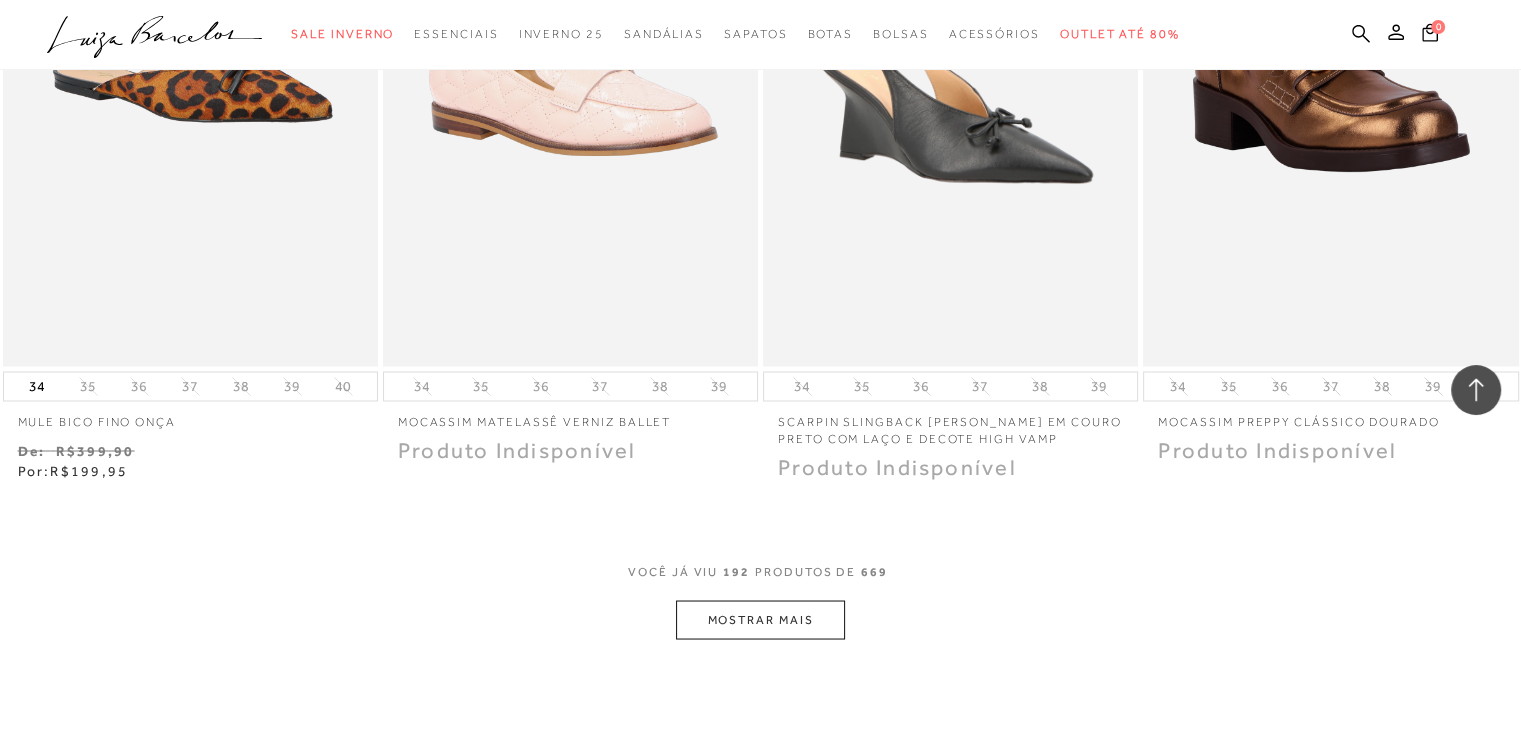 click on "MOSTRAR MAIS" at bounding box center (760, 619) 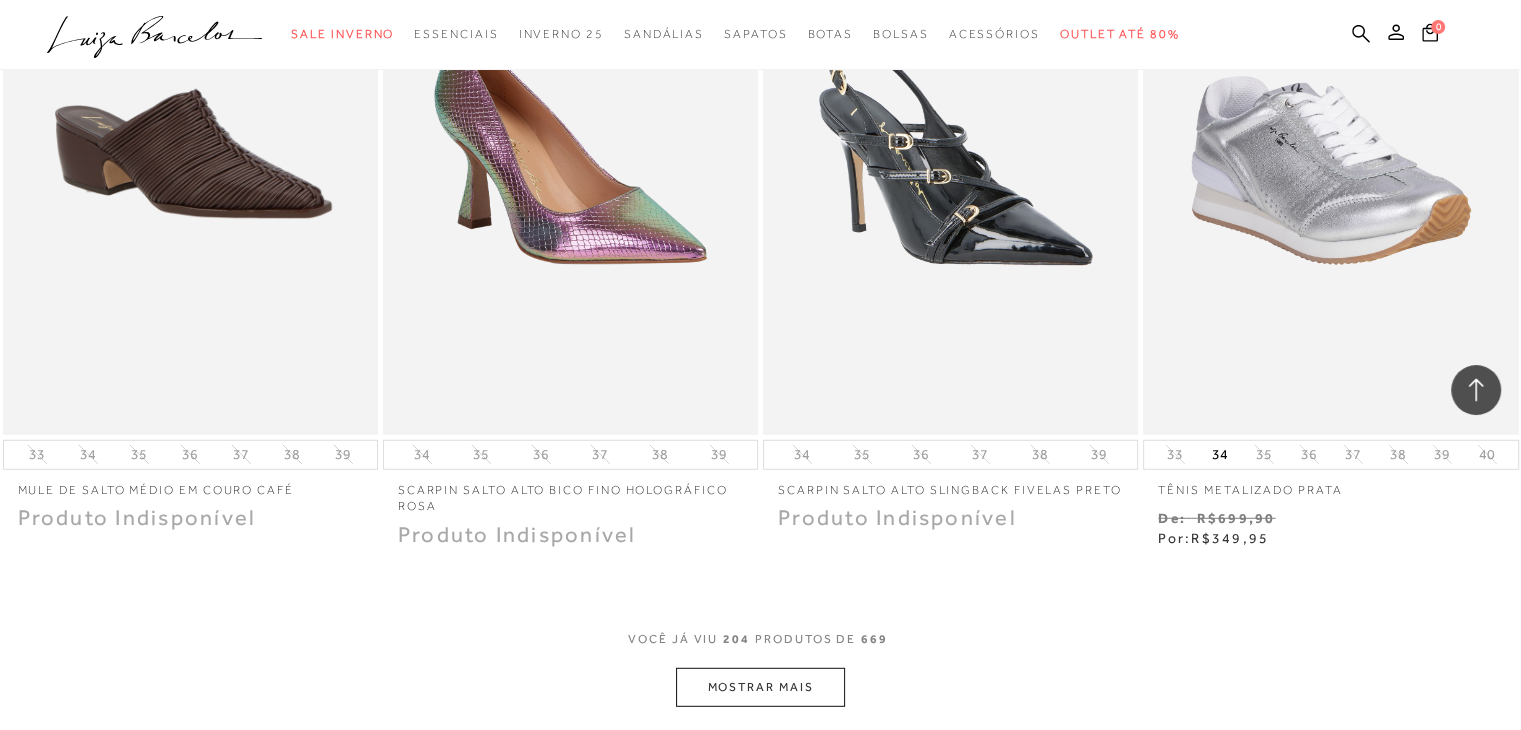 scroll, scrollTop: 35856, scrollLeft: 0, axis: vertical 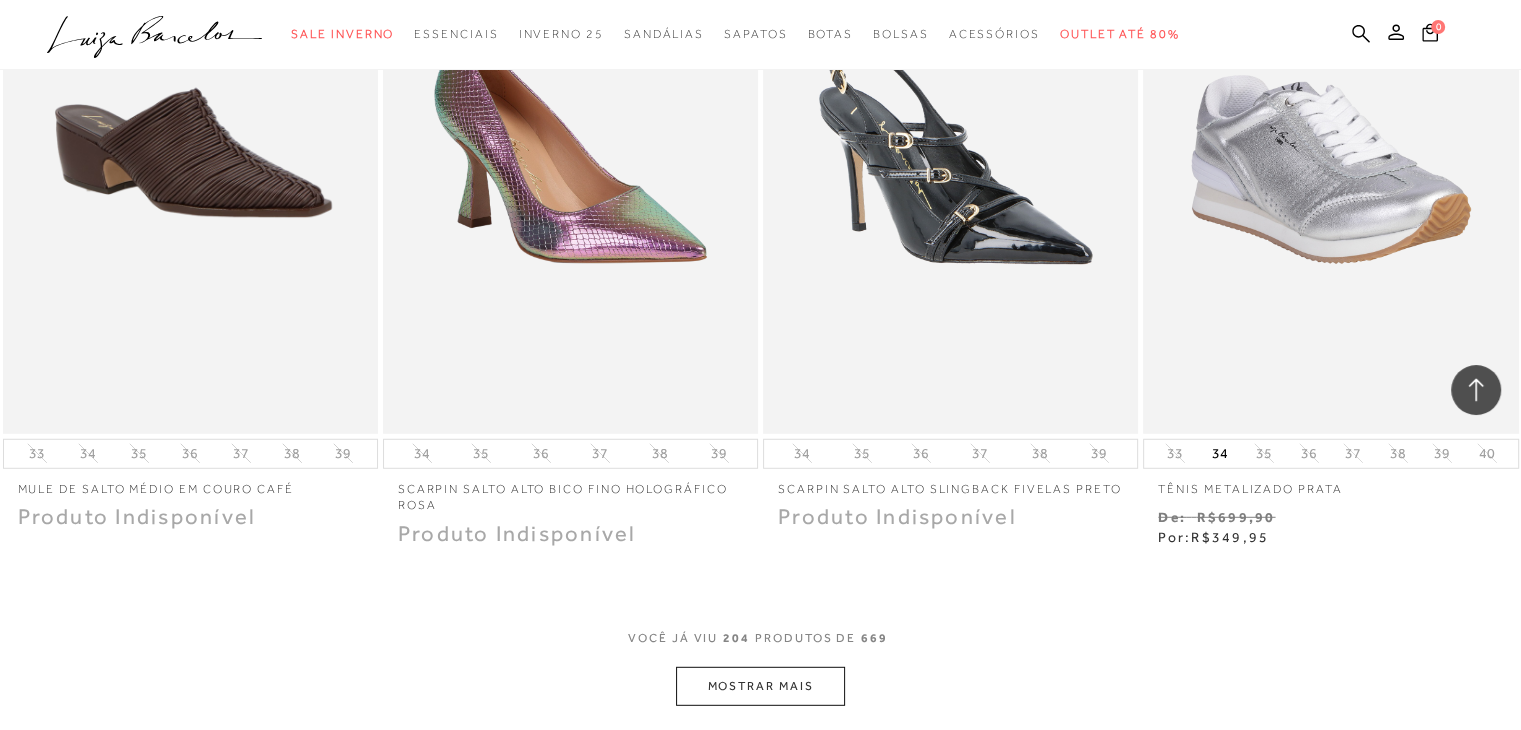 click on "MOSTRAR MAIS" at bounding box center (760, 686) 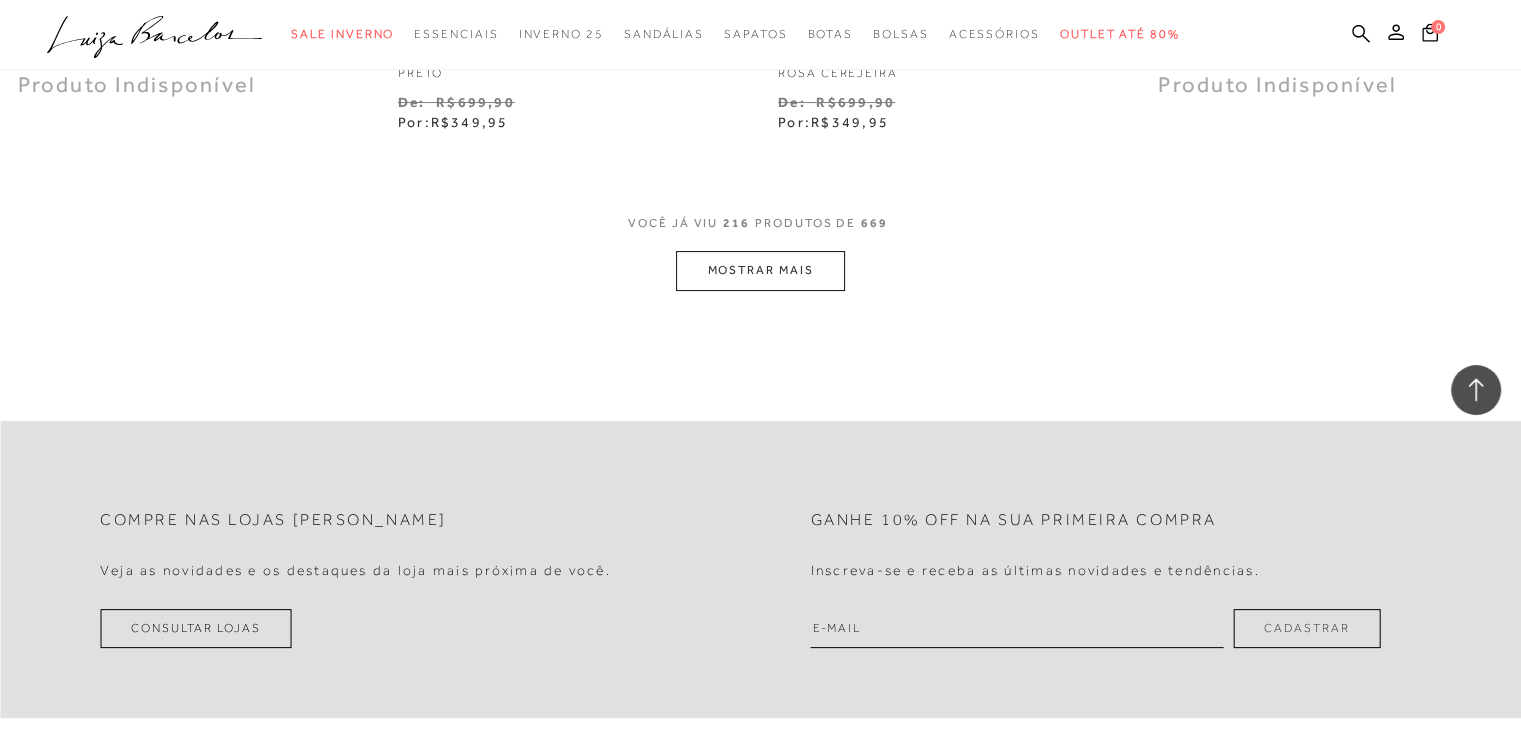 scroll, scrollTop: 38416, scrollLeft: 0, axis: vertical 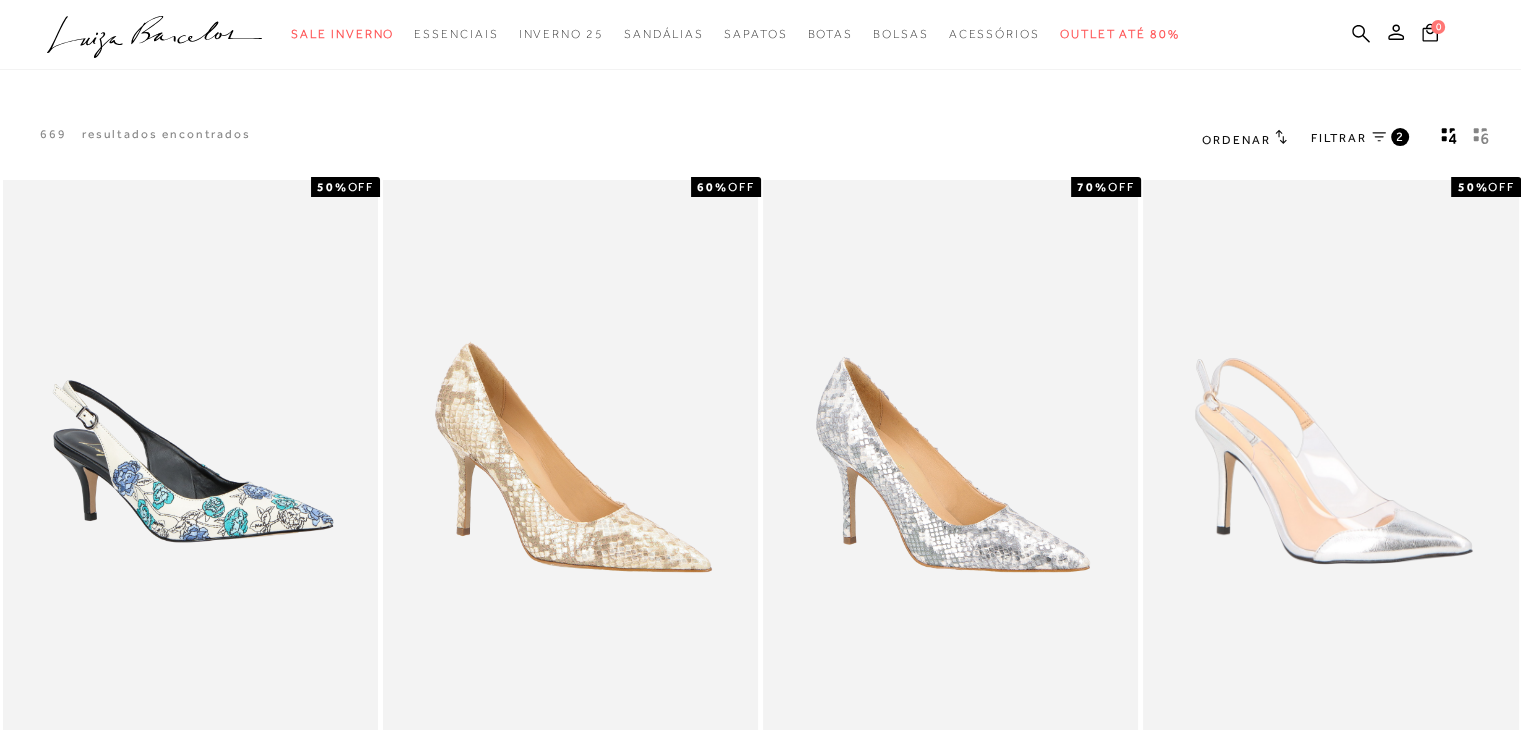 click on "FILTRAR
2" at bounding box center [1360, 139] 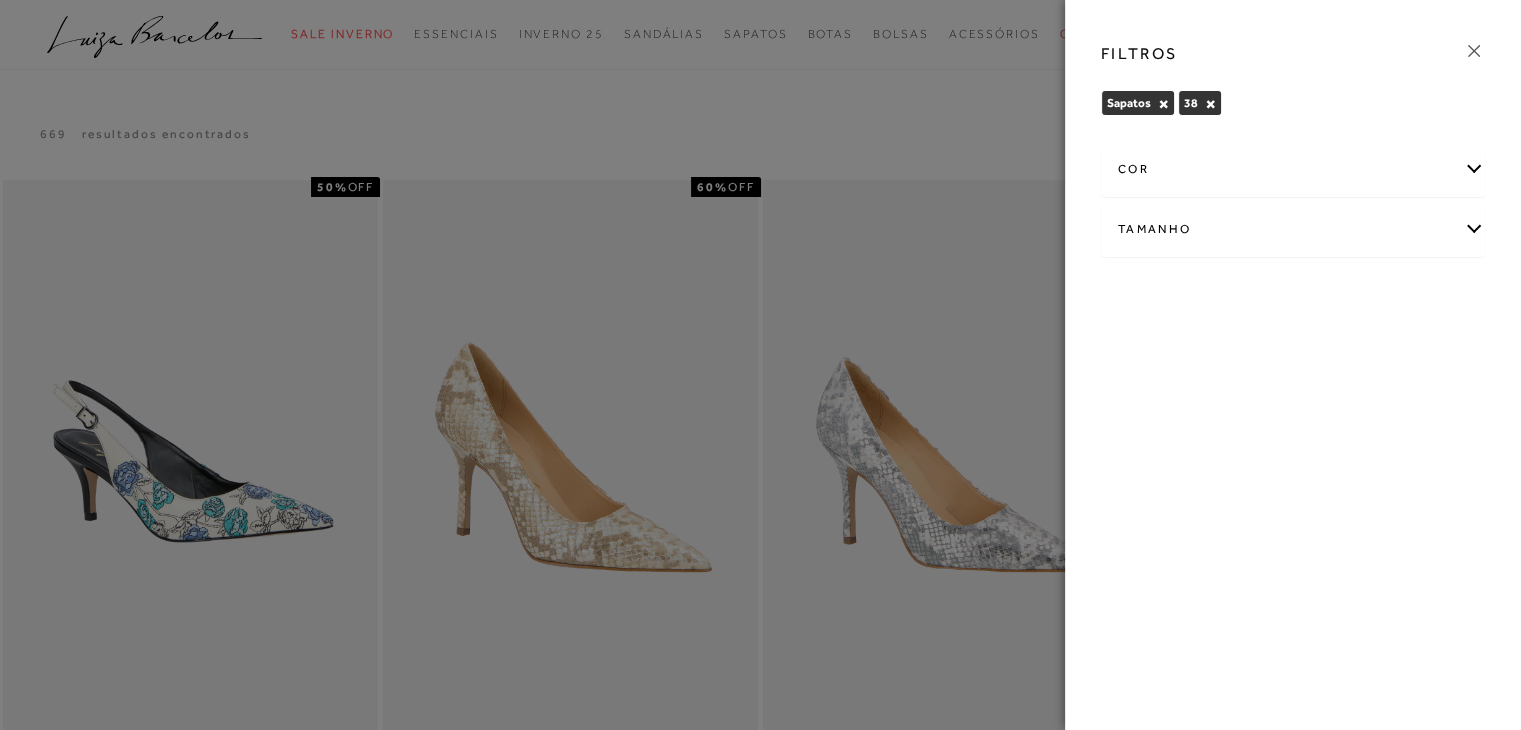 click 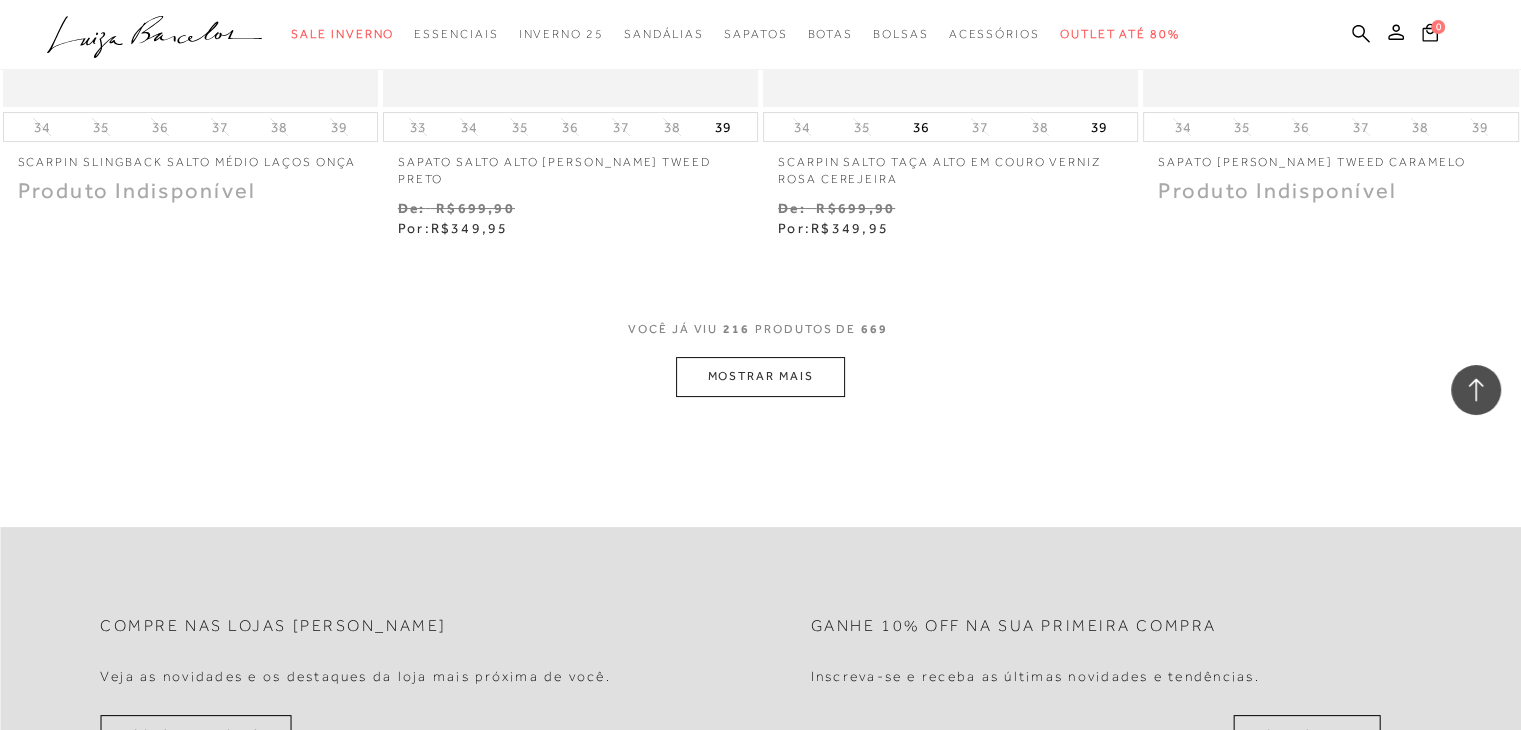 scroll, scrollTop: 38060, scrollLeft: 0, axis: vertical 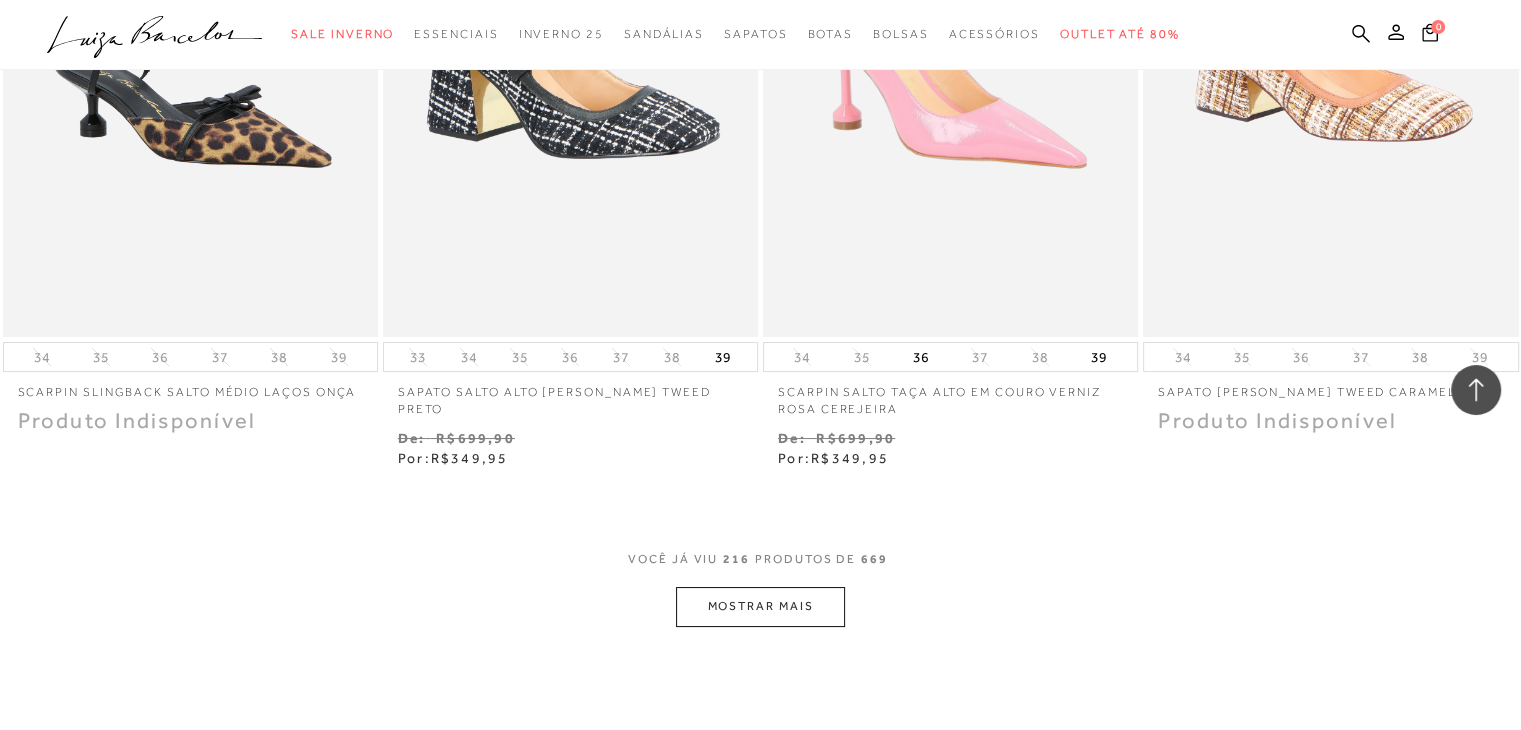 click on "Resultados da pesquisa
Sapatos
Resultados: 205 - 216 (de 669)
Opções de exibição
669
resultados encontrados
Ordenar Padrão Lançamentos 2" at bounding box center (760, -18676) 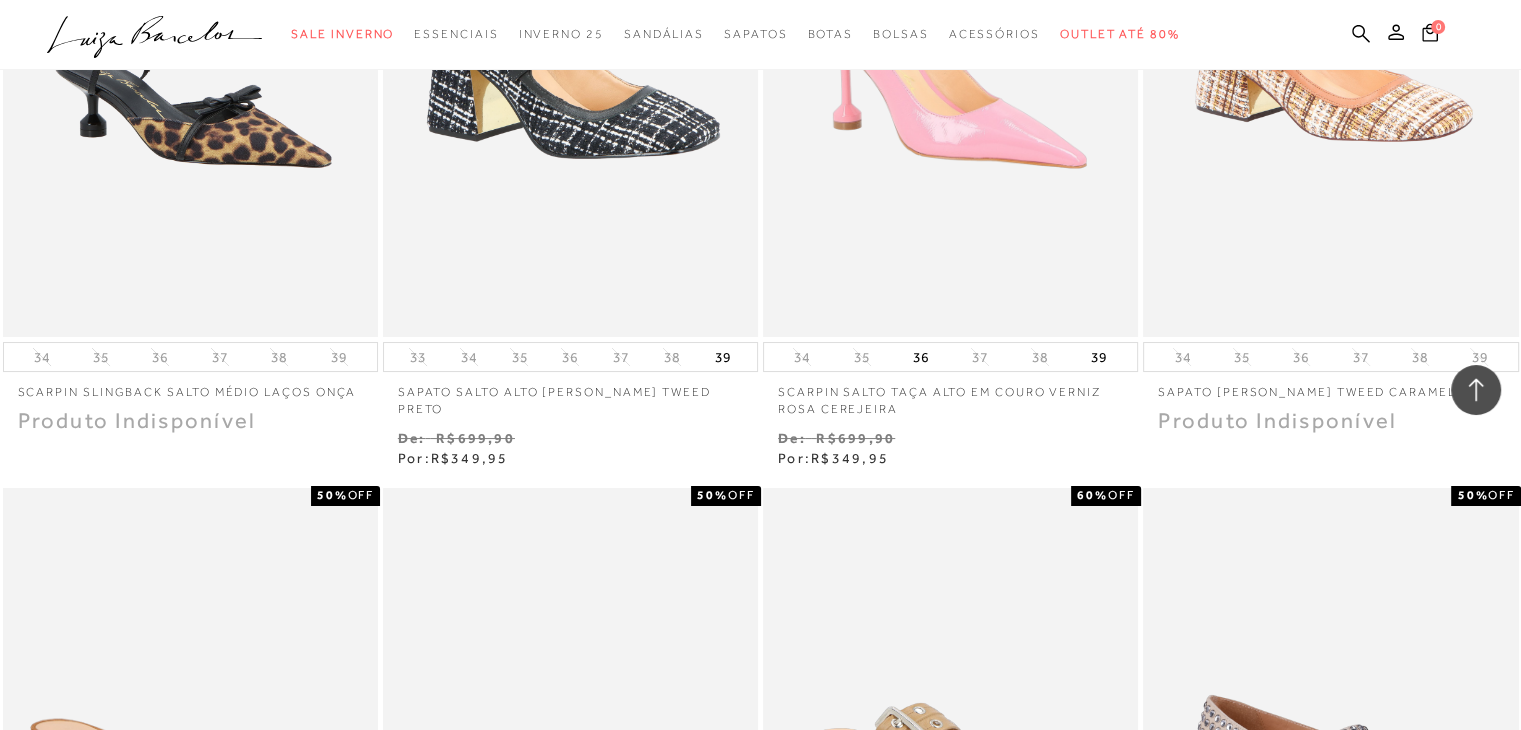 scroll, scrollTop: 38699, scrollLeft: 0, axis: vertical 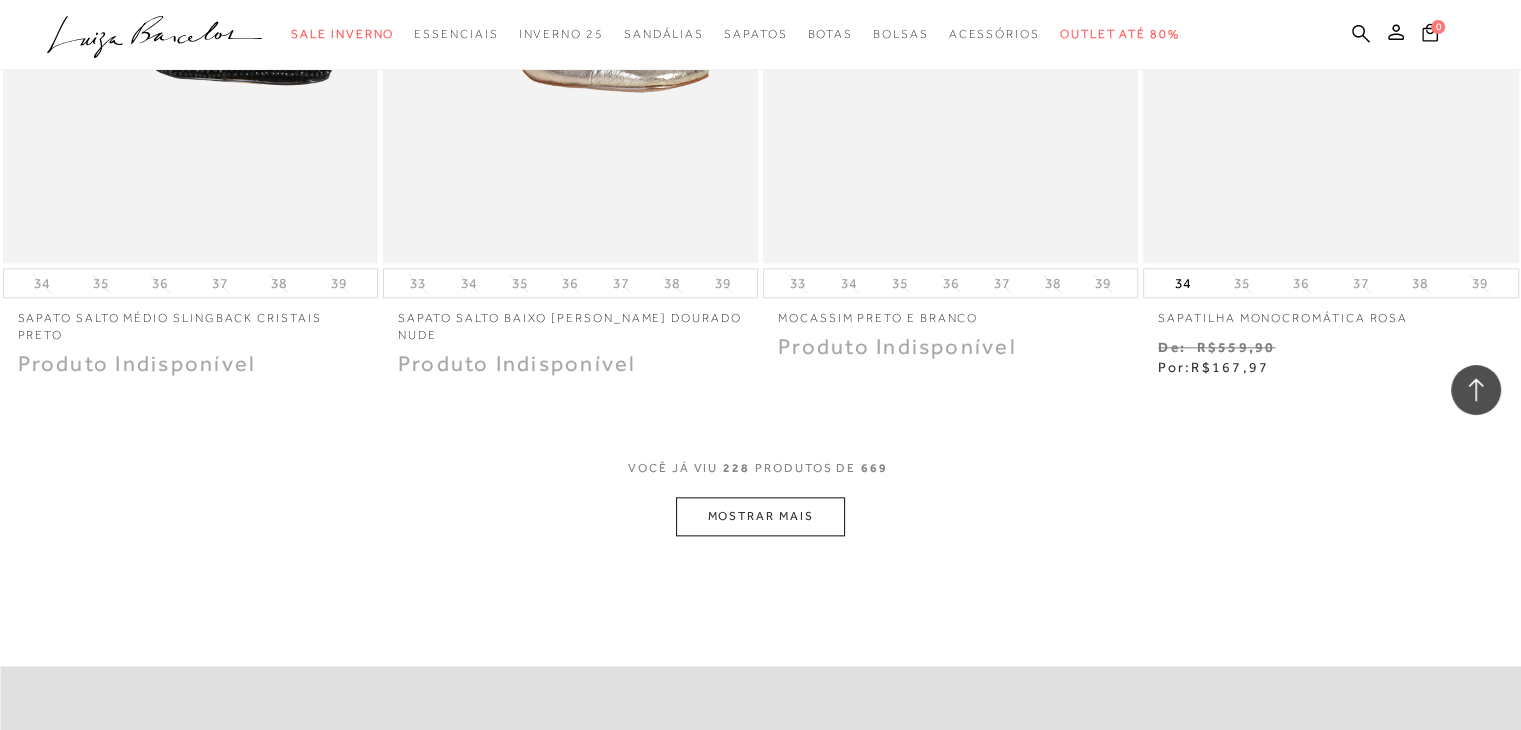 click on "MOSTRAR MAIS" at bounding box center [760, 516] 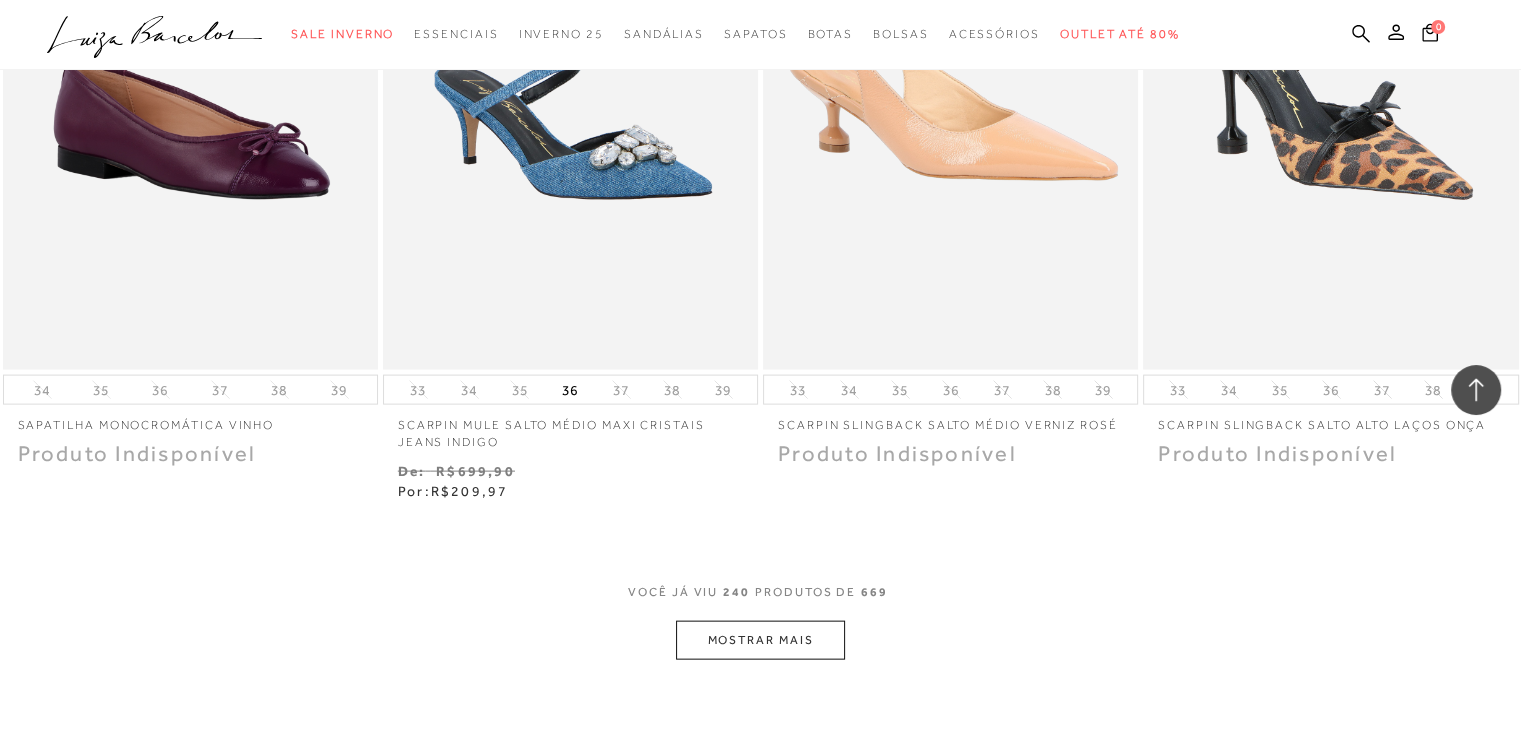 scroll, scrollTop: 42299, scrollLeft: 0, axis: vertical 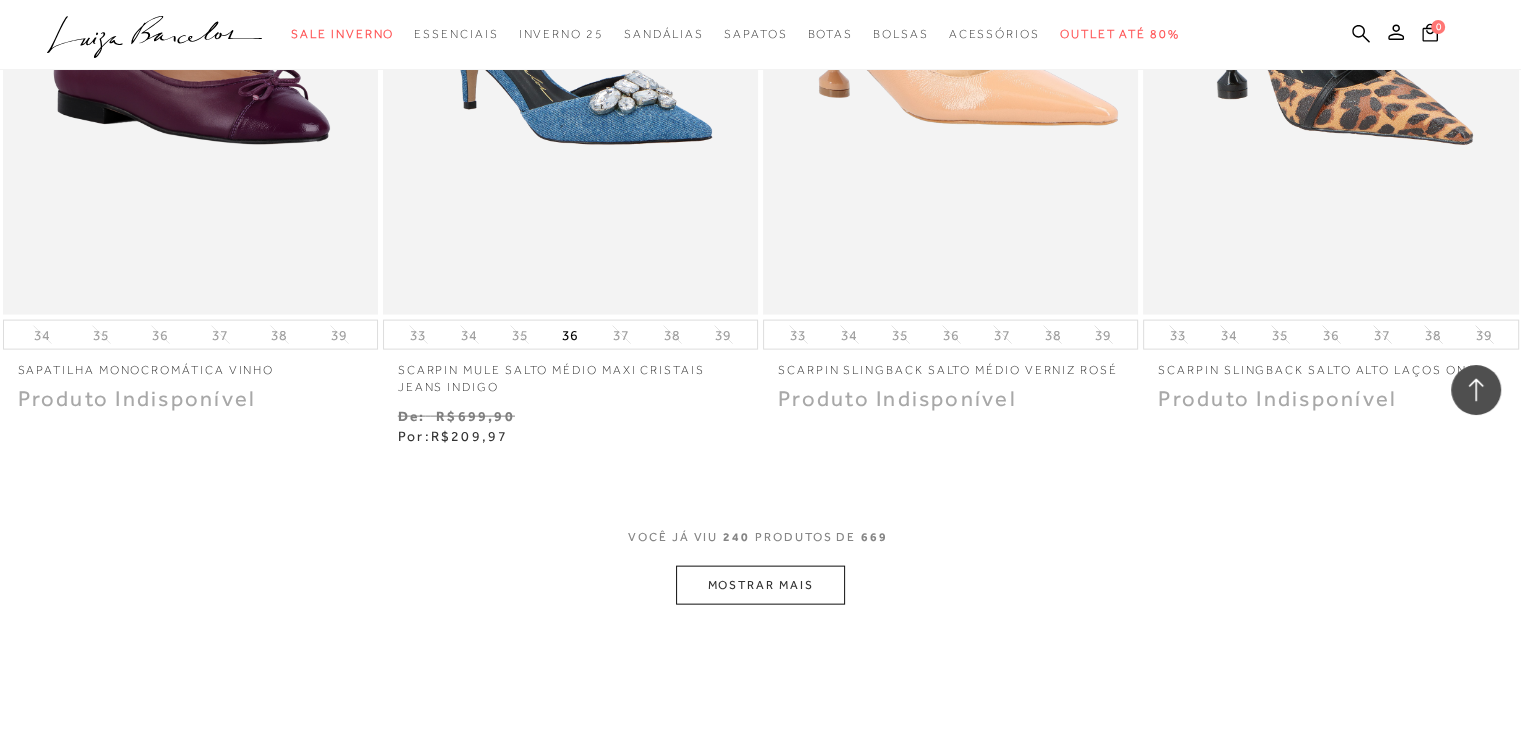 click on "MOSTRAR MAIS" at bounding box center (760, 585) 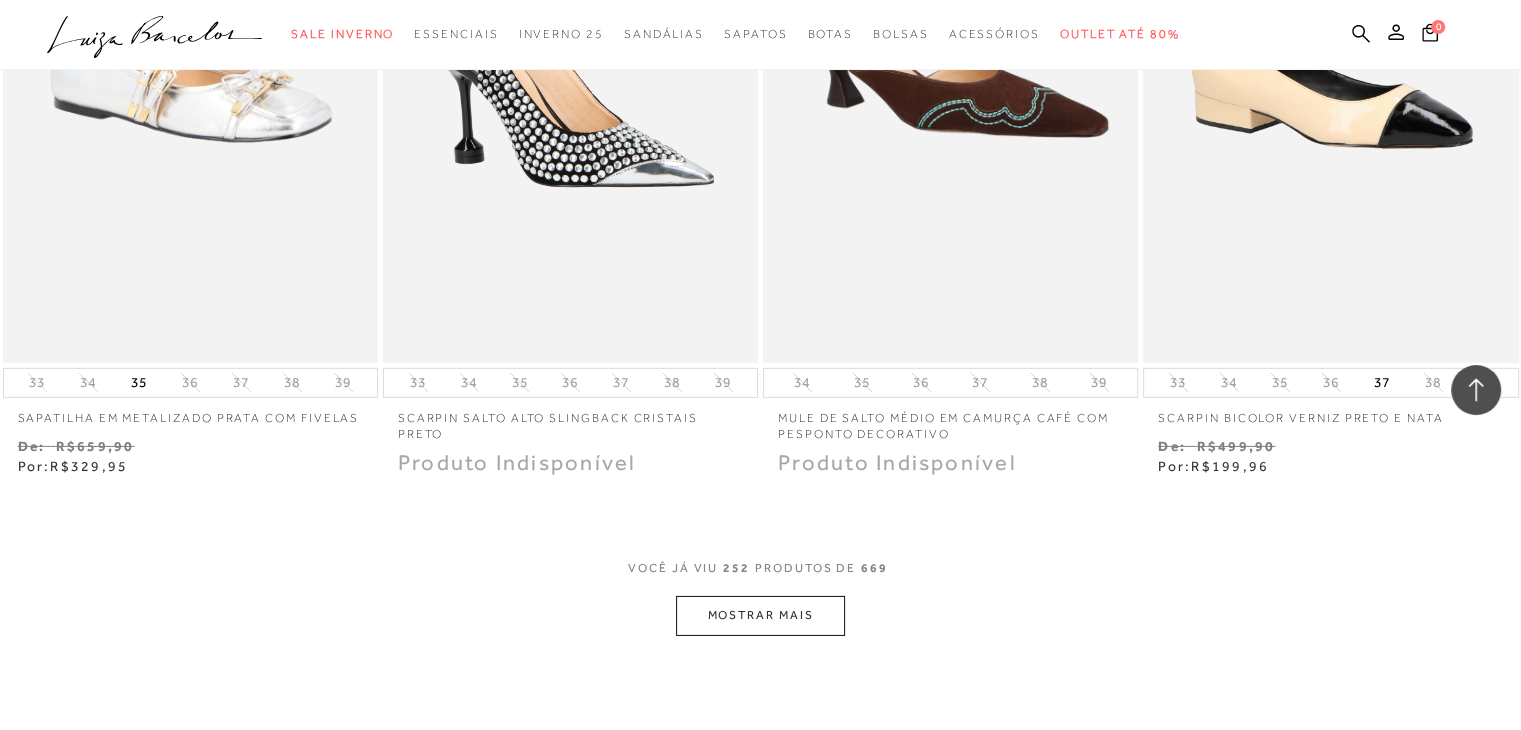 scroll, scrollTop: 44419, scrollLeft: 0, axis: vertical 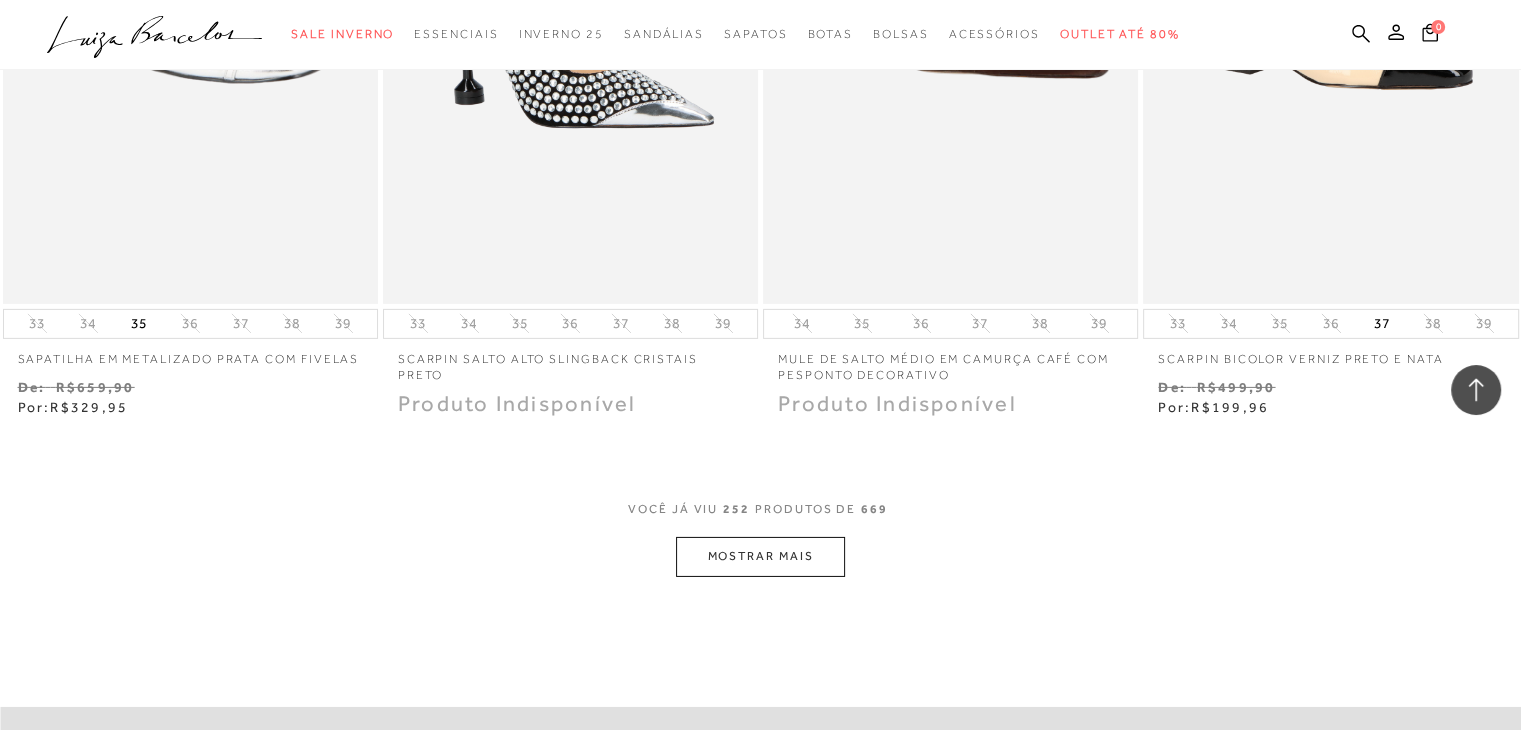 click on "MOSTRAR MAIS" at bounding box center [760, 556] 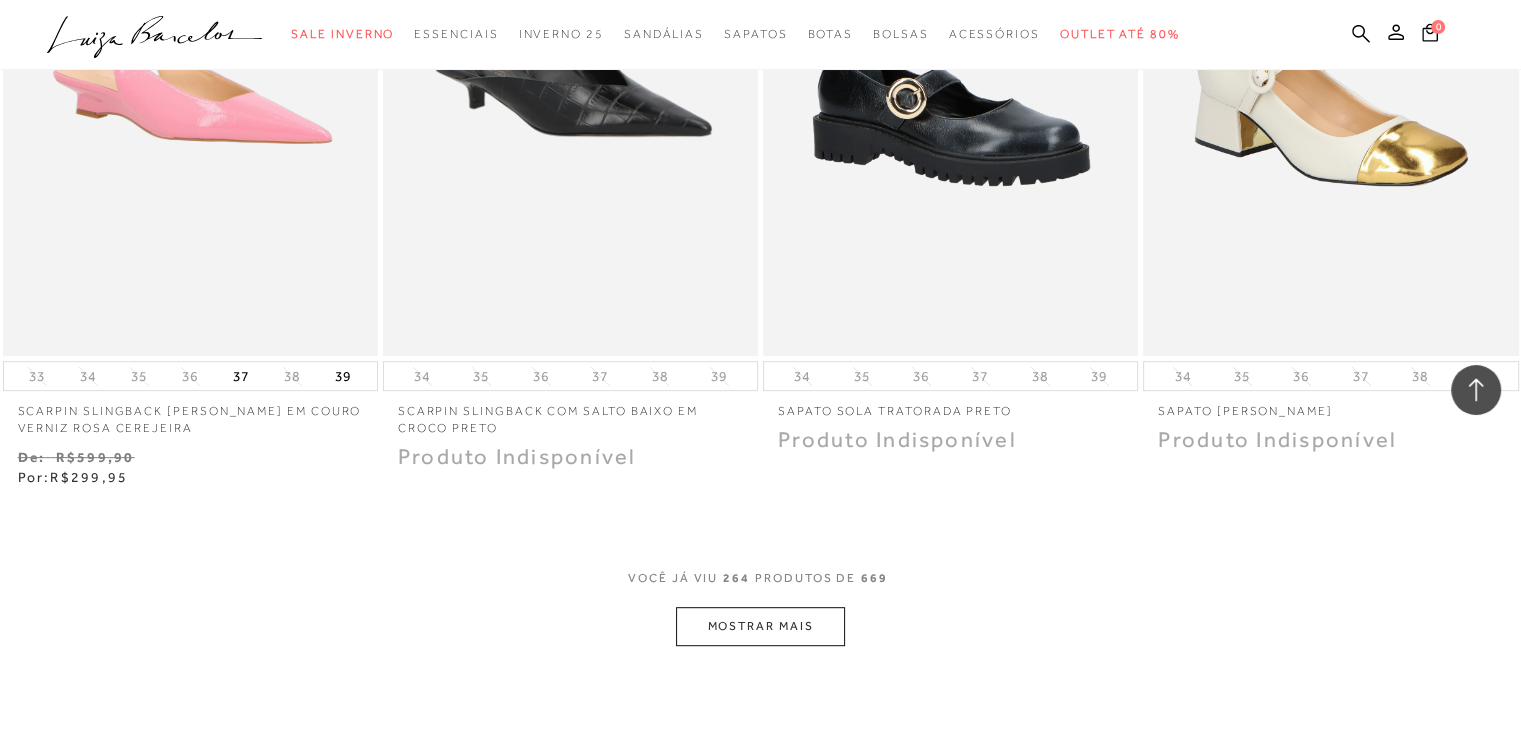scroll, scrollTop: 46459, scrollLeft: 0, axis: vertical 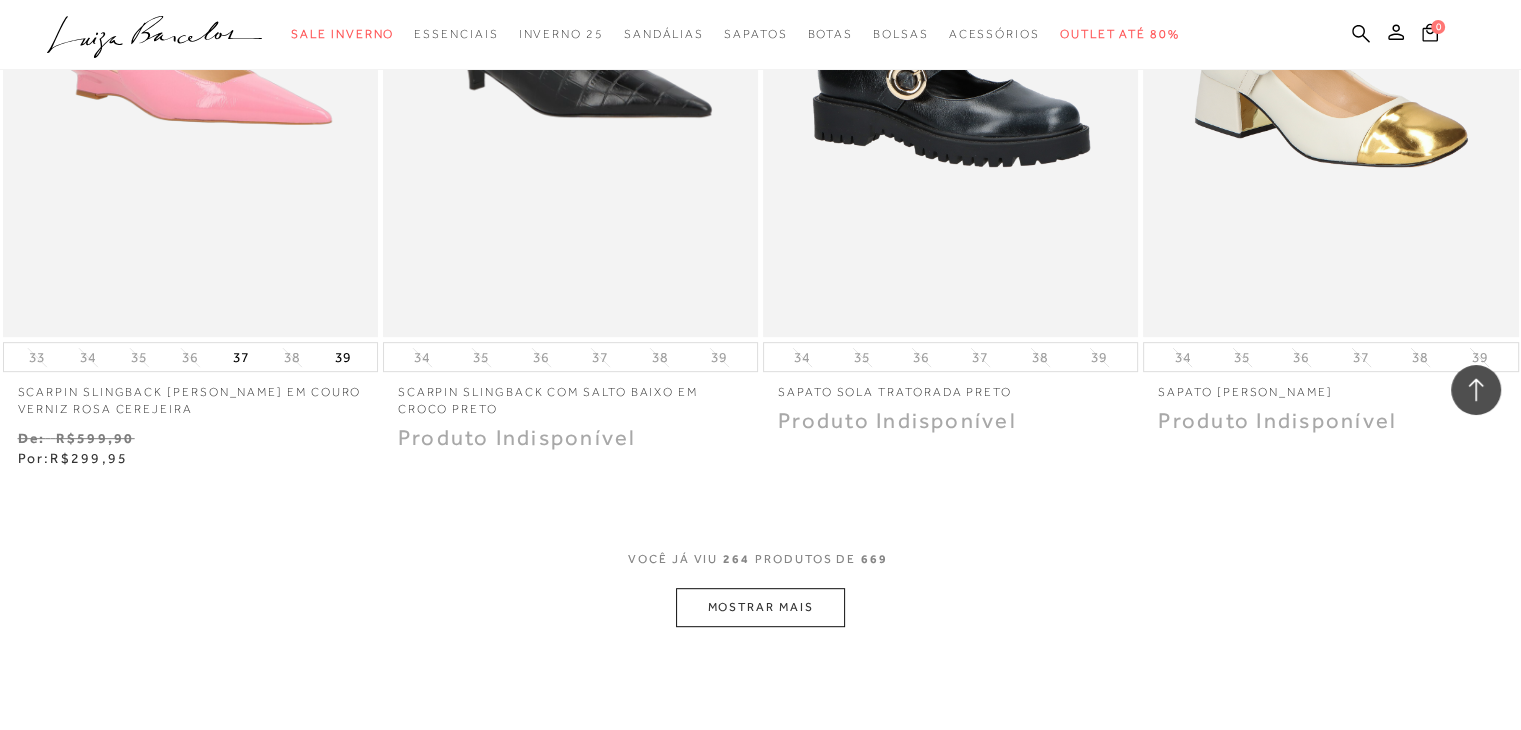 click on "MOSTRAR MAIS" at bounding box center (760, 607) 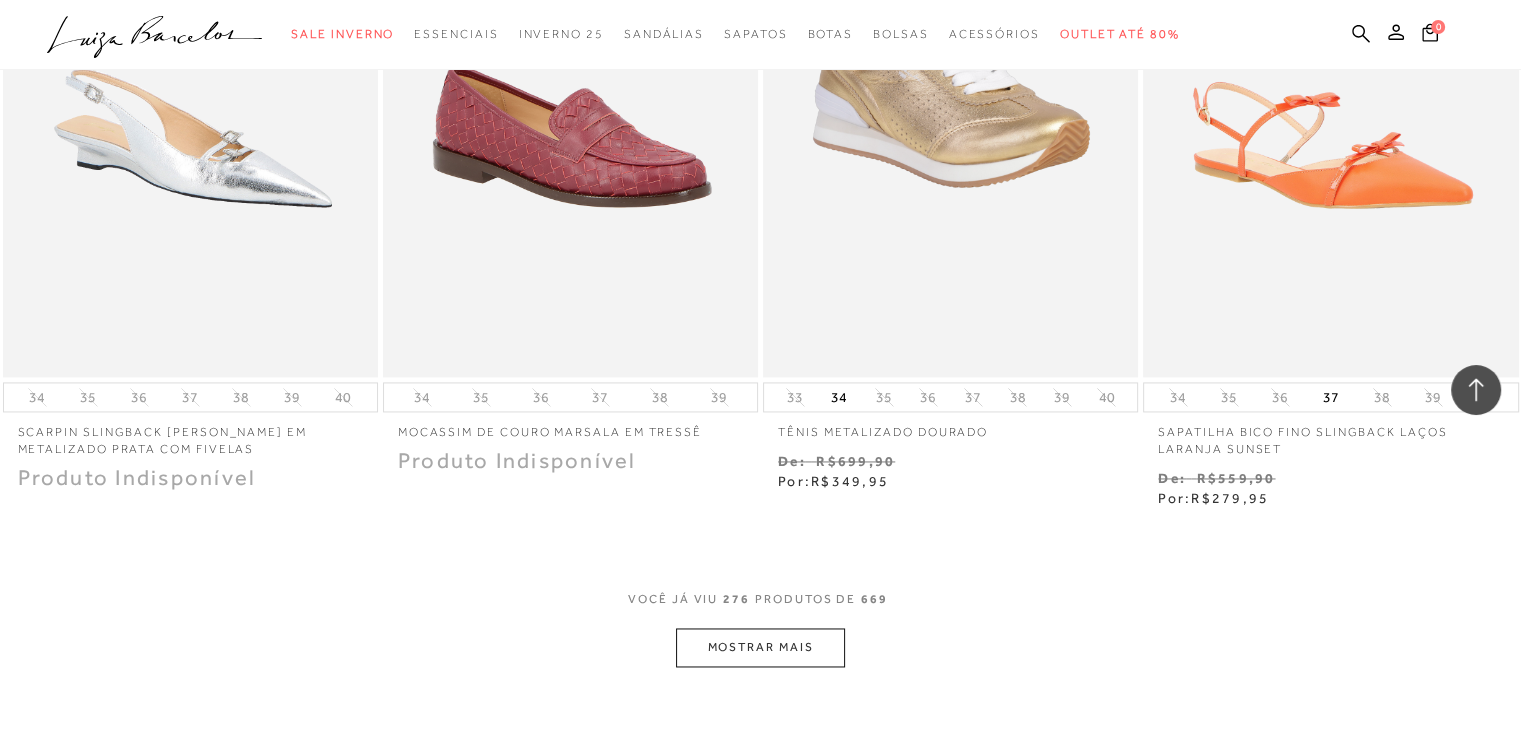 scroll, scrollTop: 48619, scrollLeft: 0, axis: vertical 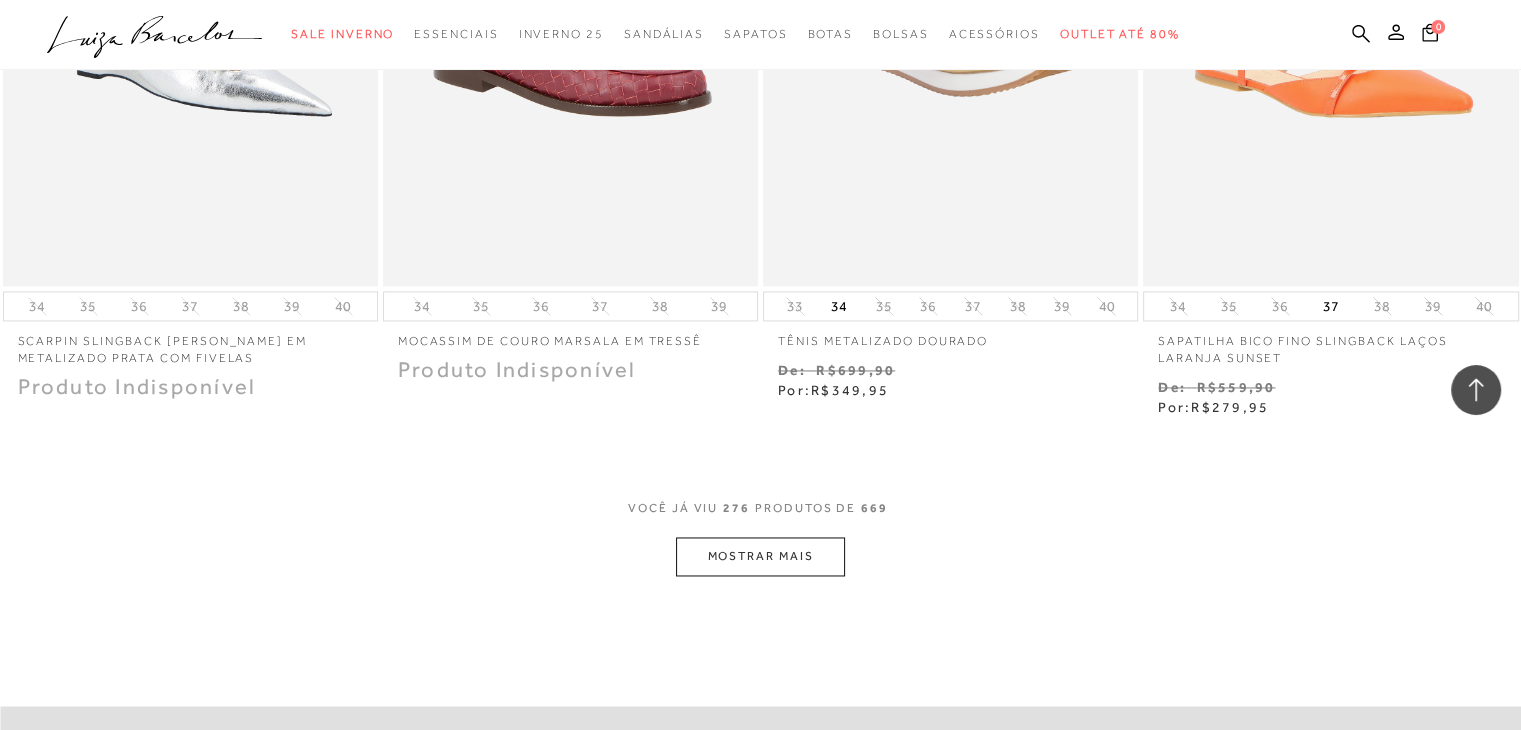 click on "MOSTRAR MAIS" at bounding box center (760, 556) 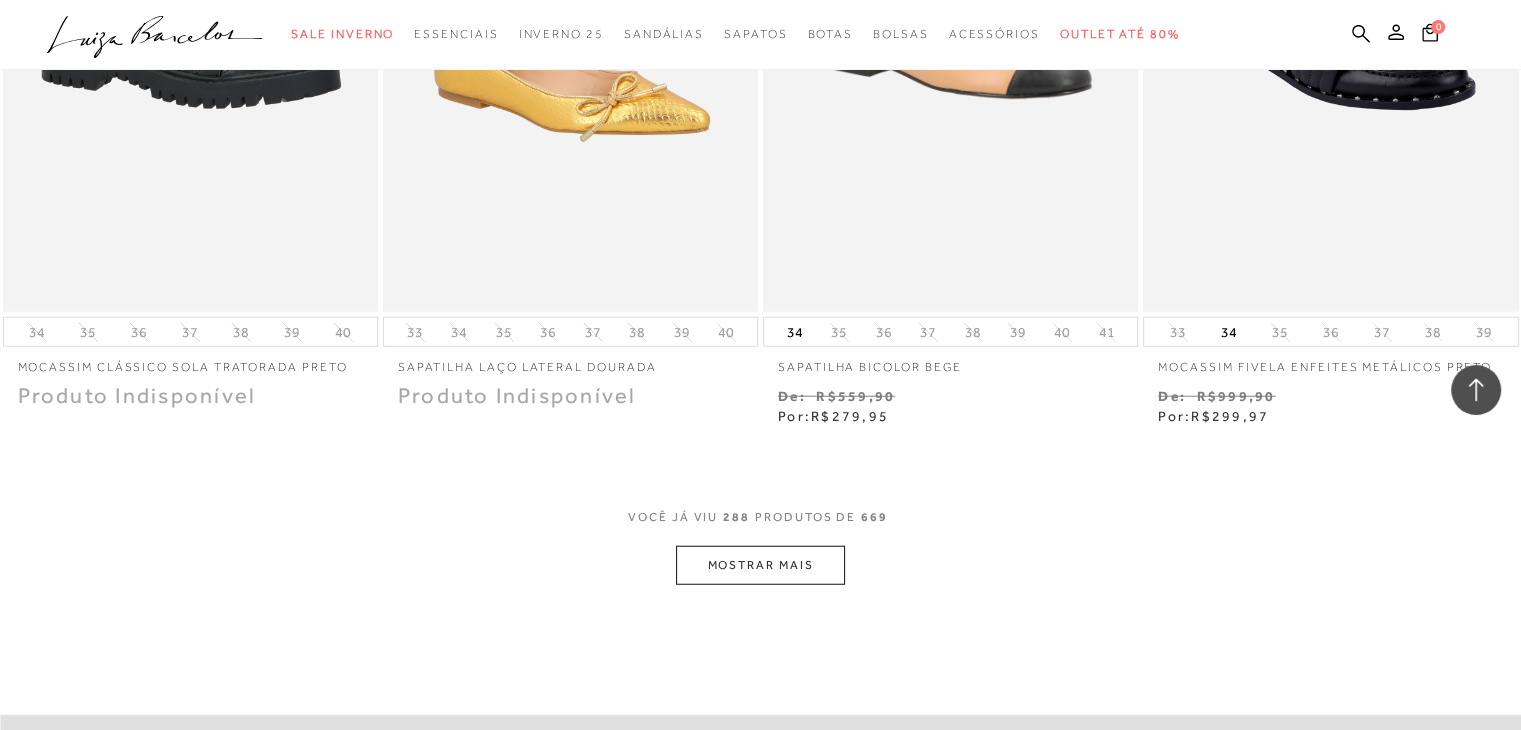 scroll, scrollTop: 50699, scrollLeft: 0, axis: vertical 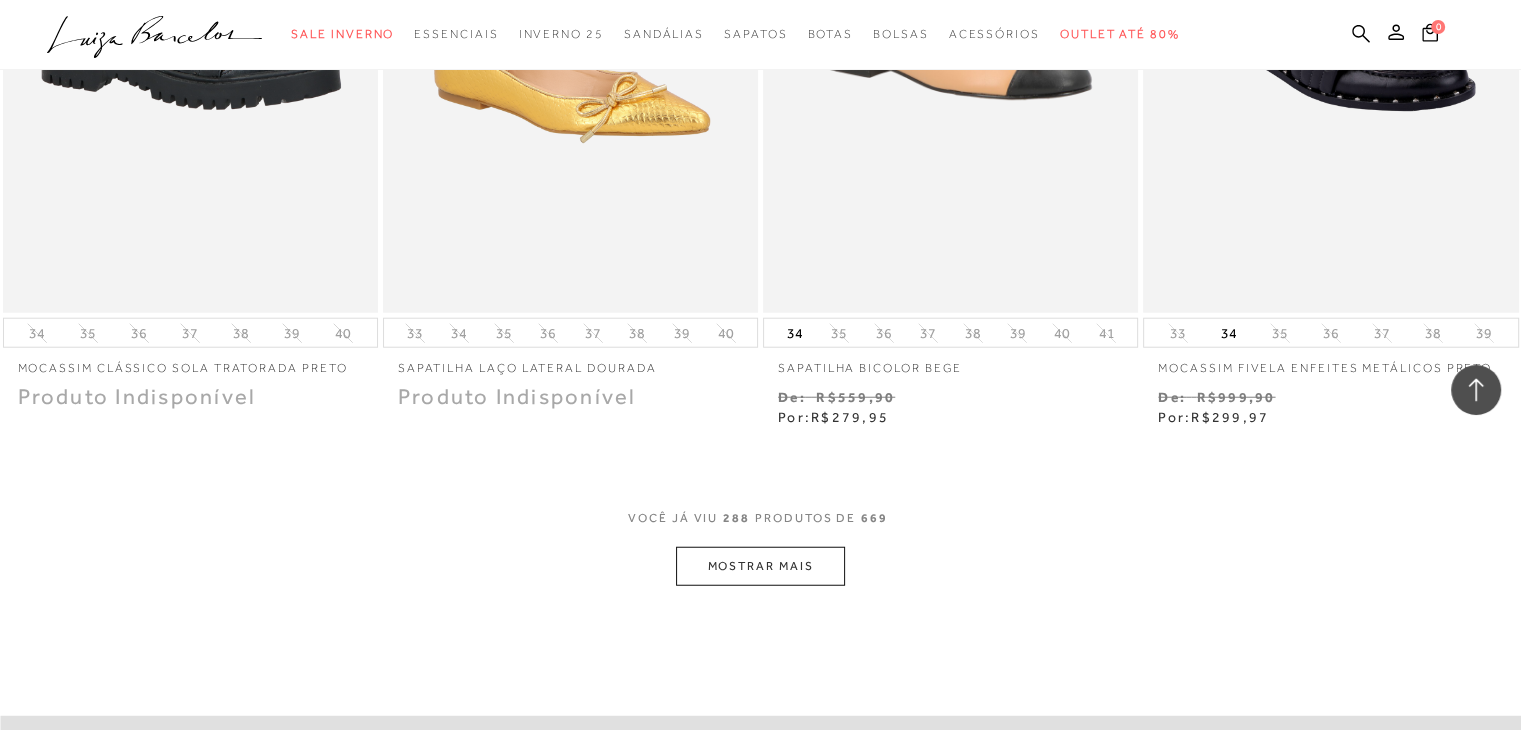 click on "MOSTRAR MAIS" at bounding box center [760, 566] 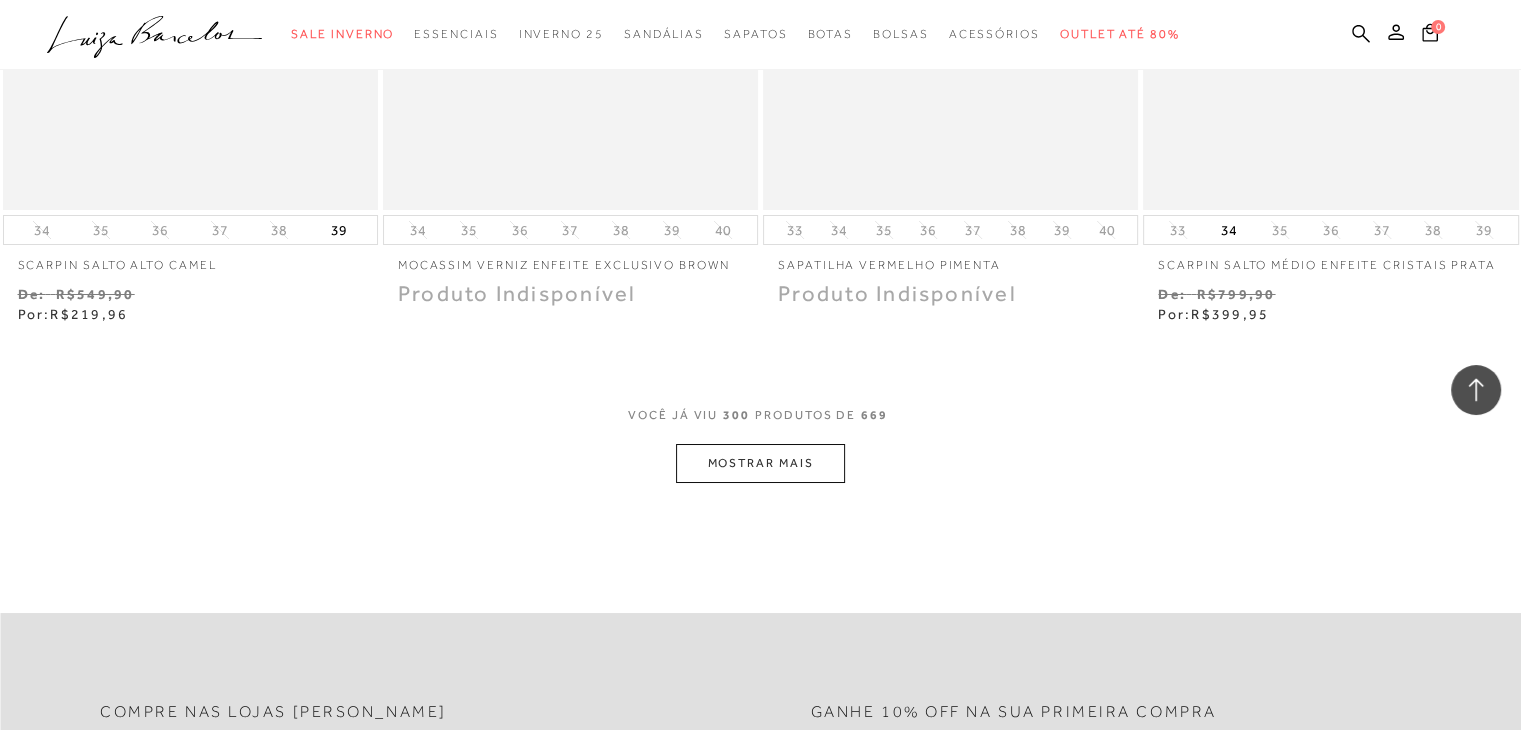 scroll, scrollTop: 52939, scrollLeft: 0, axis: vertical 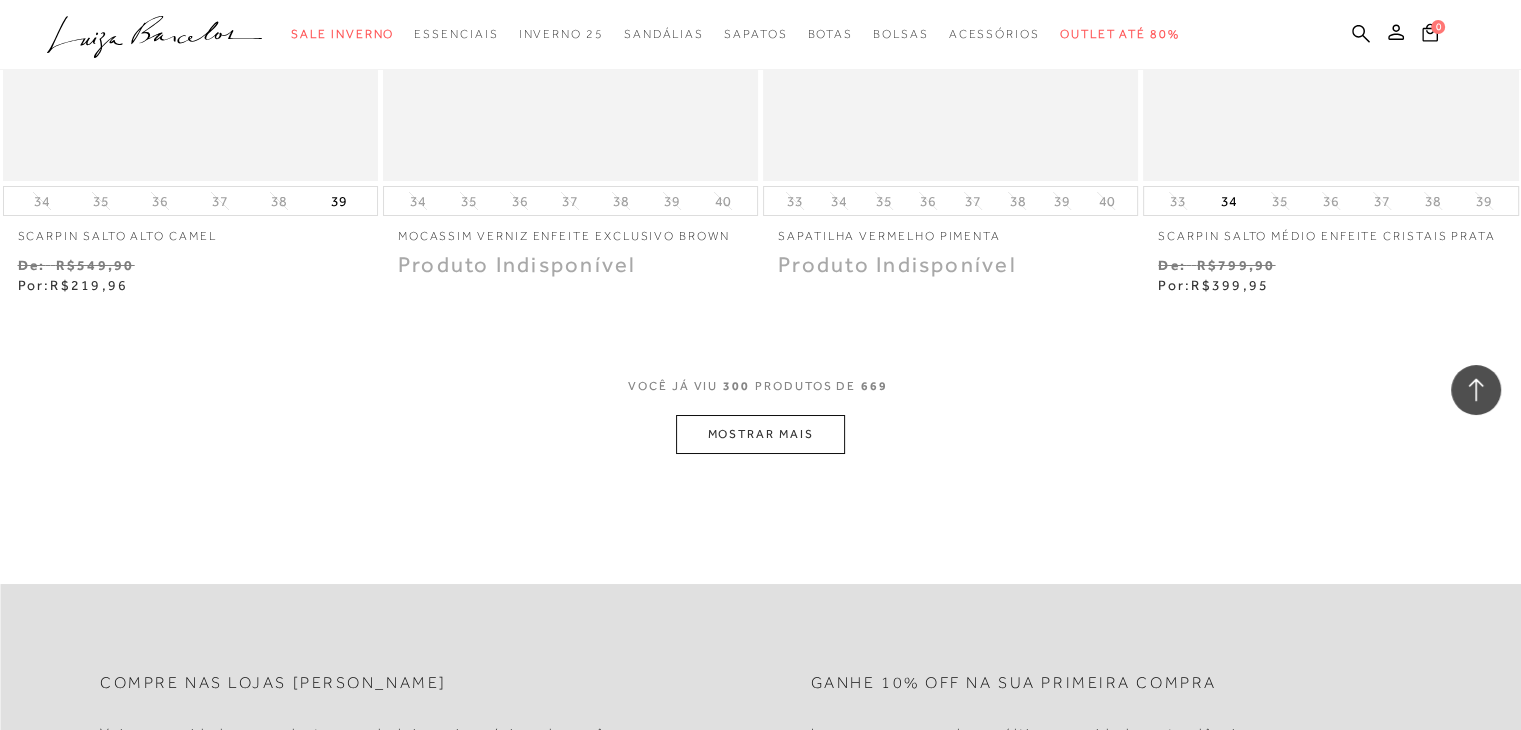 click on "MOSTRAR MAIS" at bounding box center (760, 434) 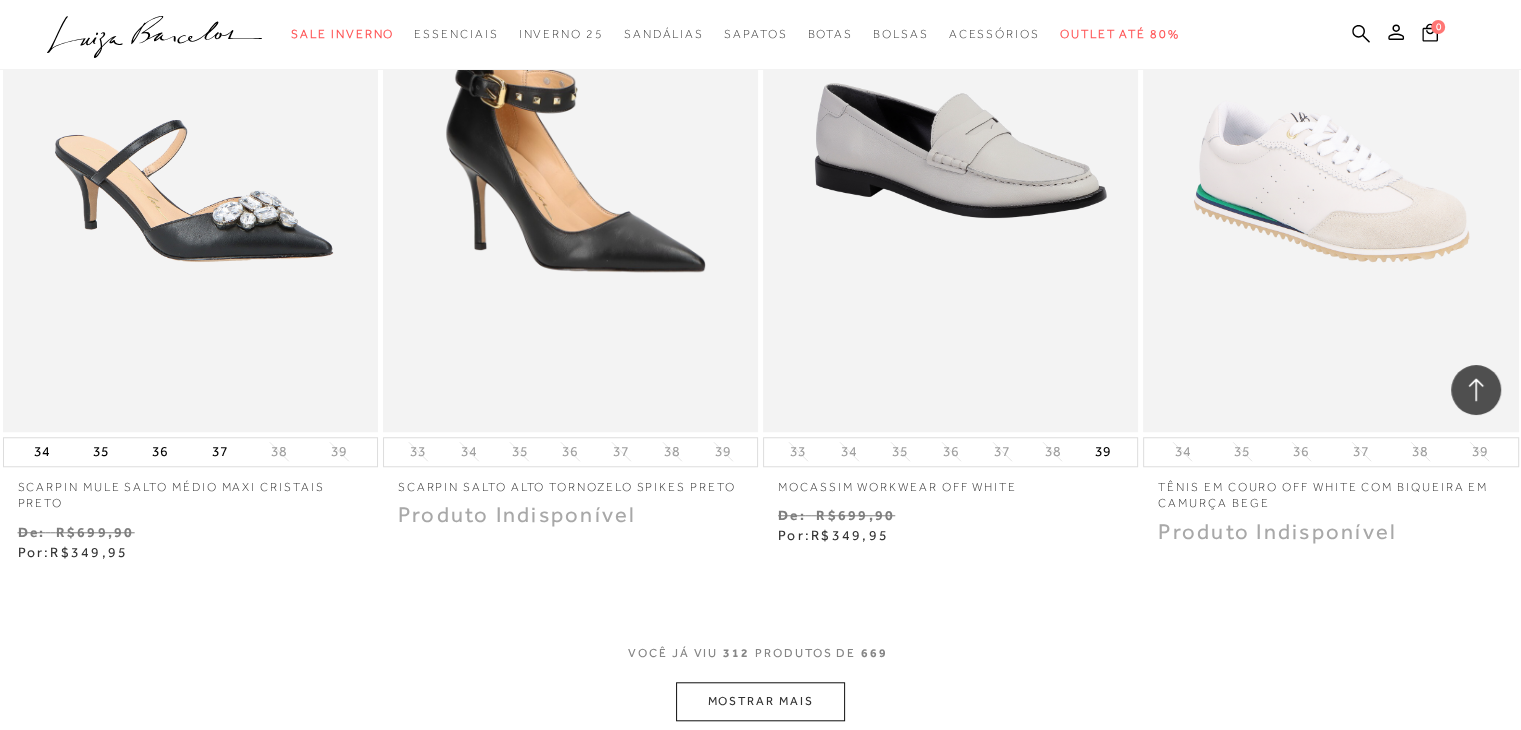 scroll, scrollTop: 55059, scrollLeft: 0, axis: vertical 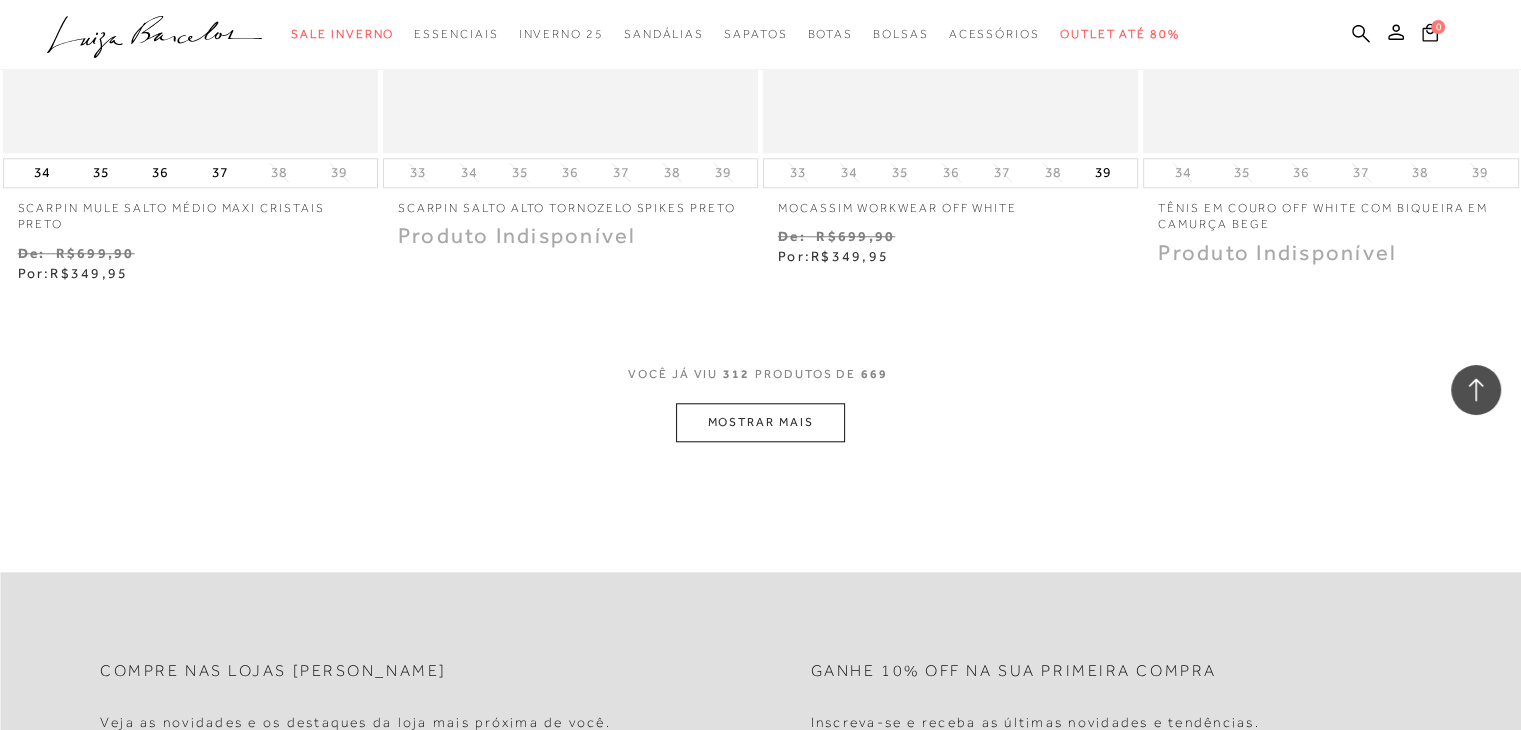 click on "MOSTRAR MAIS" at bounding box center [760, 422] 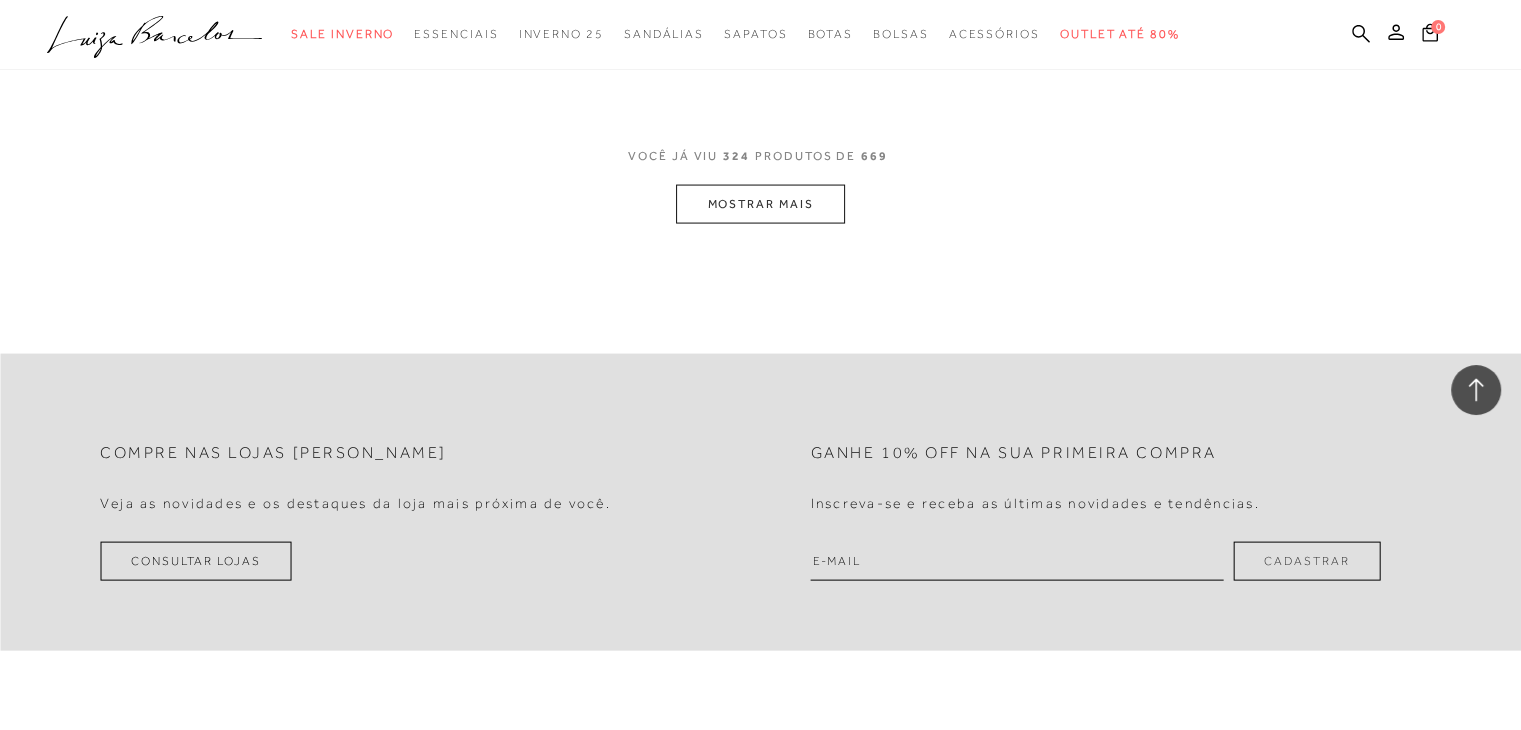 scroll, scrollTop: 57459, scrollLeft: 0, axis: vertical 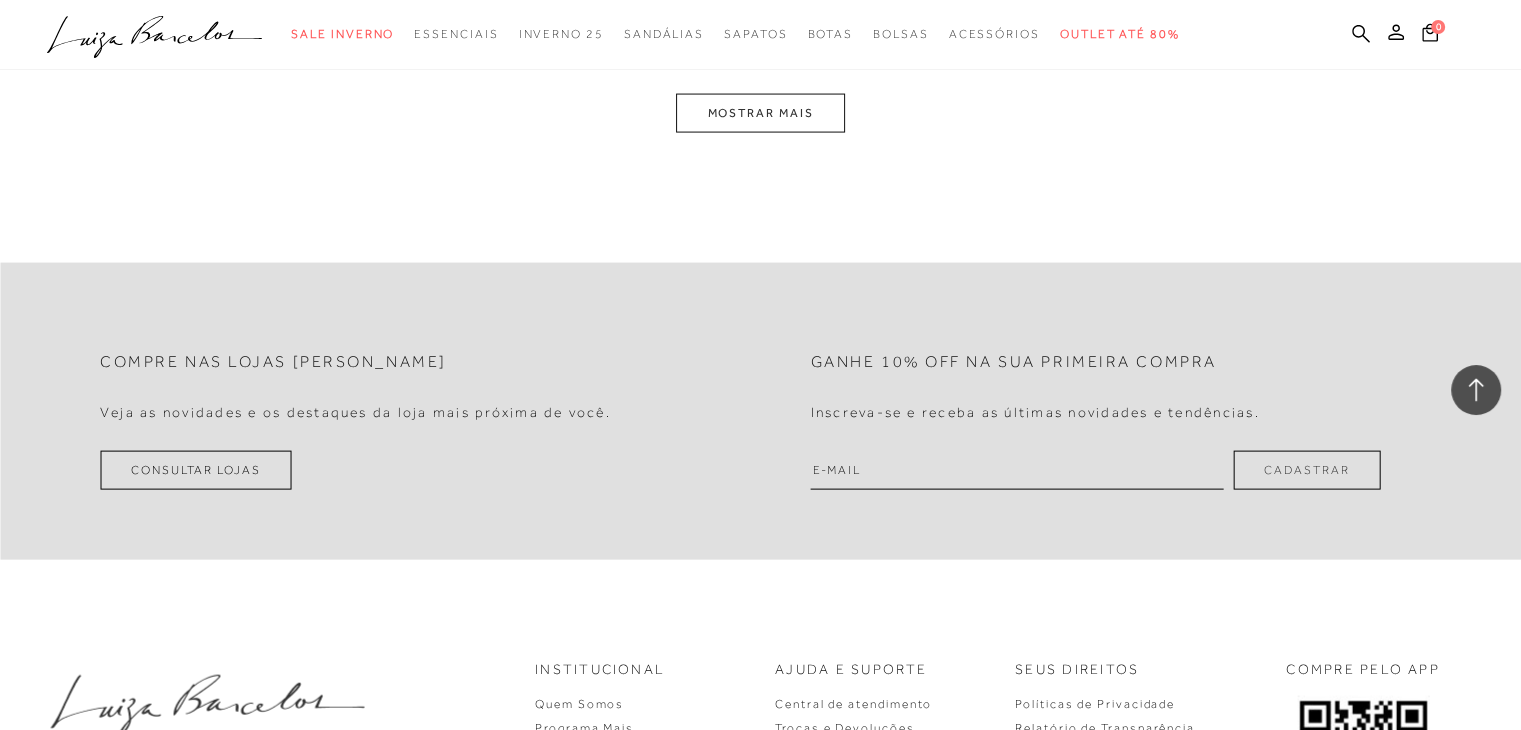 click on "MOSTRAR MAIS" at bounding box center [760, 113] 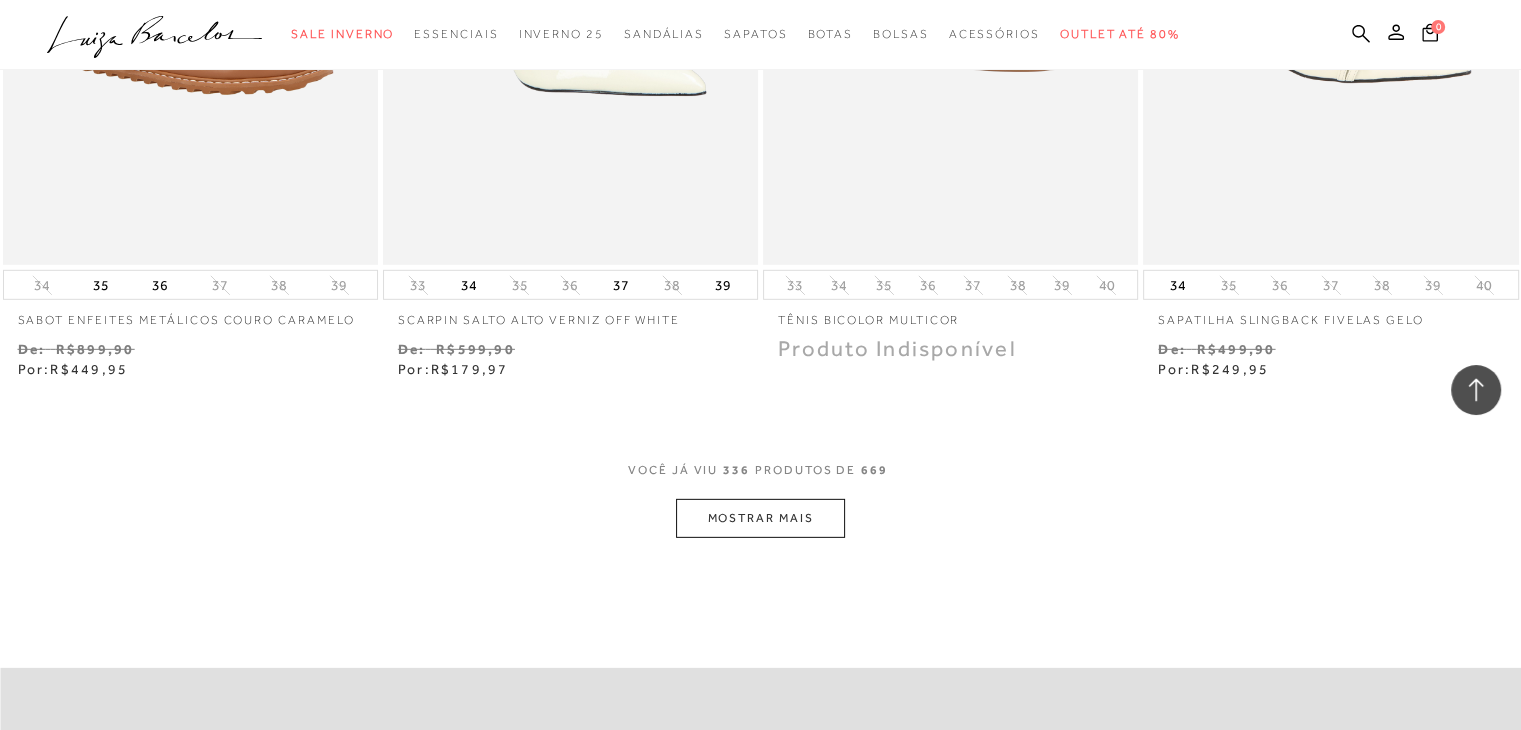 scroll, scrollTop: 59165, scrollLeft: 0, axis: vertical 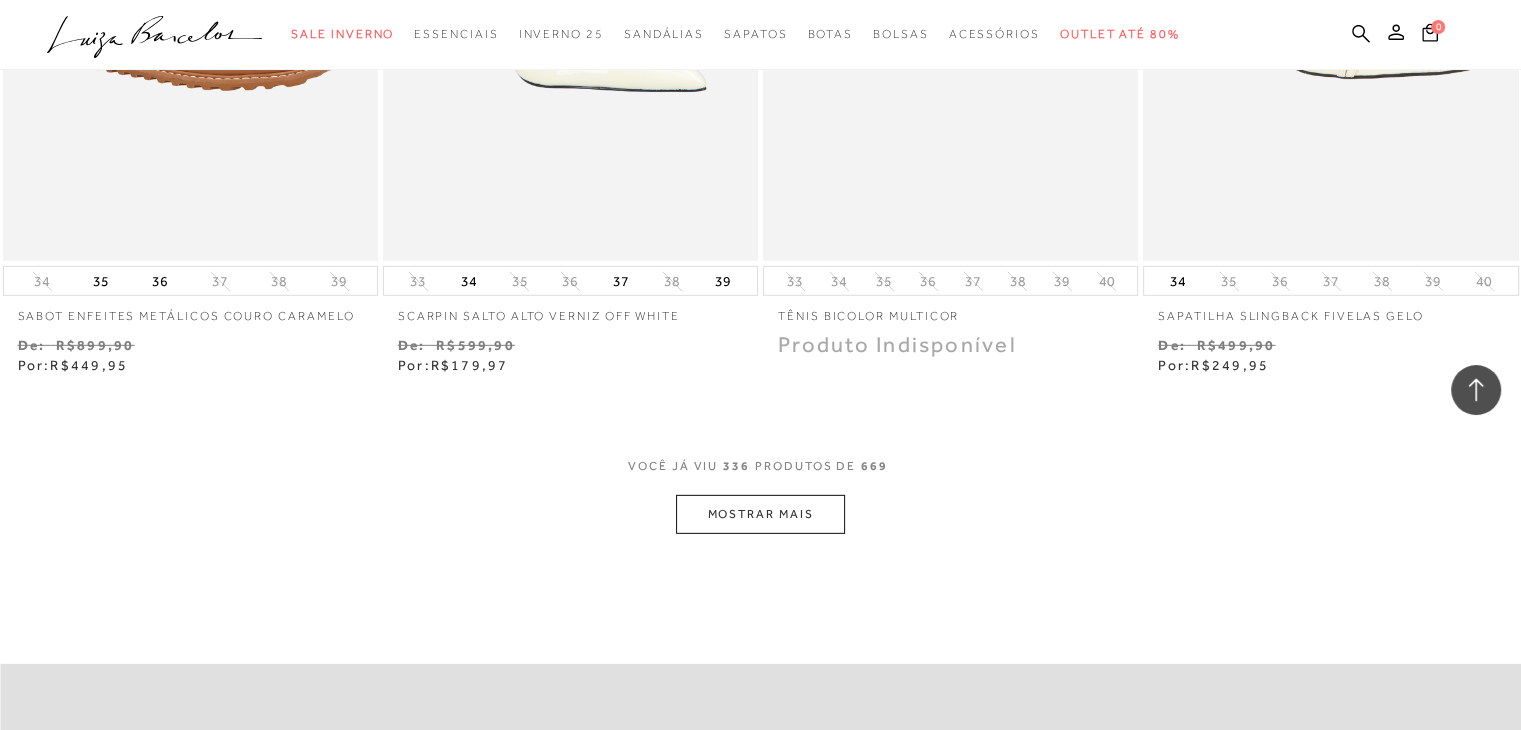 click on "MOSTRAR MAIS" at bounding box center (760, 514) 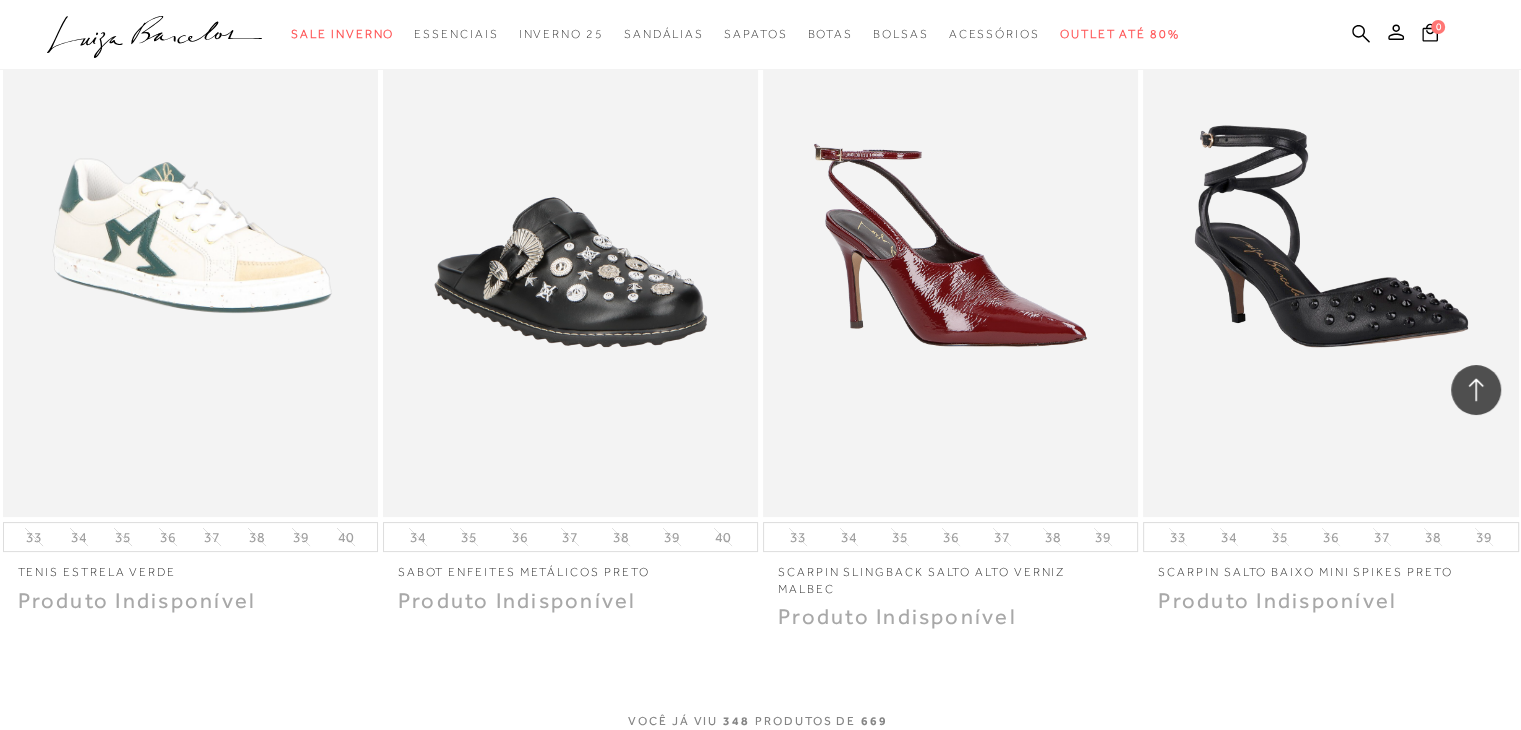 scroll, scrollTop: 61285, scrollLeft: 0, axis: vertical 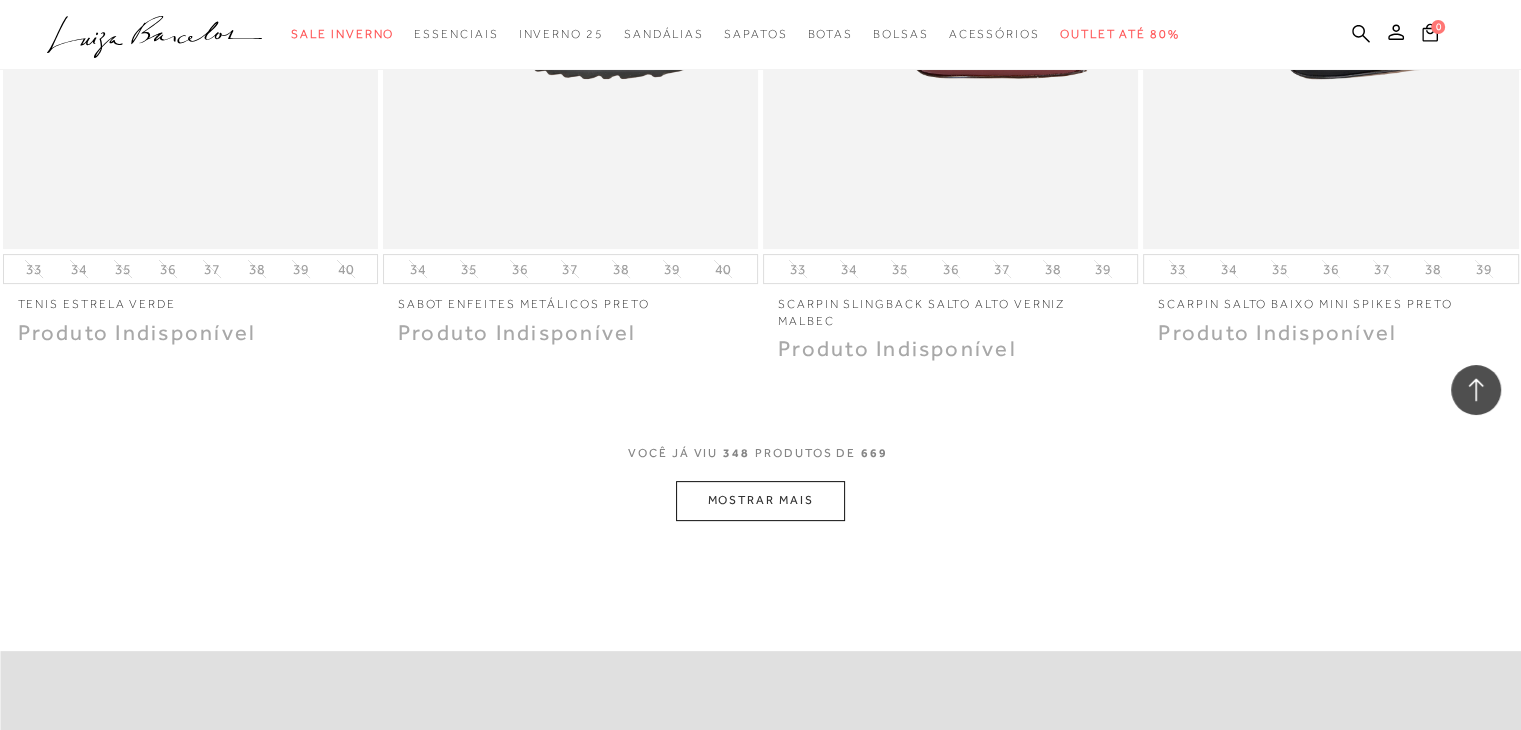 click on "MOSTRAR MAIS" at bounding box center [760, 500] 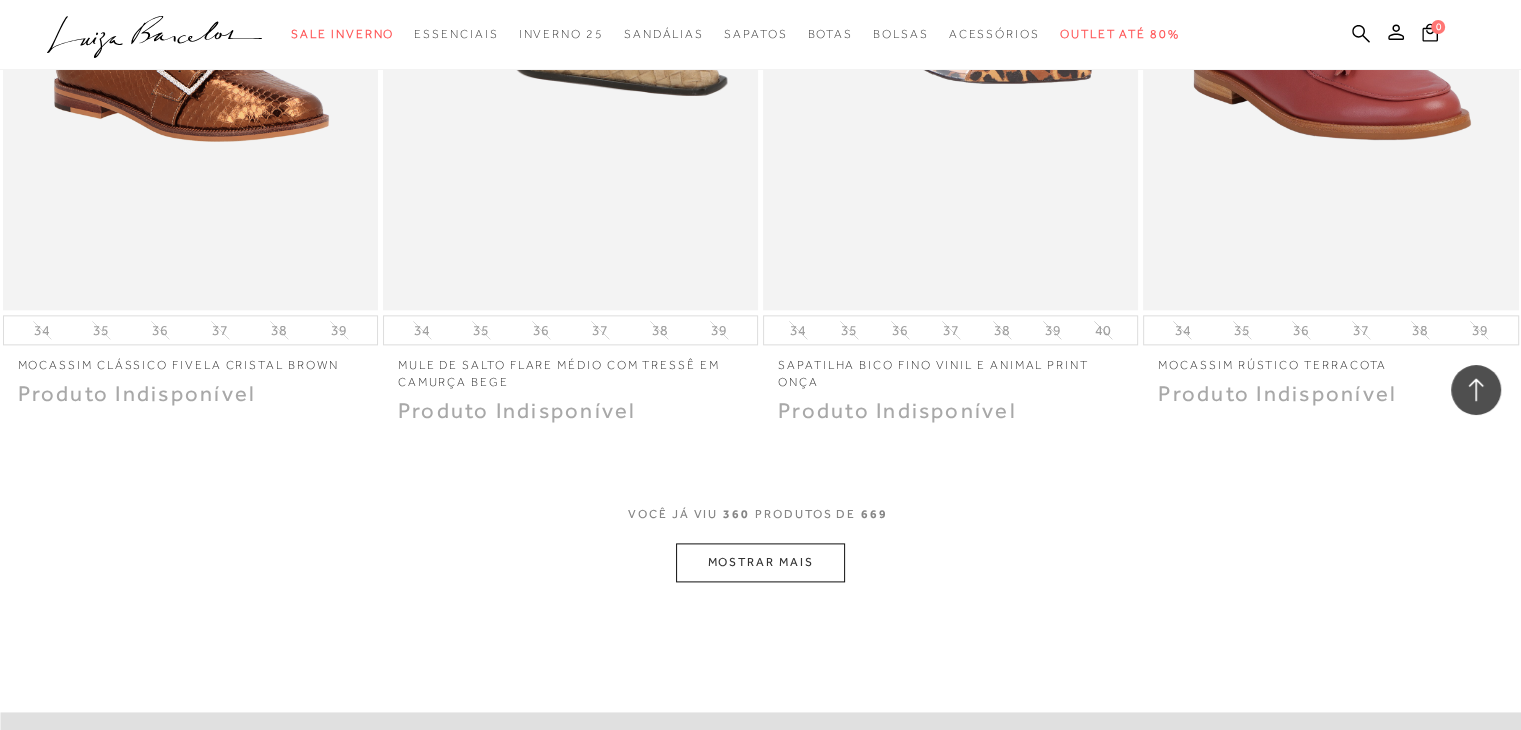 scroll, scrollTop: 63365, scrollLeft: 0, axis: vertical 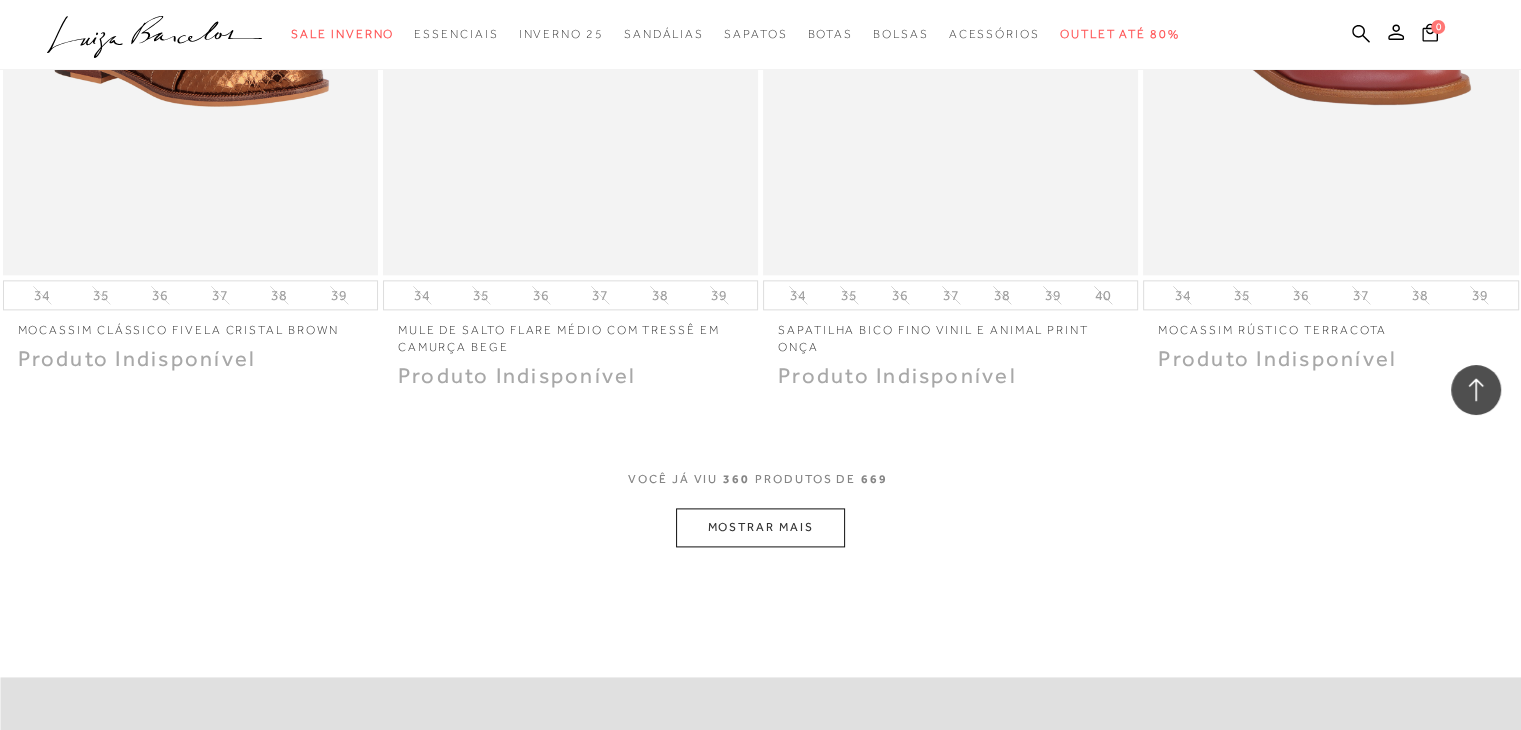 click on "MOSTRAR MAIS" at bounding box center [760, 527] 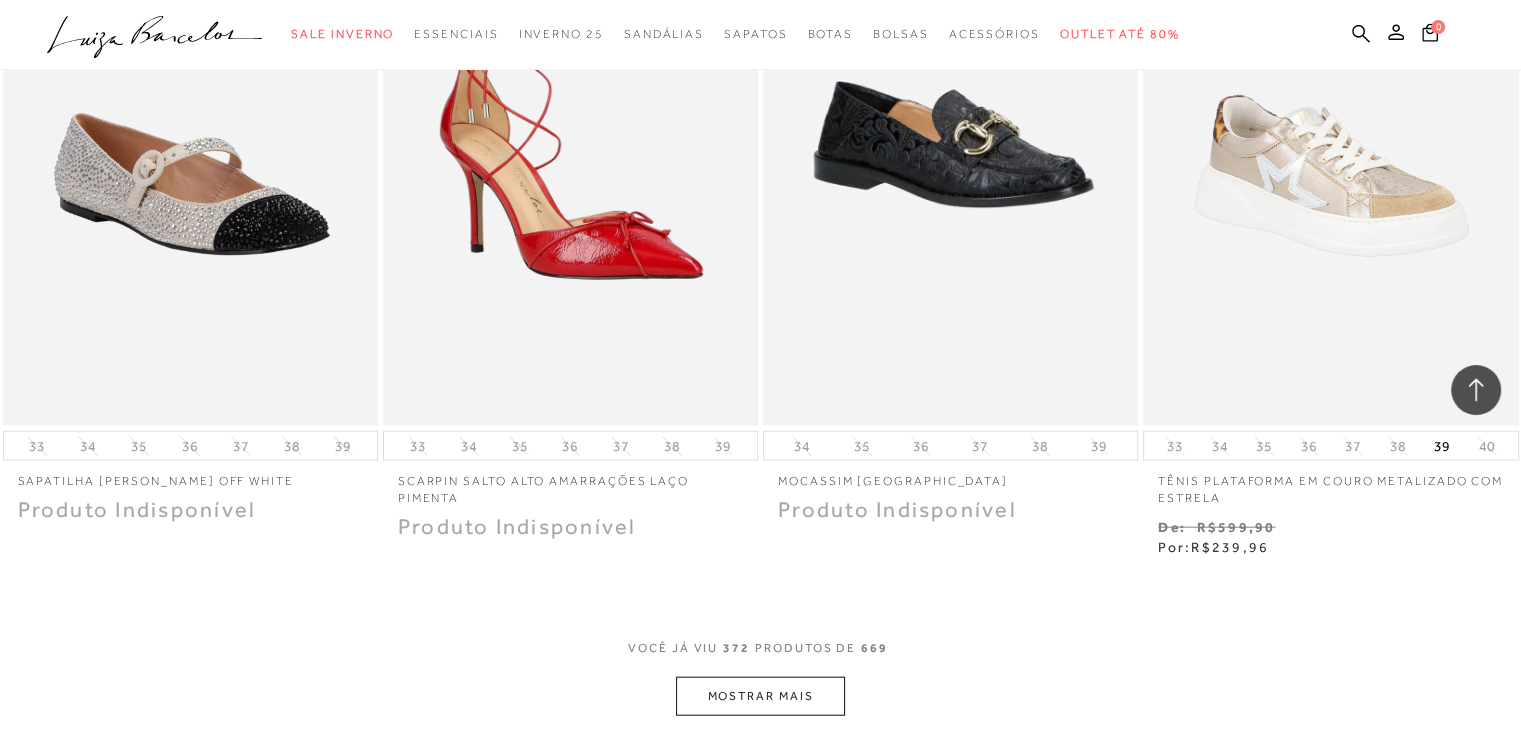 scroll, scrollTop: 65325, scrollLeft: 0, axis: vertical 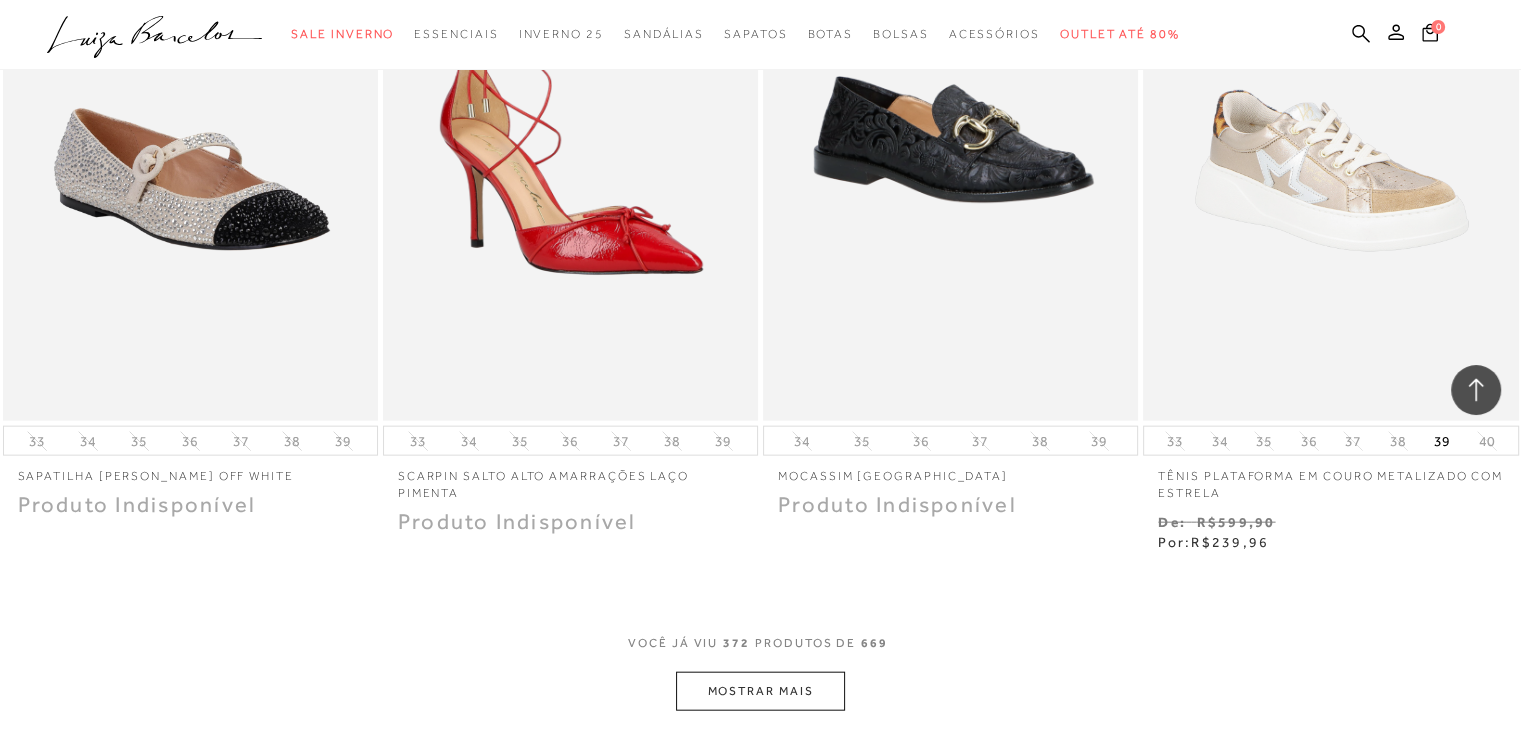 click on "MOSTRAR MAIS" at bounding box center [760, 691] 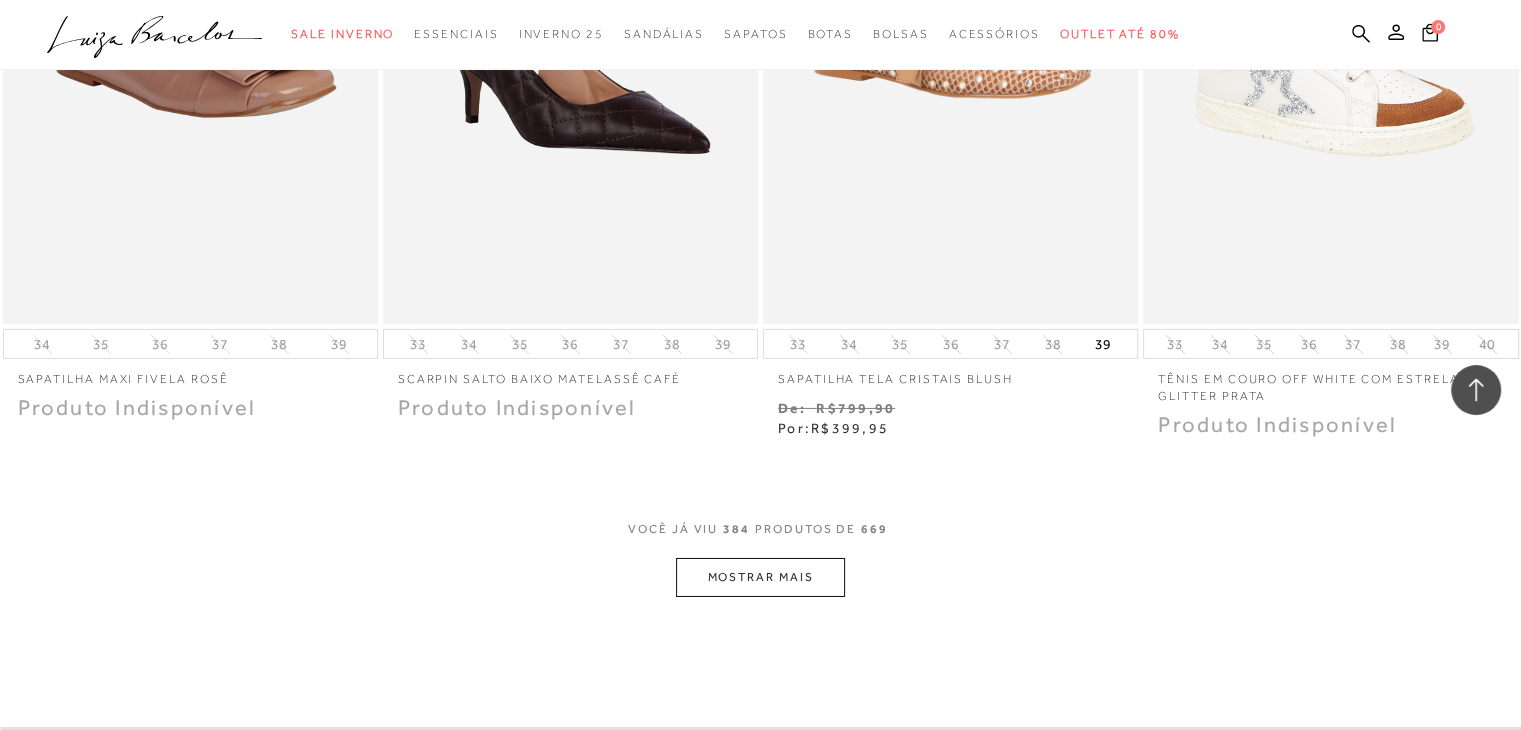 scroll, scrollTop: 67565, scrollLeft: 0, axis: vertical 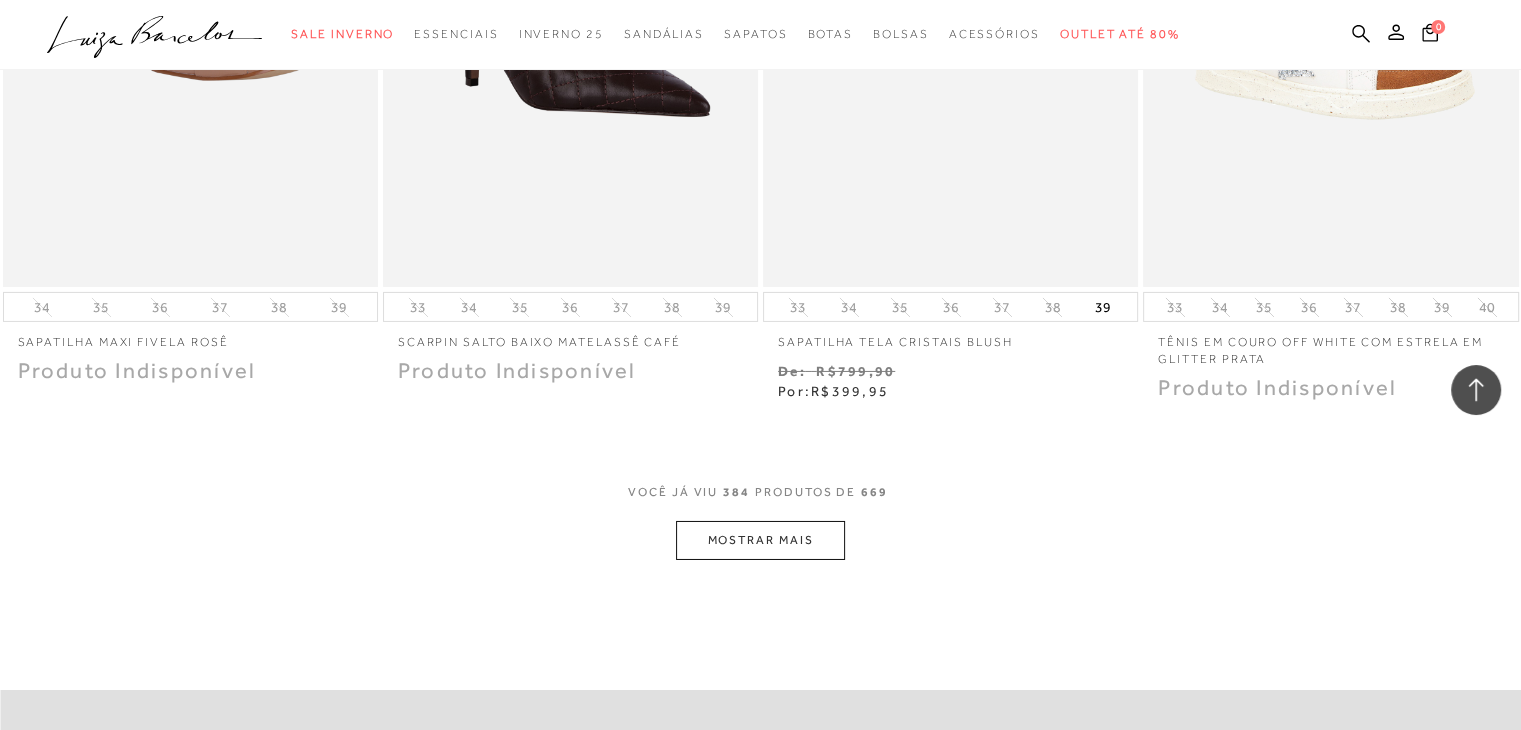 click on "MOSTRAR MAIS" at bounding box center (760, 540) 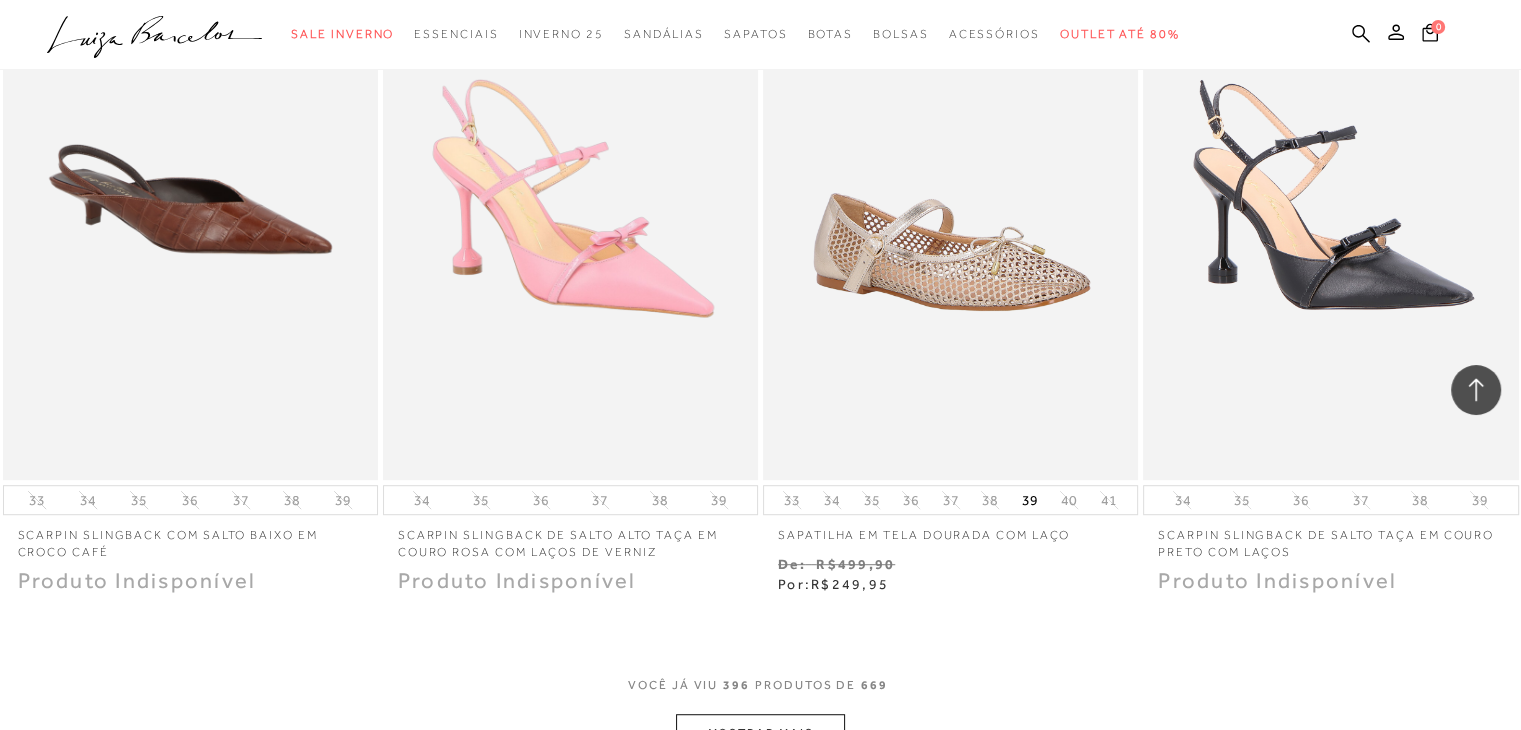 scroll, scrollTop: 69485, scrollLeft: 0, axis: vertical 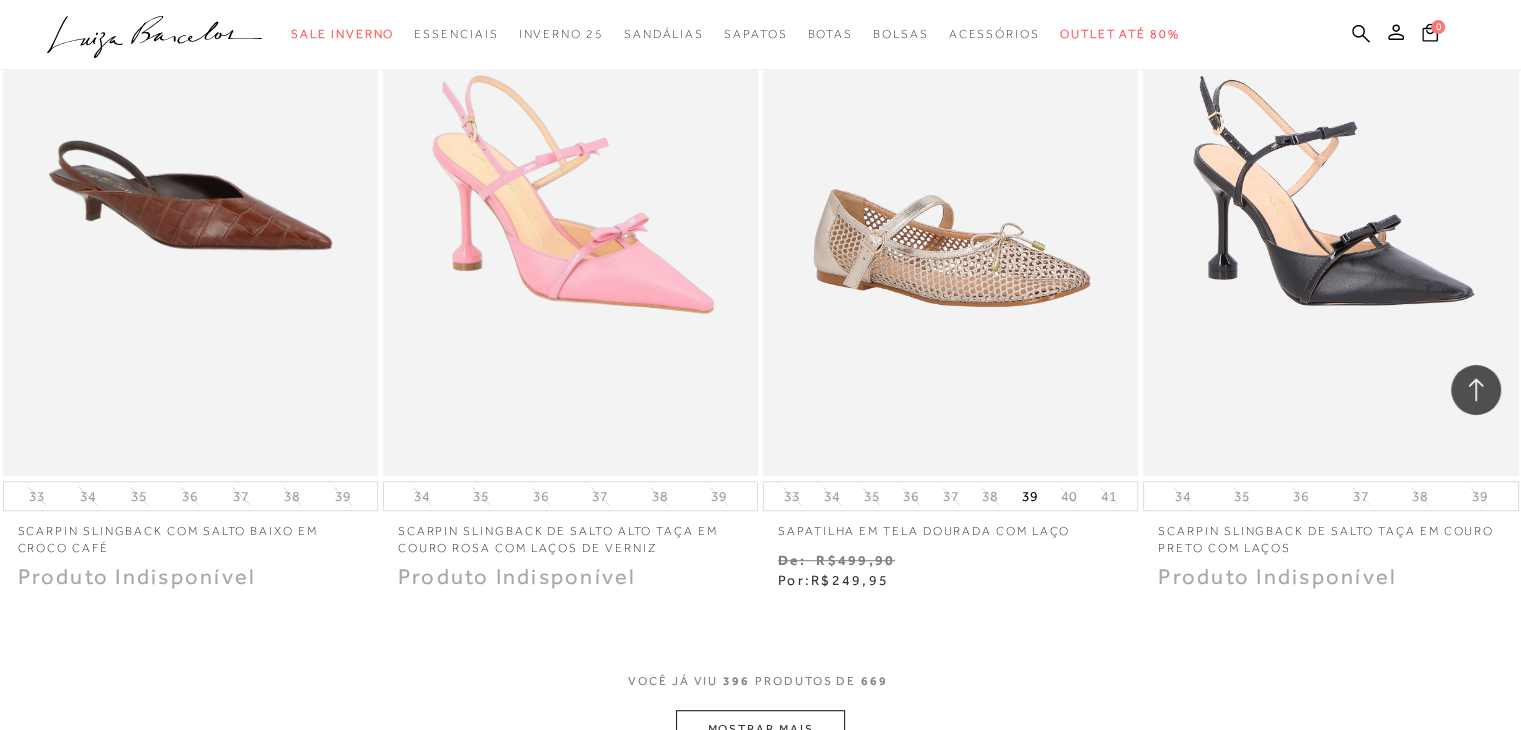 click on "MOSTRAR MAIS" at bounding box center (760, 729) 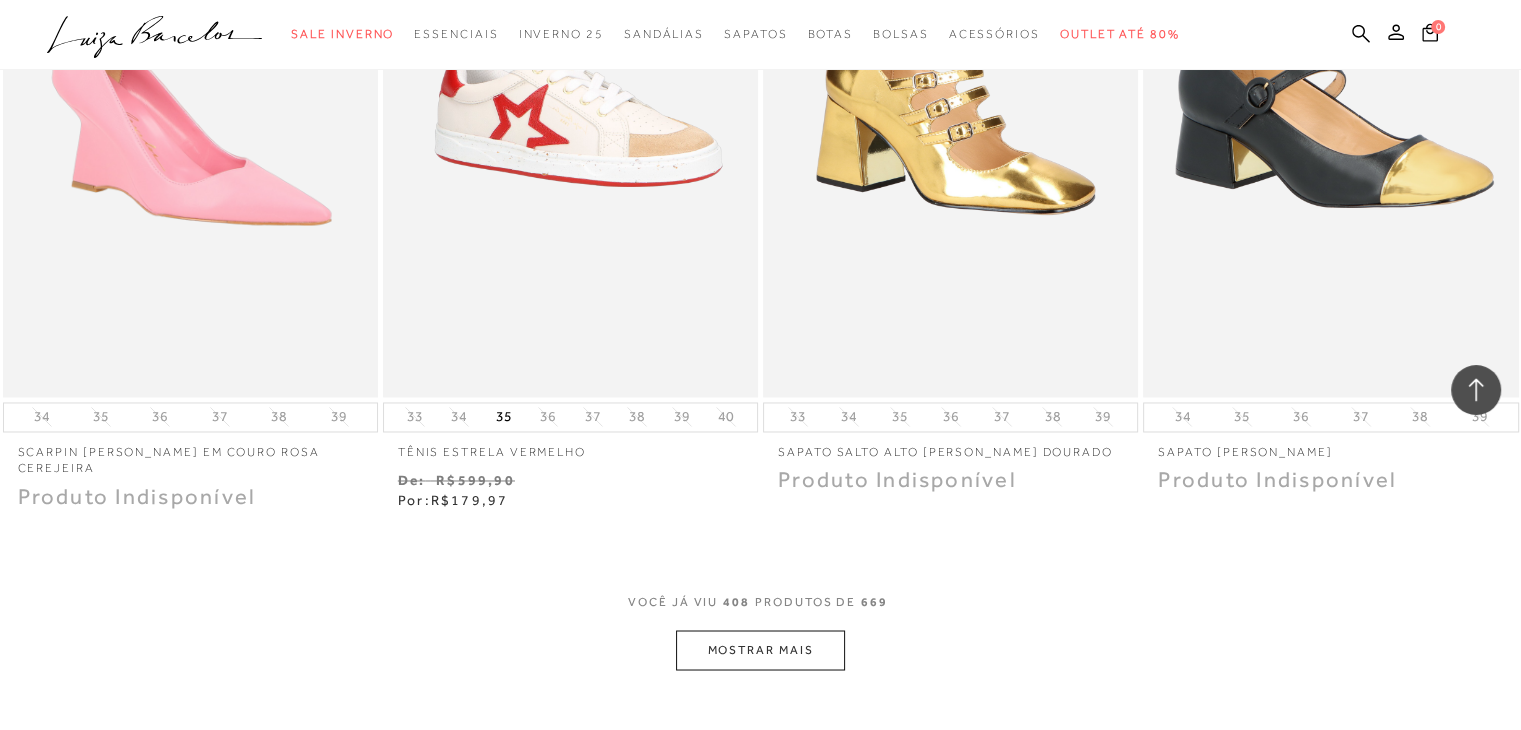 scroll, scrollTop: 71805, scrollLeft: 0, axis: vertical 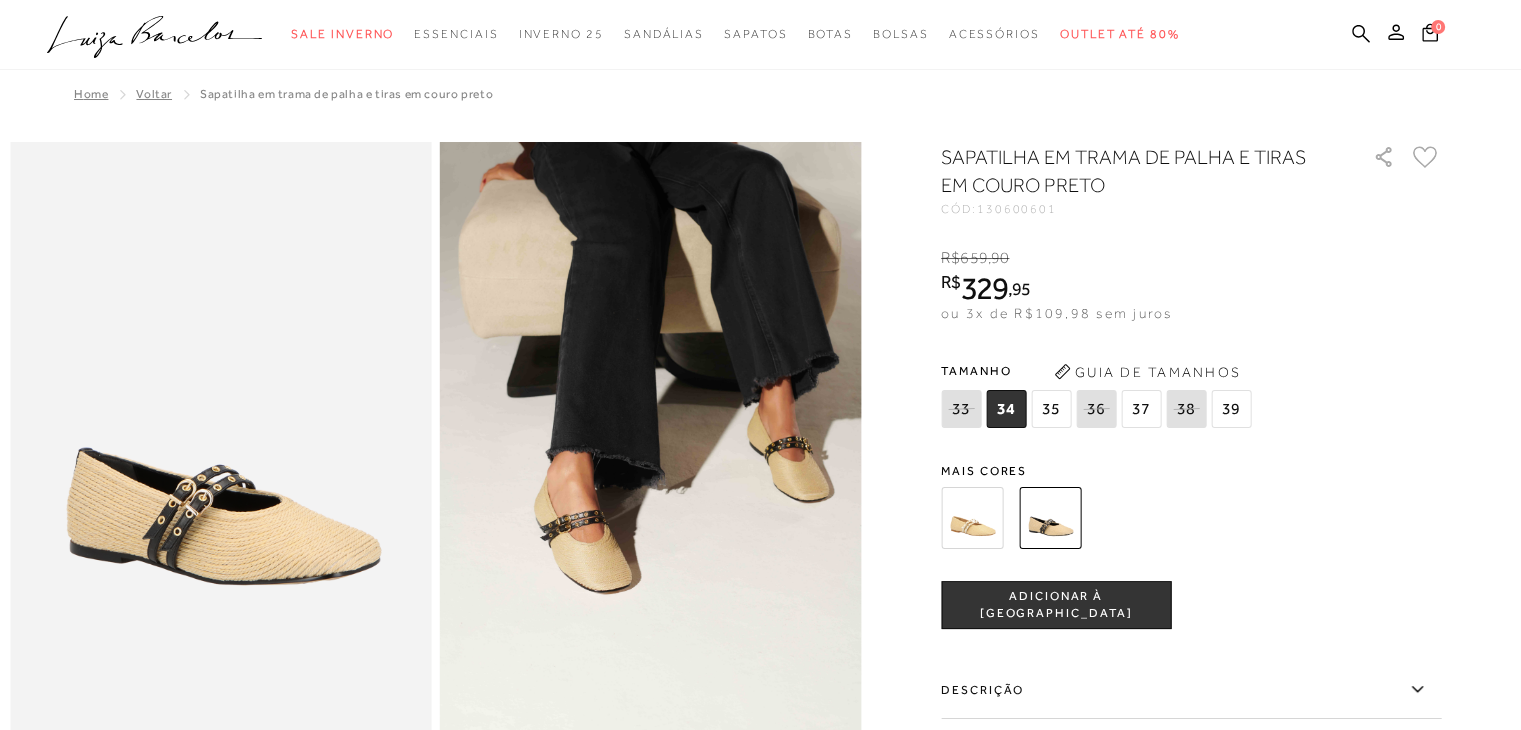 click on "38" at bounding box center [1186, 409] 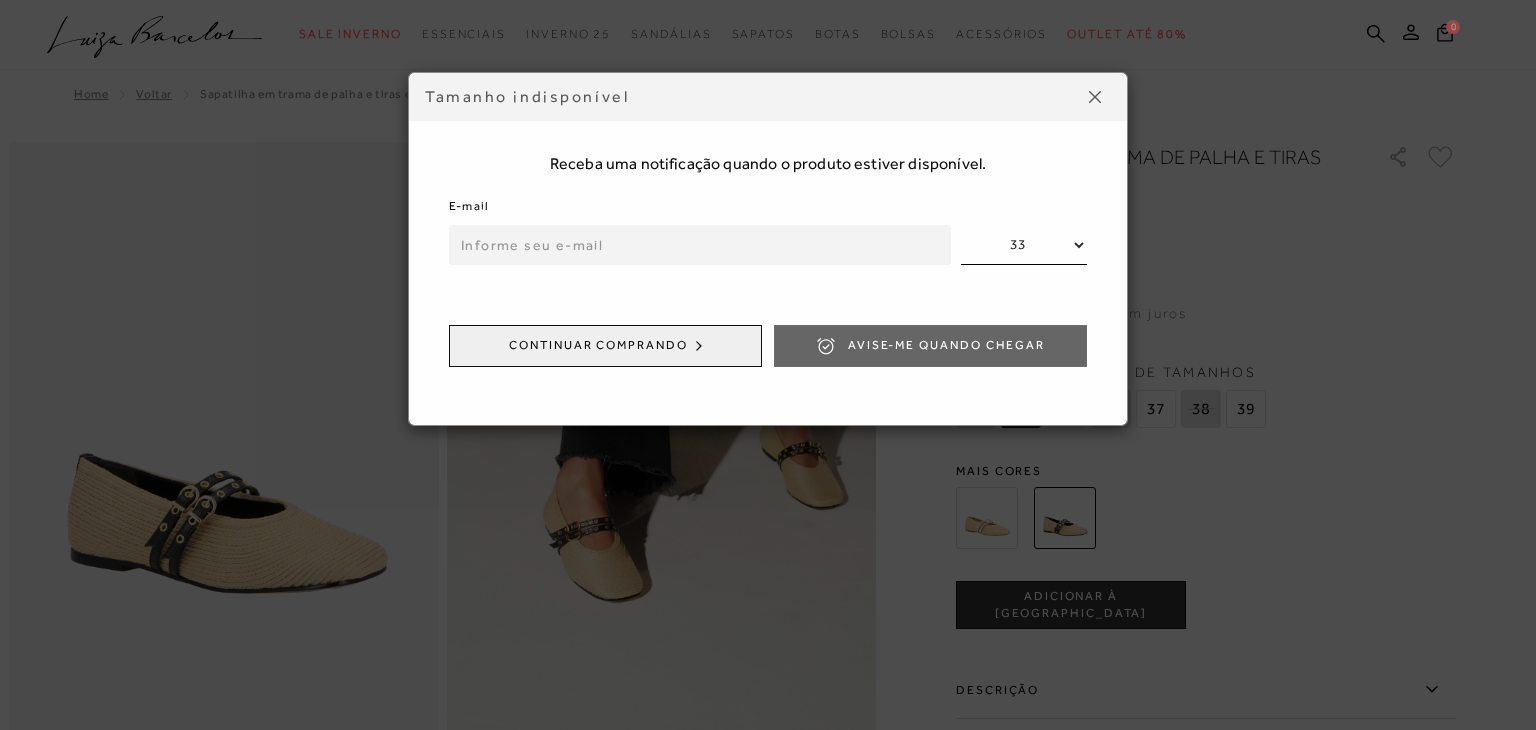 click at bounding box center [1095, 97] 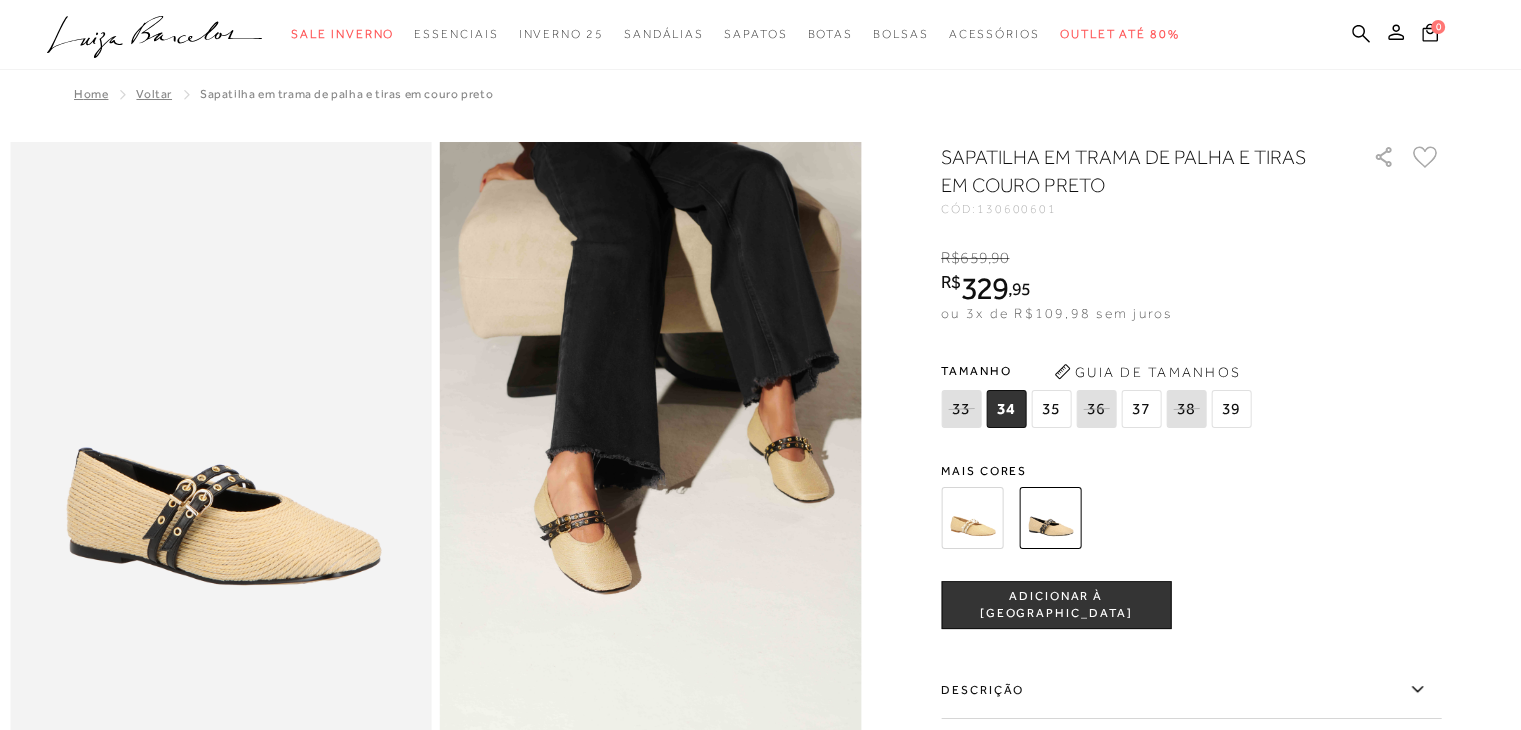 scroll, scrollTop: 638, scrollLeft: 0, axis: vertical 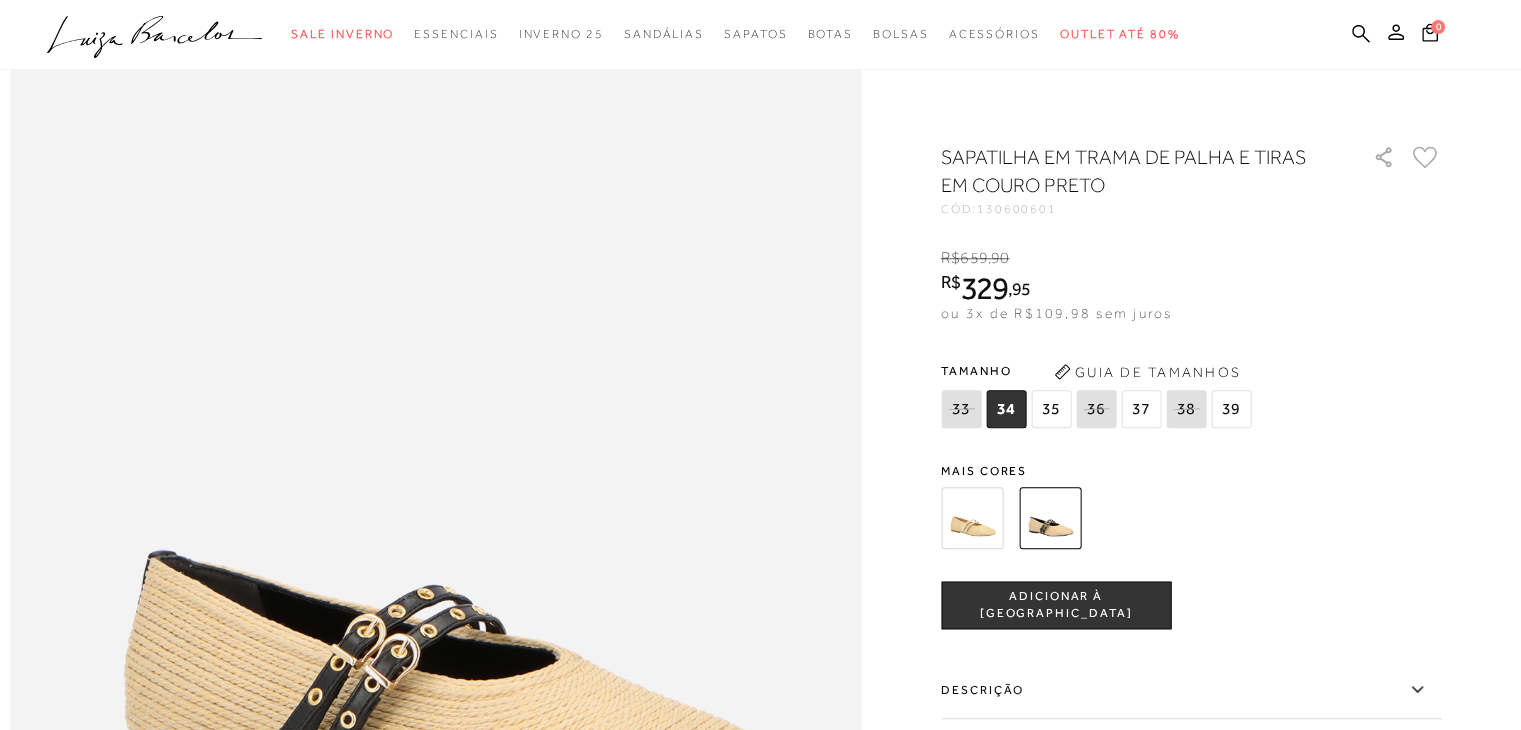 click 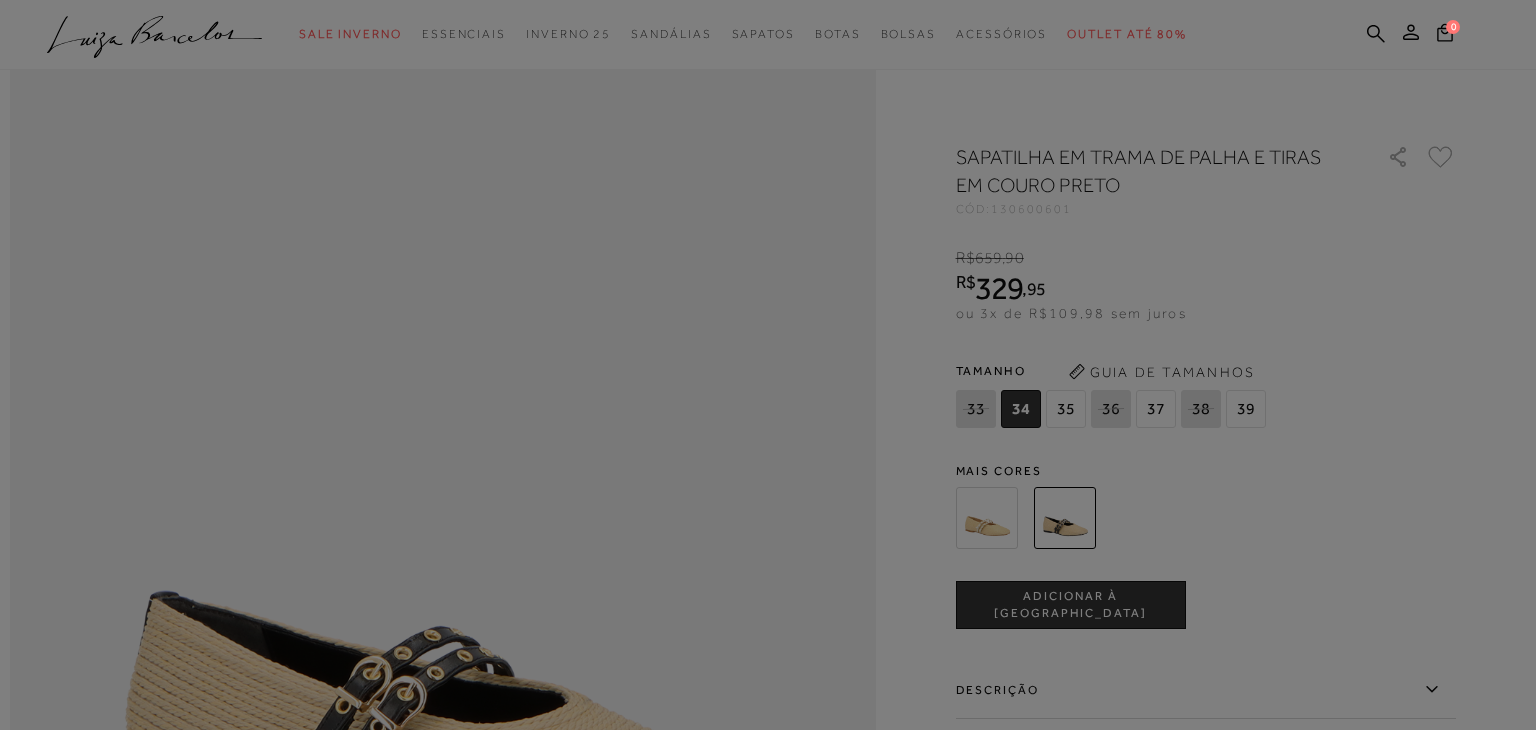 click on "Página de detalhes do produto de SAPATILHA EM TRAMA DE PALHA E TIRAS EM COURO PRETO está carregada.
categoryHeader
.a{fill-rule:evenodd;}
Sale Inverno
Mule" at bounding box center (768, -1531) 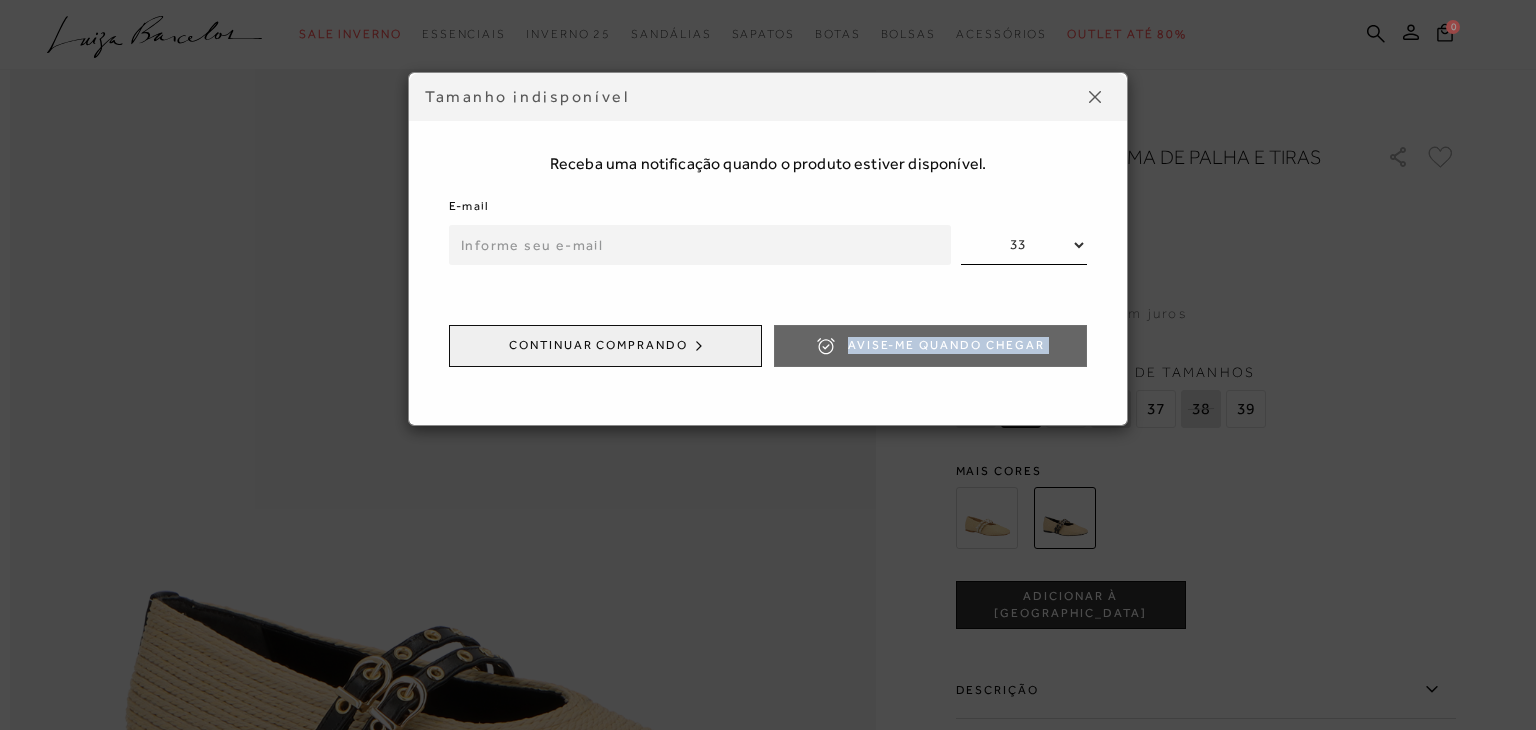click on "Tamanho indisponível
Receba uma notificação quando o produto estiver disponível.
E-mail
33 36 38
Continuar comprando
Avise-me quando chegar" at bounding box center [768, 365] 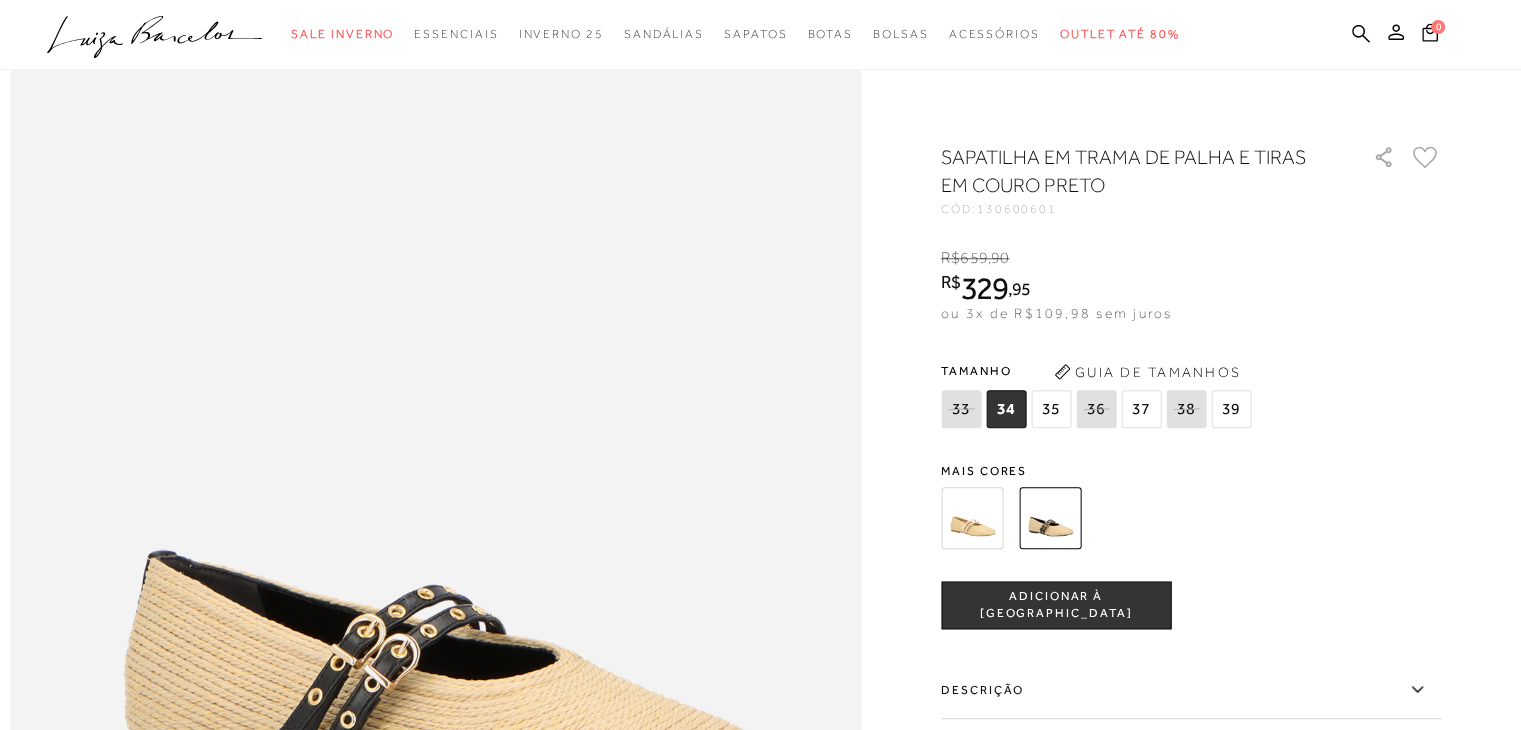 click on "SAPATILHA EM TRAMA DE PALHA E TIRAS EM COURO PRETO
CÓD:
130600601
×
É necessário selecionar um tamanho para adicionar o produto como favorito.
R$ 659 , 90
R$ 329 , 95
ou 3x de R$109,98 sem juros
De  R$ 659,90
Por:  R$ 329,95
Tamanho" at bounding box center [1191, 586] 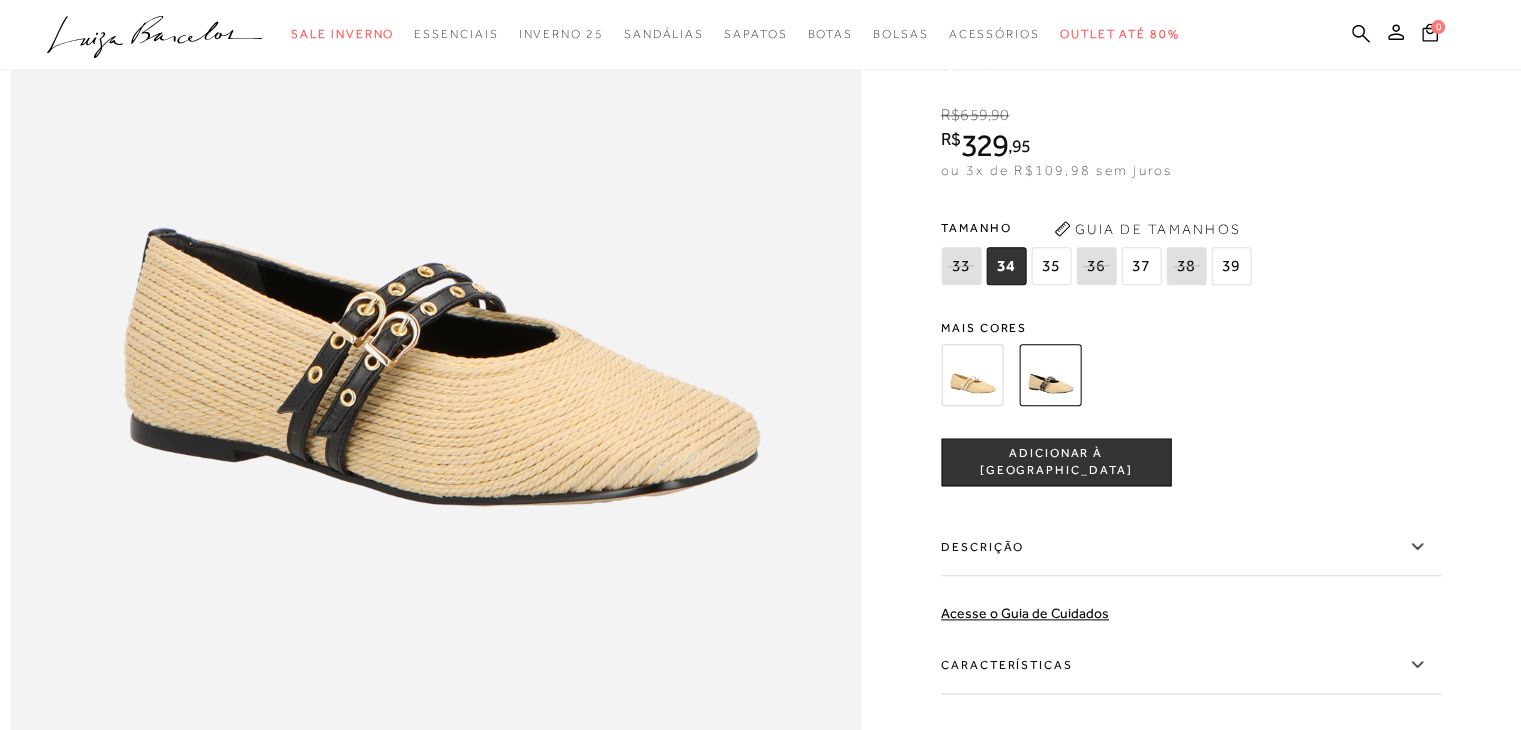 scroll, scrollTop: 2235, scrollLeft: 0, axis: vertical 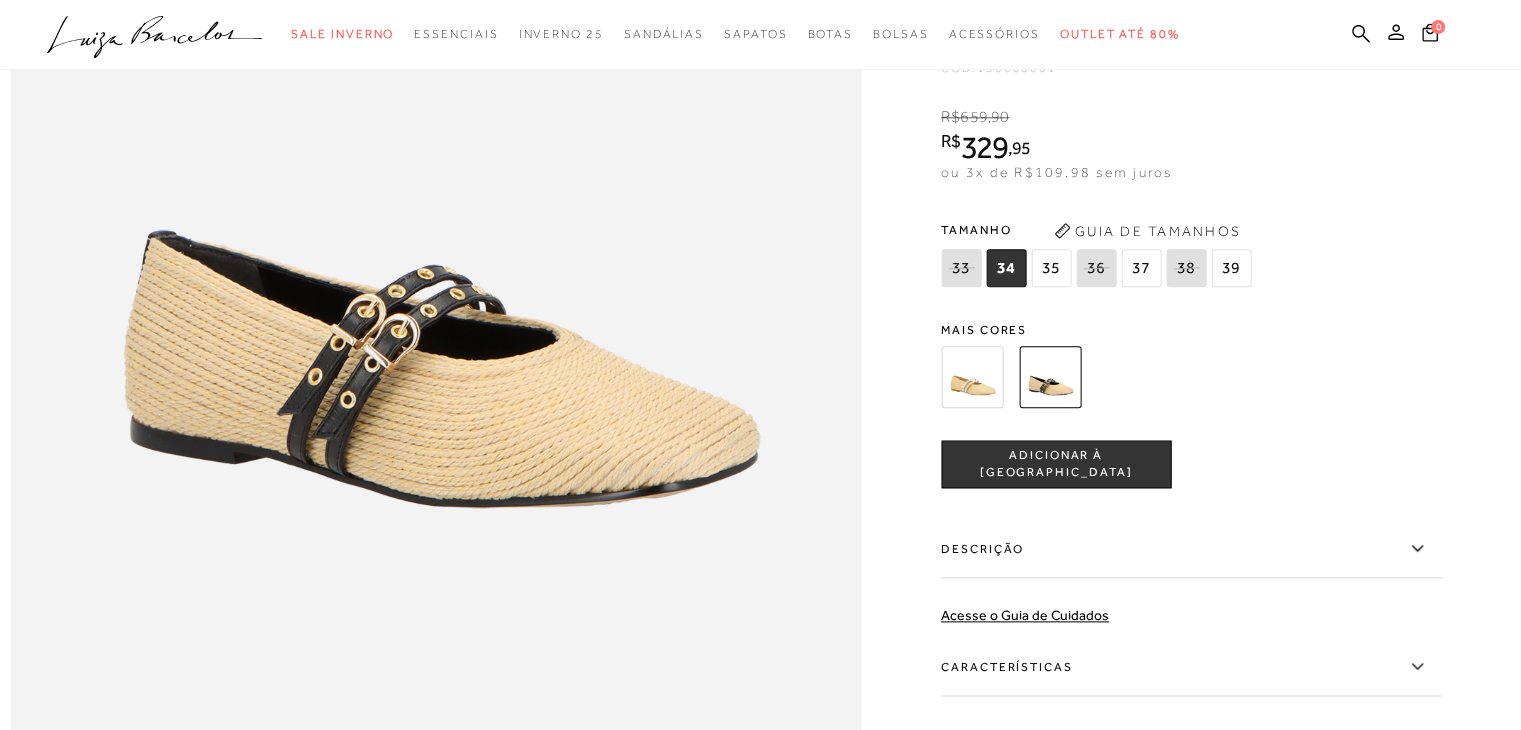 click at bounding box center (1167, 377) 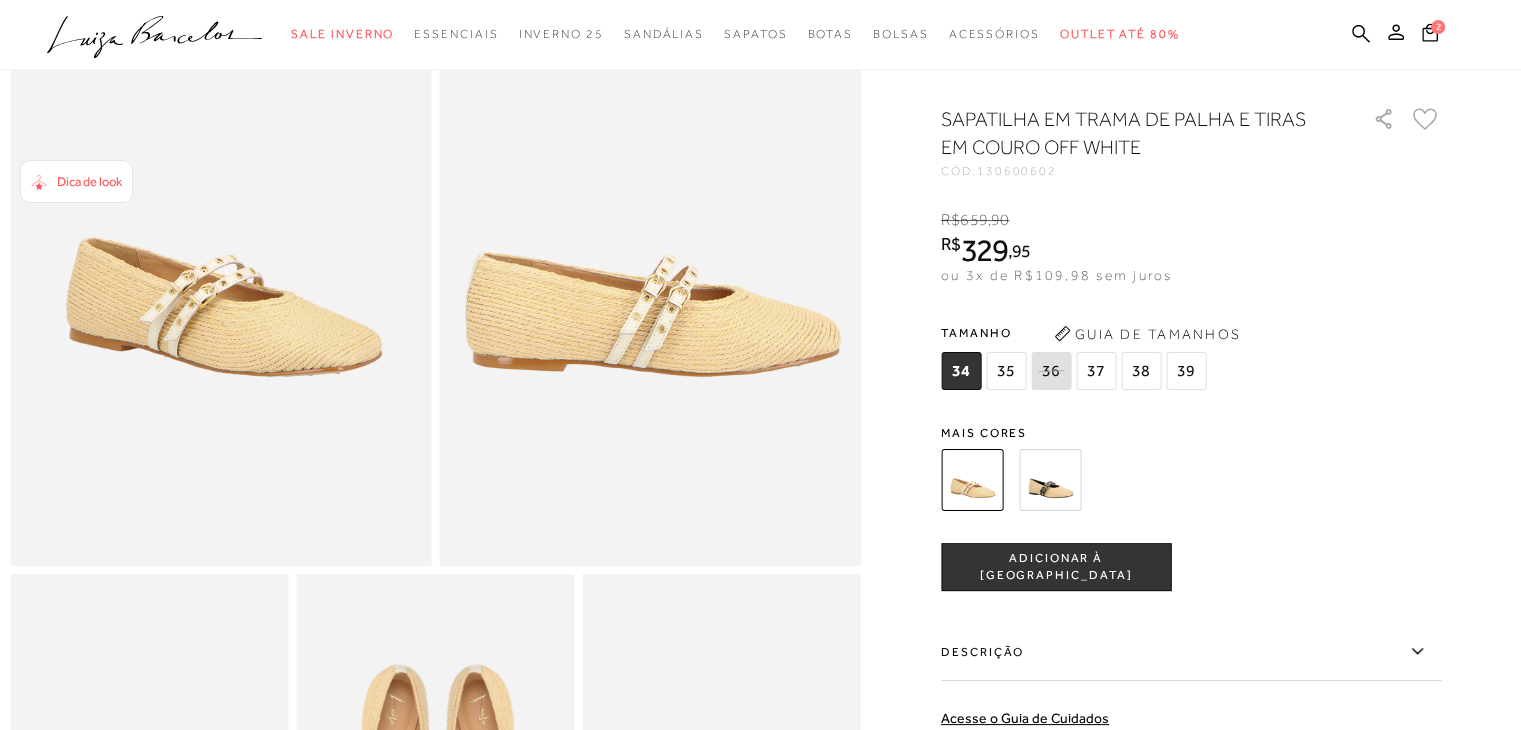 scroll, scrollTop: 160, scrollLeft: 0, axis: vertical 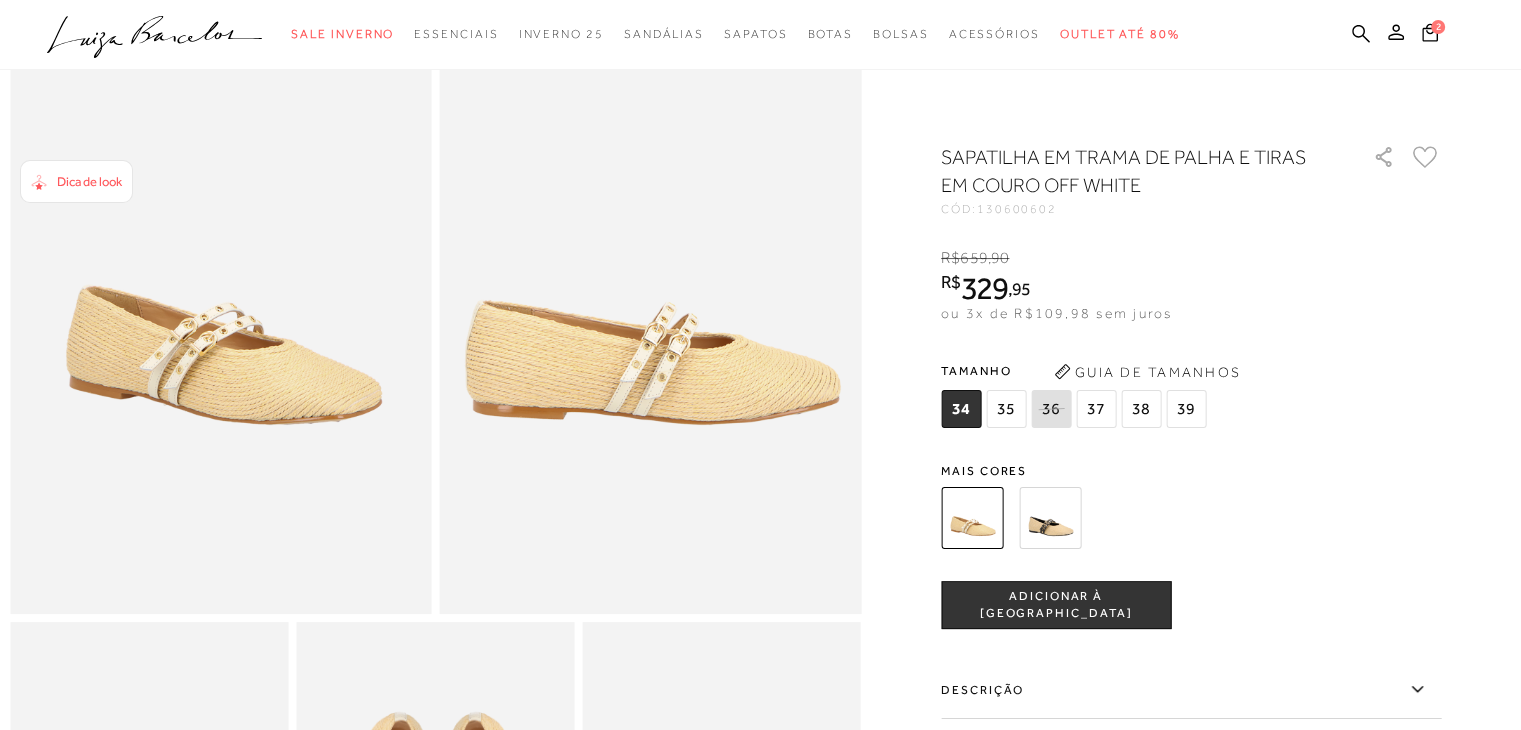 click at bounding box center (1050, 518) 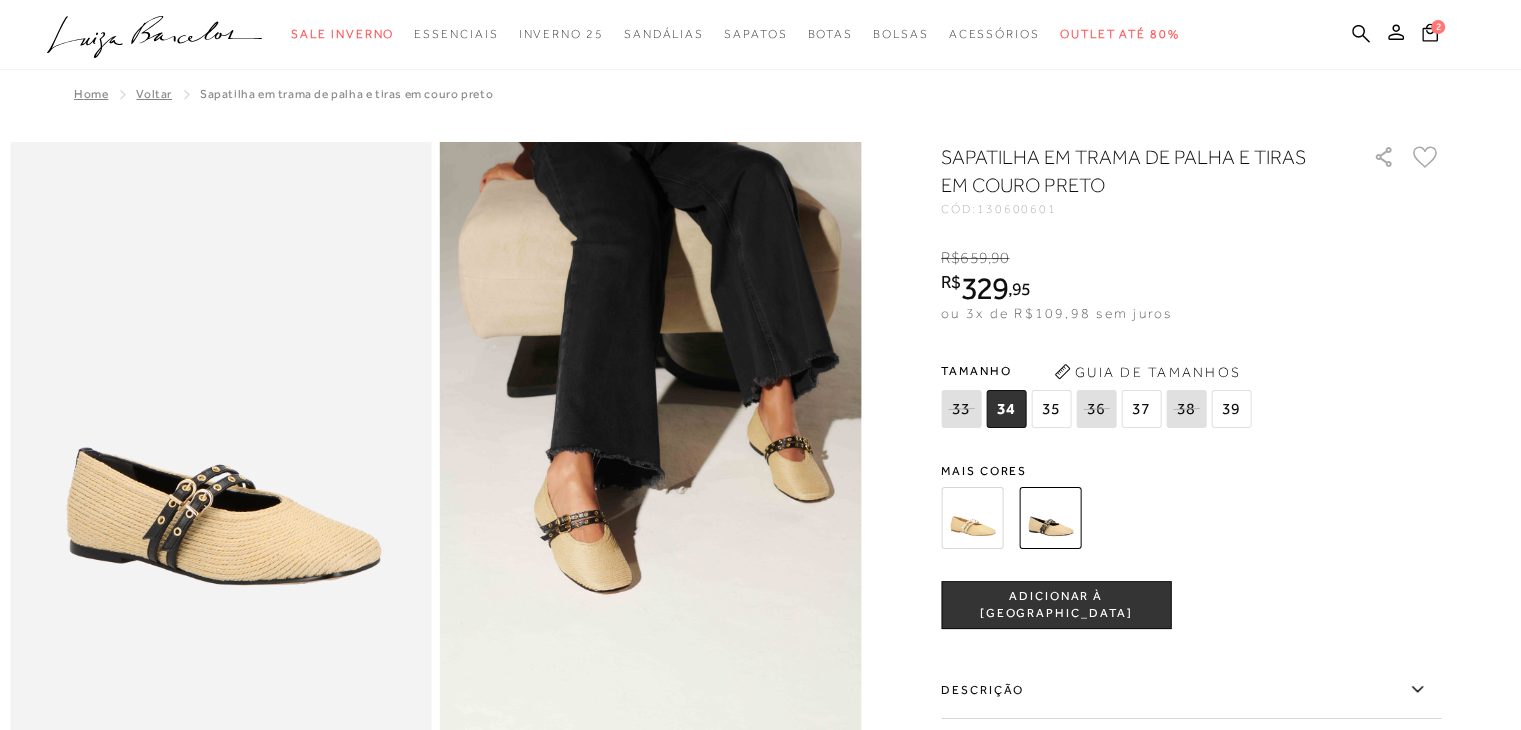 scroll, scrollTop: 0, scrollLeft: 0, axis: both 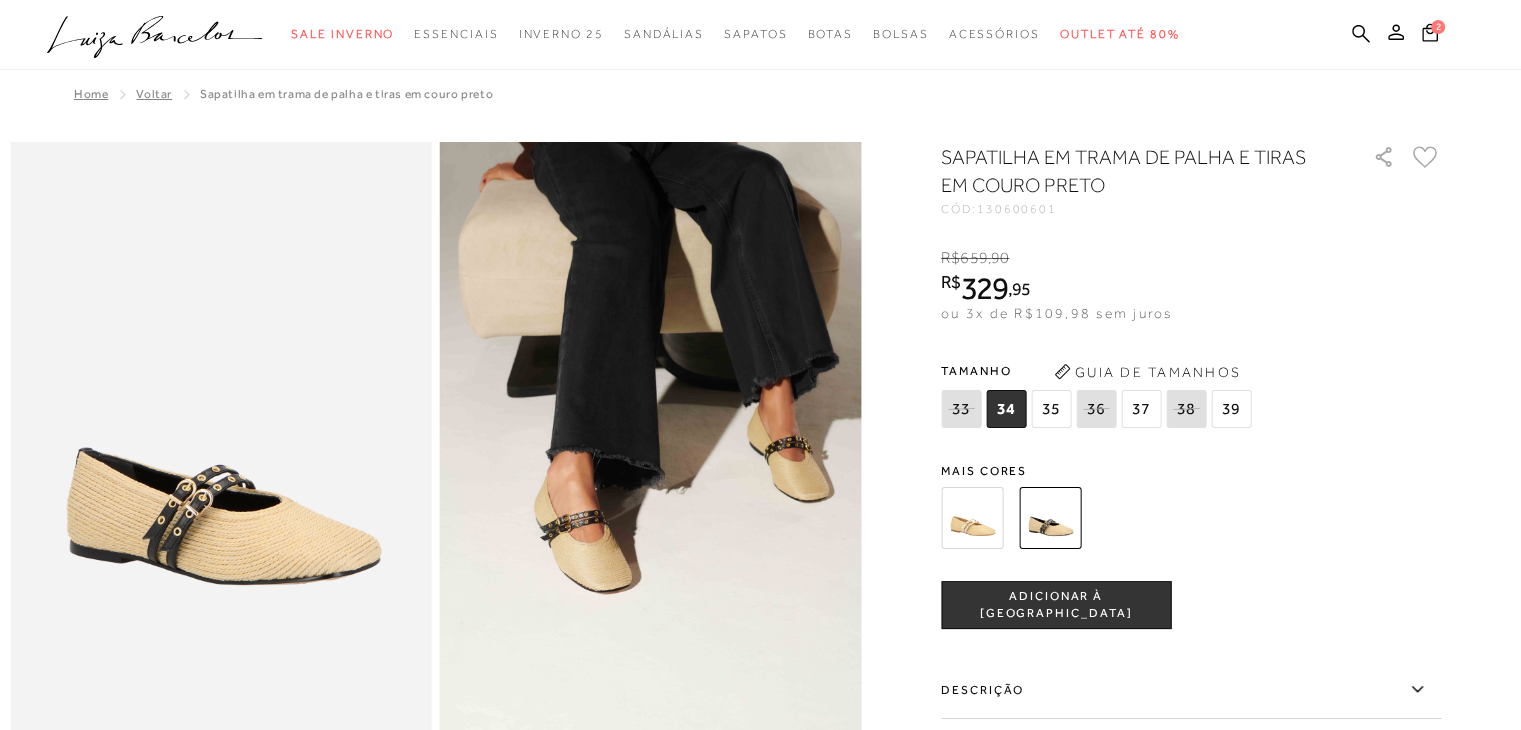 click at bounding box center [972, 518] 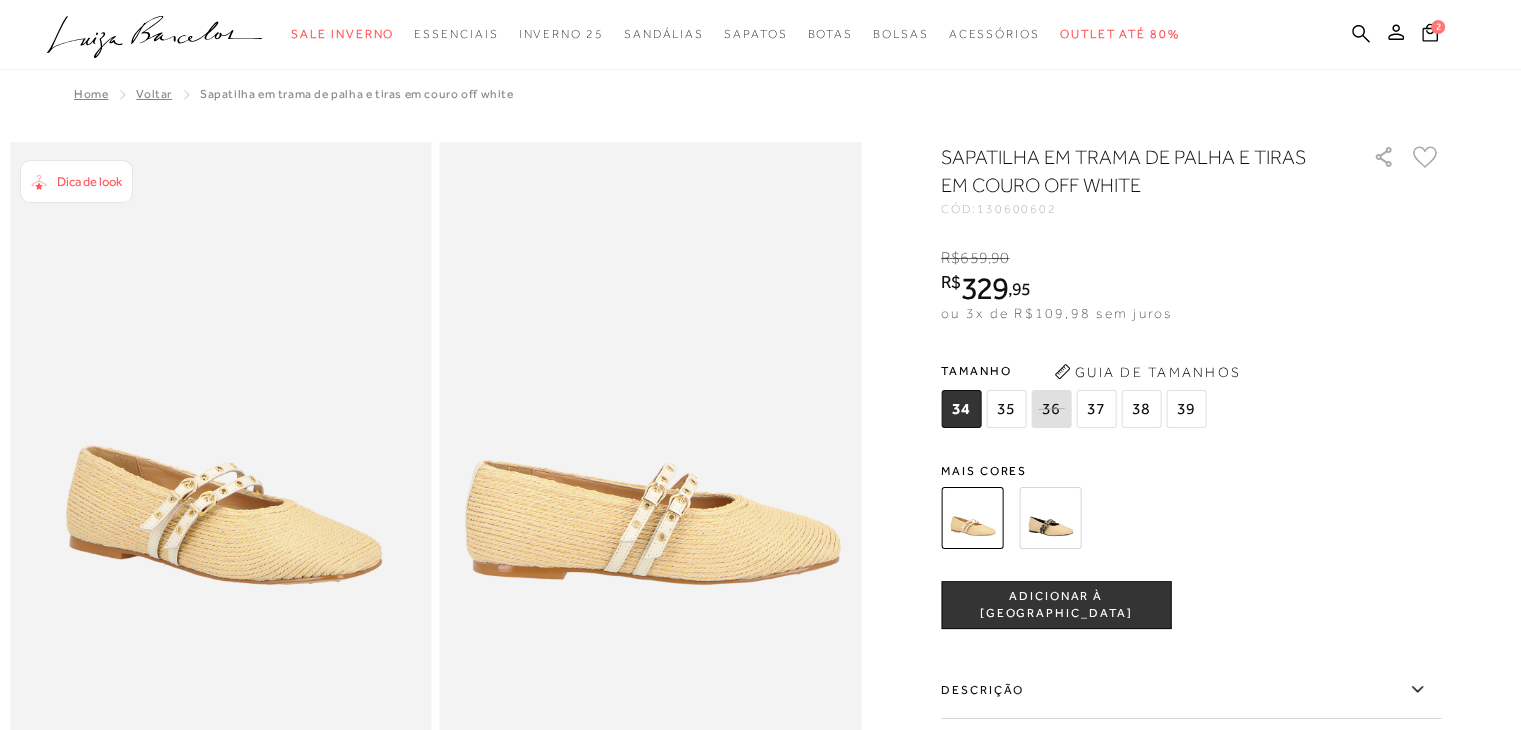 scroll, scrollTop: 0, scrollLeft: 0, axis: both 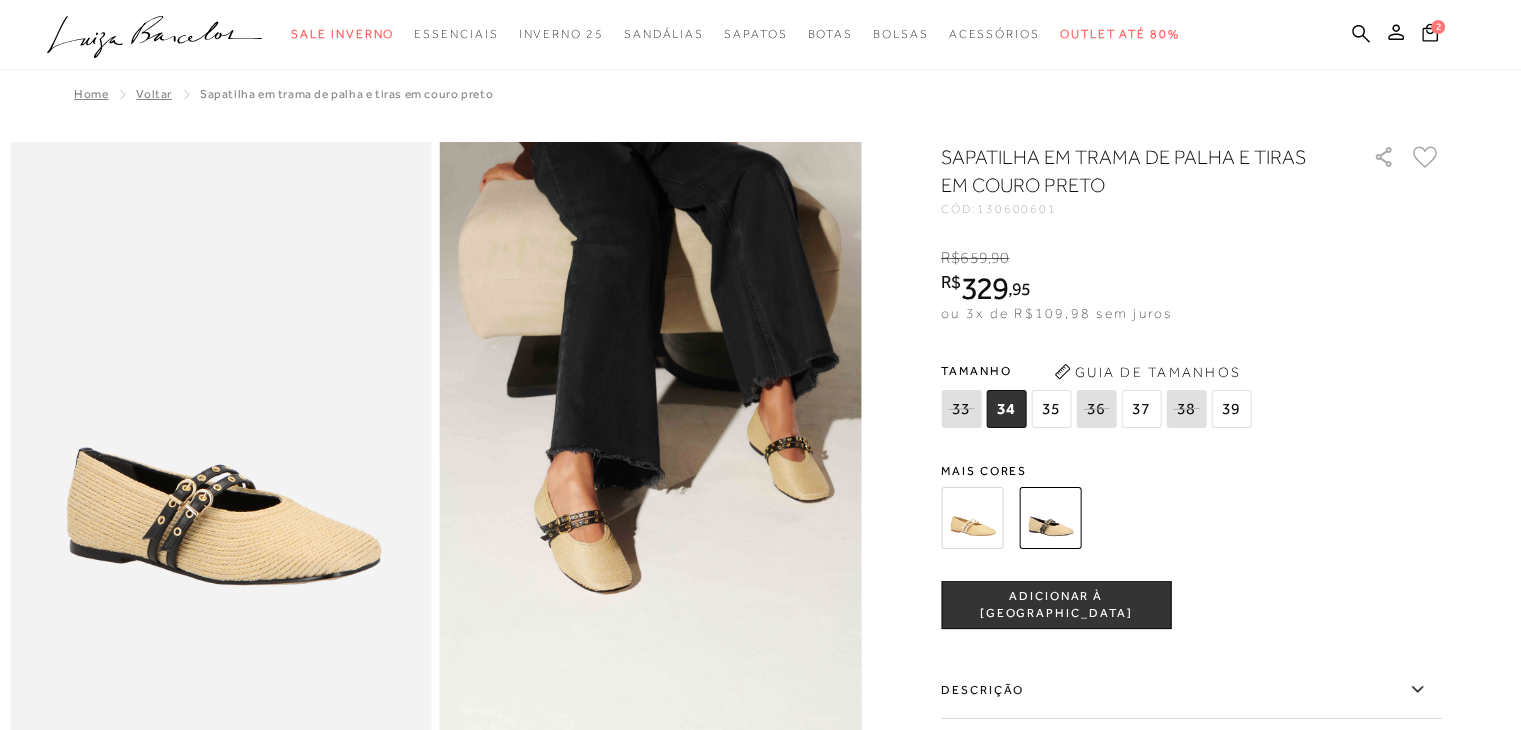 click at bounding box center [972, 518] 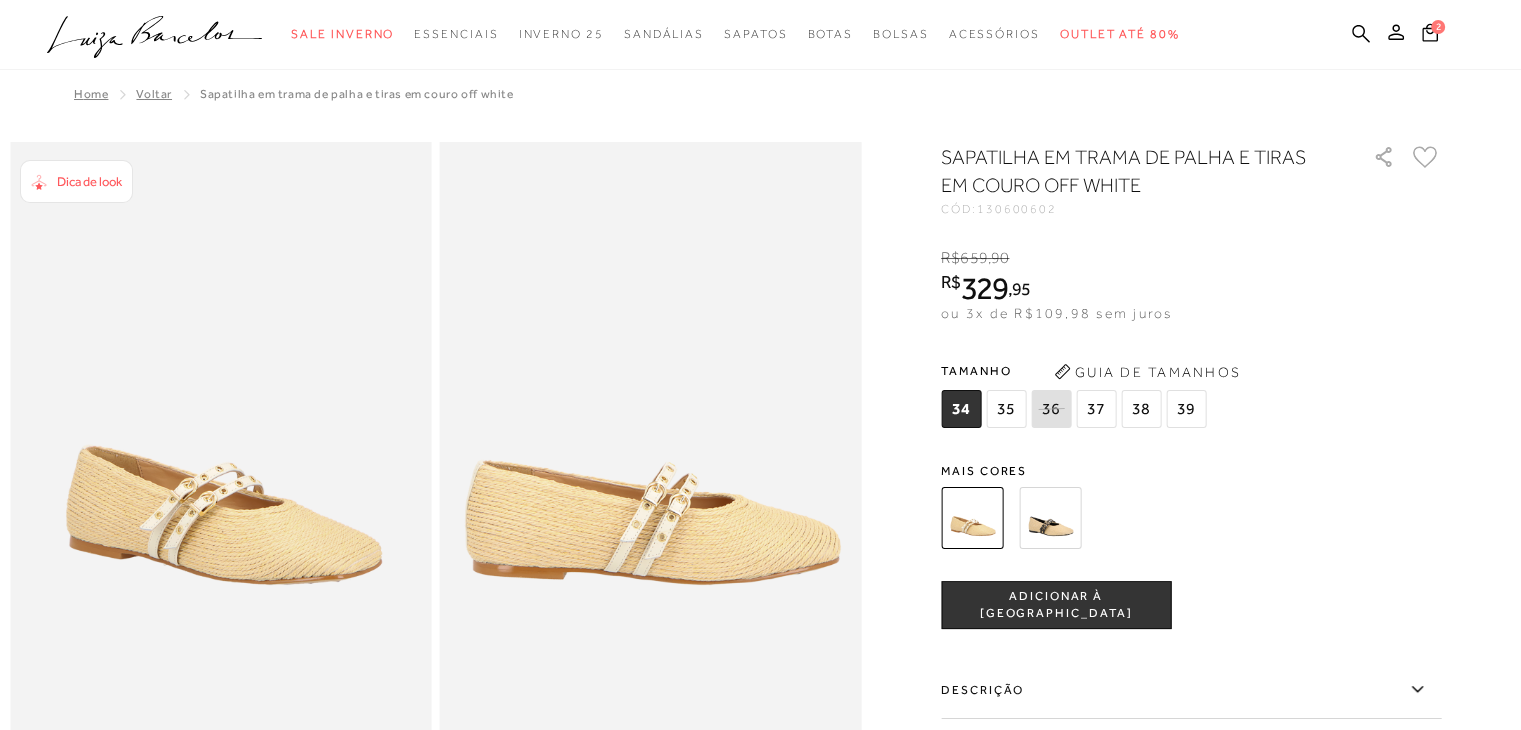 scroll, scrollTop: 0, scrollLeft: 0, axis: both 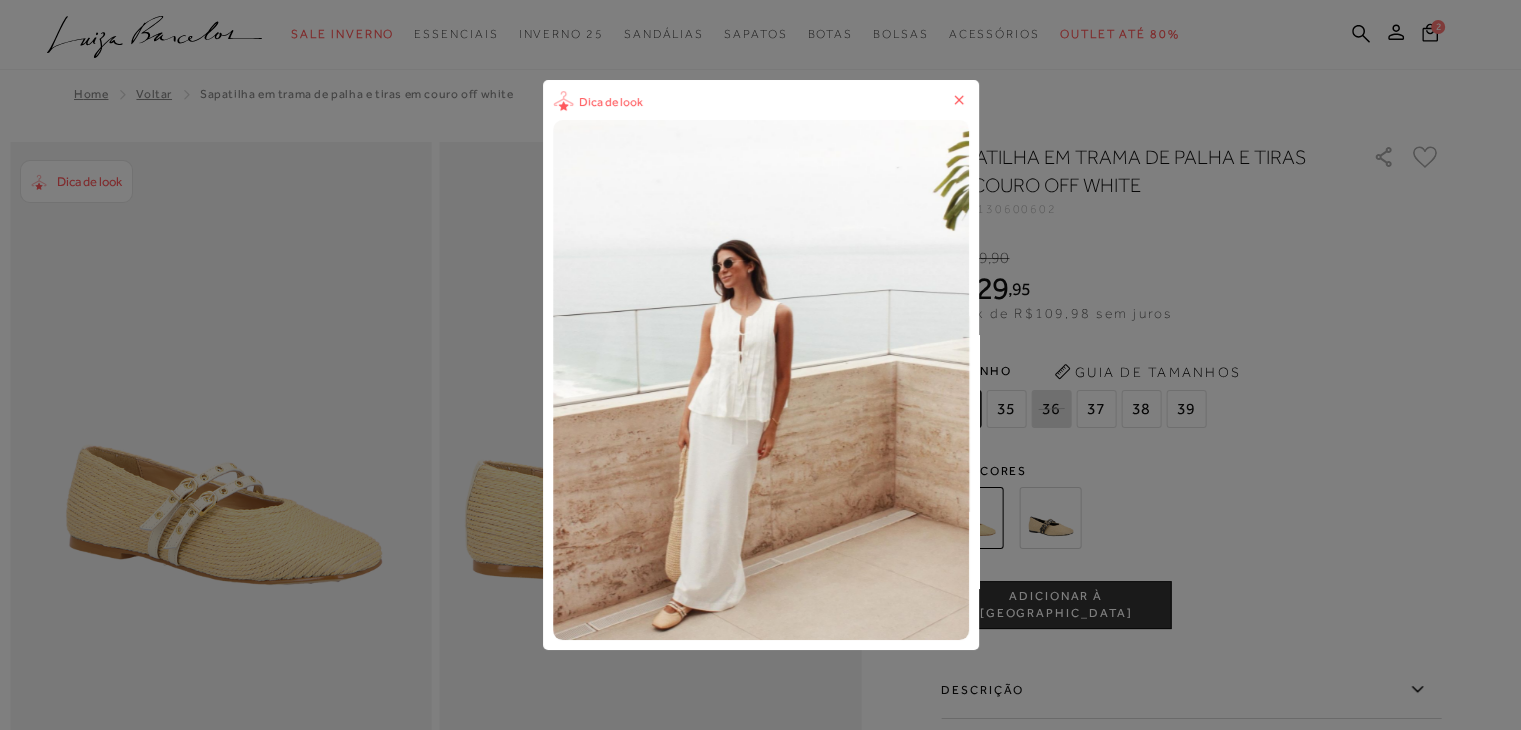 click 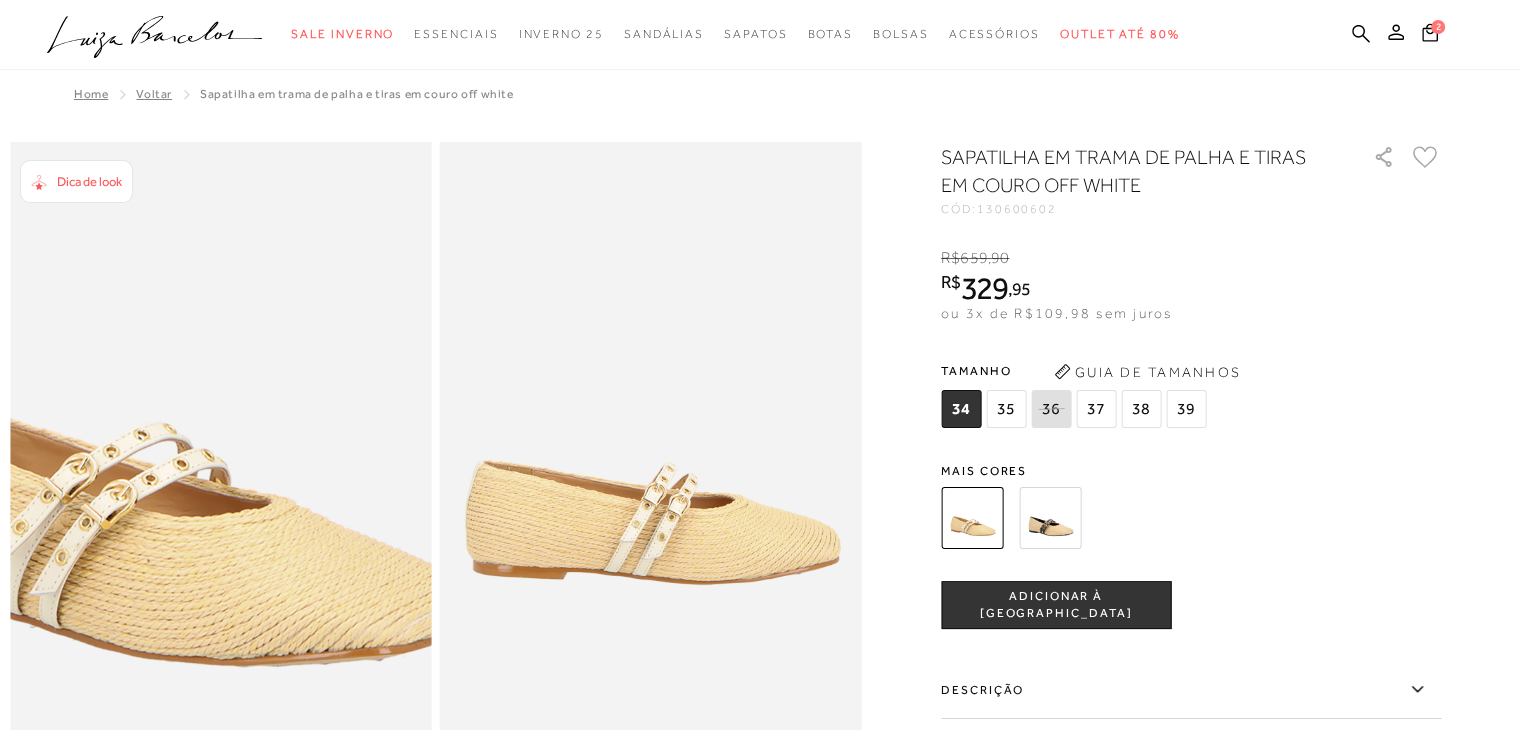 click at bounding box center [144, 413] 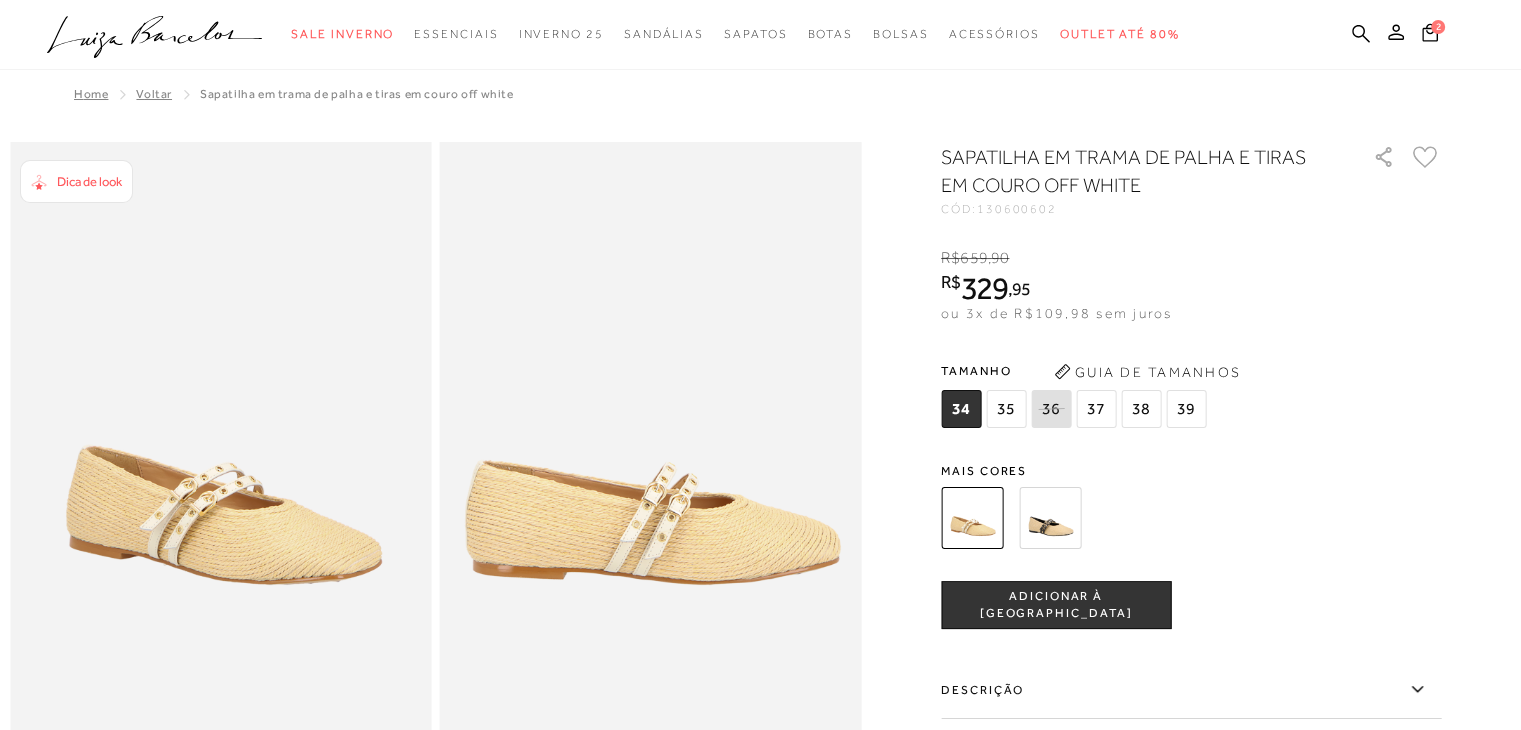 click at bounding box center [1050, 518] 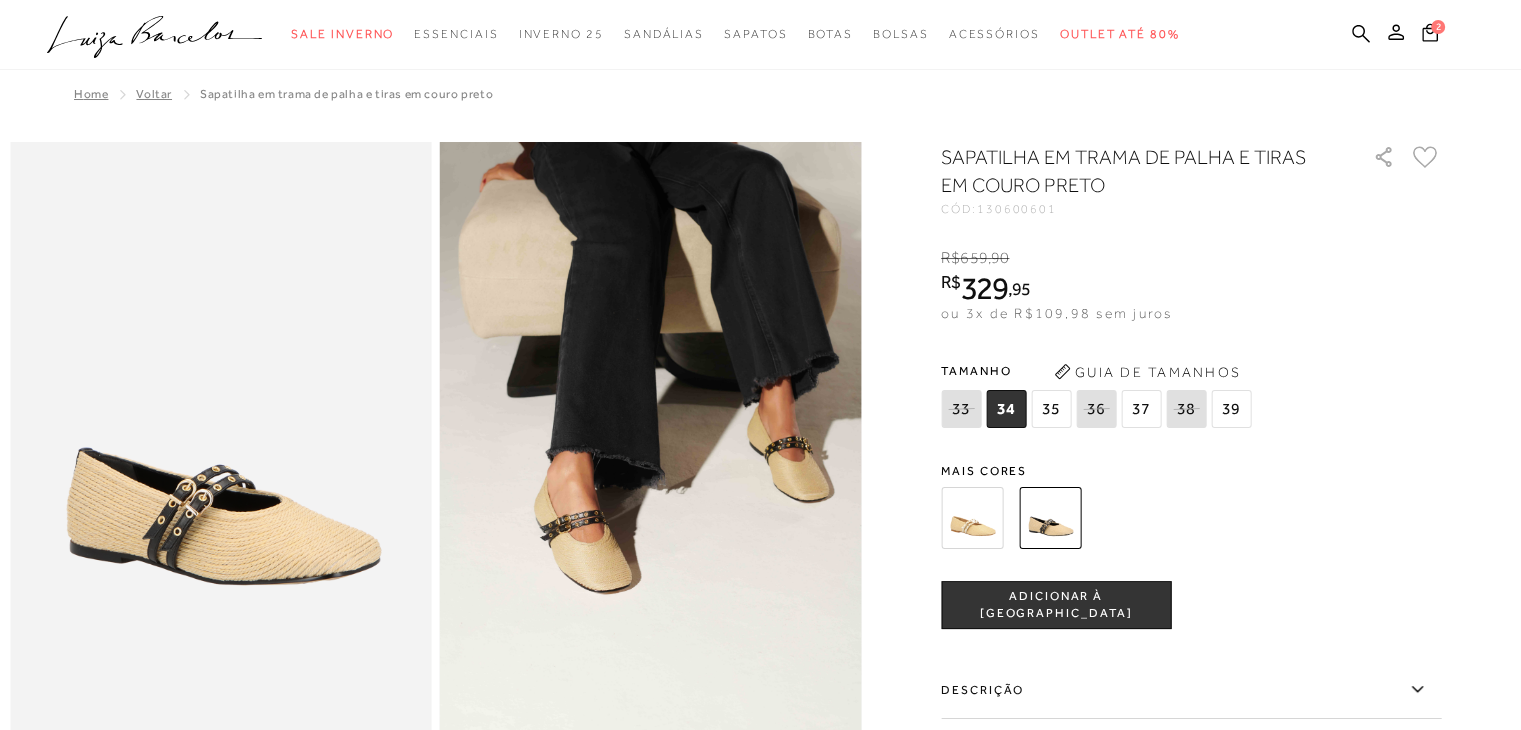 scroll, scrollTop: 0, scrollLeft: 0, axis: both 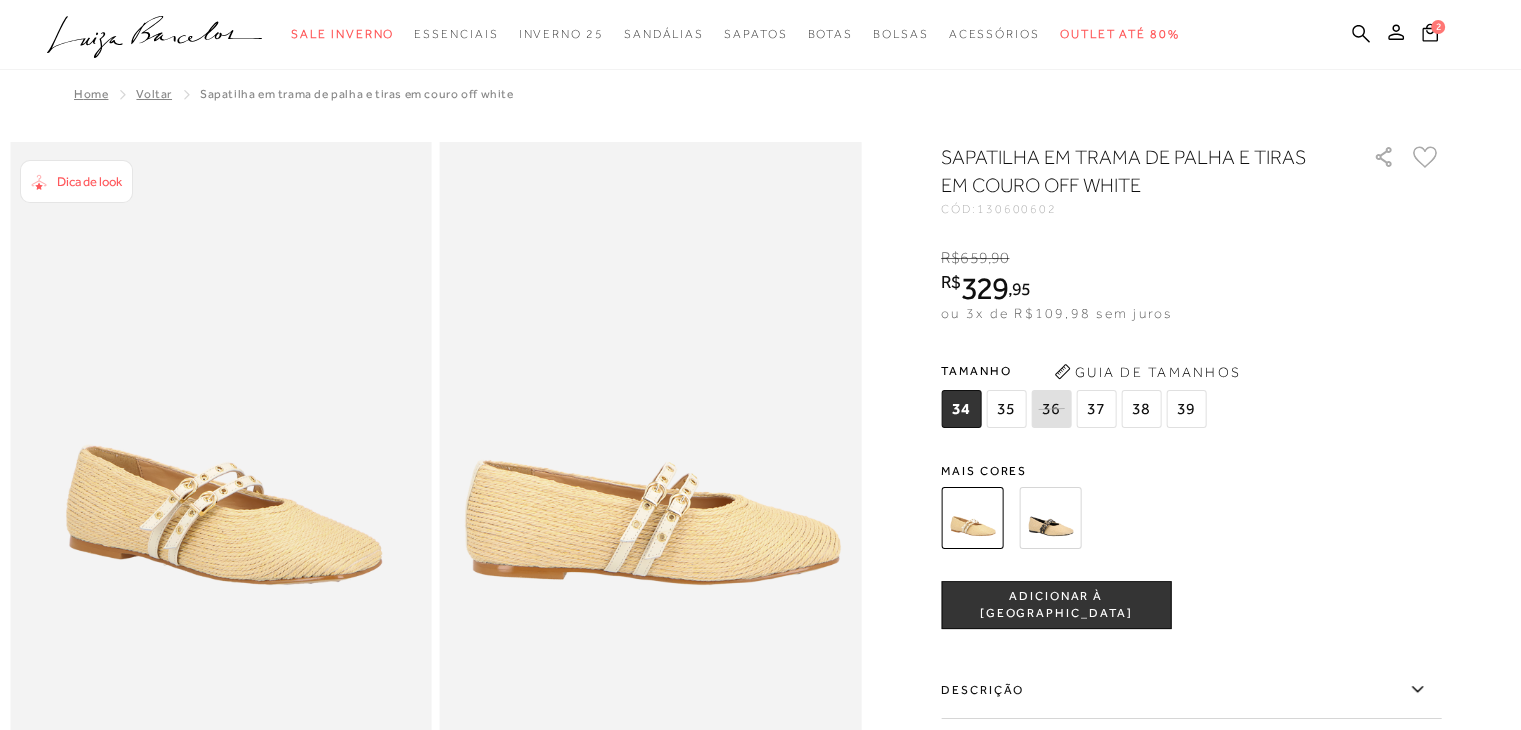 click on "Dica de look" at bounding box center [89, 181] 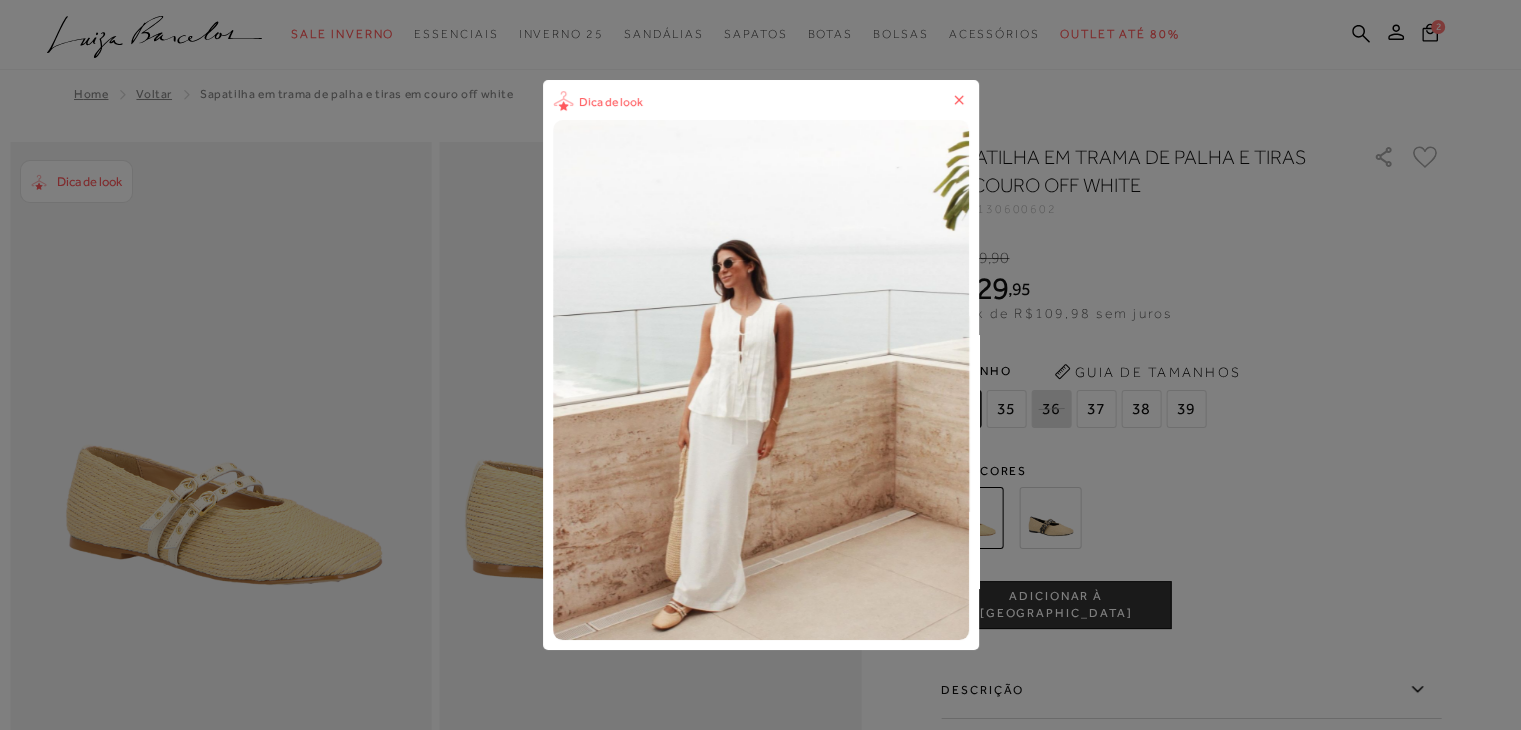 click 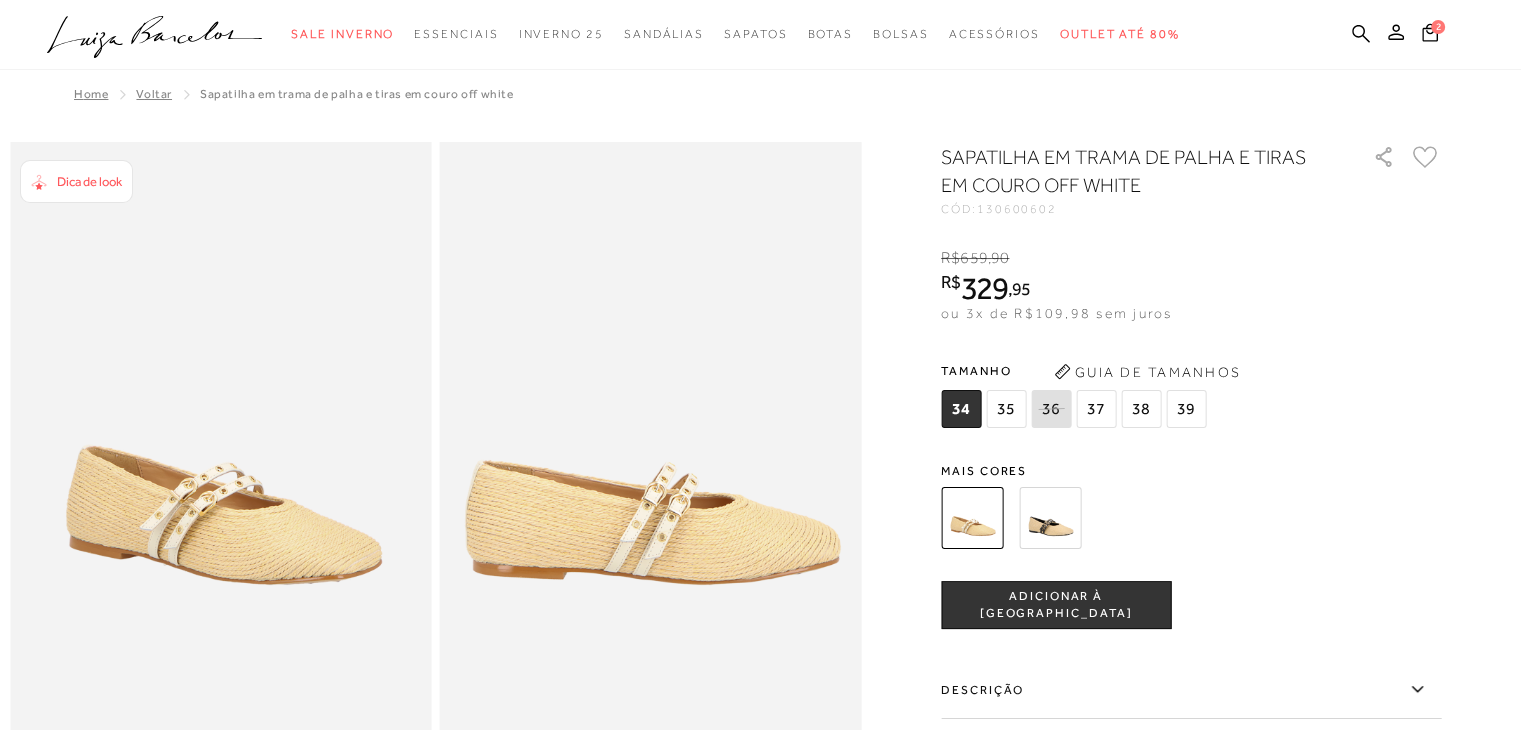 click on "38" at bounding box center (1141, 409) 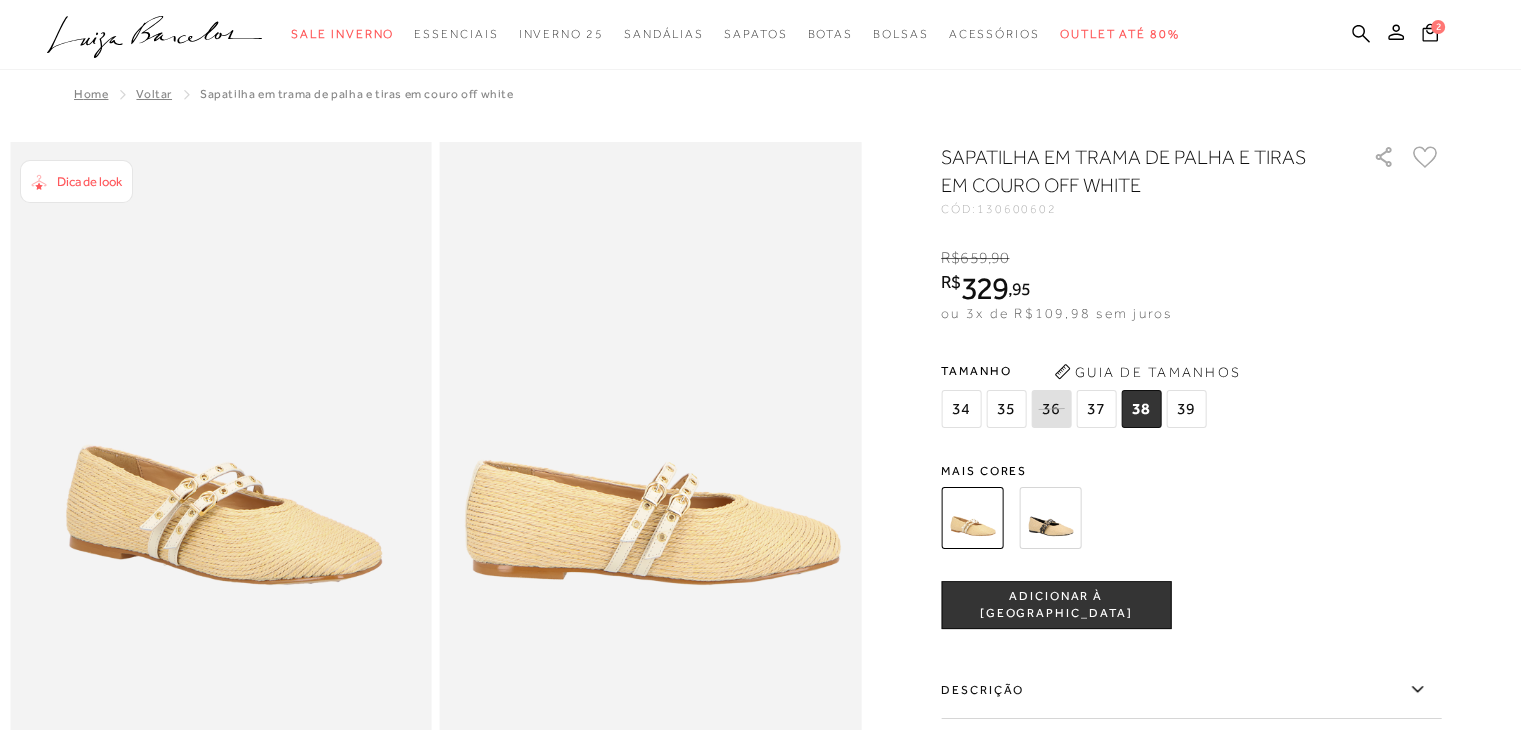 click on "ADICIONAR À [GEOGRAPHIC_DATA]" at bounding box center (1056, 605) 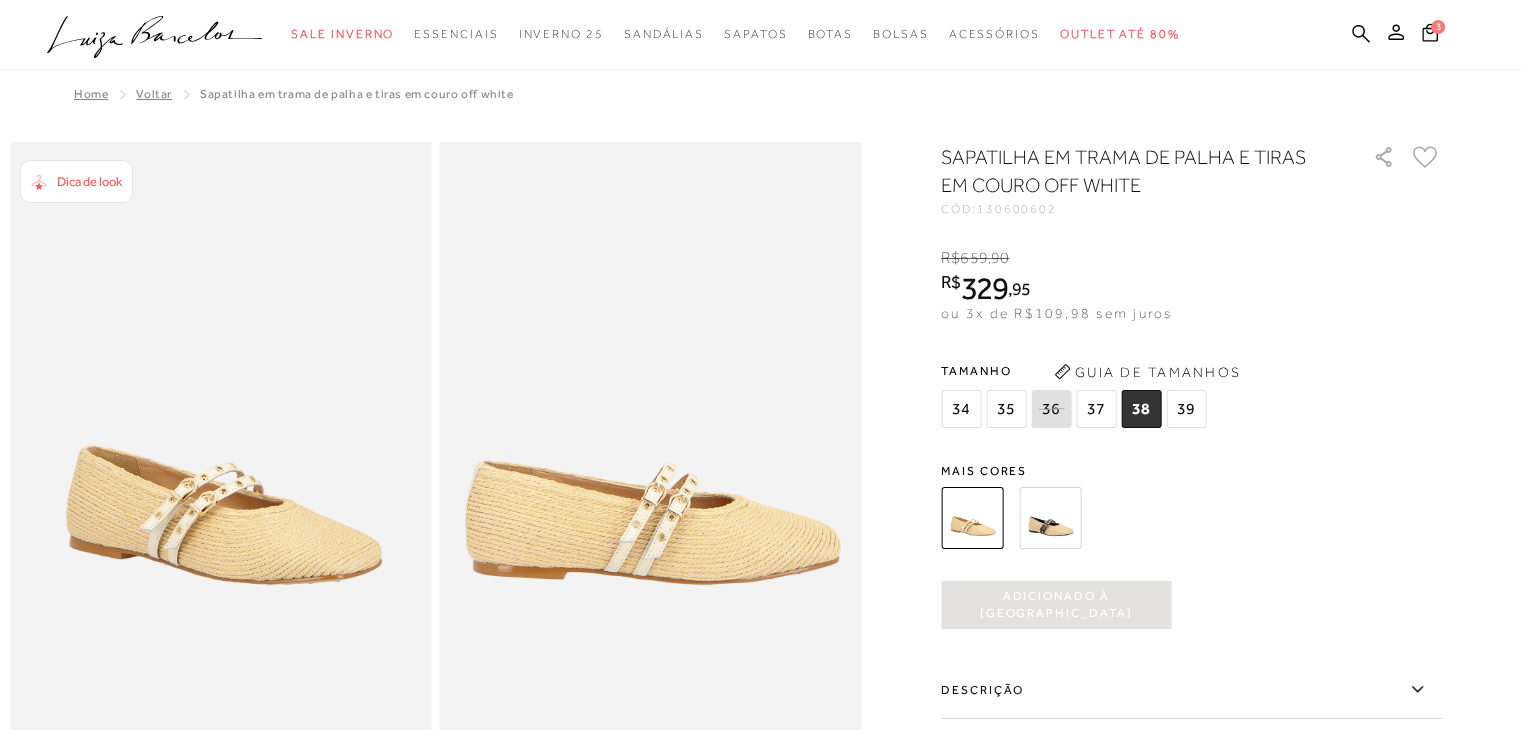 scroll, scrollTop: 0, scrollLeft: 0, axis: both 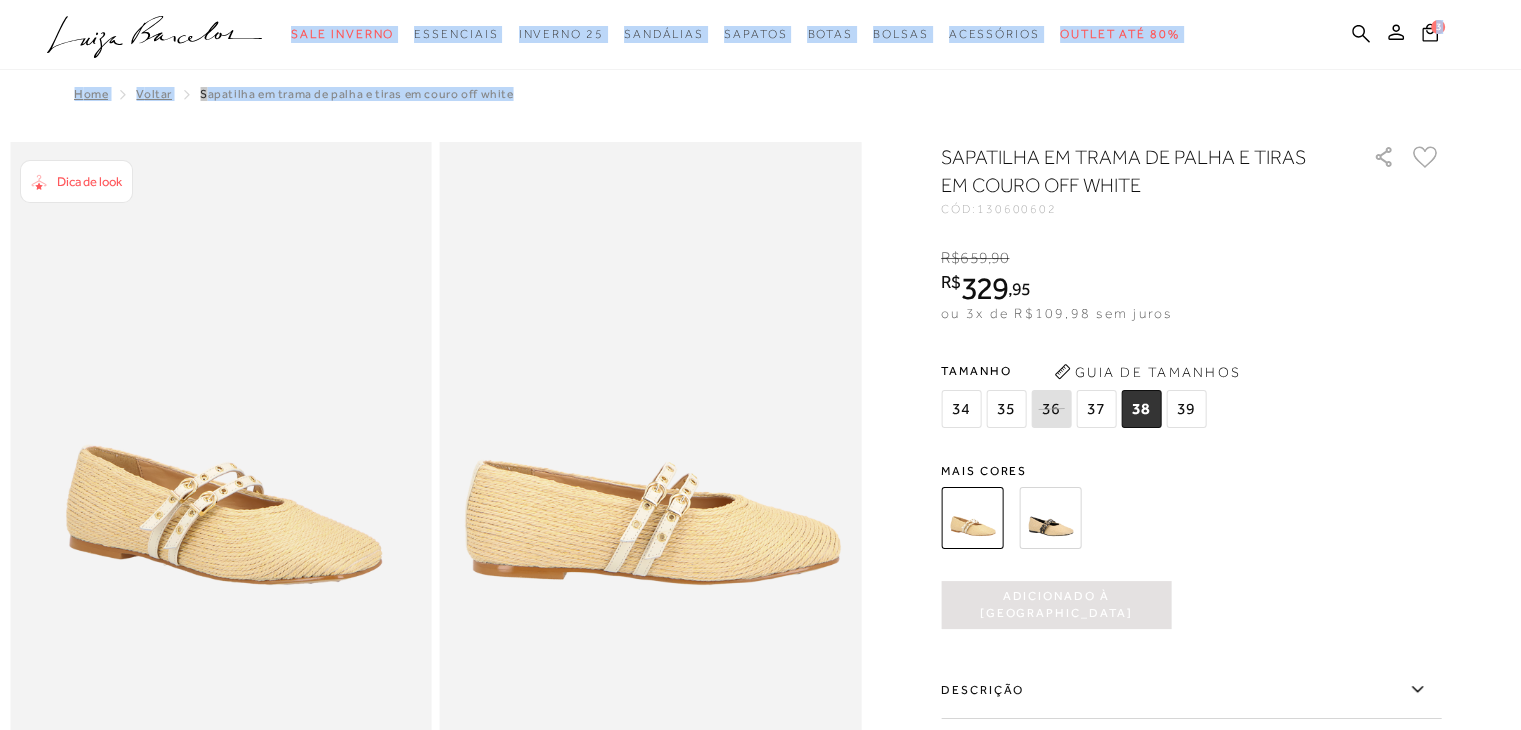 drag, startPoint x: 608, startPoint y: 275, endPoint x: 1015, endPoint y: 71, distance: 455.26367 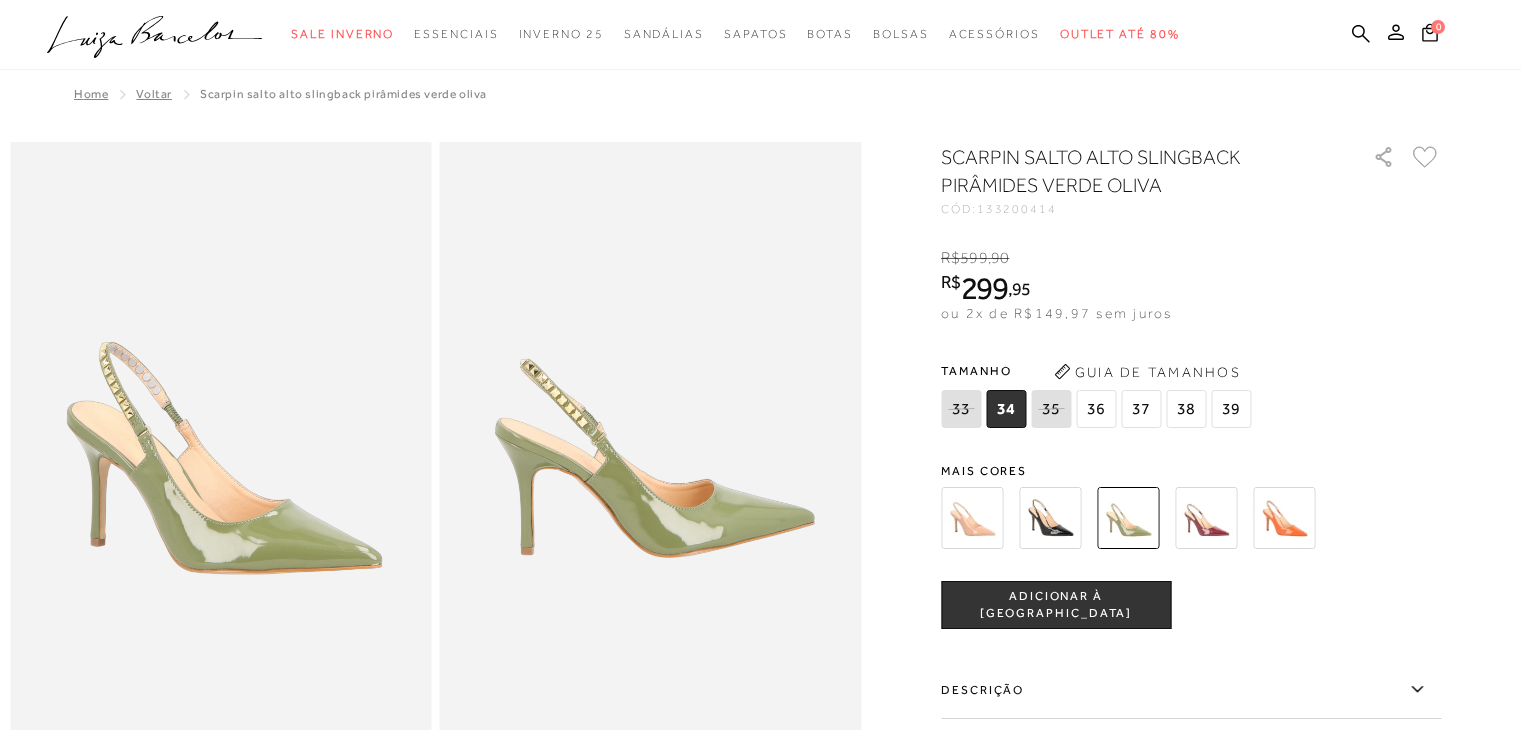 scroll, scrollTop: 0, scrollLeft: 0, axis: both 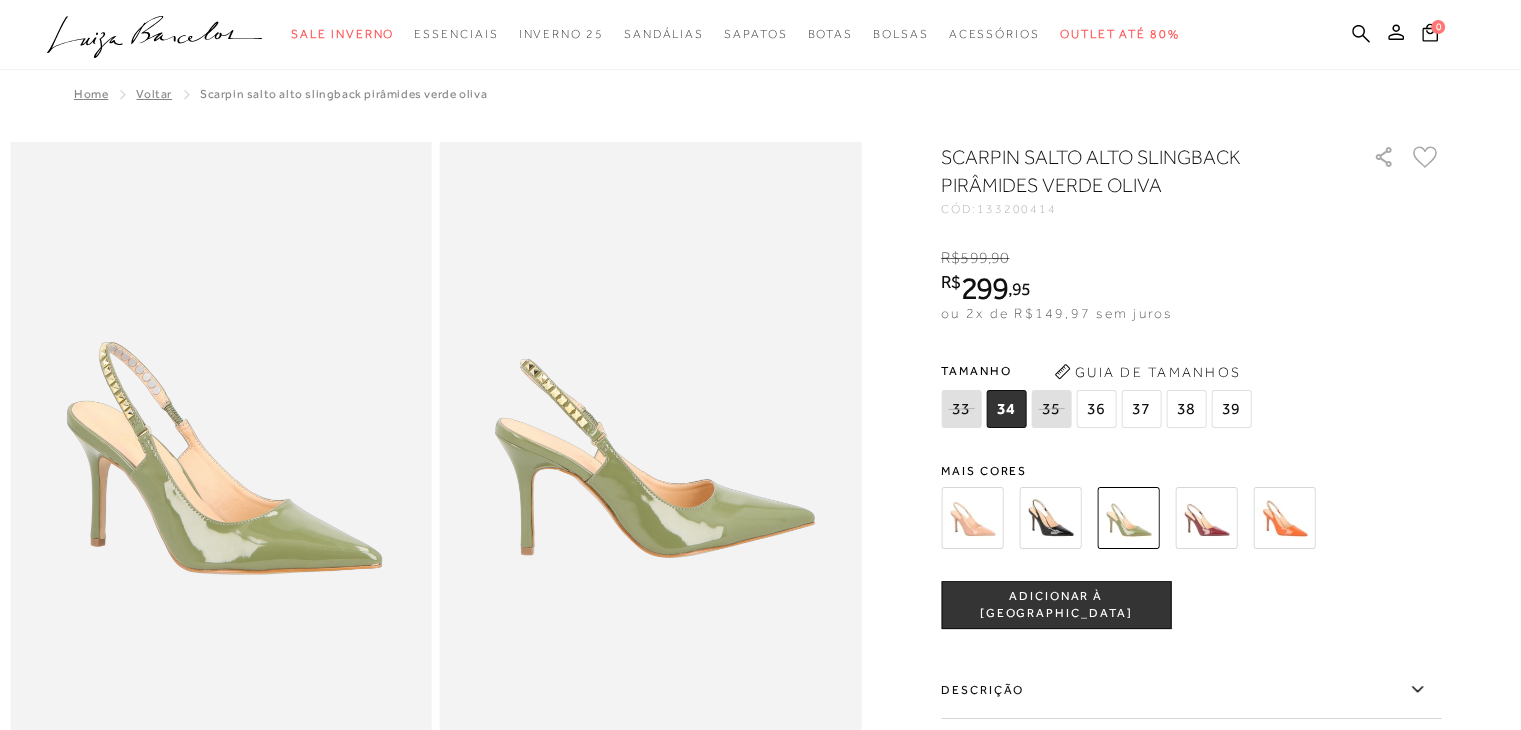 click at bounding box center (1050, 518) 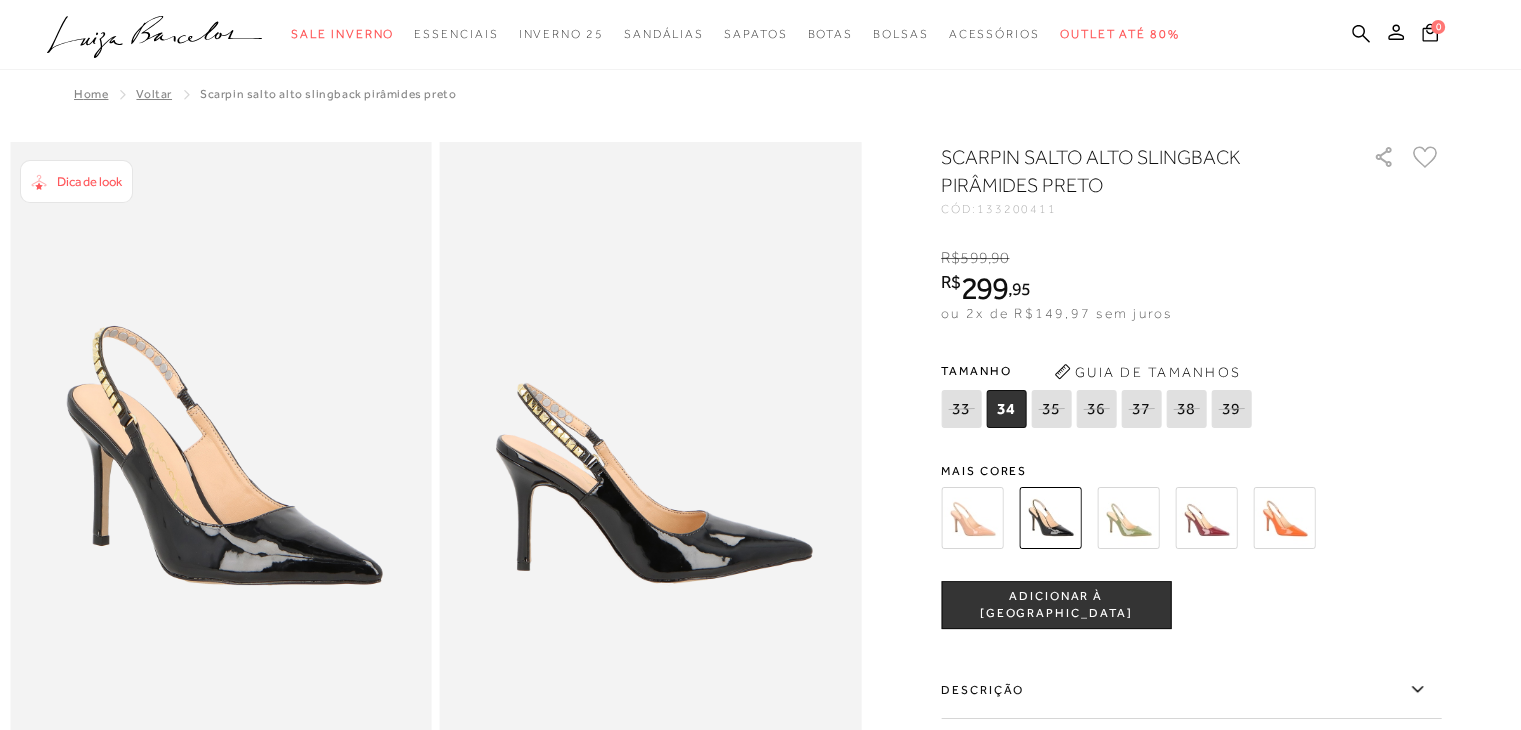 scroll, scrollTop: 0, scrollLeft: 0, axis: both 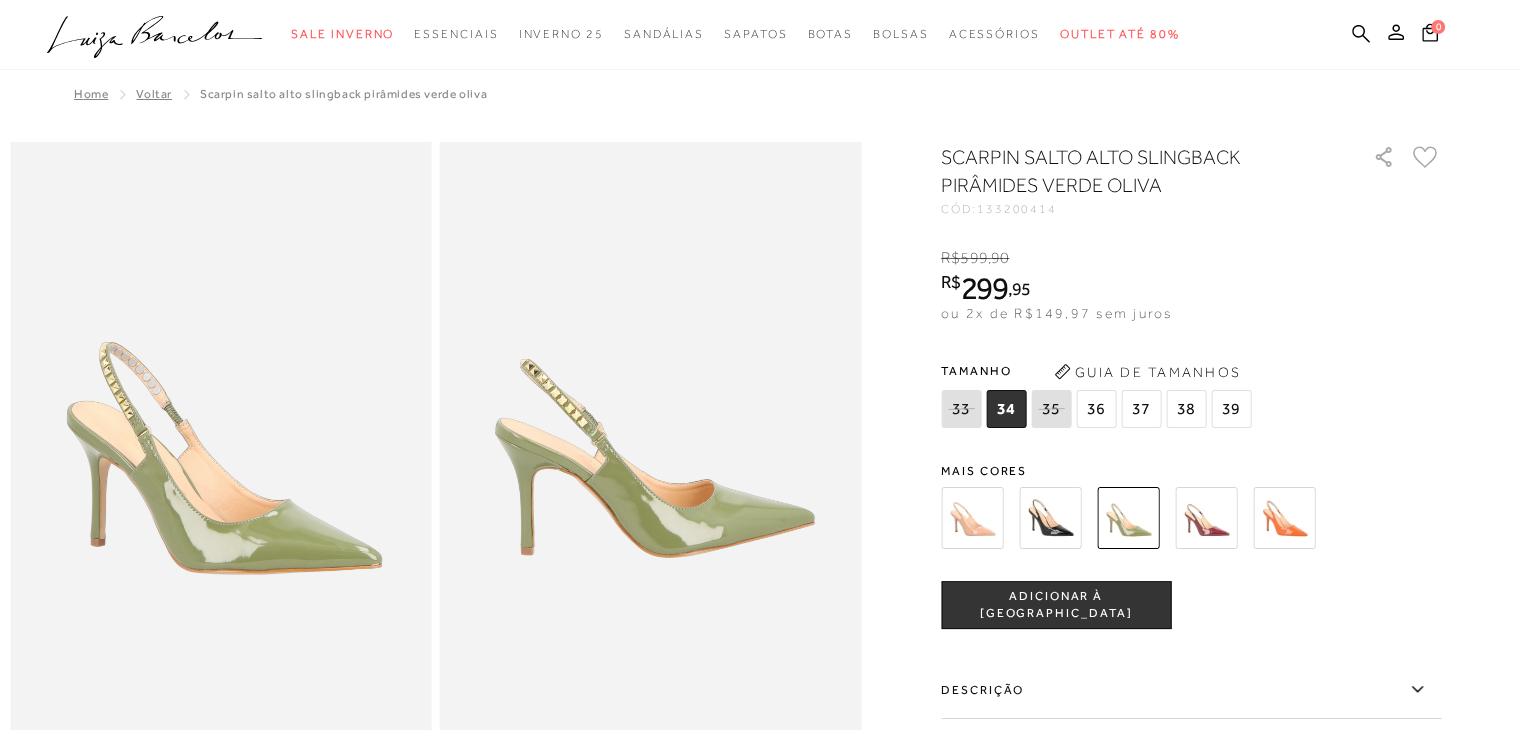 click on "38" at bounding box center [1186, 409] 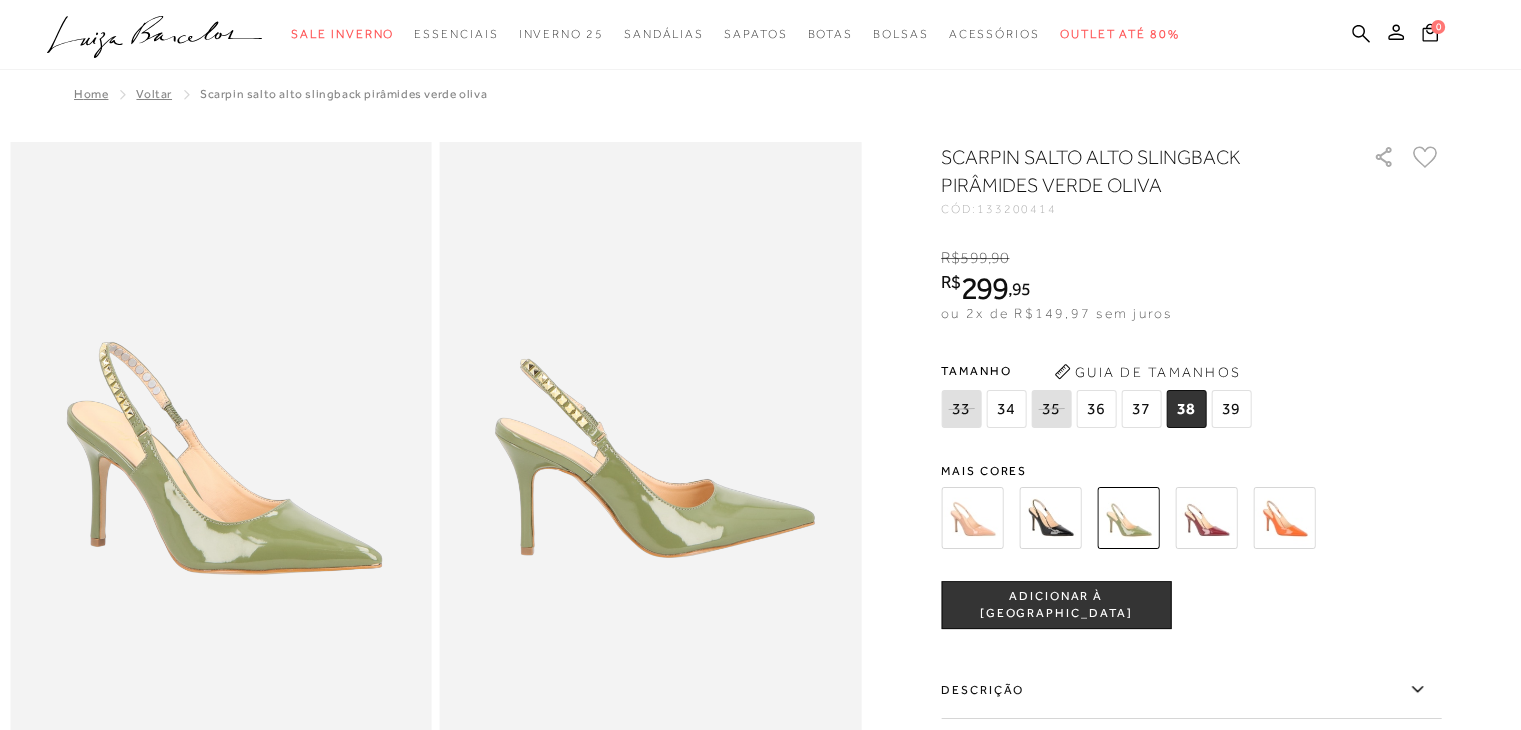 click on "ADICIONAR À SACOLA" at bounding box center (1056, 605) 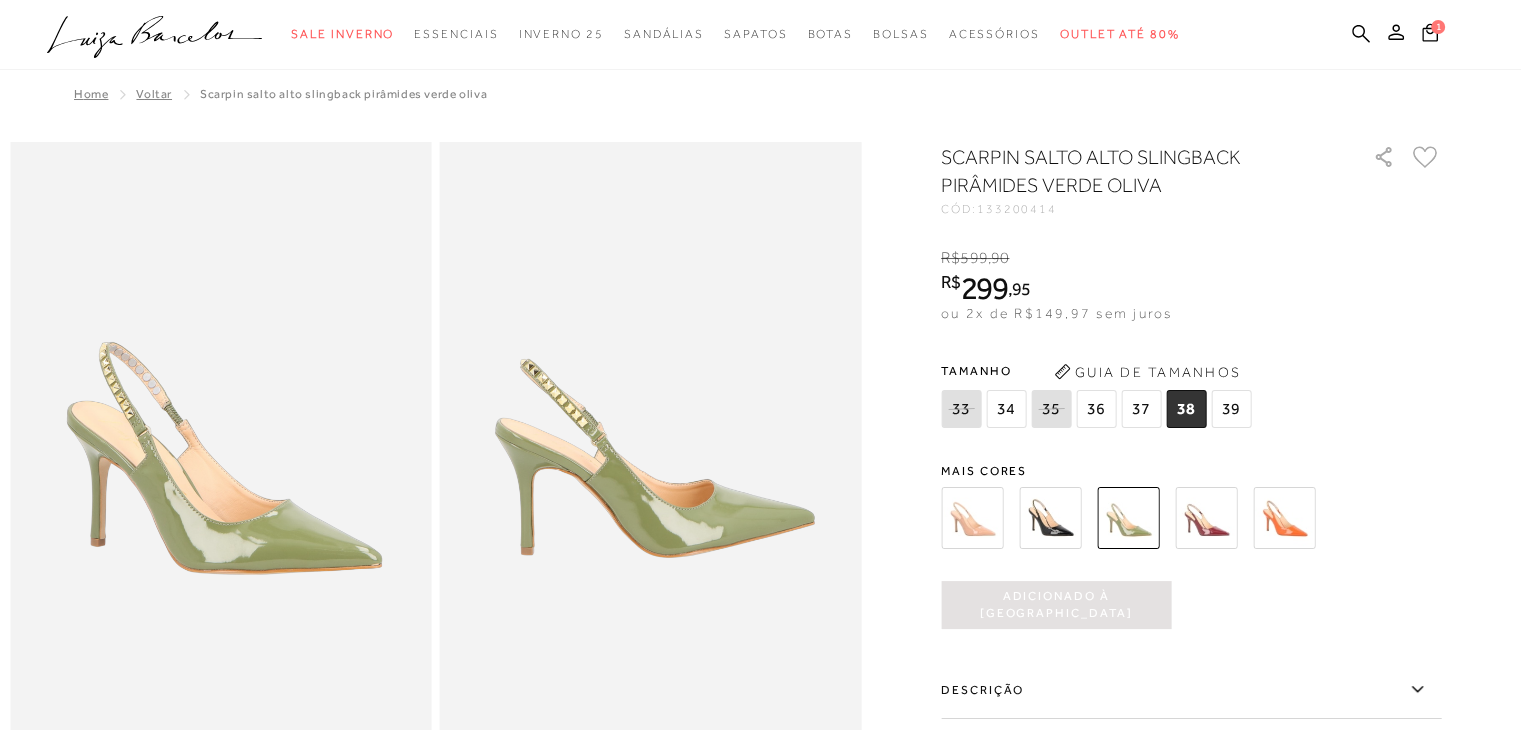 scroll, scrollTop: 0, scrollLeft: 0, axis: both 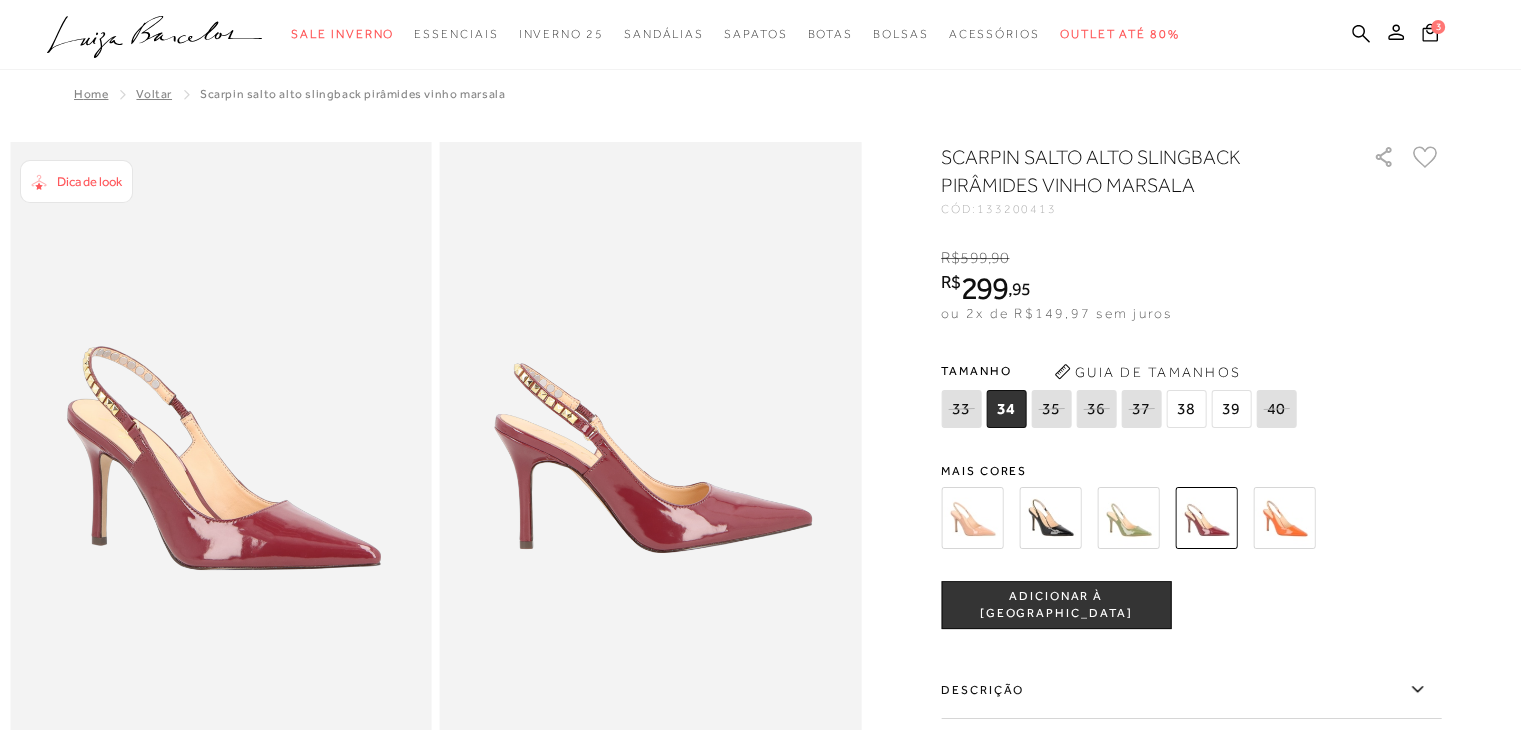 click at bounding box center (1050, 518) 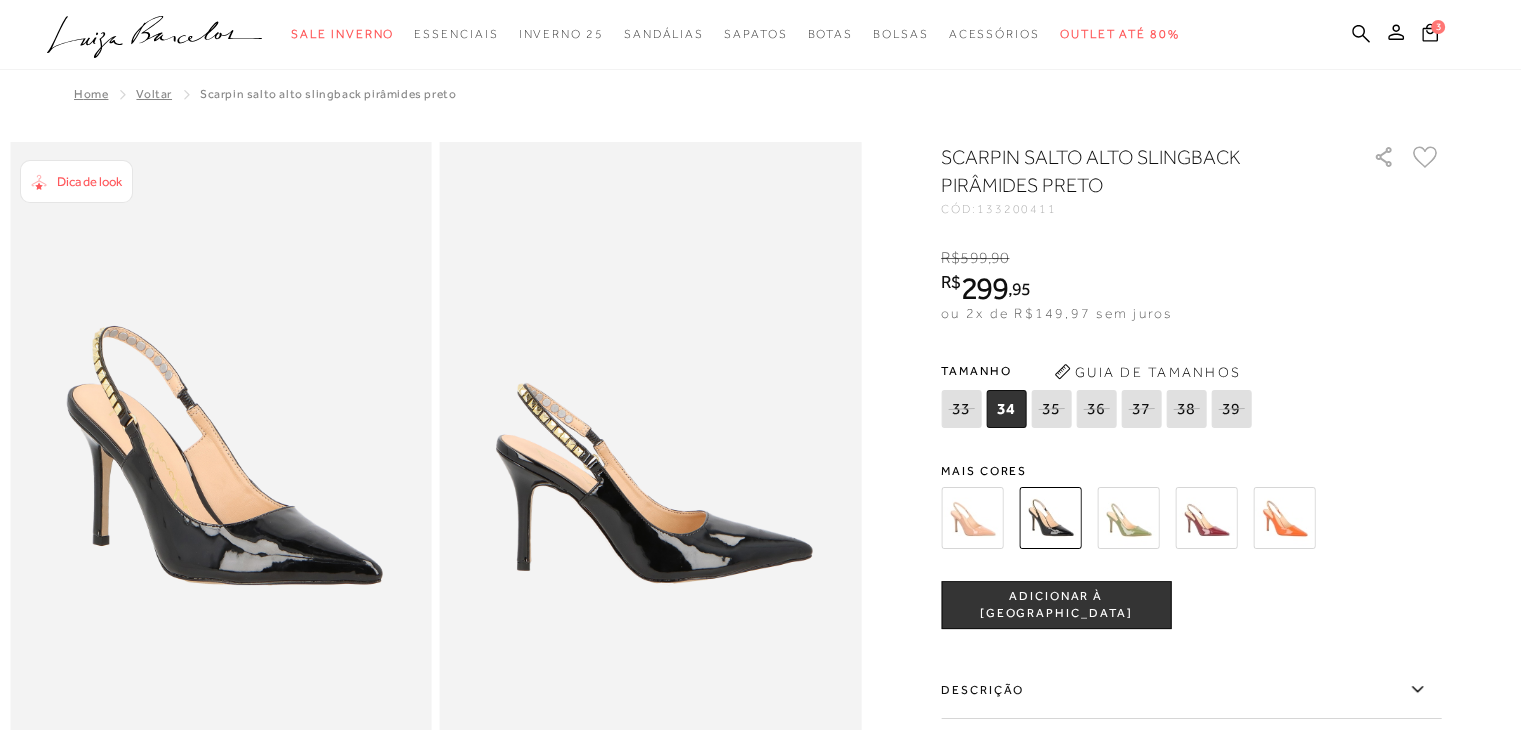scroll, scrollTop: 0, scrollLeft: 0, axis: both 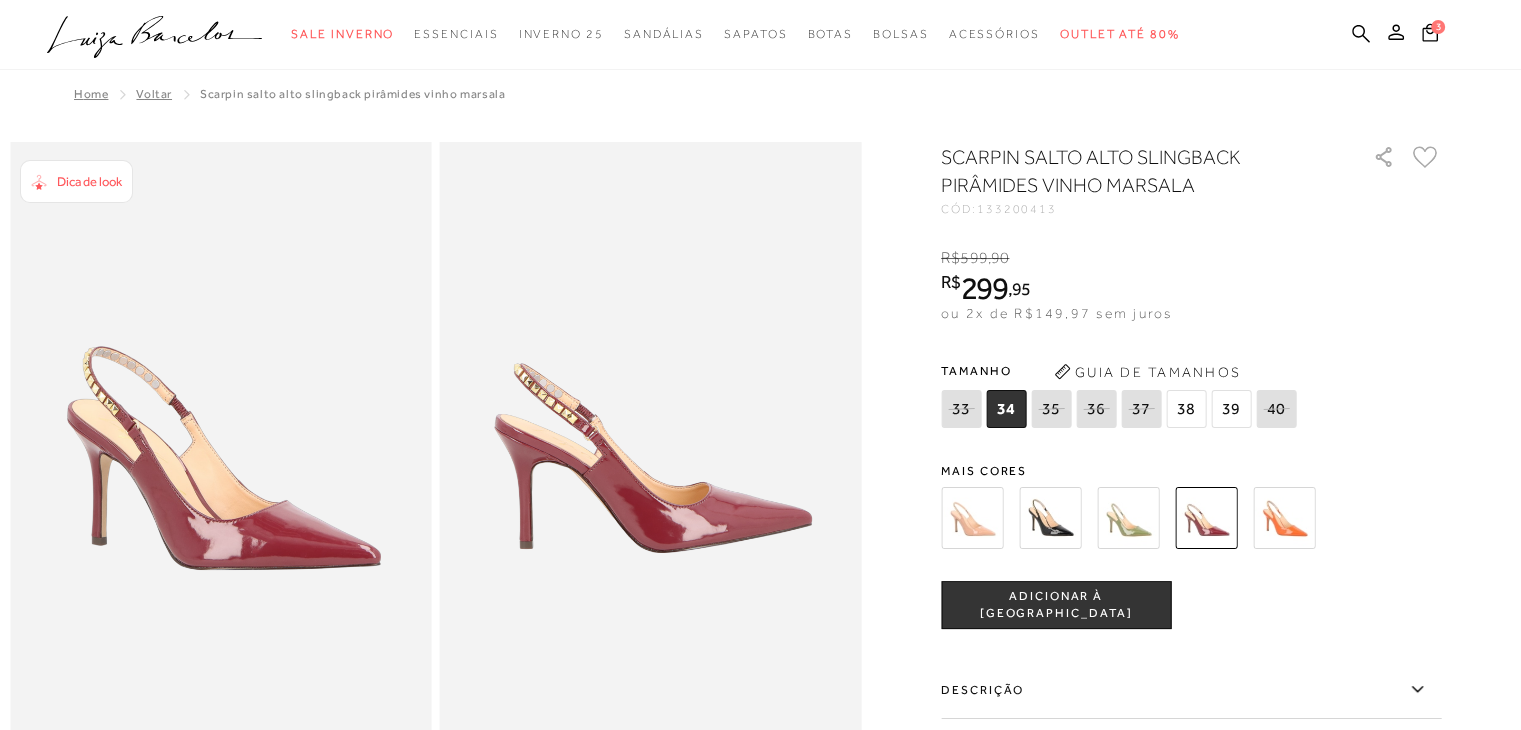 click on "38" at bounding box center [1186, 409] 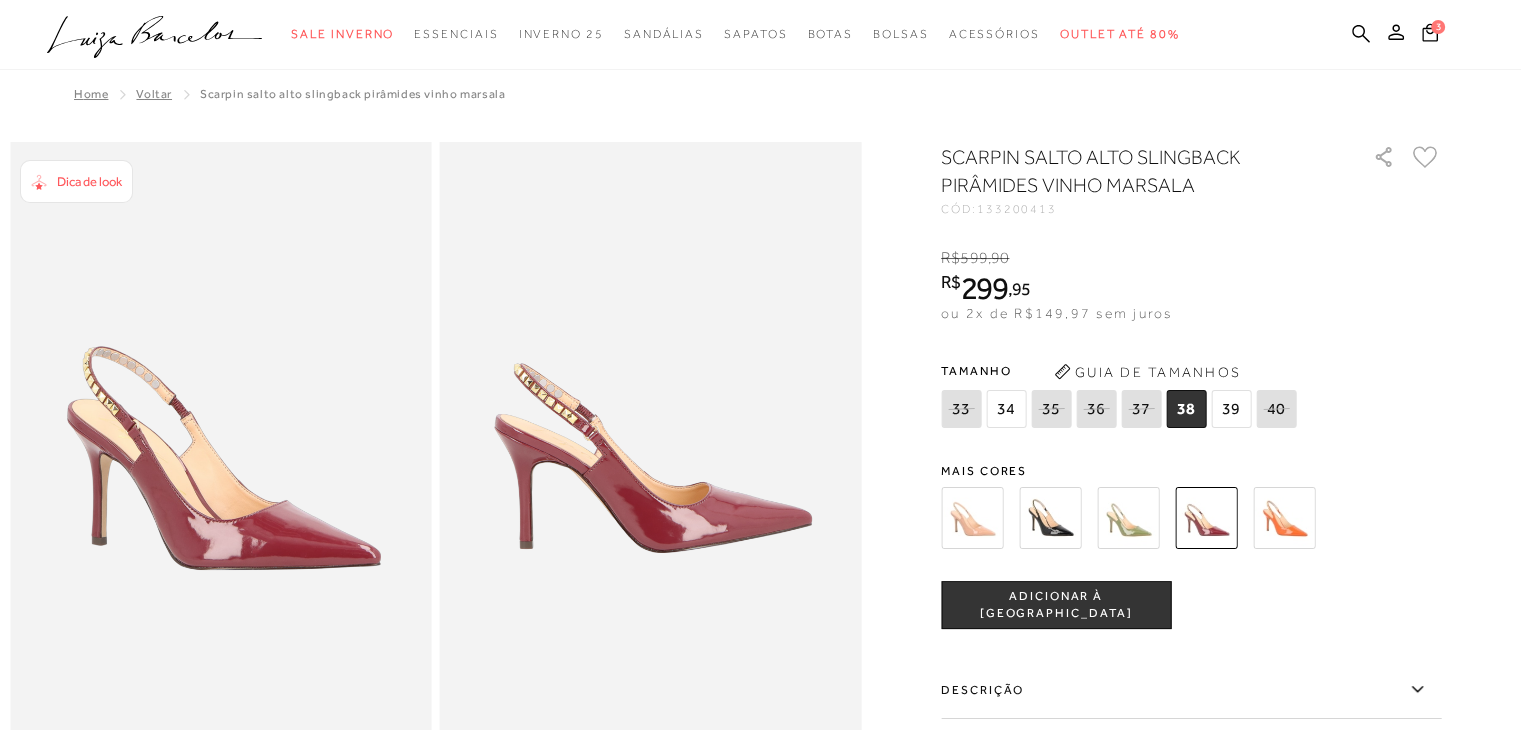 click on "ADICIONAR À SACOLA" at bounding box center [1056, 605] 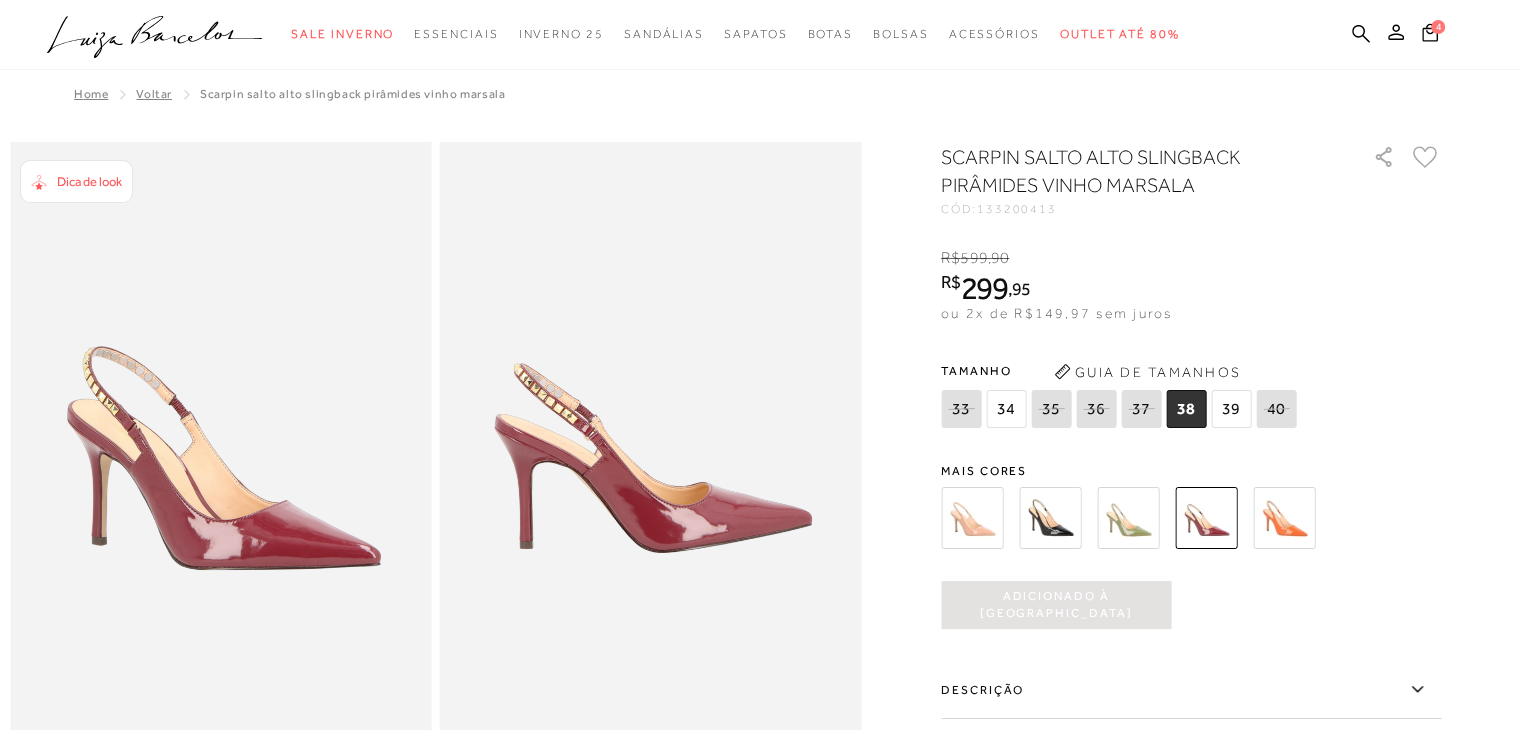 scroll, scrollTop: 0, scrollLeft: 0, axis: both 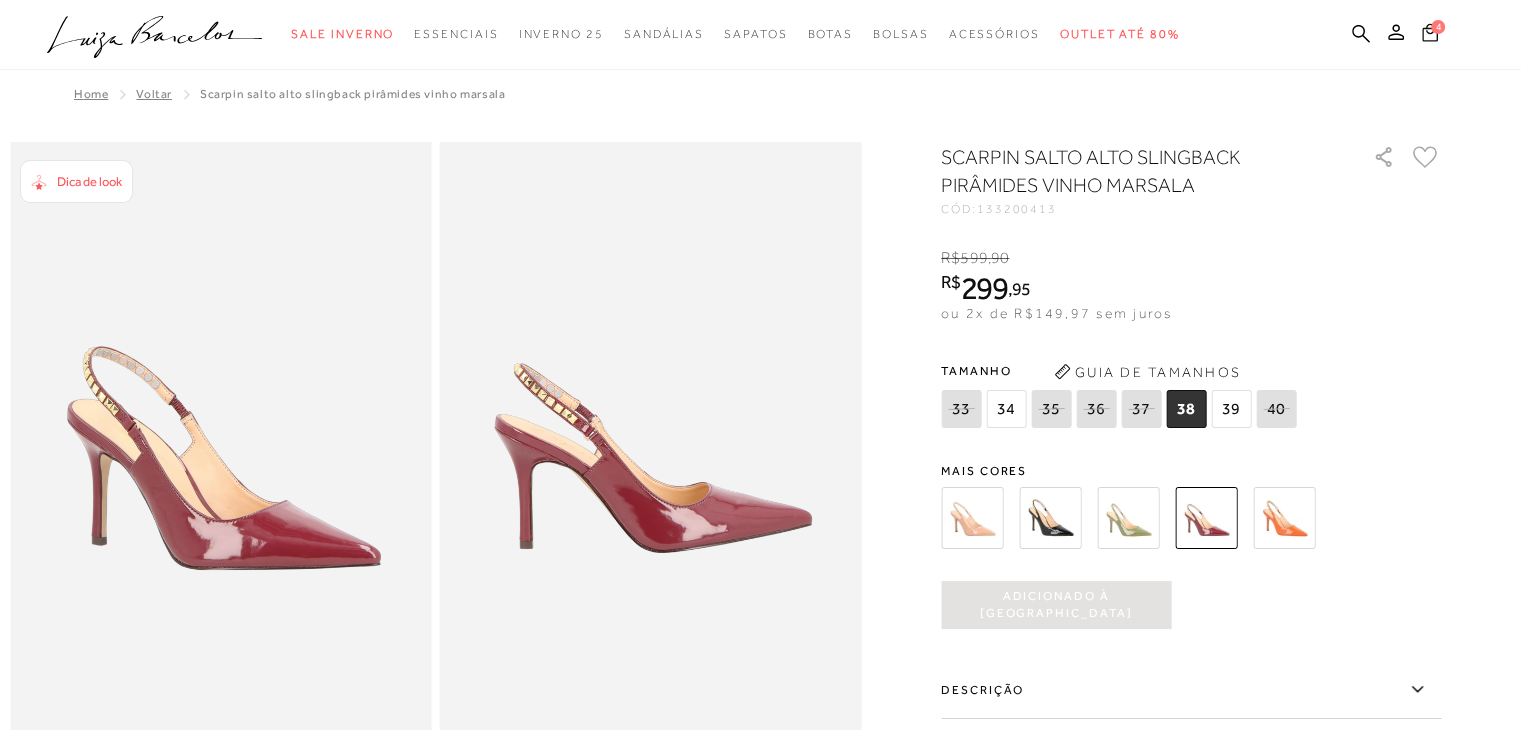 click 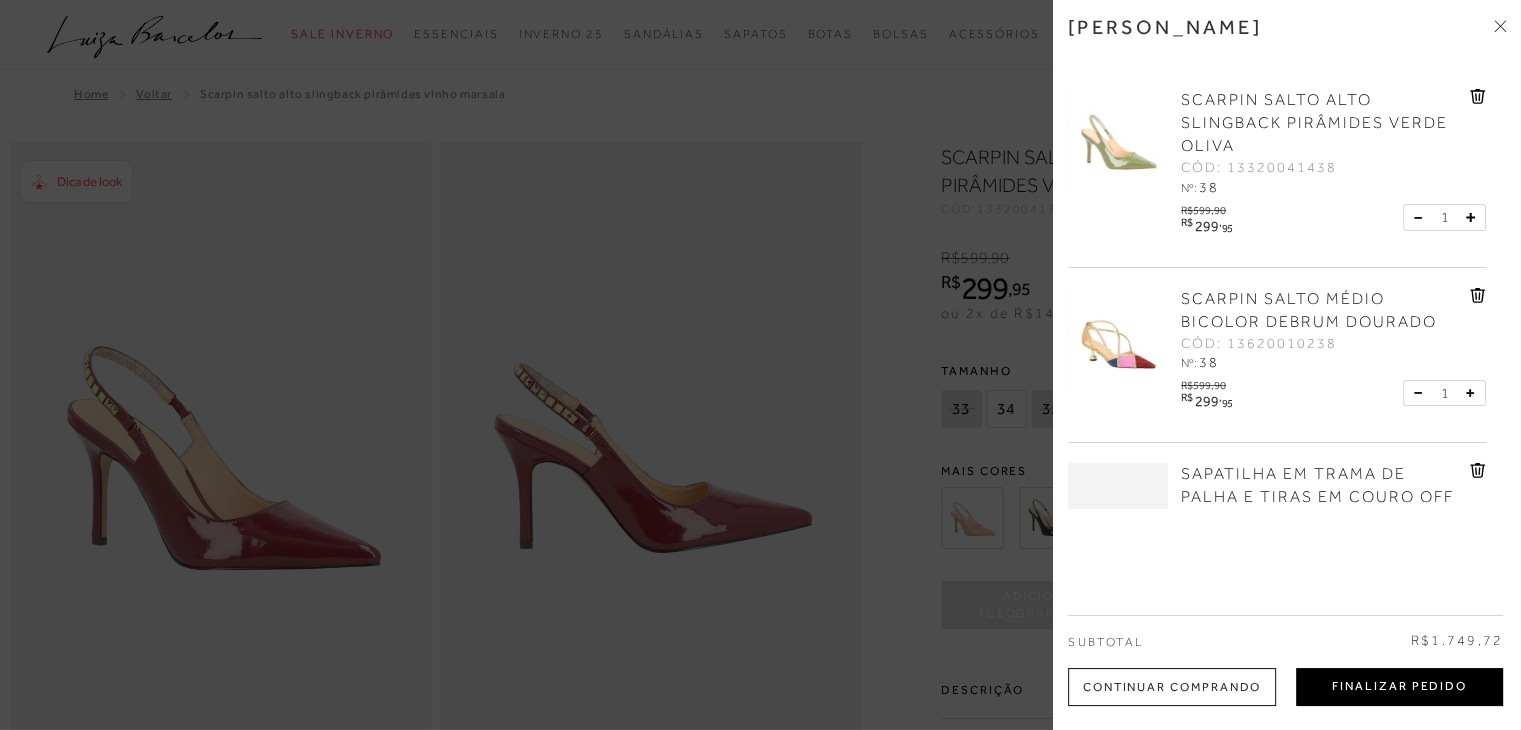 click on "Finalizar Pedido" at bounding box center (1399, 687) 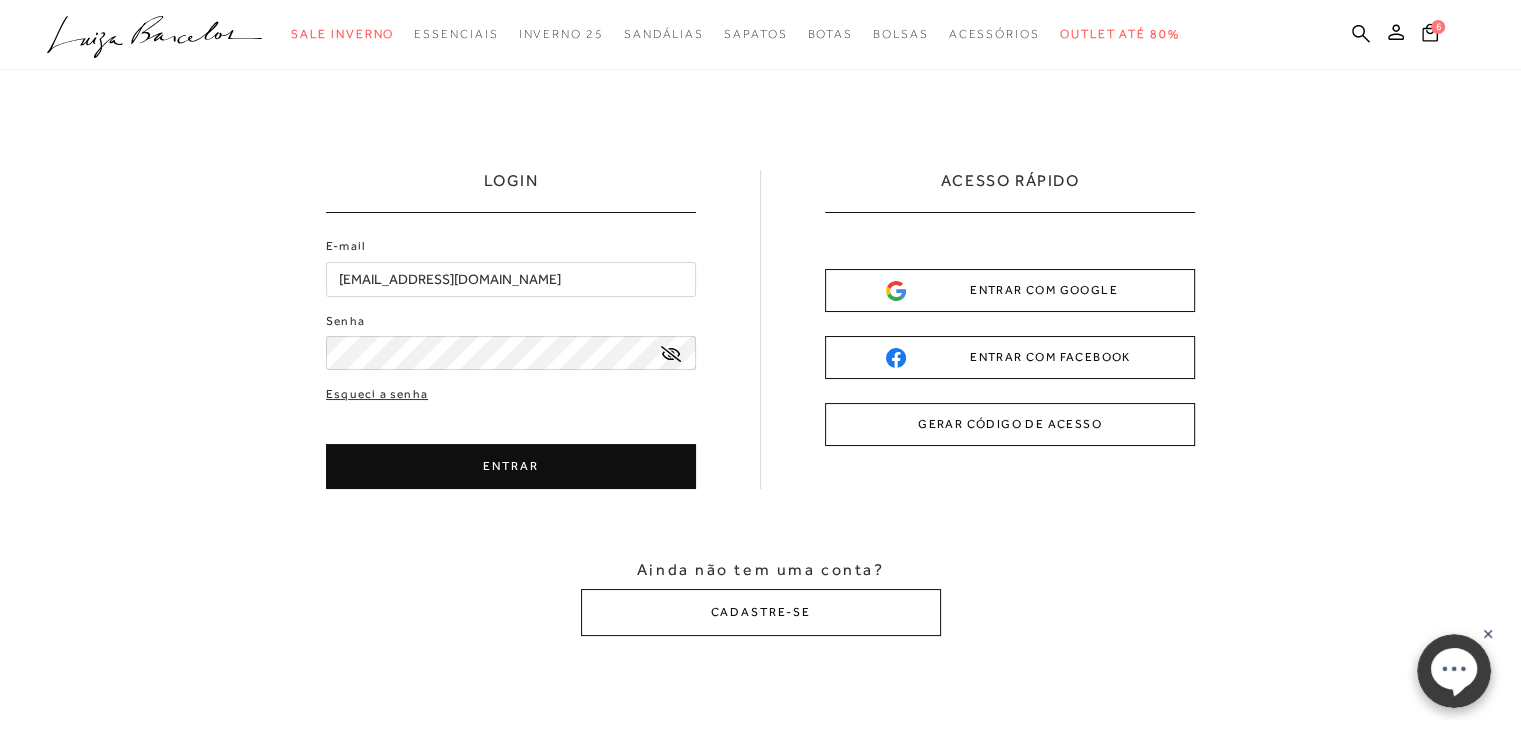 scroll, scrollTop: 0, scrollLeft: 0, axis: both 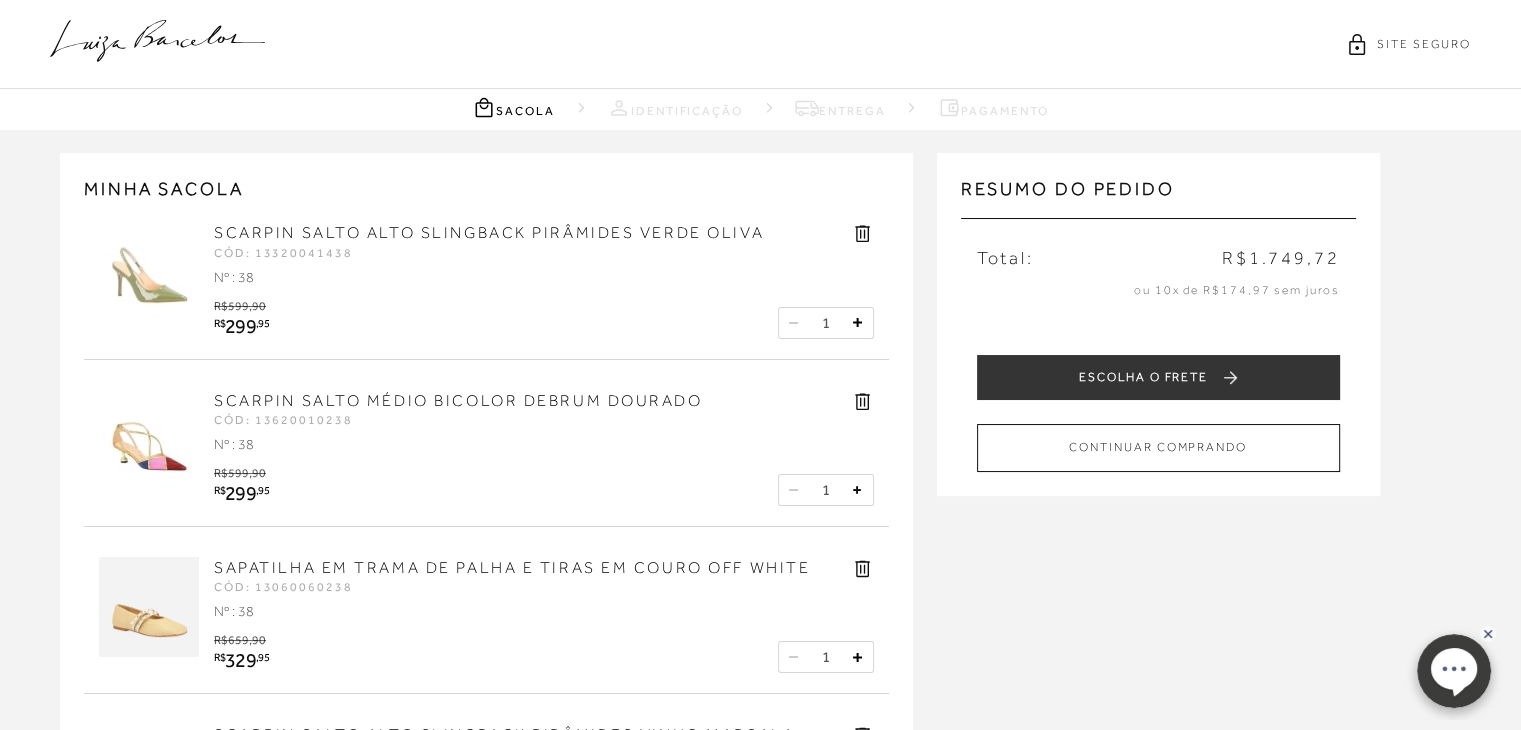 click on "MINHA SACOLA
SCARPIN SALTO ALTO SLINGBACK PIRÂMIDES VERDE OLIVA
CÓD: 13320041438
PERSONALIZADO
," at bounding box center [456, 742] 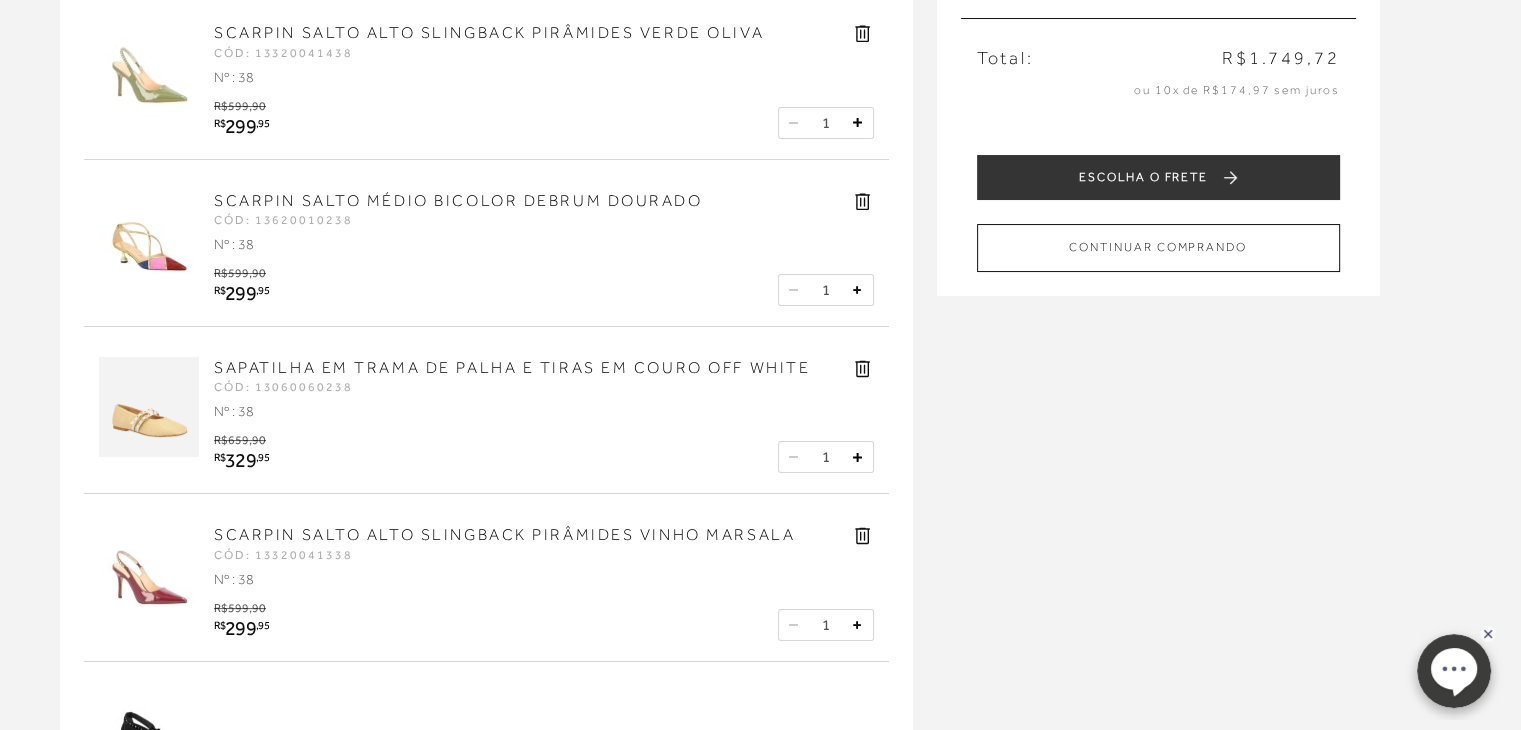 scroll, scrollTop: 160, scrollLeft: 0, axis: vertical 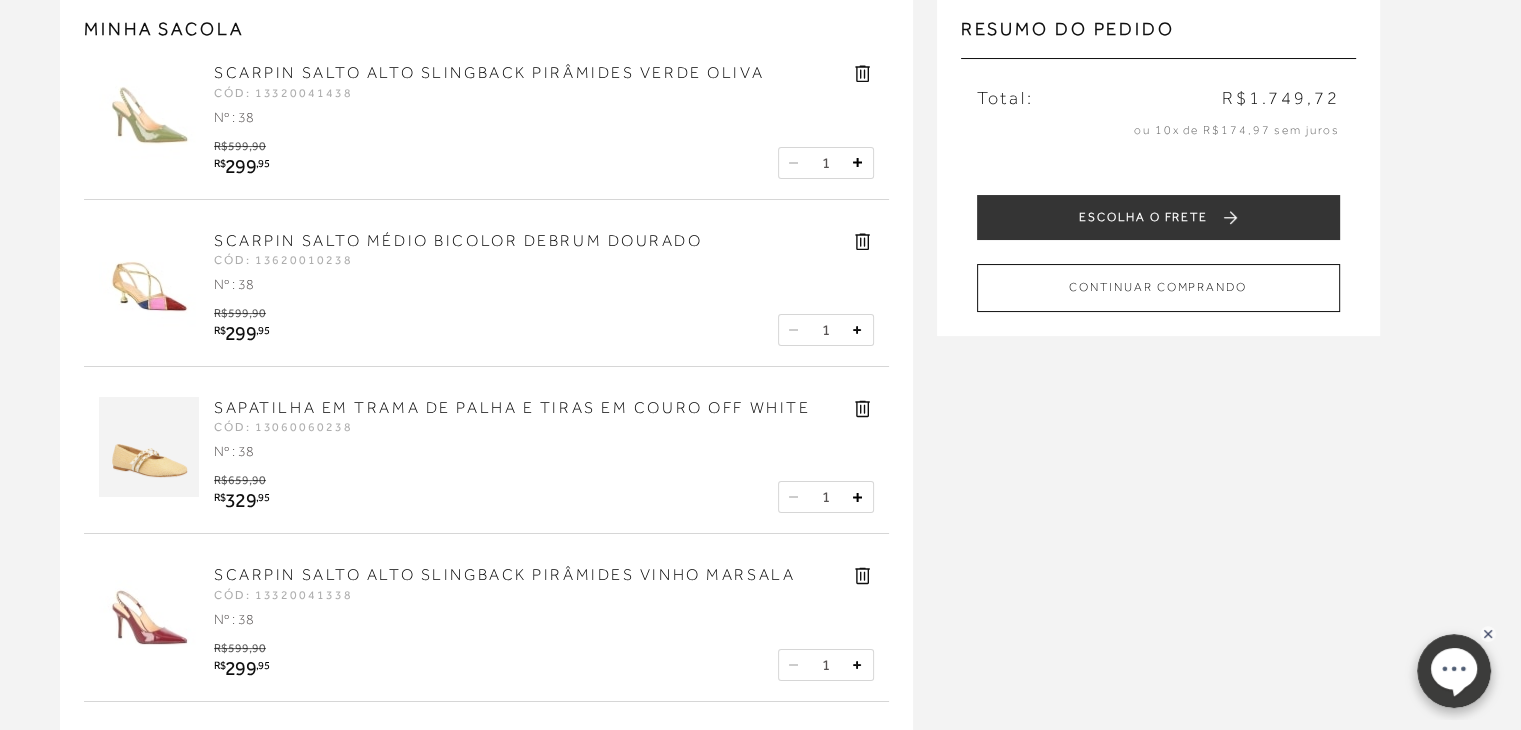 click 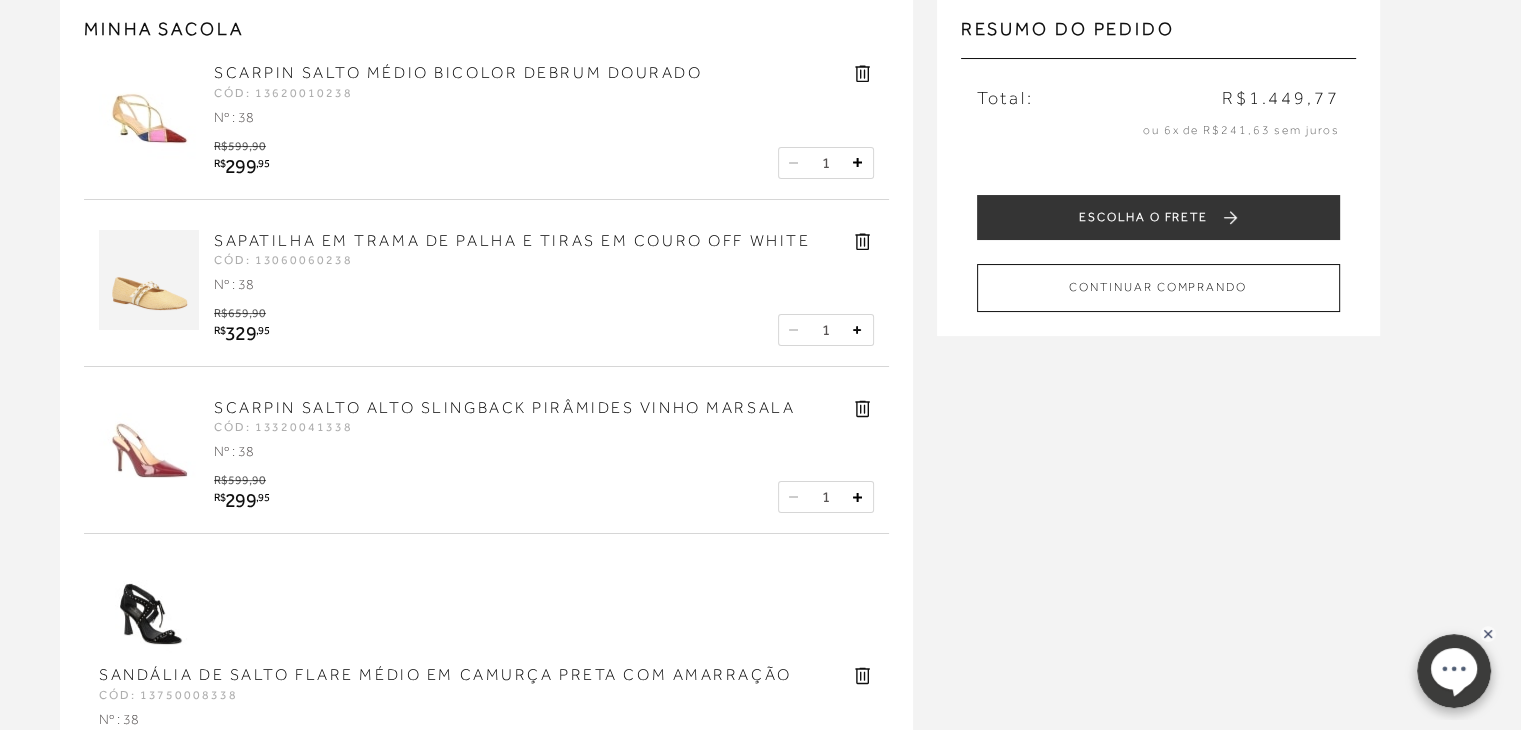 click on "MINHA SACOLA
SCARPIN SALTO MÉDIO BICOLOR DEBRUM DOURADO
CÓD: 13620010238
PERSONALIZADO
Nº : 38" at bounding box center [456, 498] 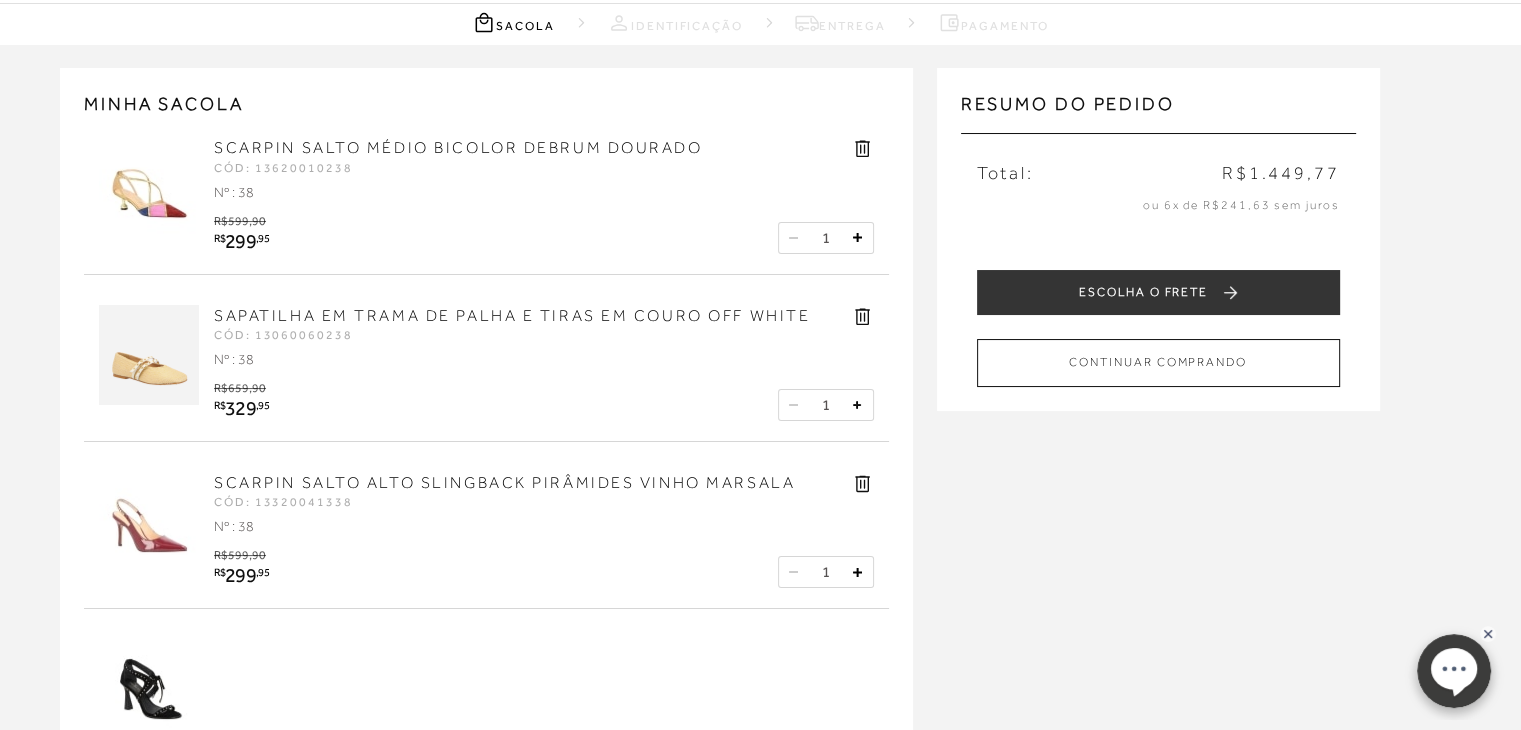 scroll, scrollTop: 0, scrollLeft: 0, axis: both 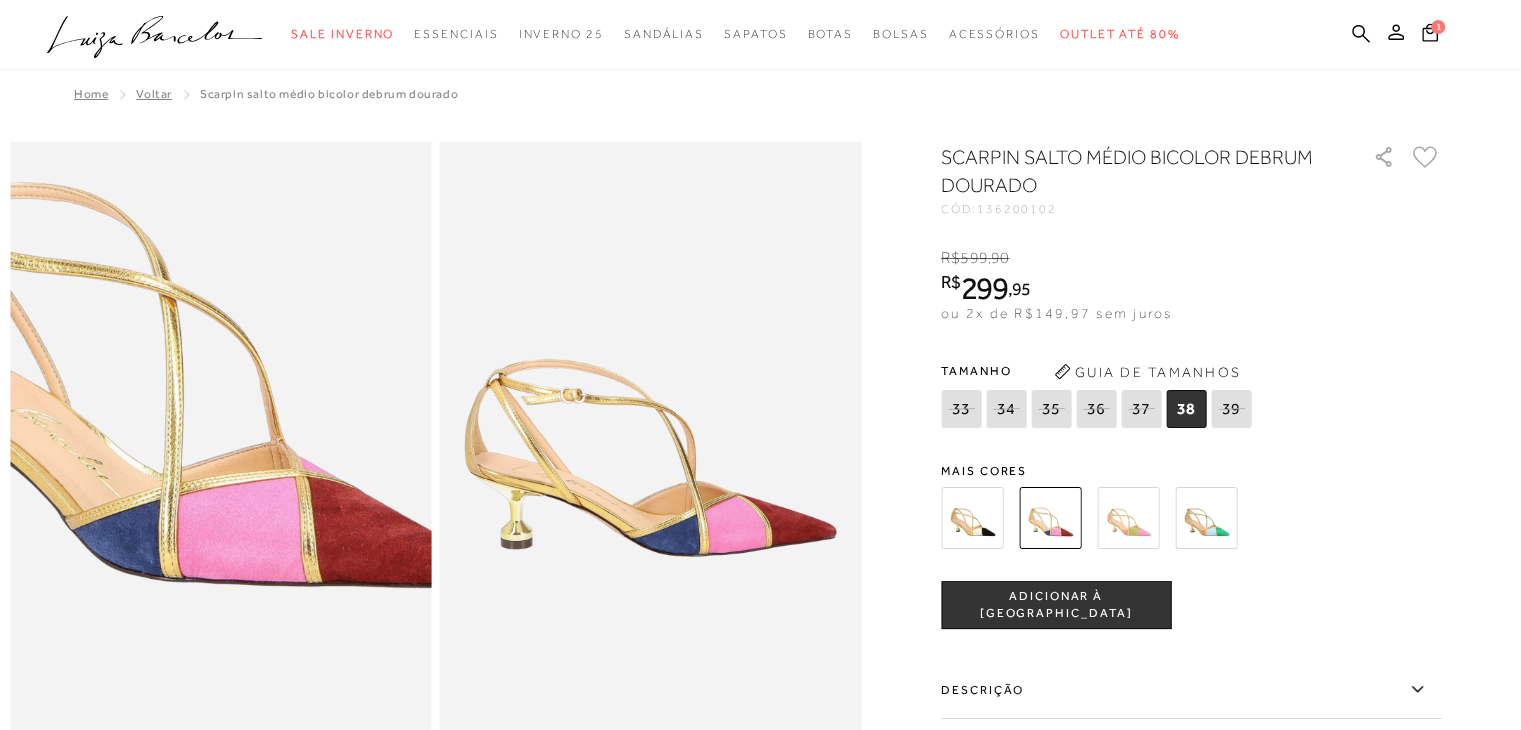 click at bounding box center (165, 385) 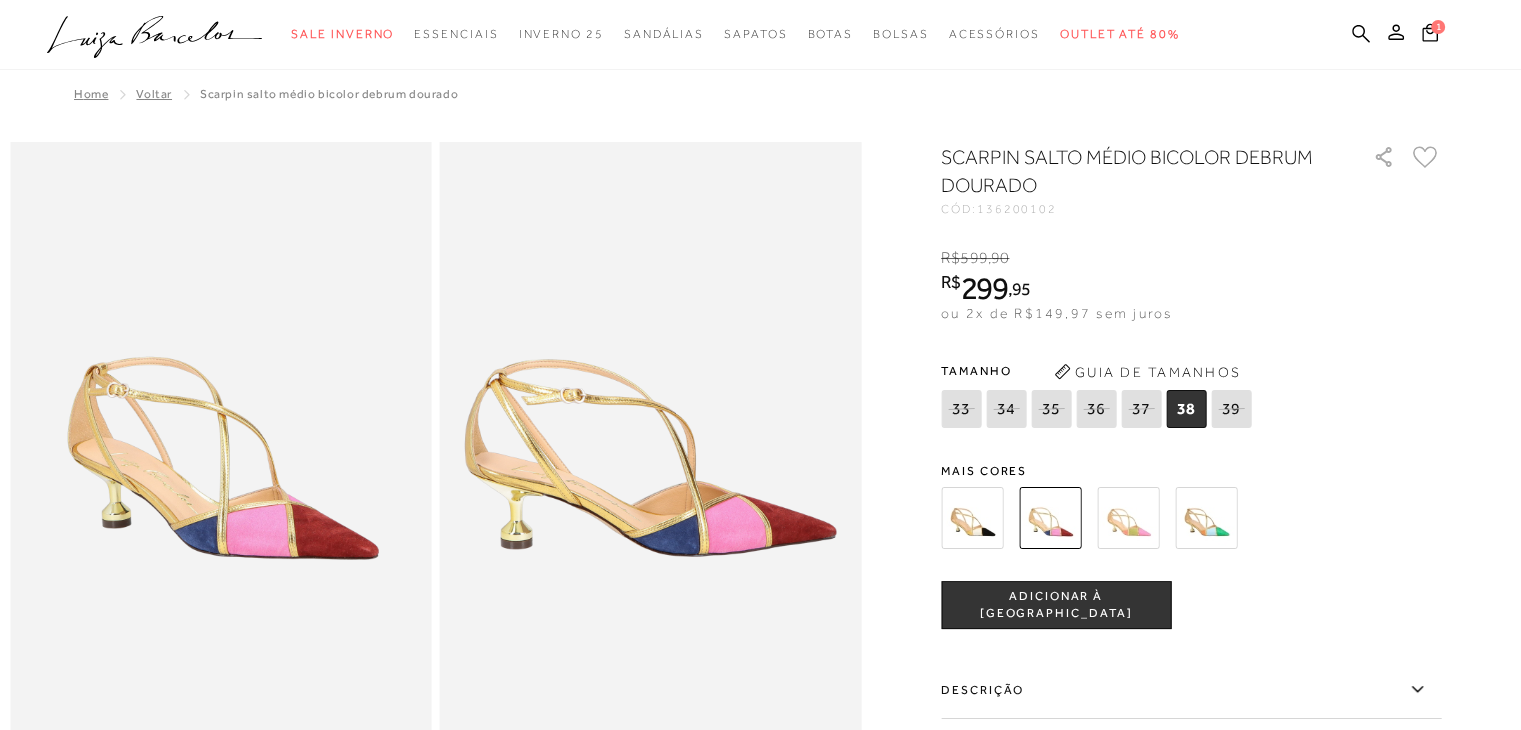 click at bounding box center (972, 518) 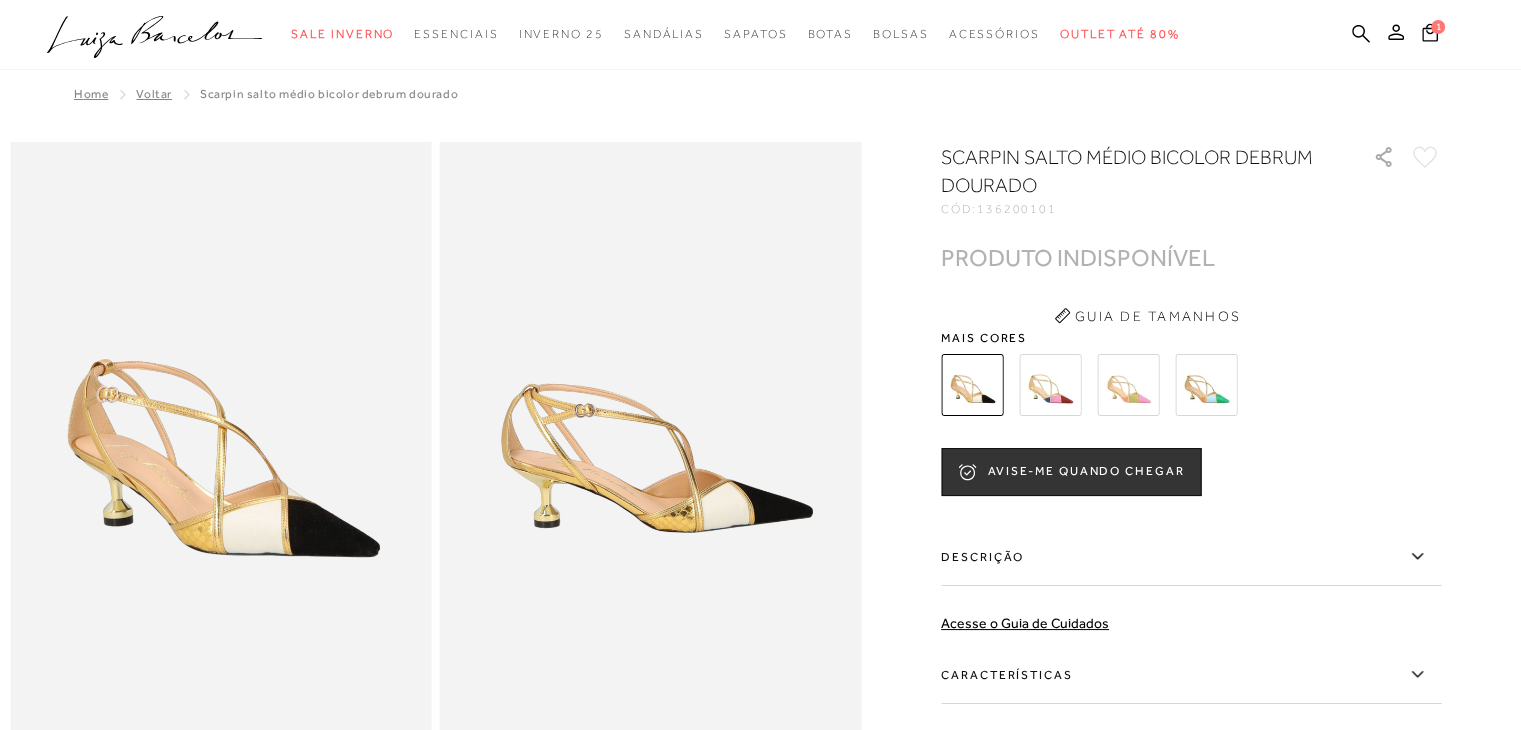 scroll, scrollTop: 0, scrollLeft: 0, axis: both 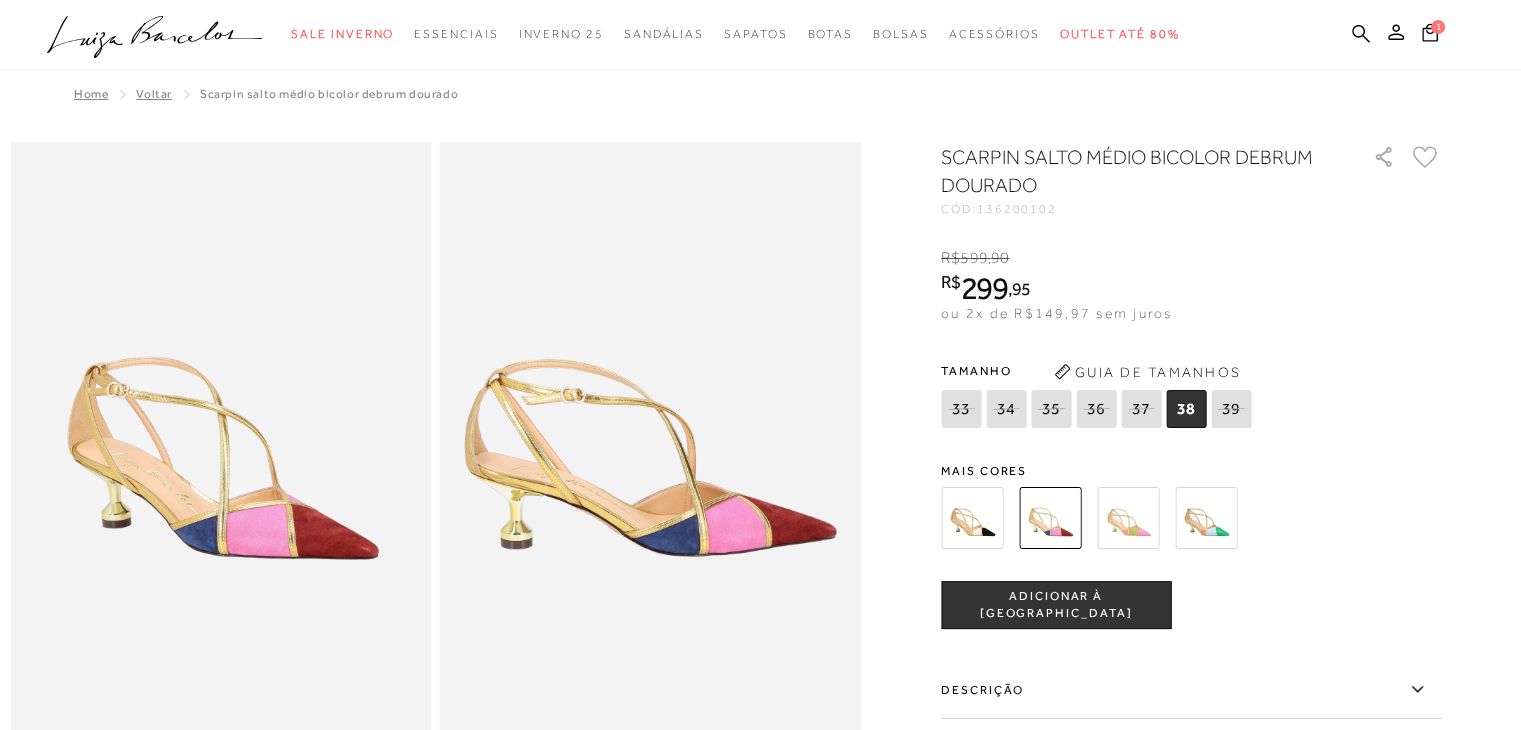 click at bounding box center (1128, 518) 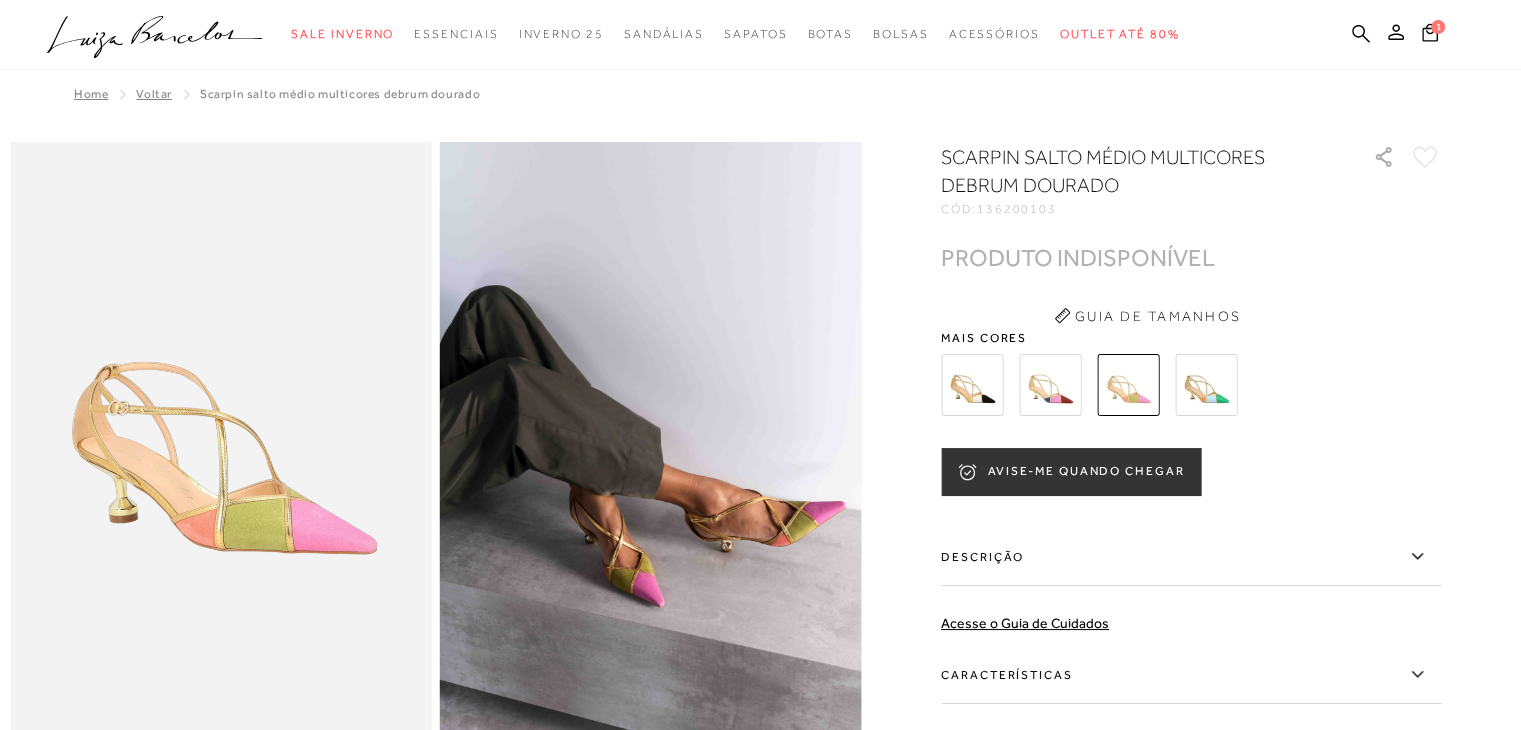 scroll, scrollTop: 0, scrollLeft: 0, axis: both 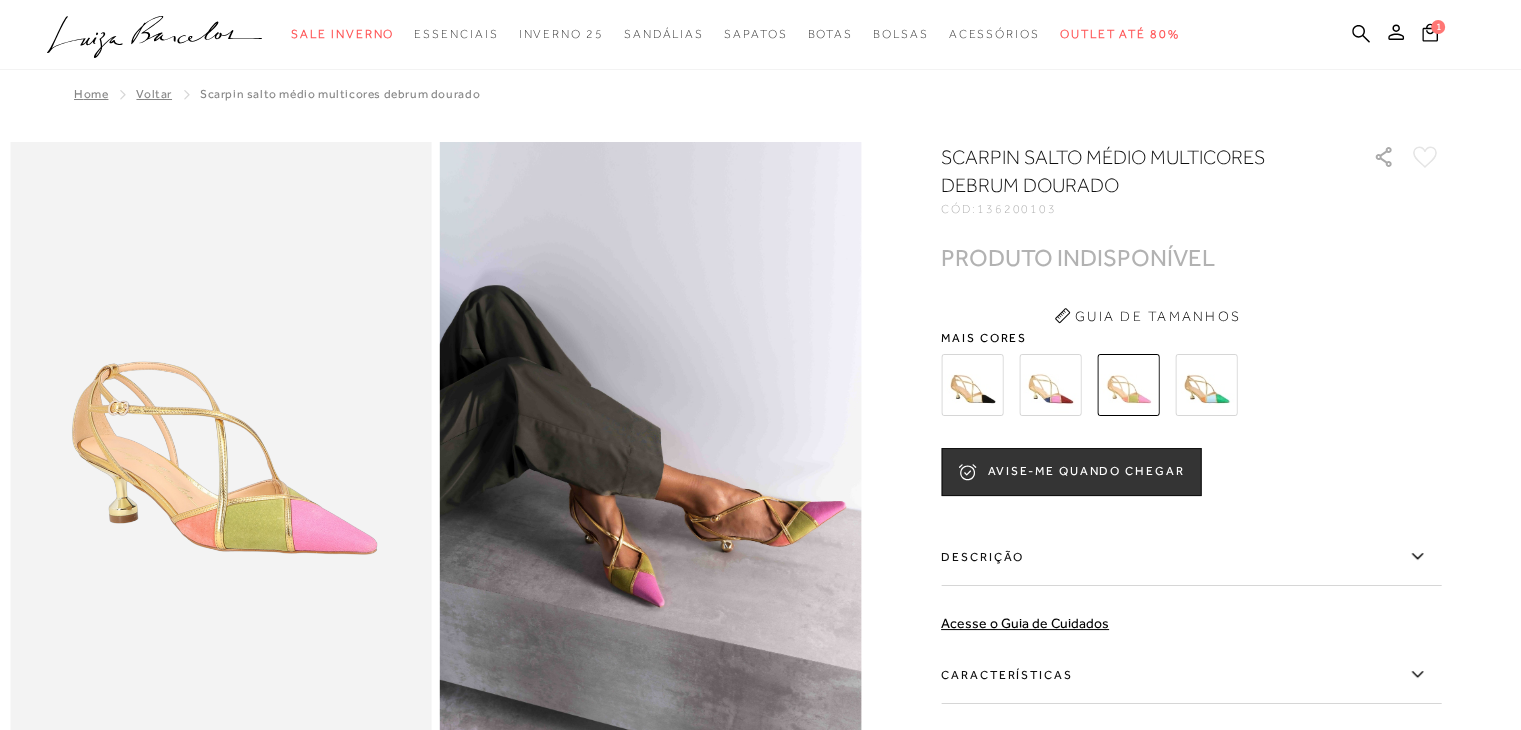 click at bounding box center [1206, 385] 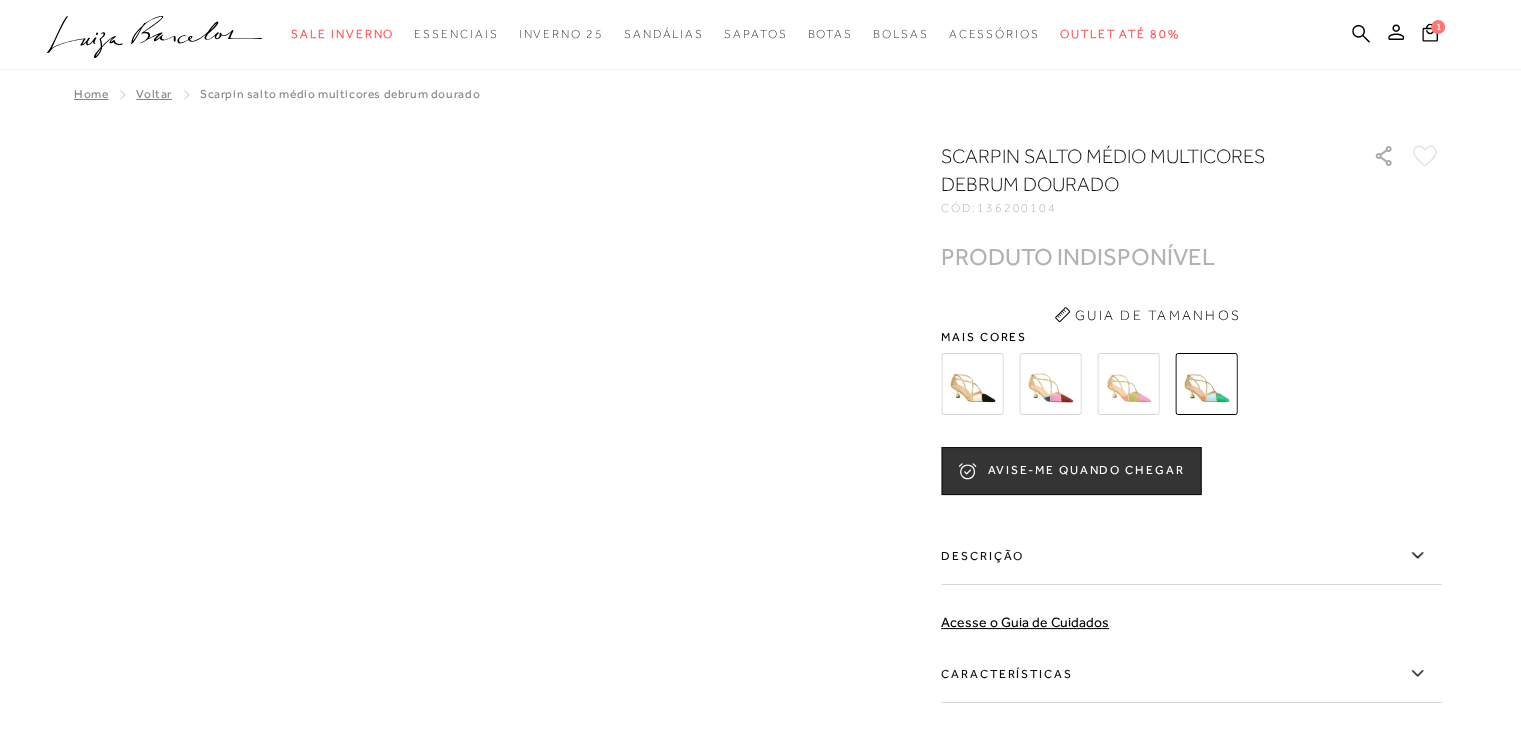 scroll, scrollTop: 0, scrollLeft: 0, axis: both 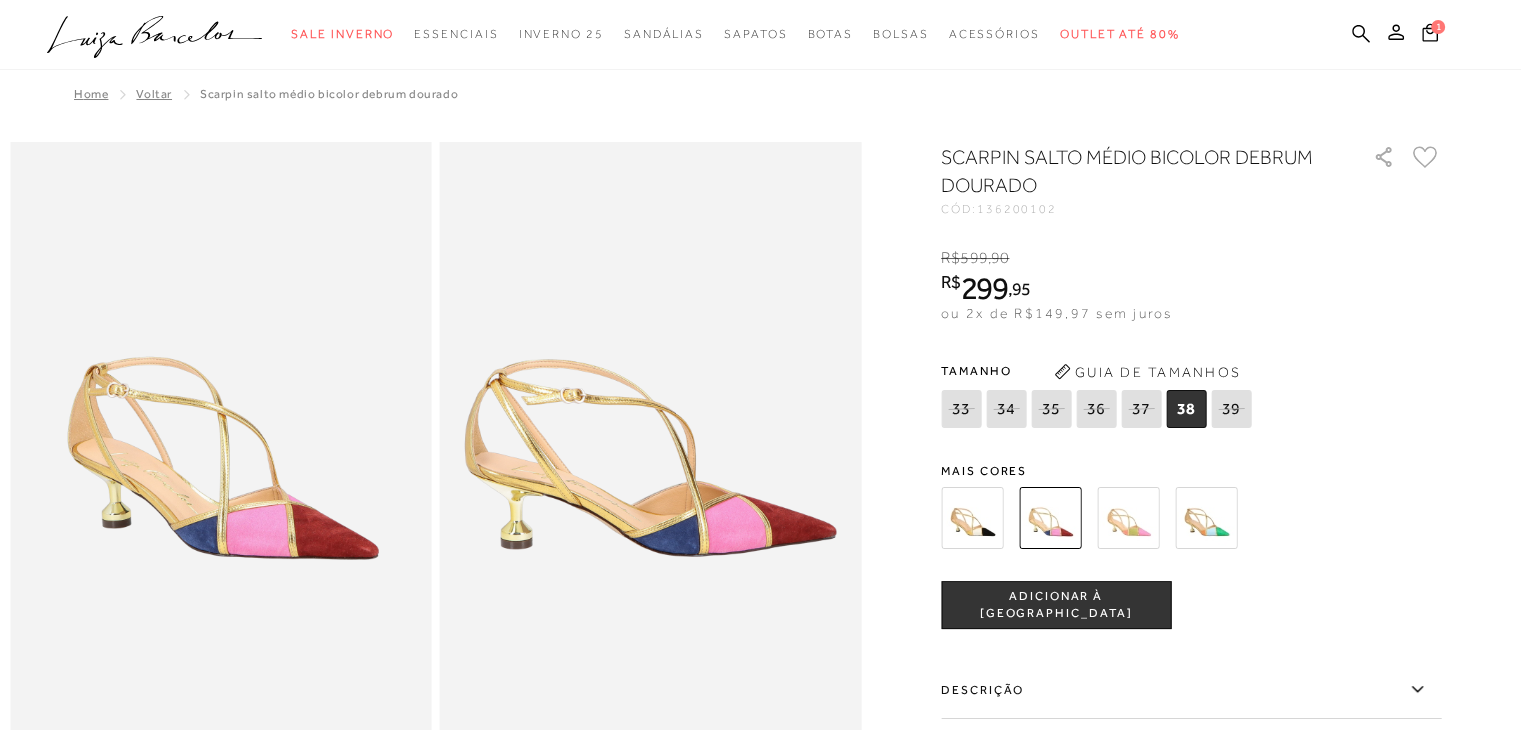click on "ADICIONAR À SACOLA" at bounding box center [1056, 605] 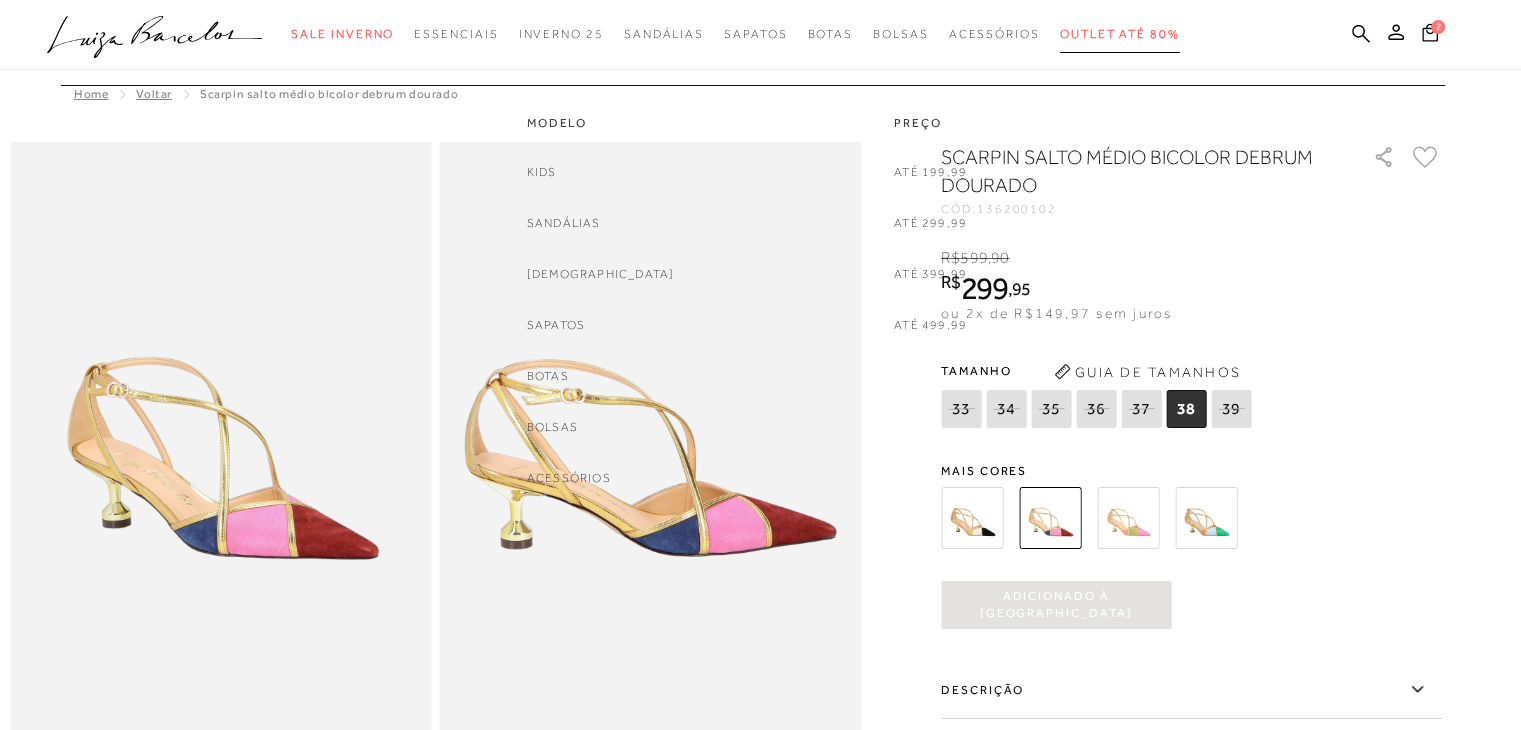 scroll, scrollTop: 0, scrollLeft: 0, axis: both 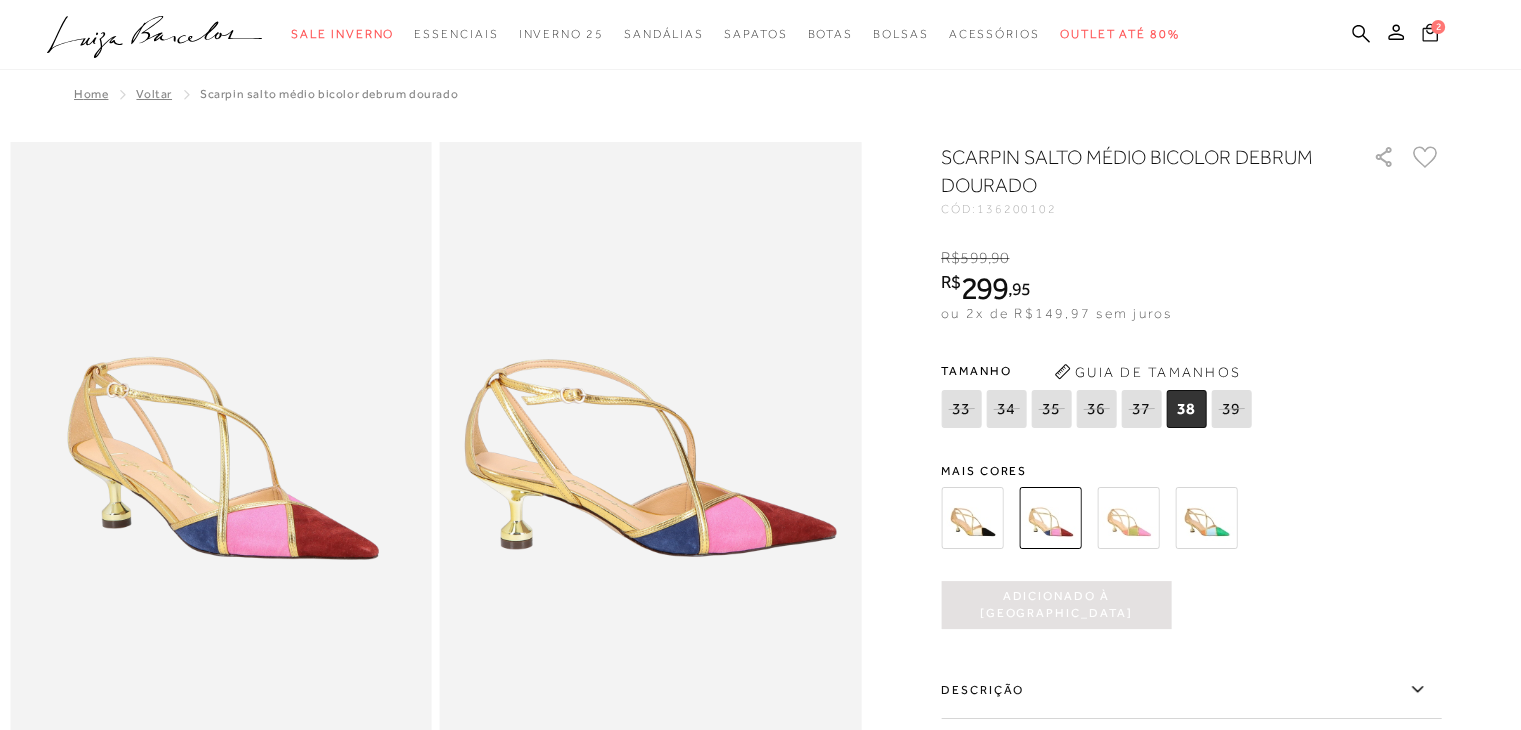 click on "2" at bounding box center [1430, 35] 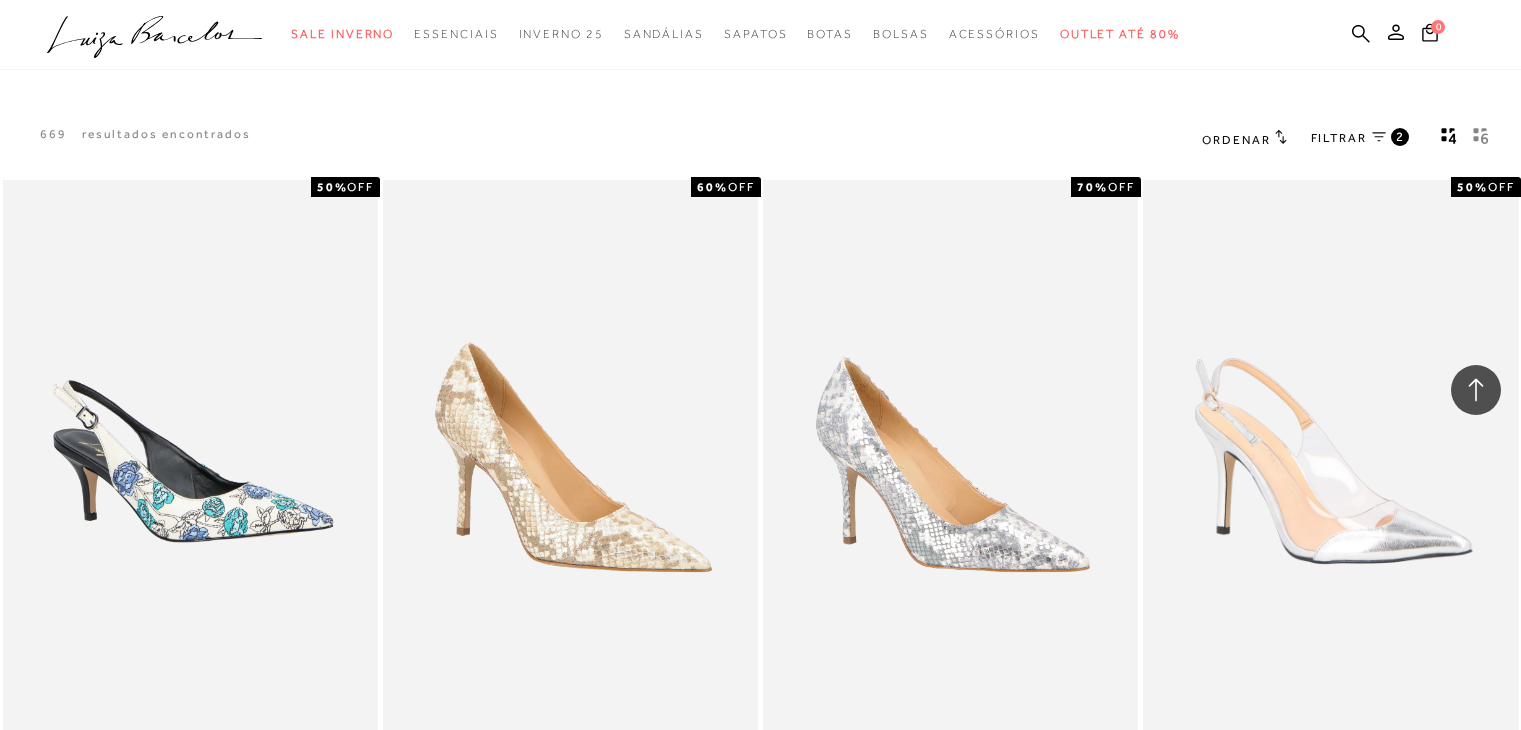 scroll, scrollTop: 75925, scrollLeft: 0, axis: vertical 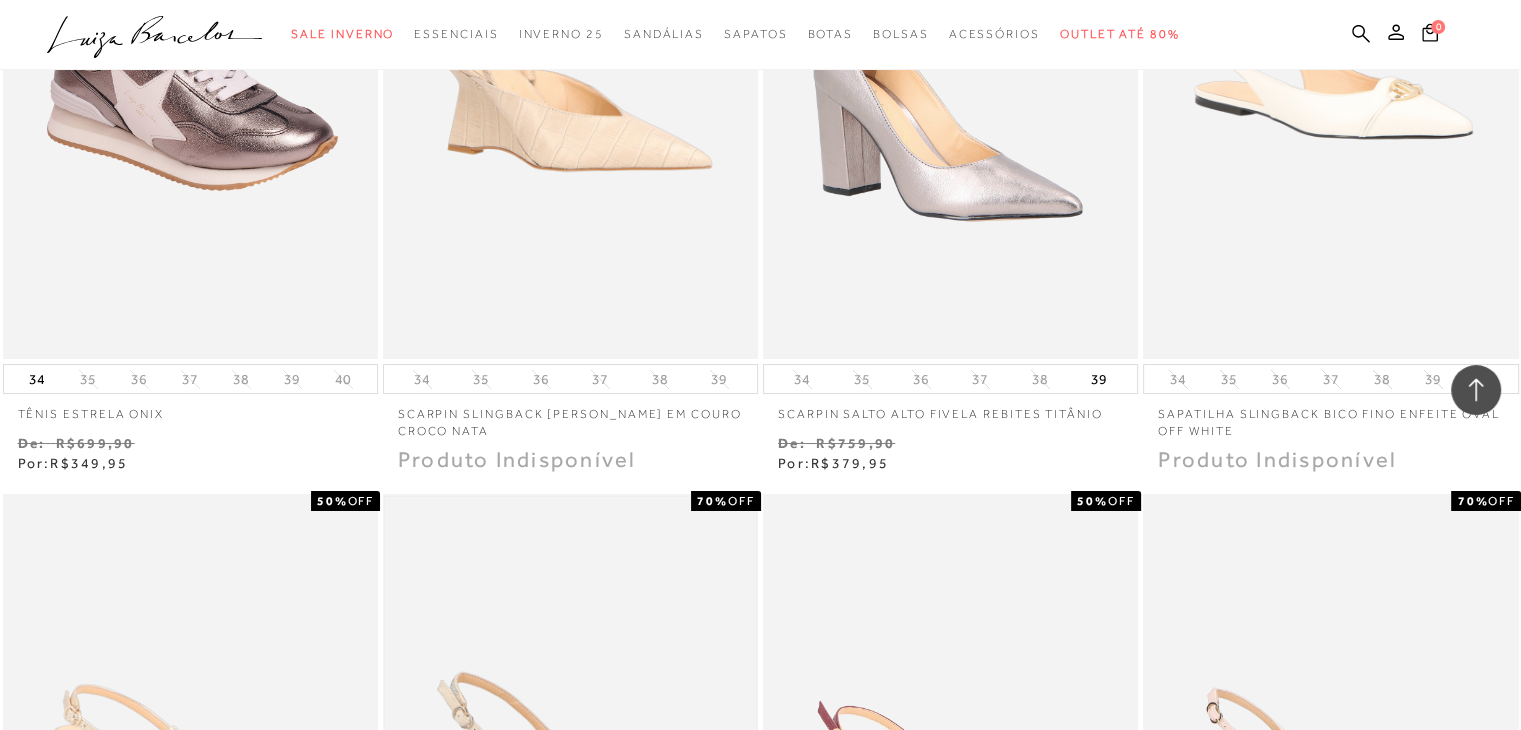 type 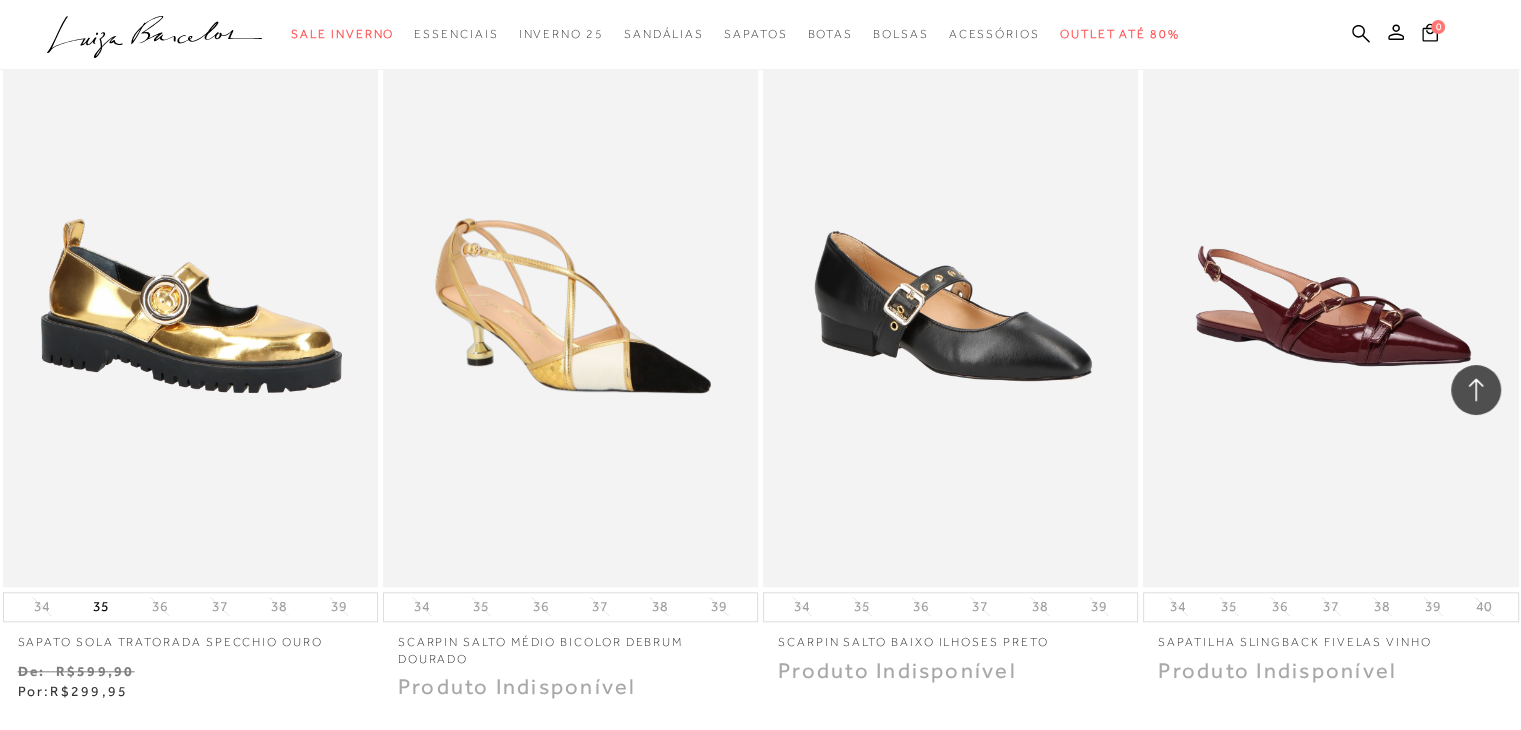 scroll, scrollTop: 77965, scrollLeft: 0, axis: vertical 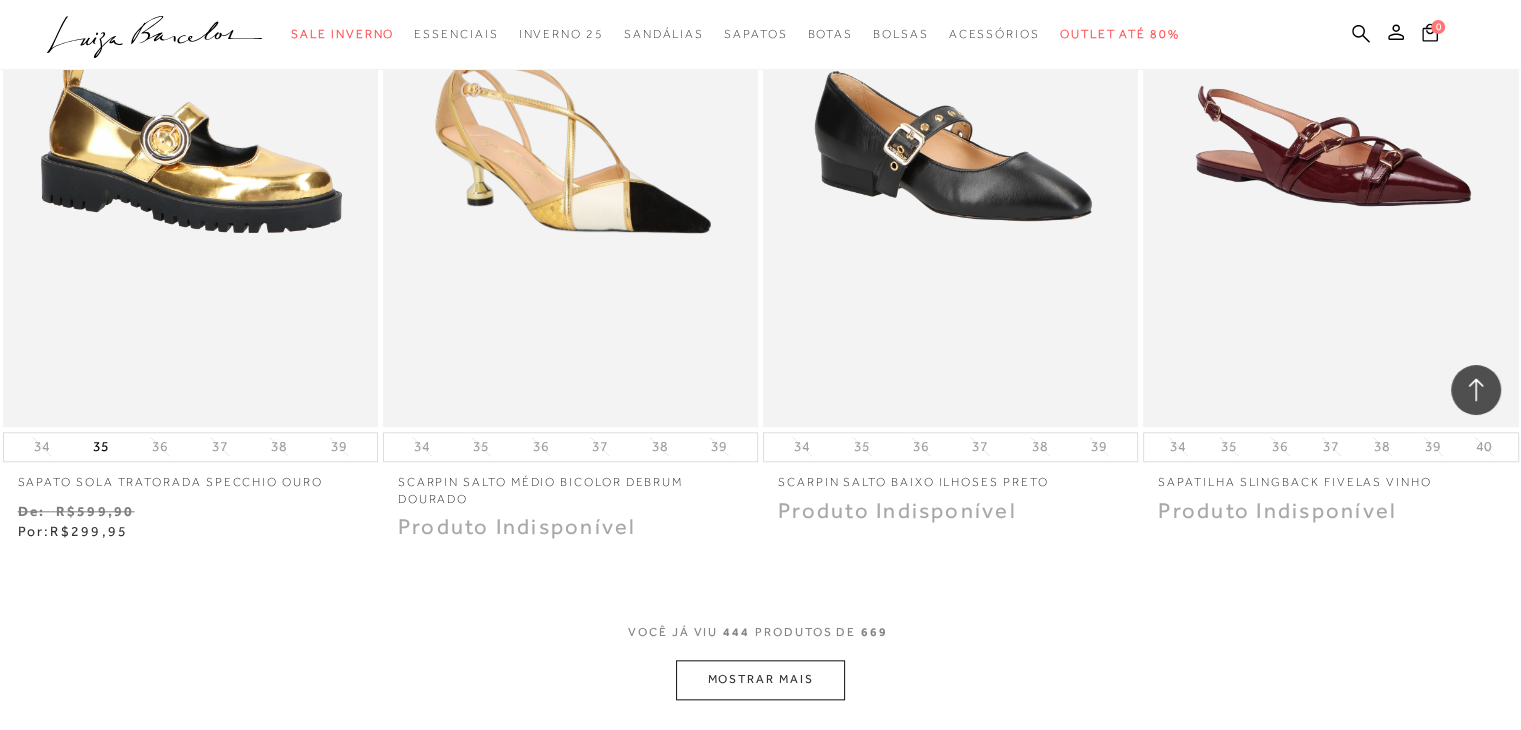 click on "MOSTRAR MAIS" at bounding box center (760, 679) 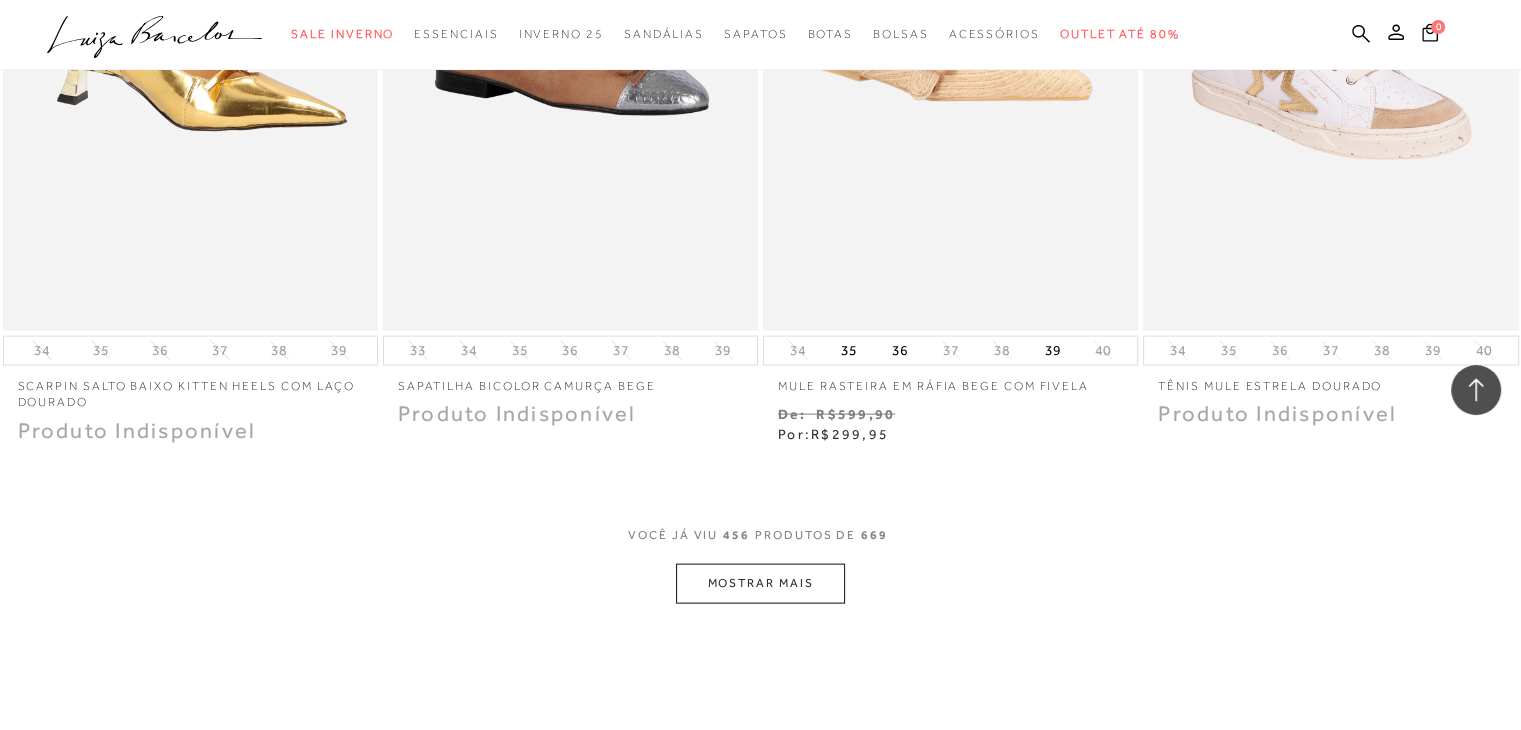 scroll, scrollTop: 80165, scrollLeft: 0, axis: vertical 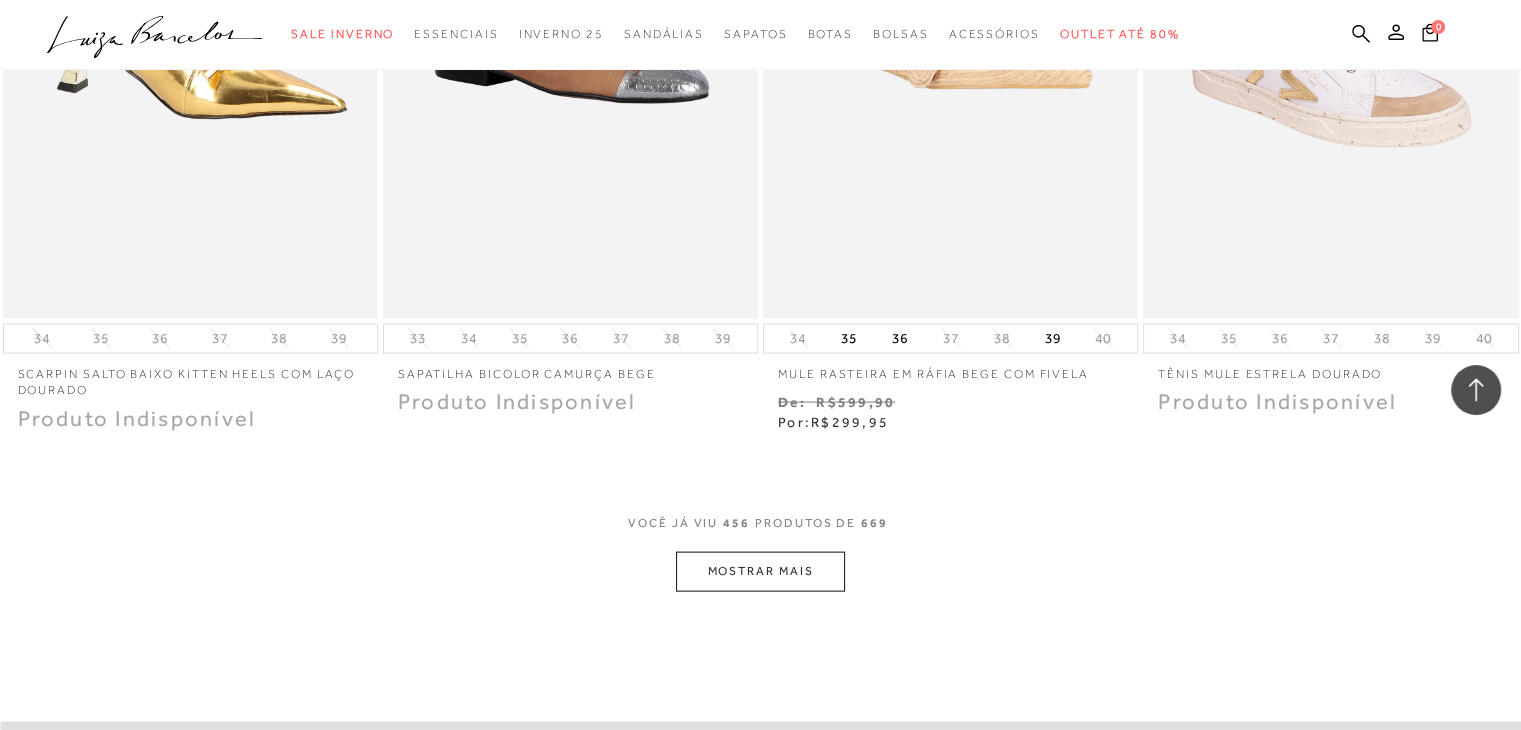 click on "MOSTRAR MAIS" at bounding box center (760, 571) 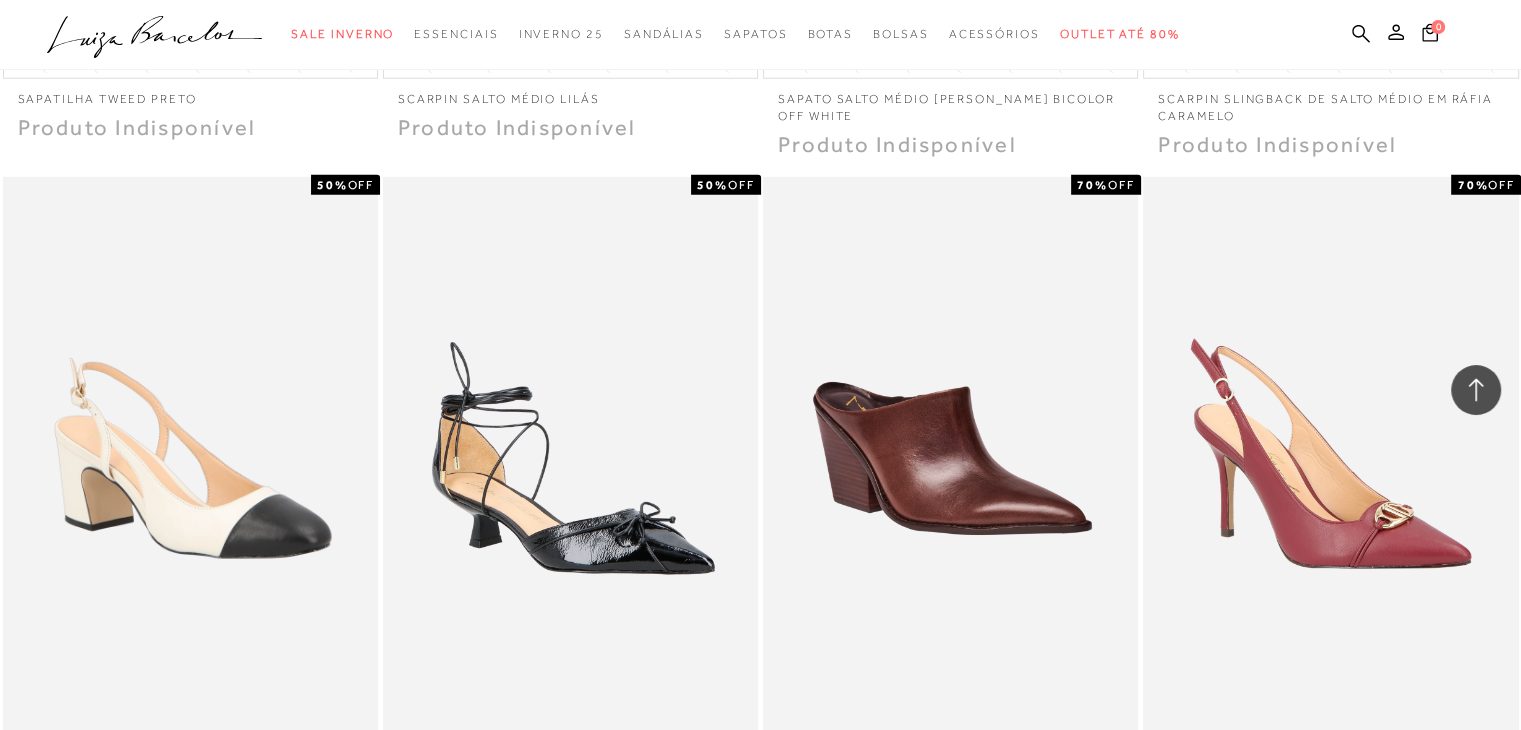 scroll, scrollTop: 82165, scrollLeft: 0, axis: vertical 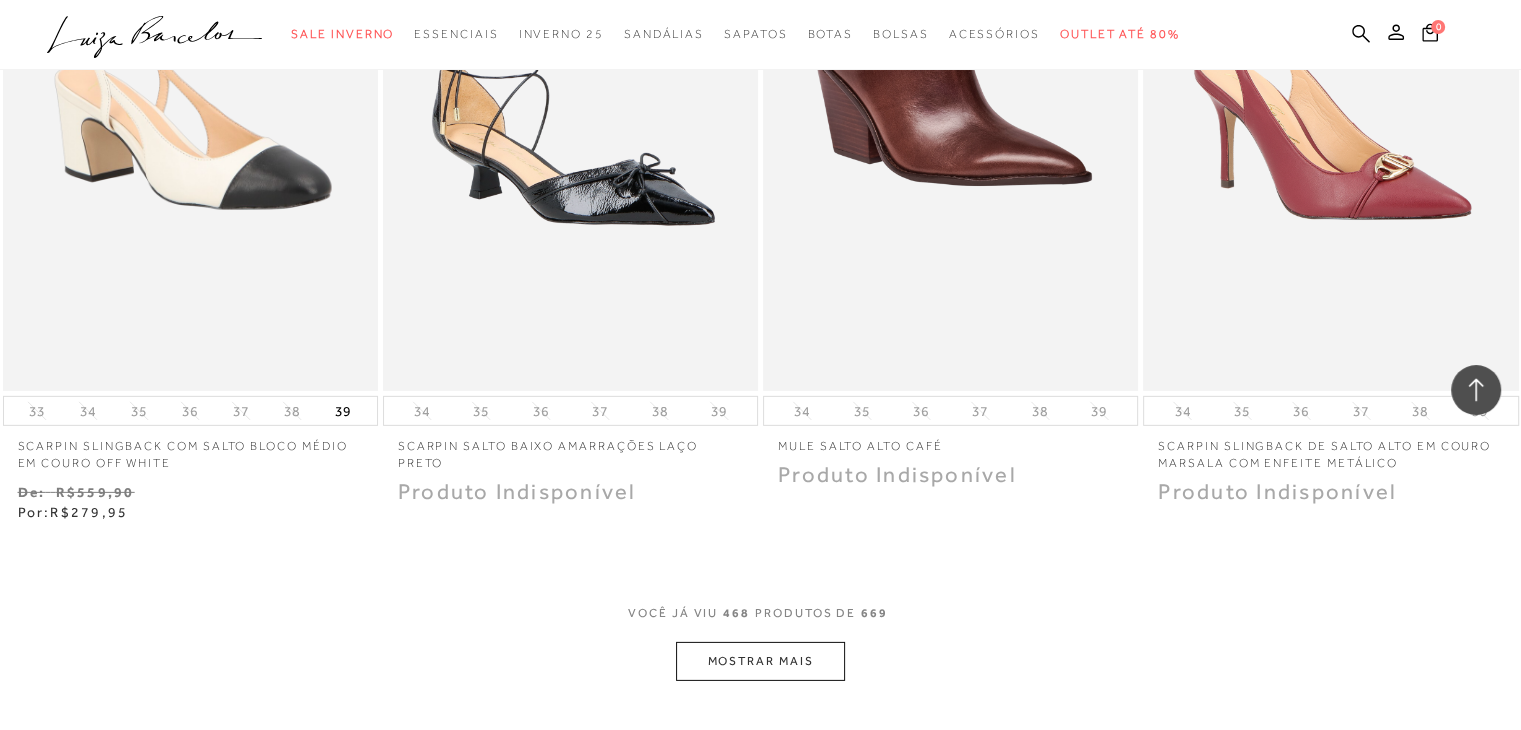 click on "MOSTRAR MAIS" at bounding box center (760, 661) 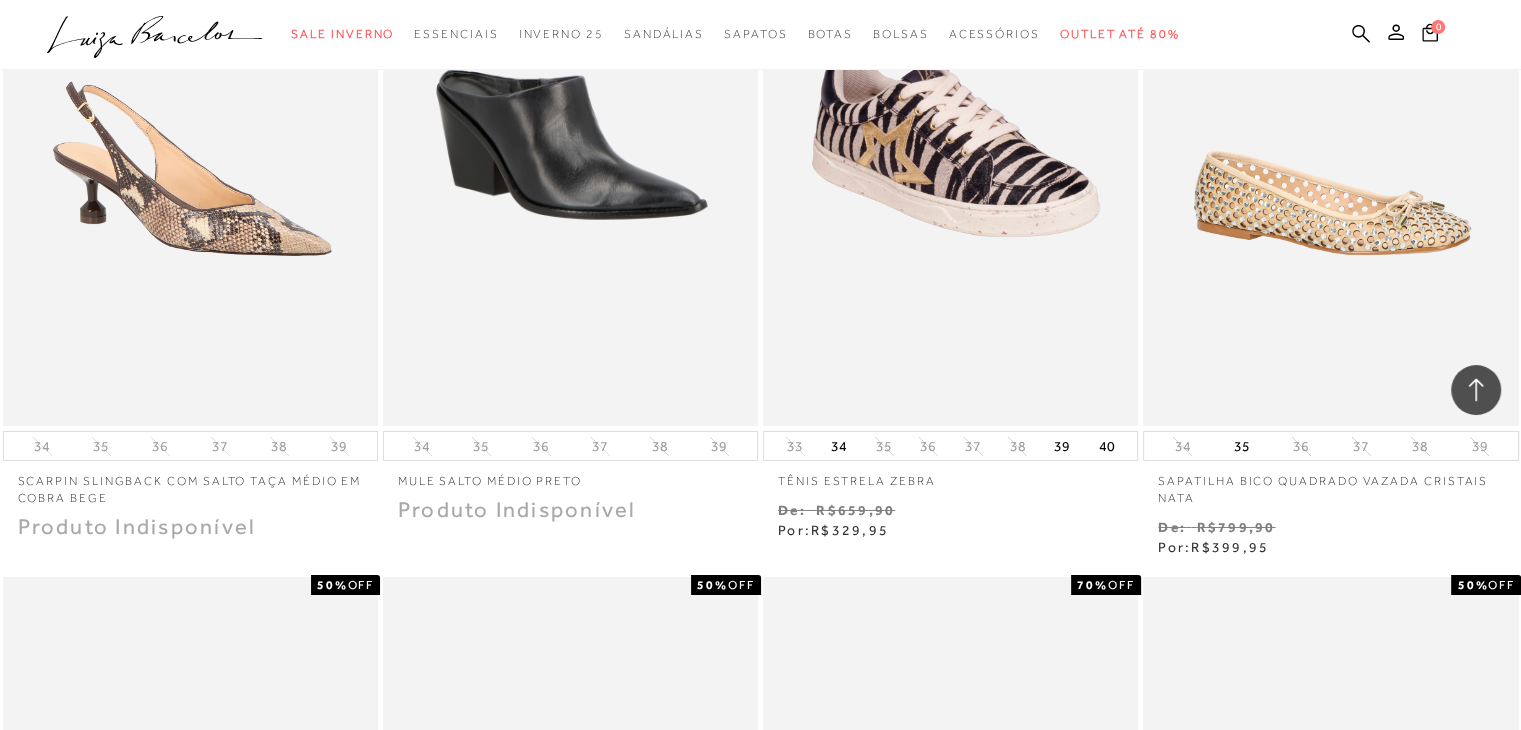 scroll, scrollTop: 83348, scrollLeft: 0, axis: vertical 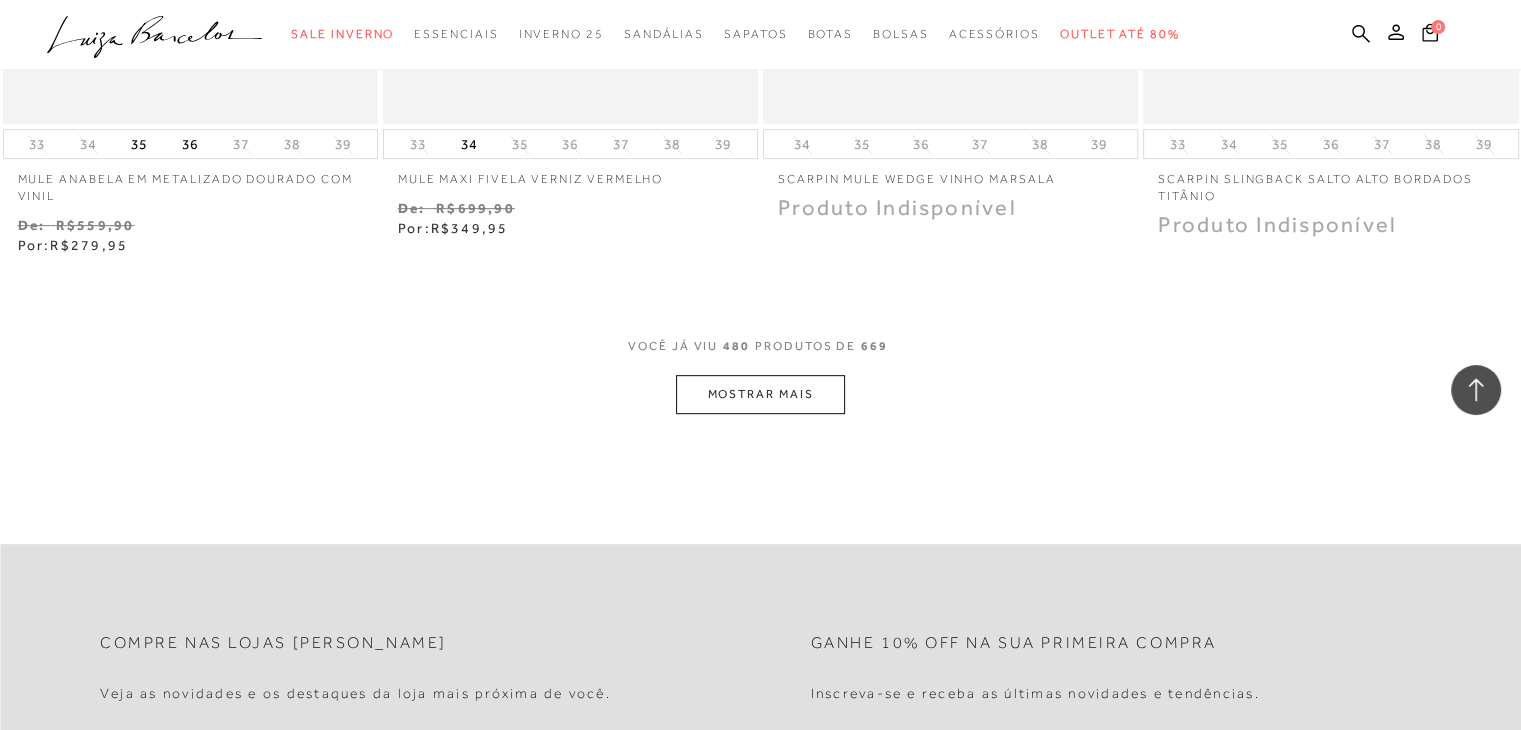 click on "MOSTRAR MAIS" at bounding box center (760, 394) 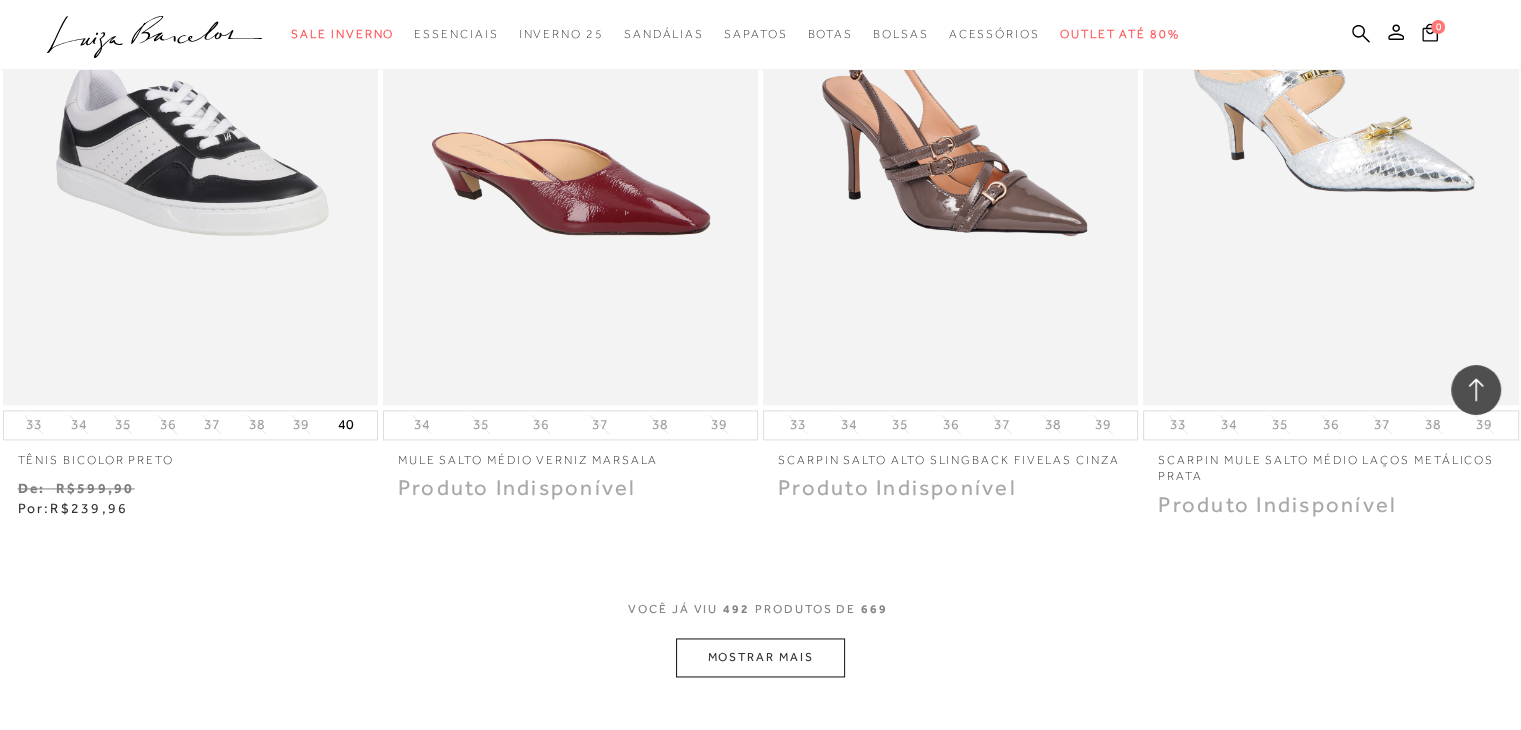 scroll, scrollTop: 86552, scrollLeft: 0, axis: vertical 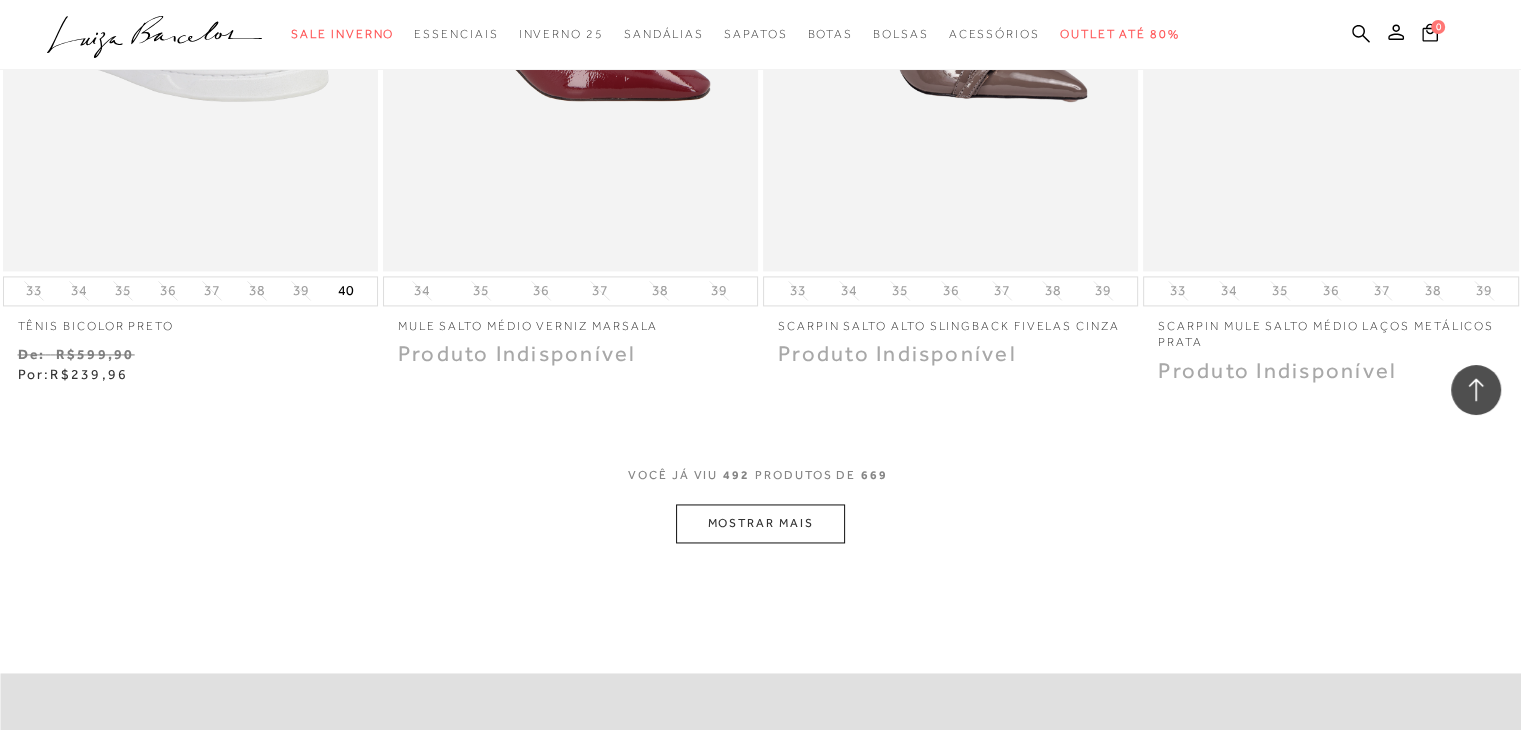 click on "MOSTRAR MAIS" at bounding box center (760, 523) 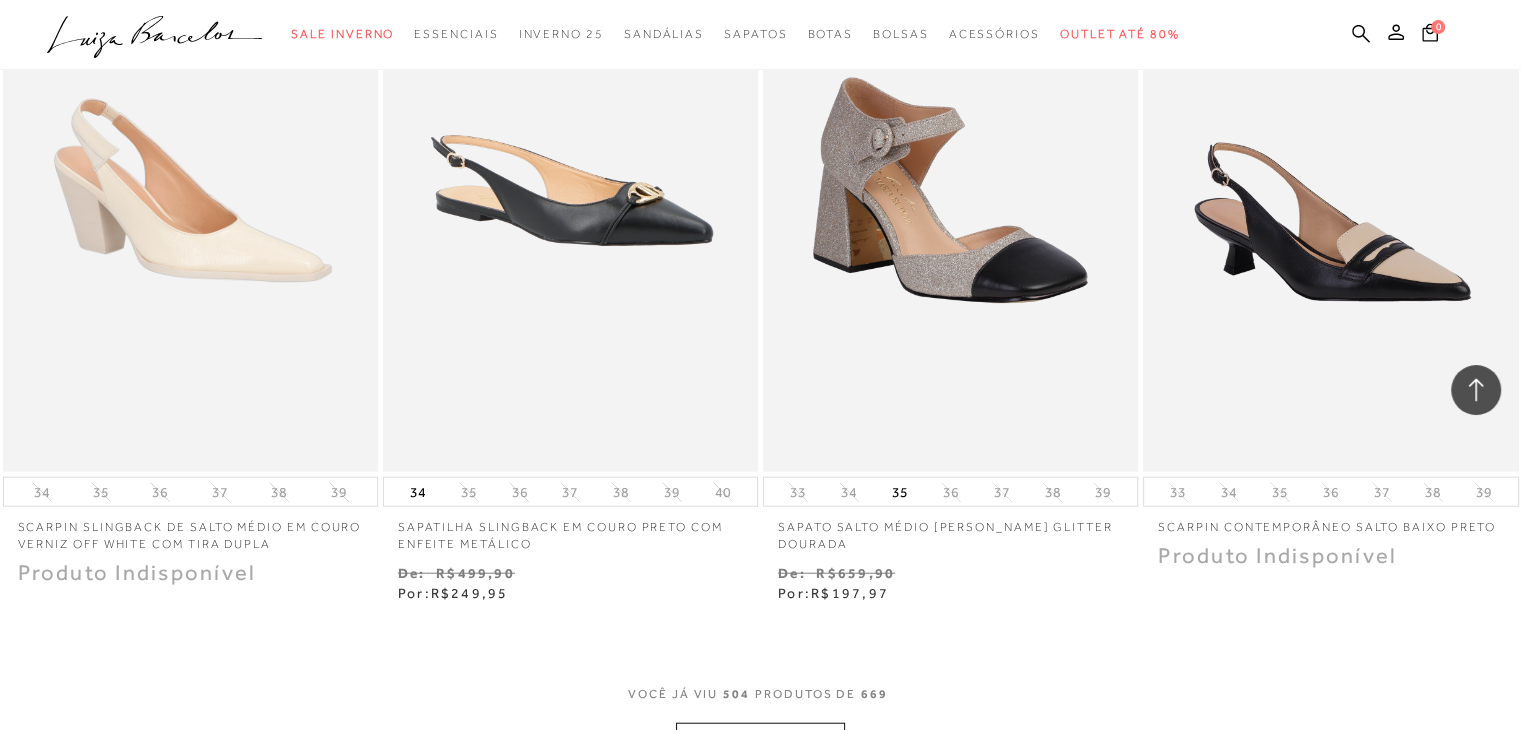 scroll, scrollTop: 88472, scrollLeft: 0, axis: vertical 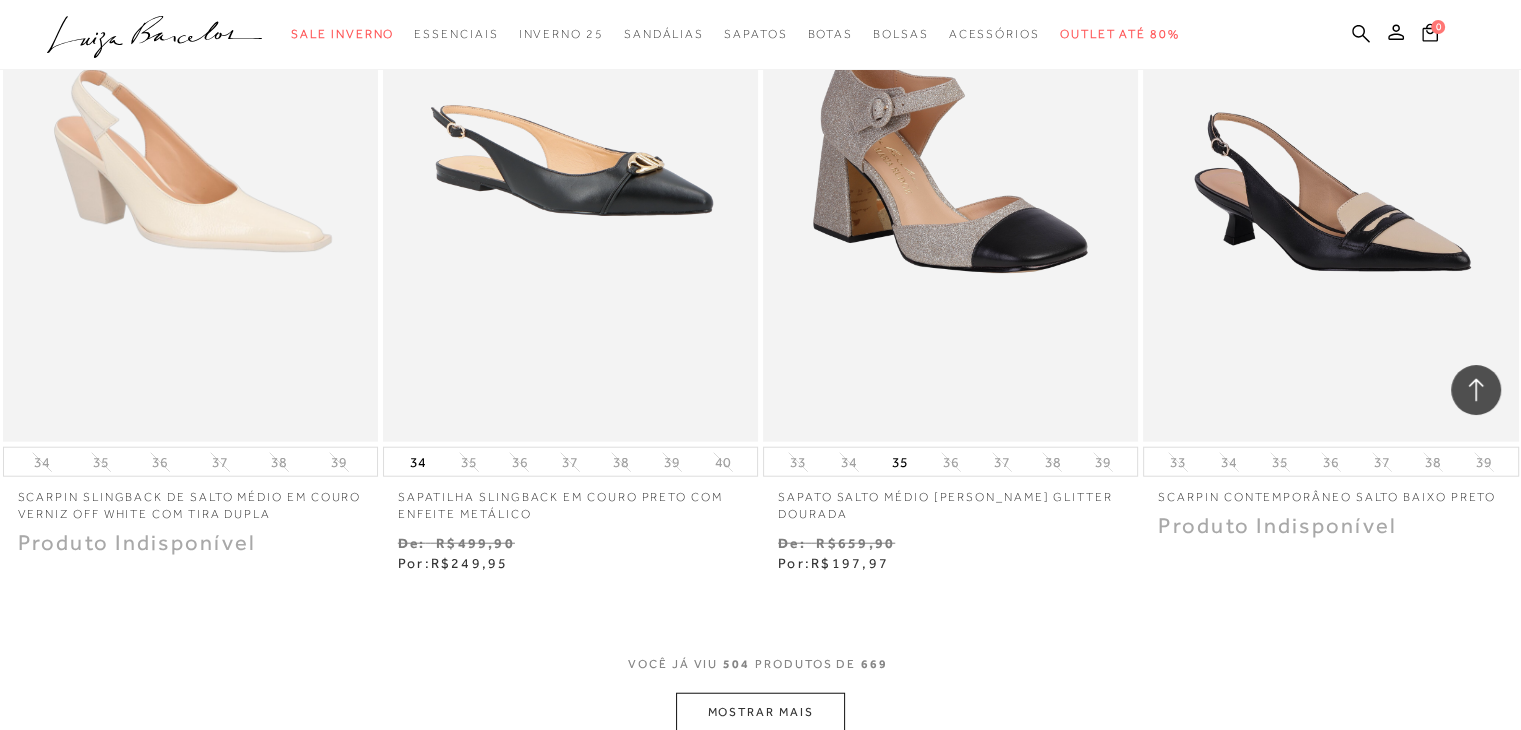 click on "MOSTRAR MAIS" at bounding box center (760, 712) 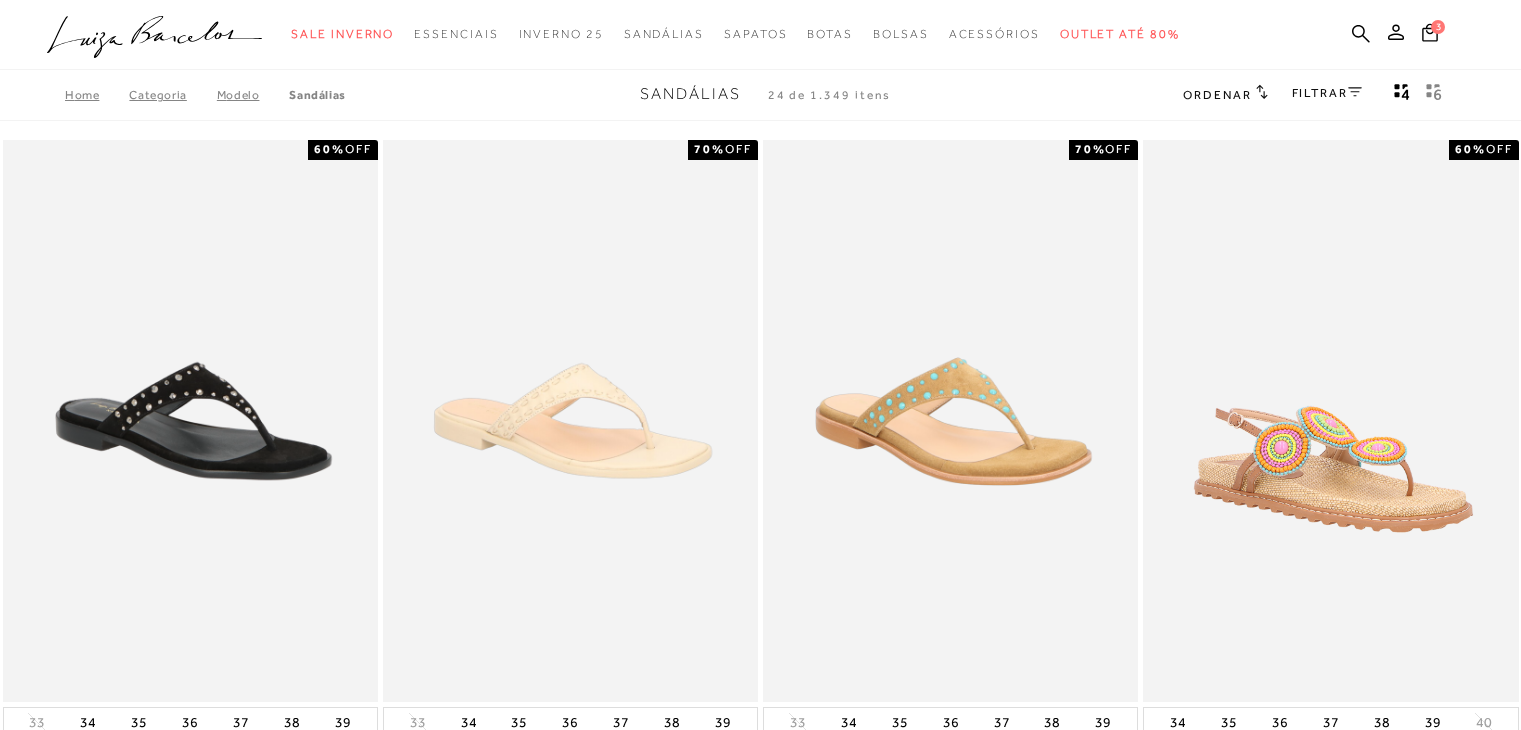 scroll, scrollTop: 0, scrollLeft: 0, axis: both 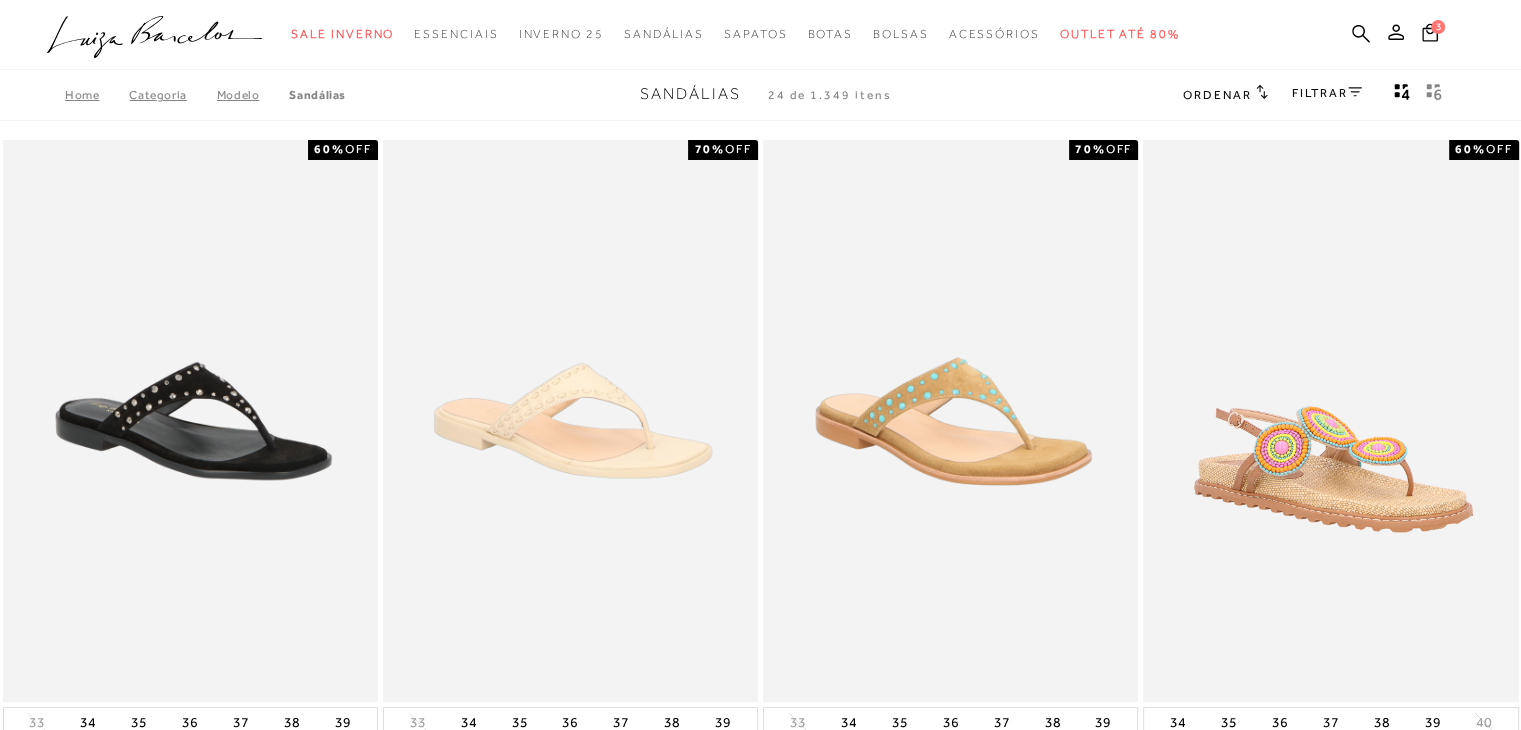 type 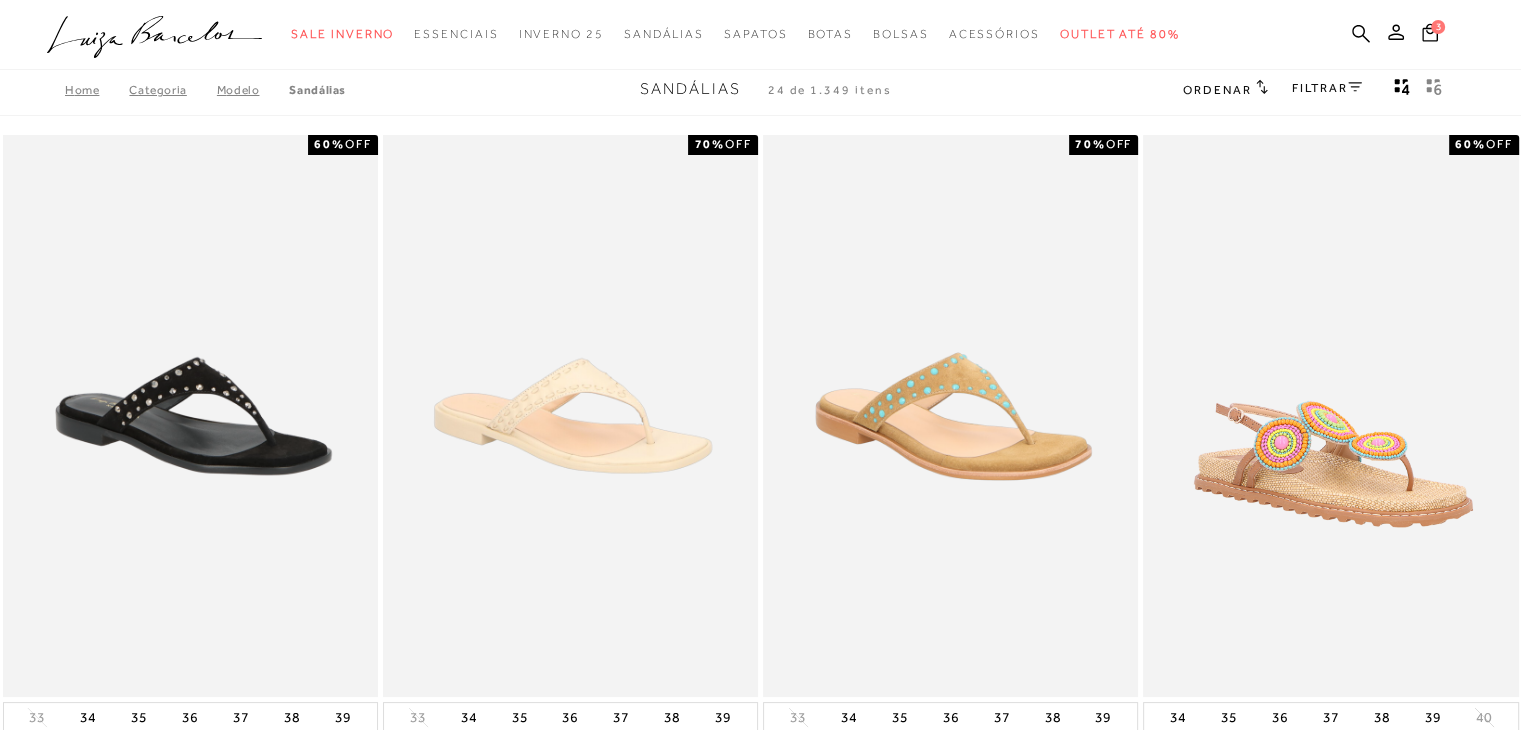 scroll, scrollTop: 0, scrollLeft: 0, axis: both 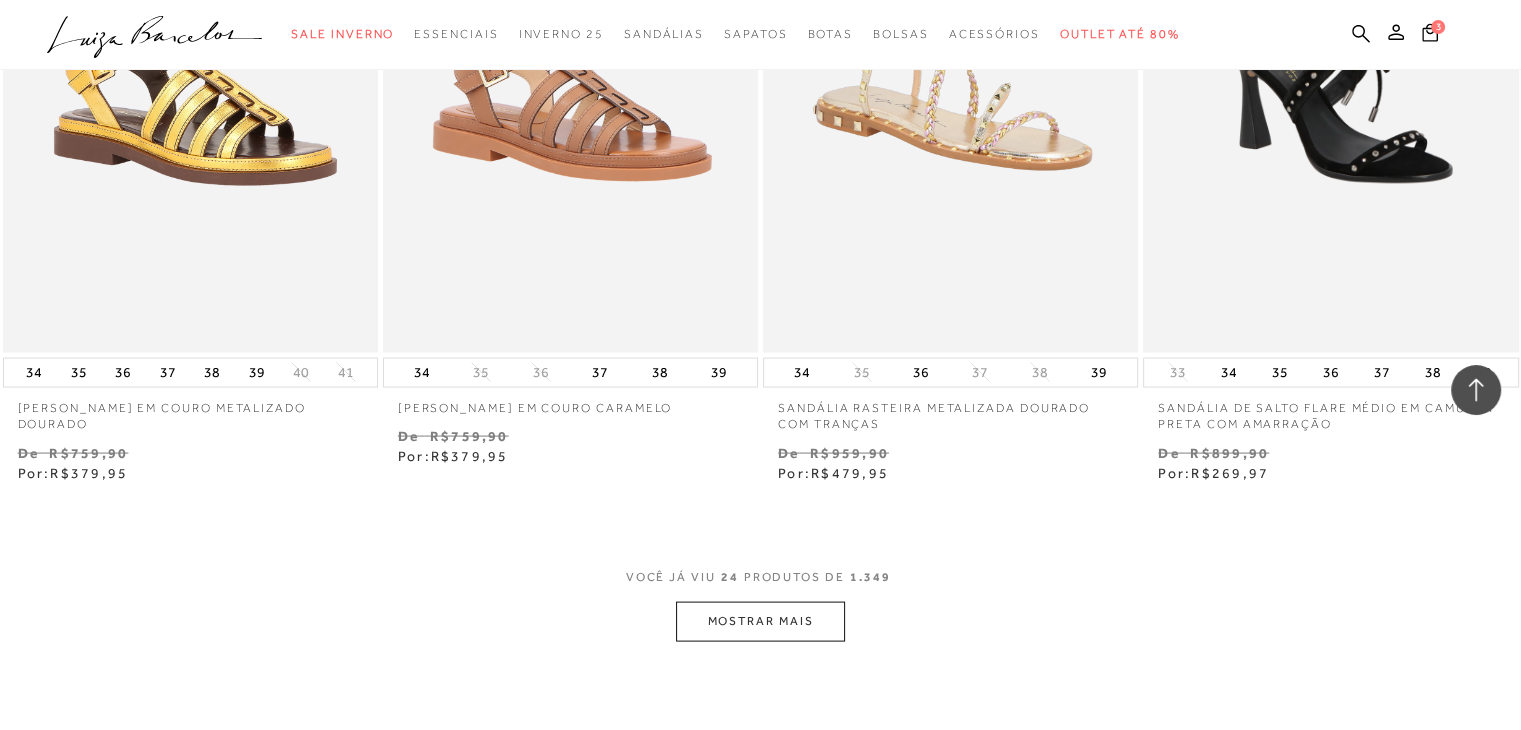 click on "VOCÊ JÁ VIU  24   PRODUTOS DE  1.349" at bounding box center [761, 584] 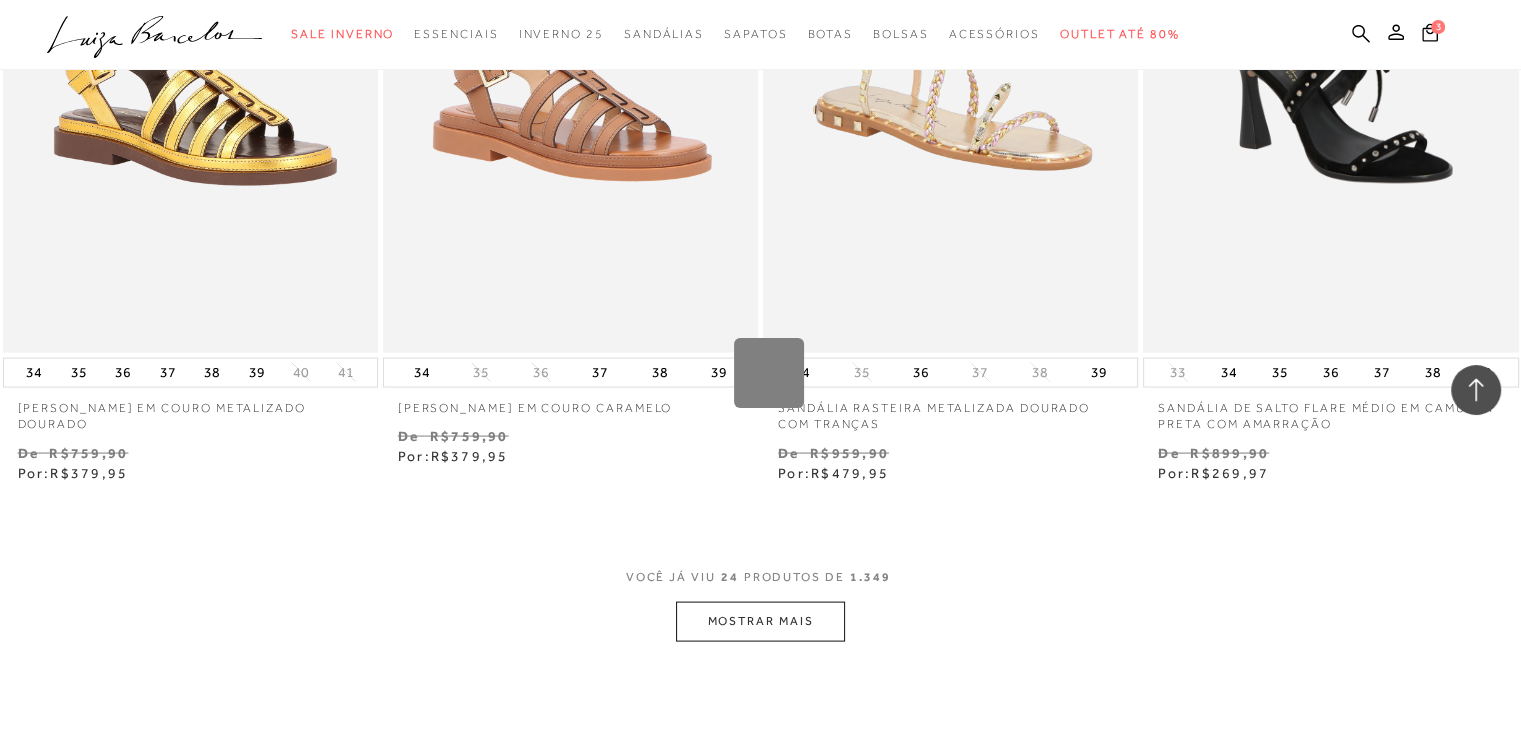 type 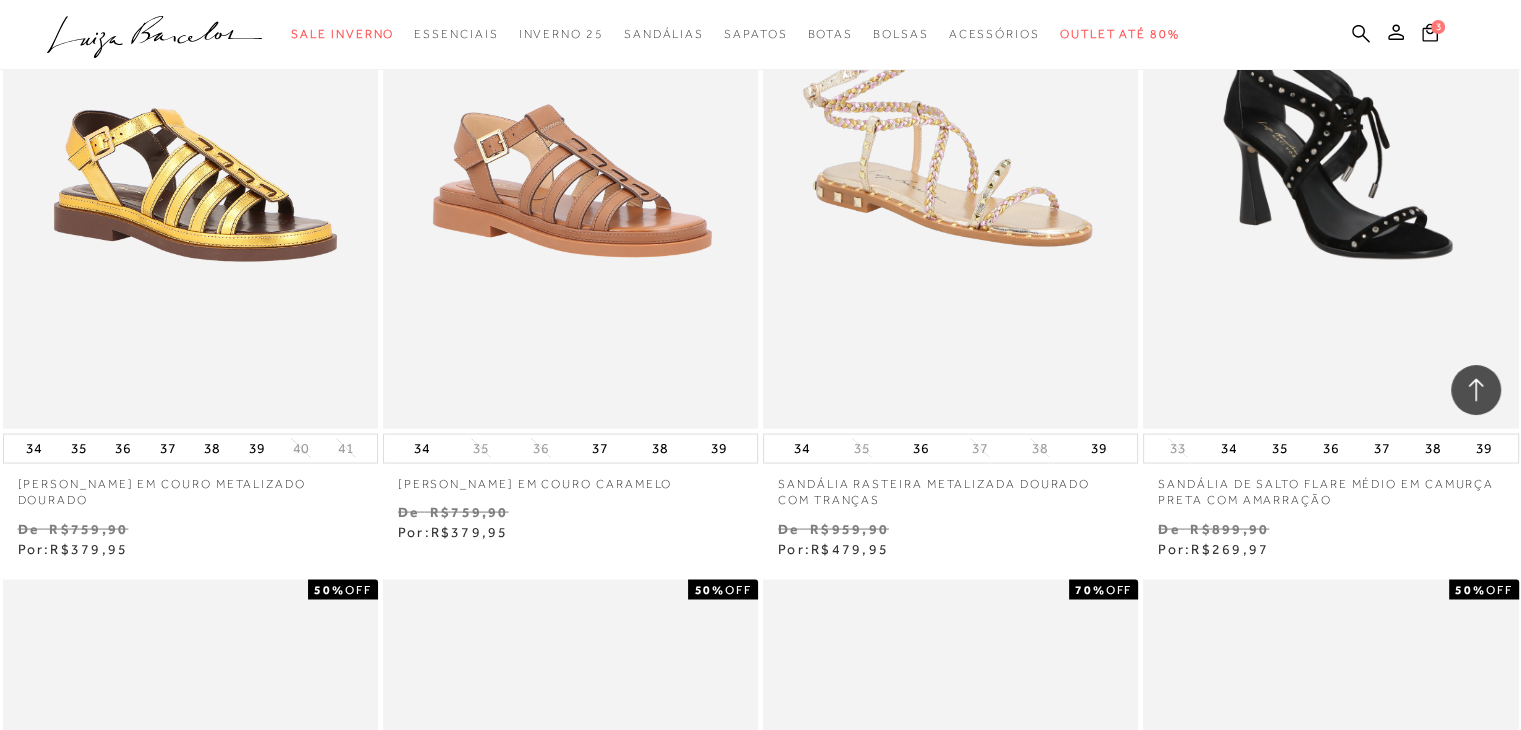 scroll, scrollTop: 3840, scrollLeft: 0, axis: vertical 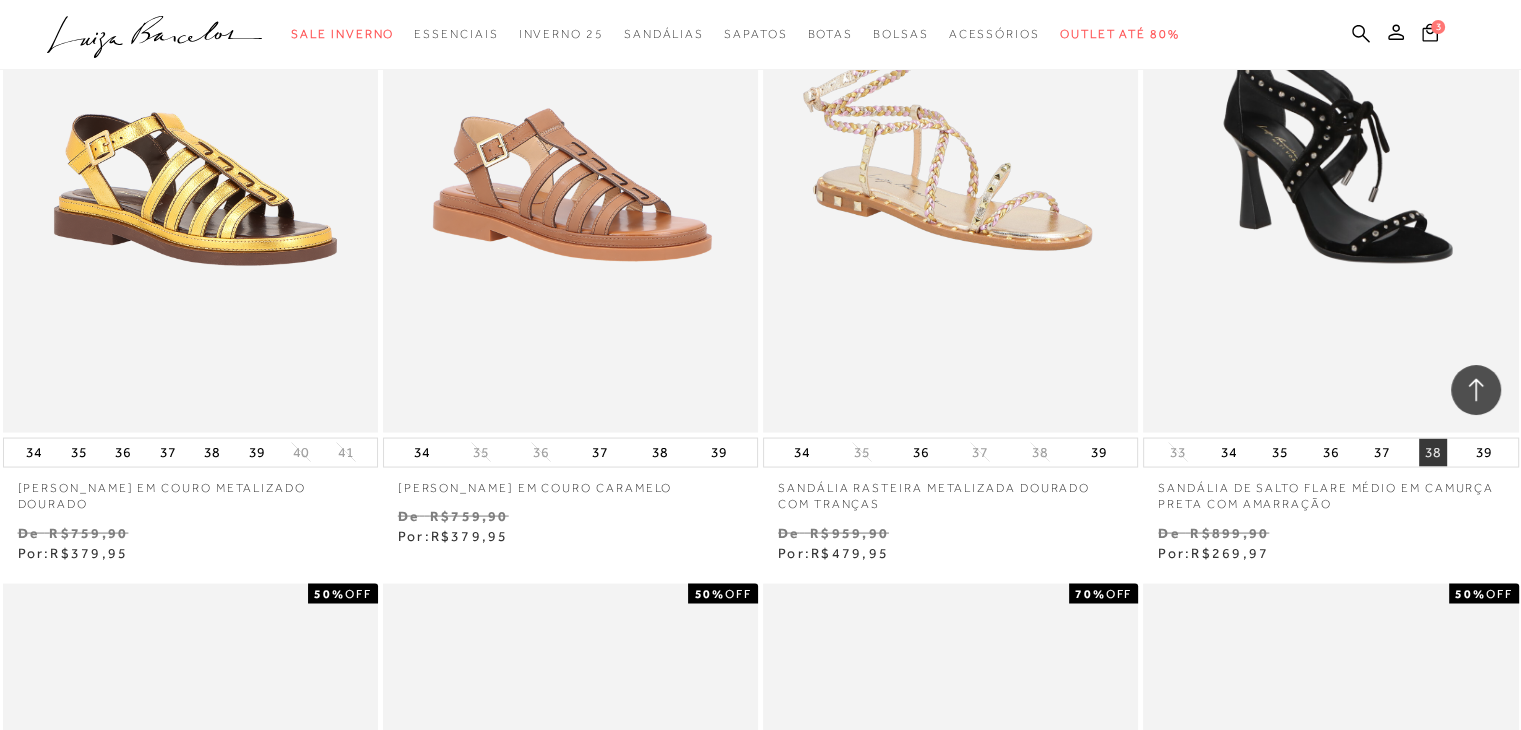 click on "38" at bounding box center (1433, 453) 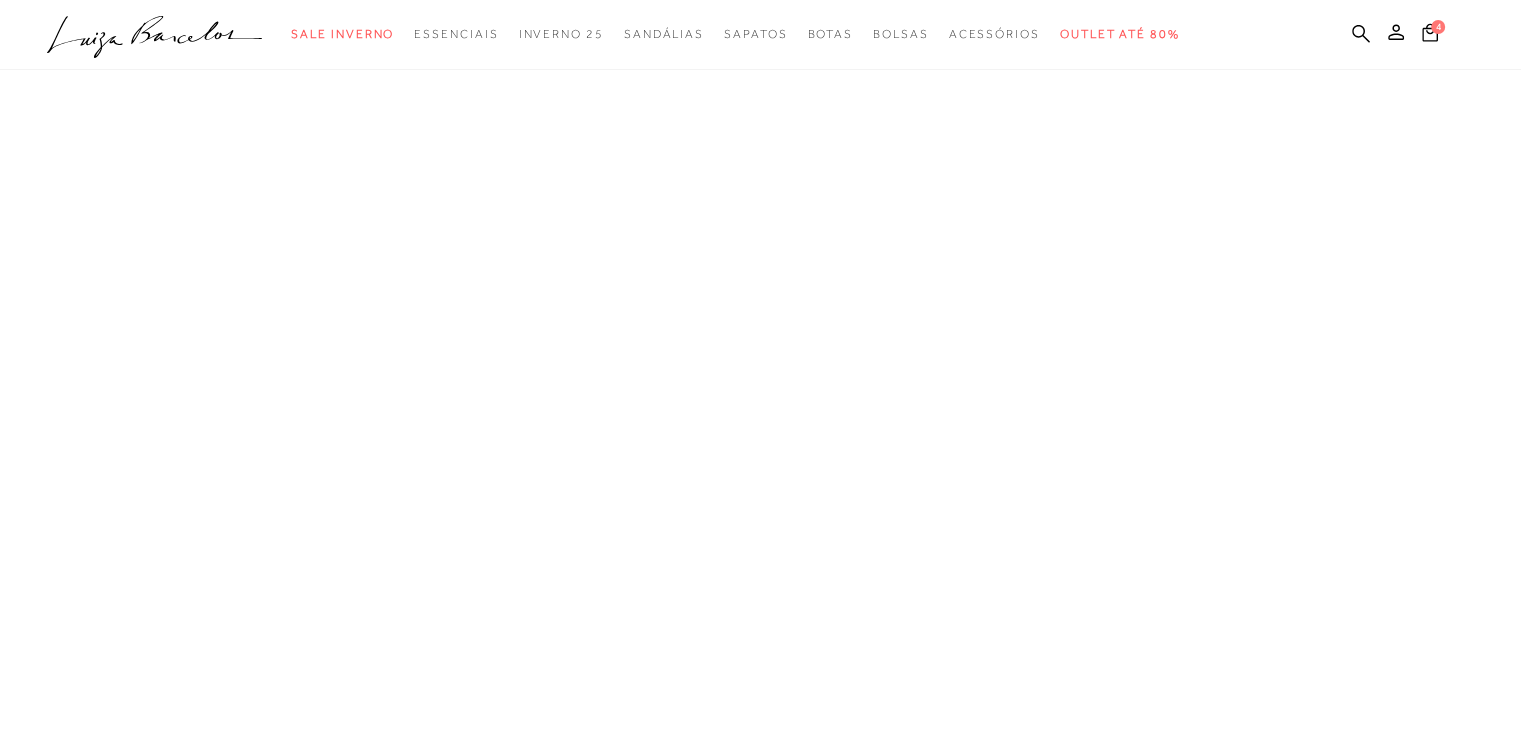 scroll, scrollTop: 0, scrollLeft: 0, axis: both 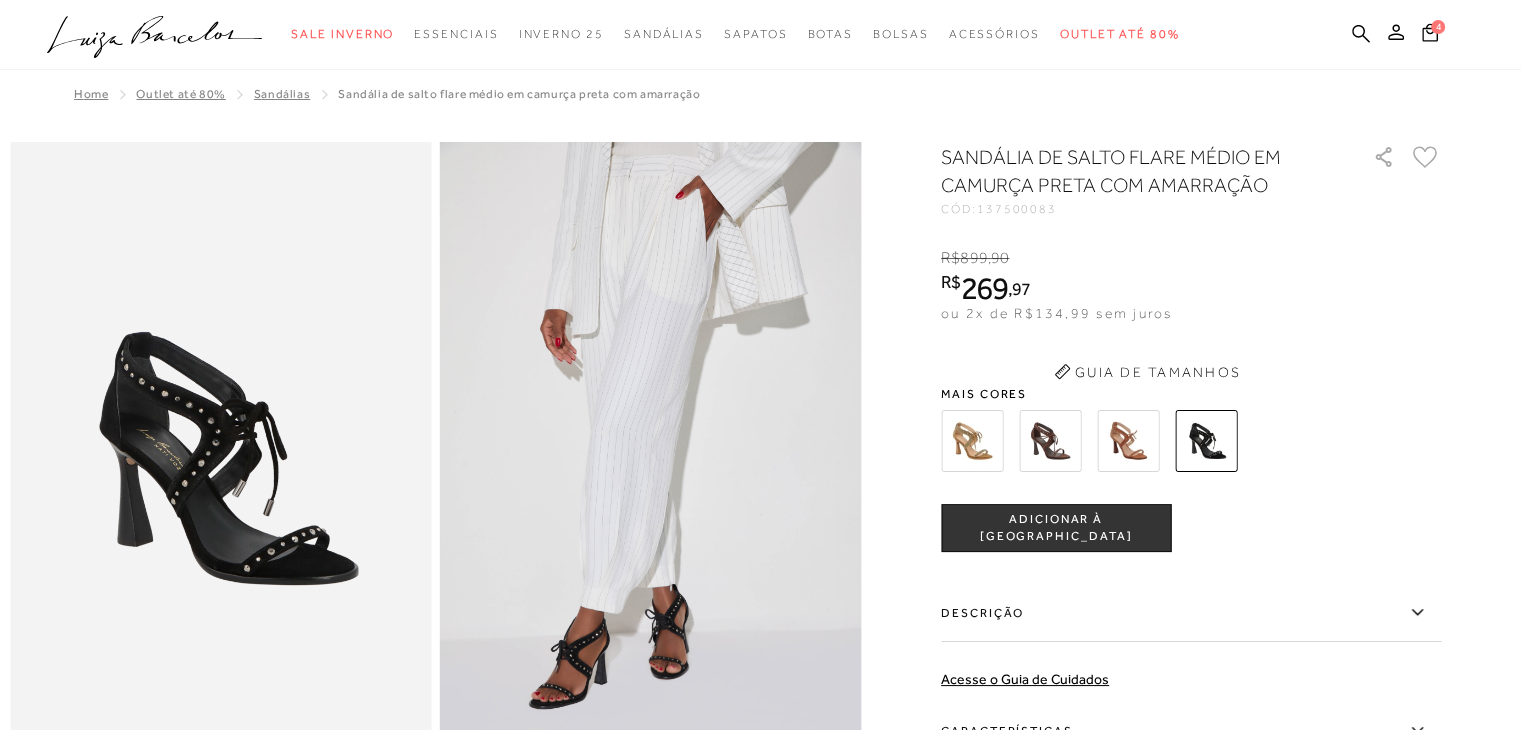 click on "SANDÁLIA DE SALTO FLARE MÉDIO EM CAMURÇA PRETA COM AMARRAÇÃO
CÓD:
137500083
×
É necessário selecionar um tamanho para adicionar o produto como favorito.
R$ 899 , 90
R$ 269 , 97
ou 2x de R$134,99 sem juros
De  R$ 899,90
Por:  R$ 269,97" at bounding box center (1191, 548) 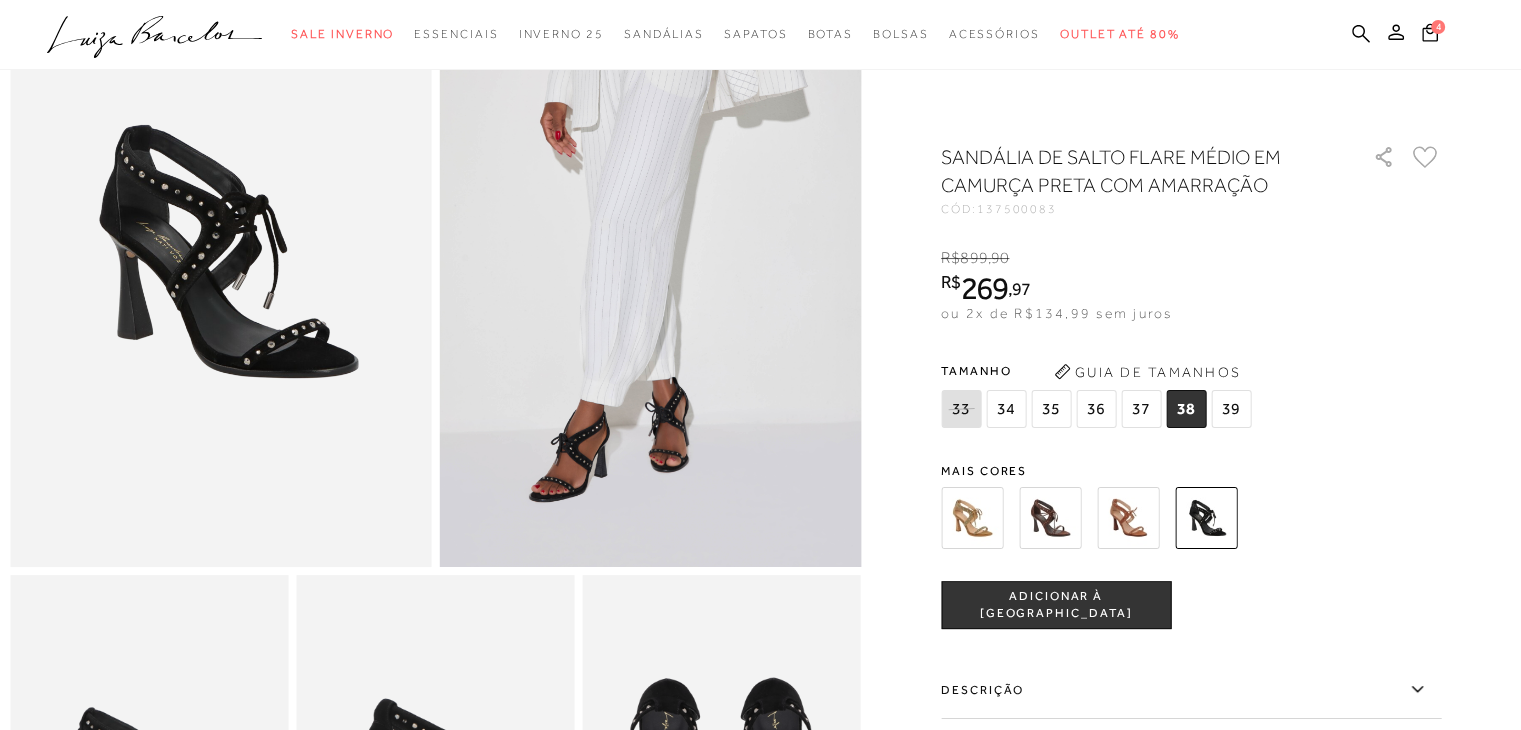scroll, scrollTop: 217, scrollLeft: 0, axis: vertical 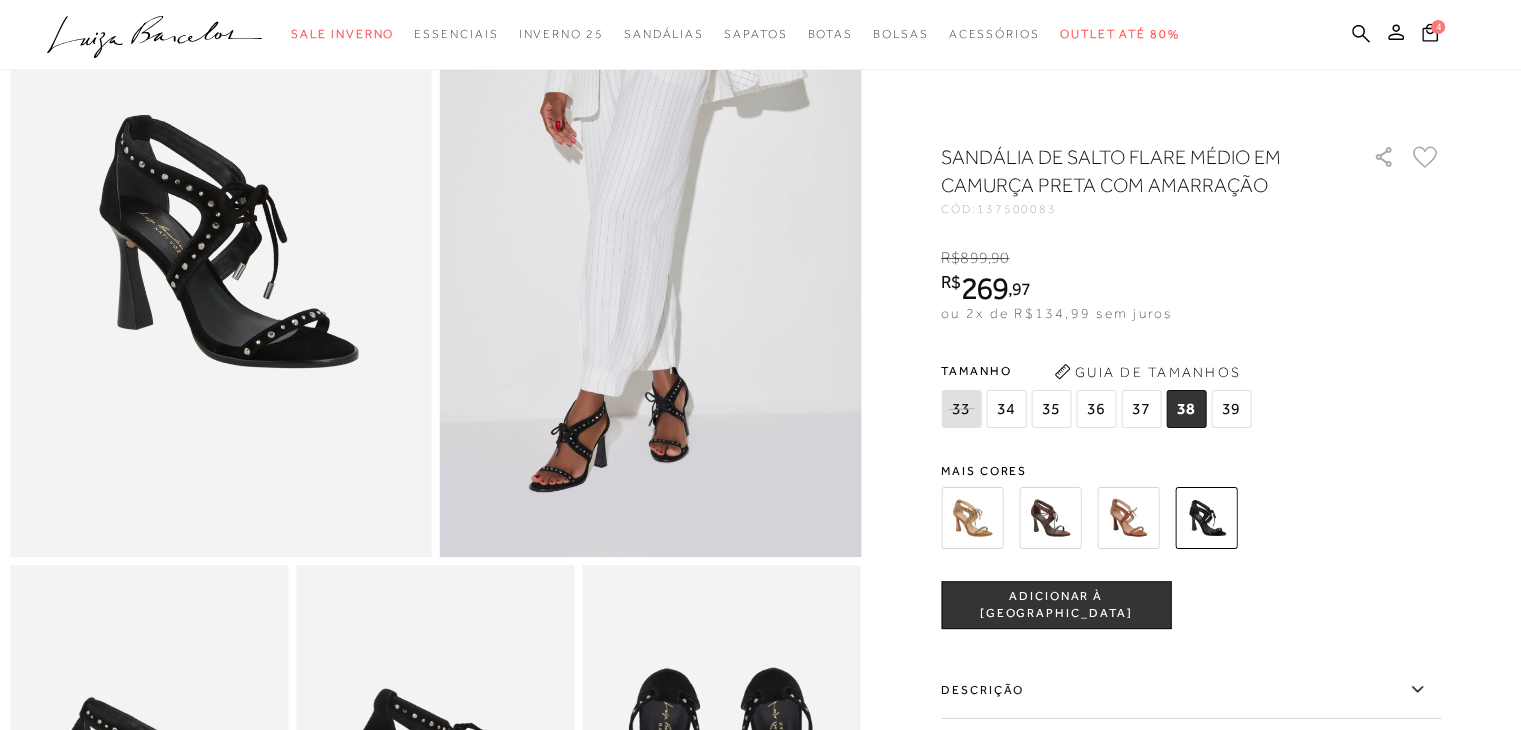 click at bounding box center [1128, 518] 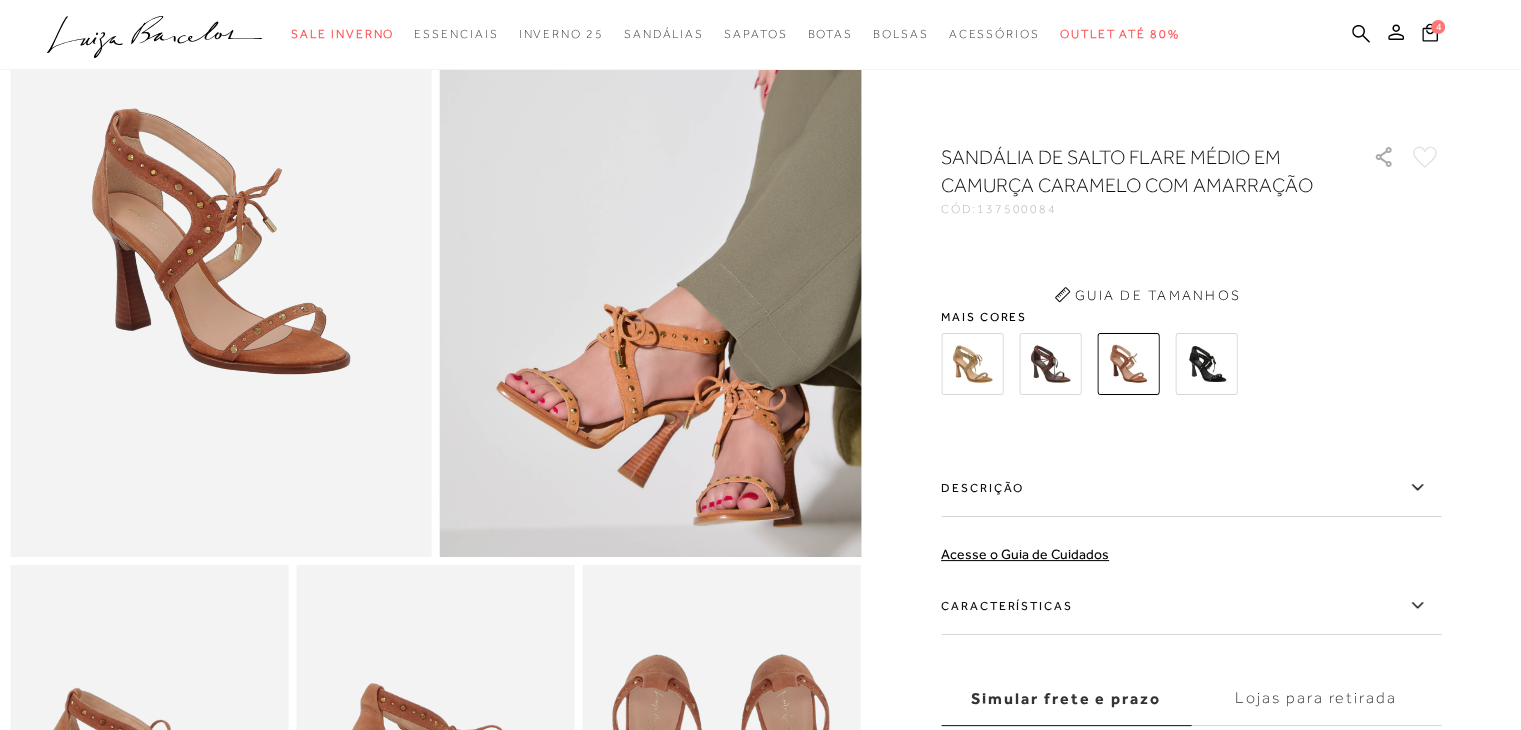 scroll, scrollTop: 0, scrollLeft: 0, axis: both 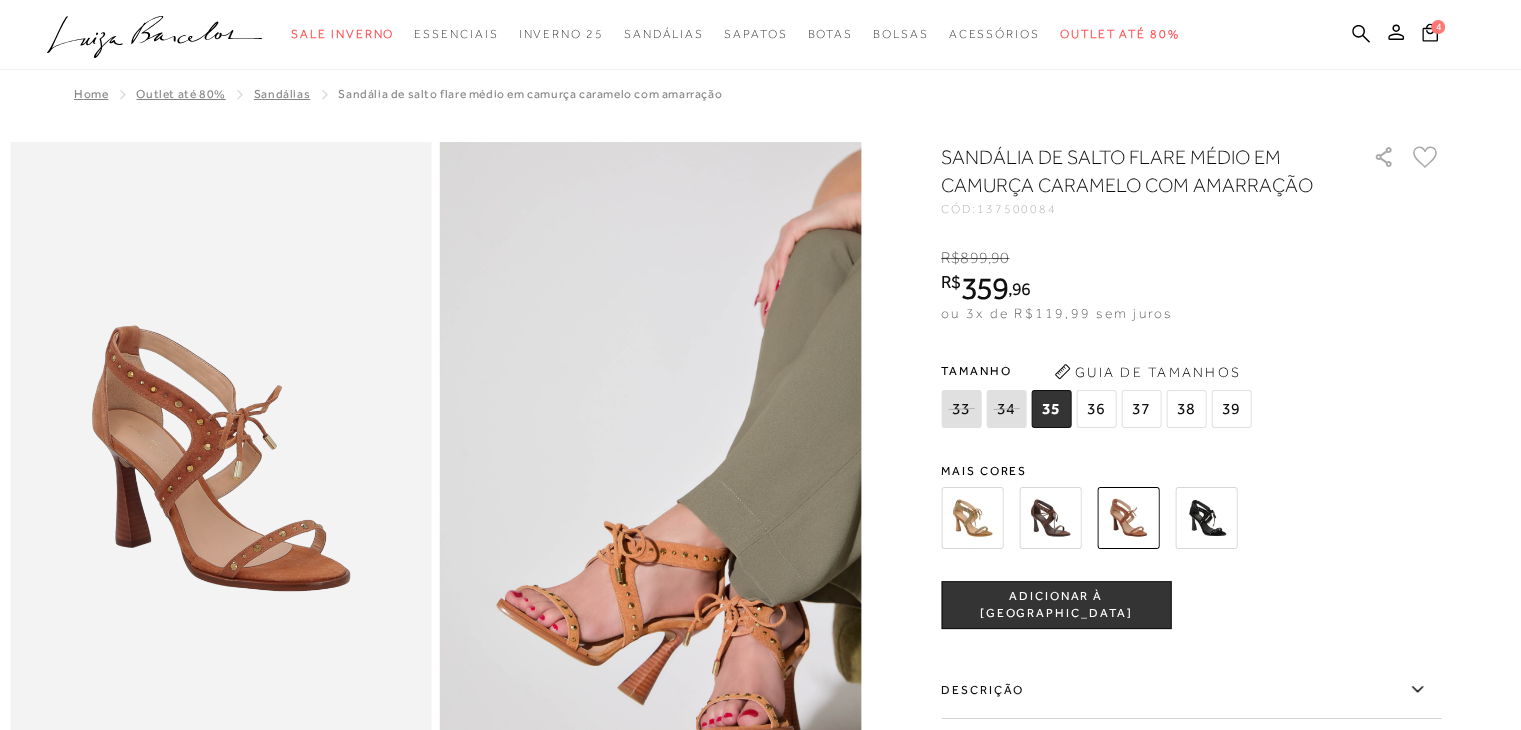 click at bounding box center (1050, 518) 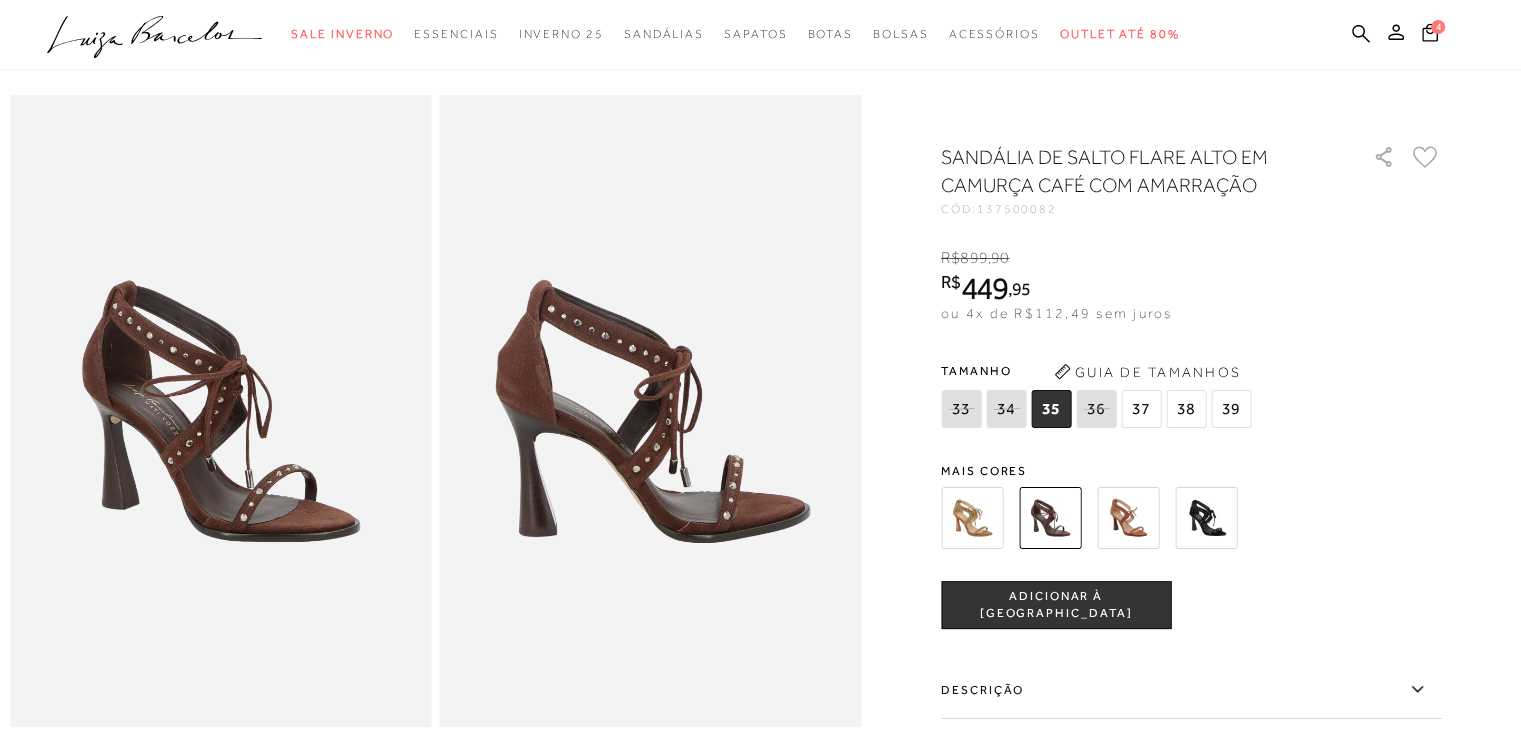 scroll, scrollTop: 0, scrollLeft: 0, axis: both 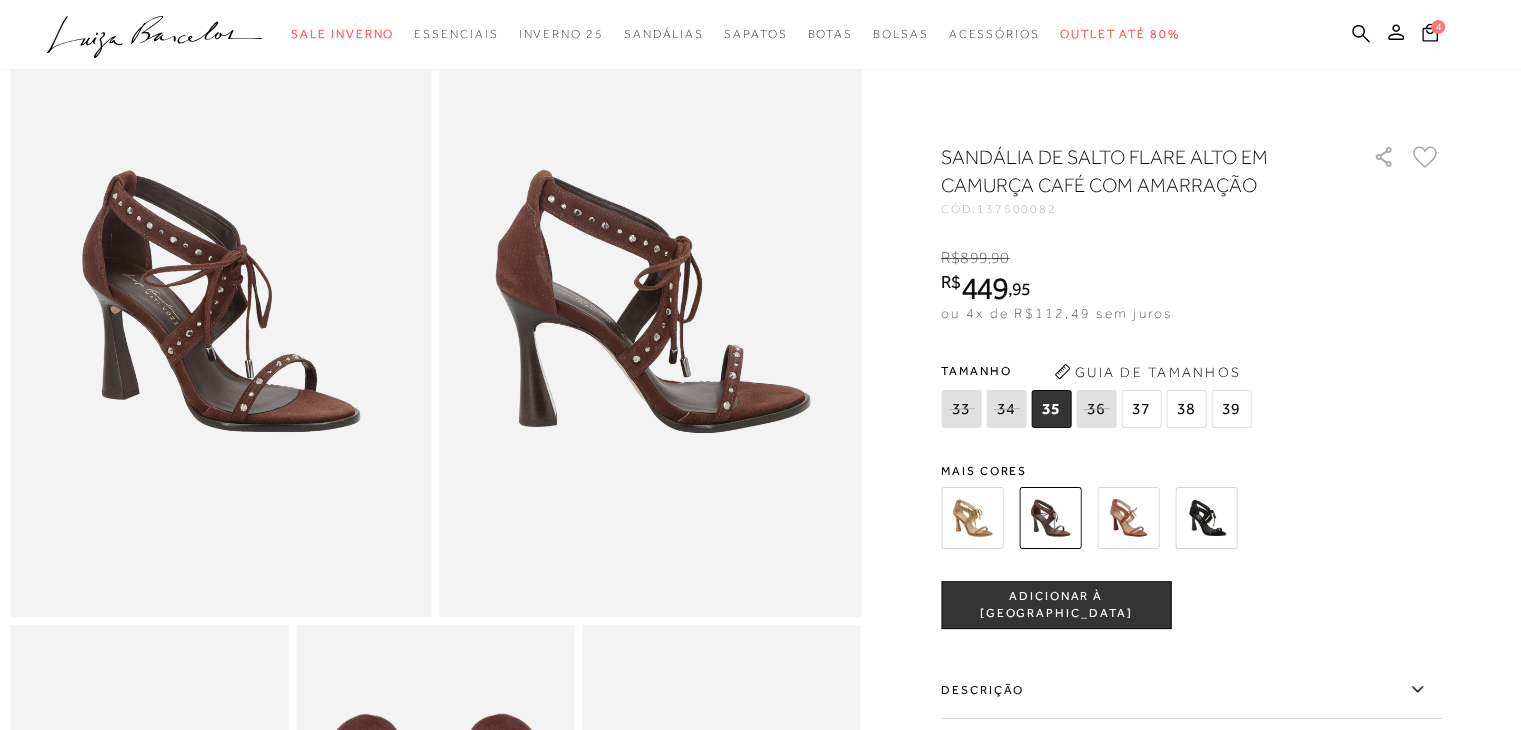 click at bounding box center (972, 518) 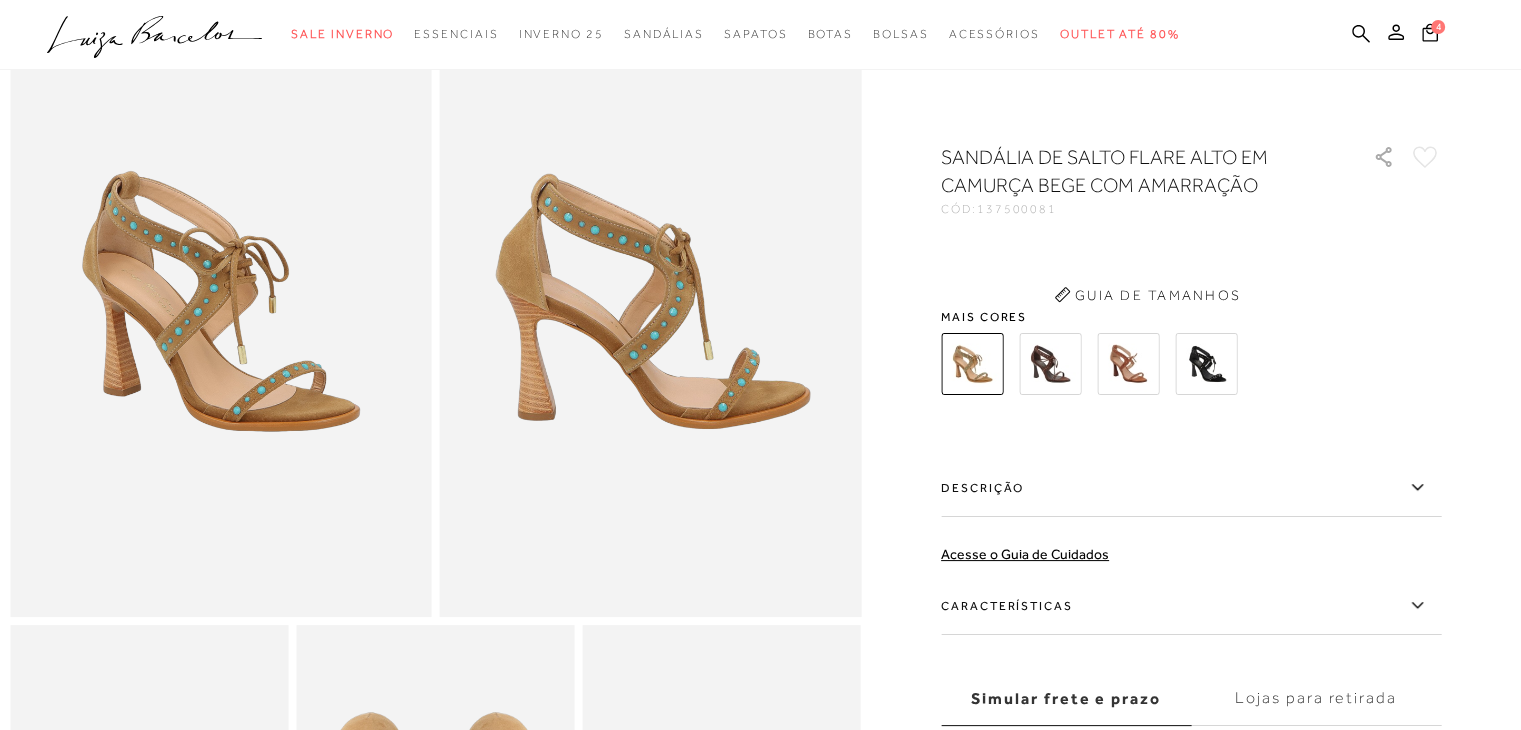scroll, scrollTop: 0, scrollLeft: 0, axis: both 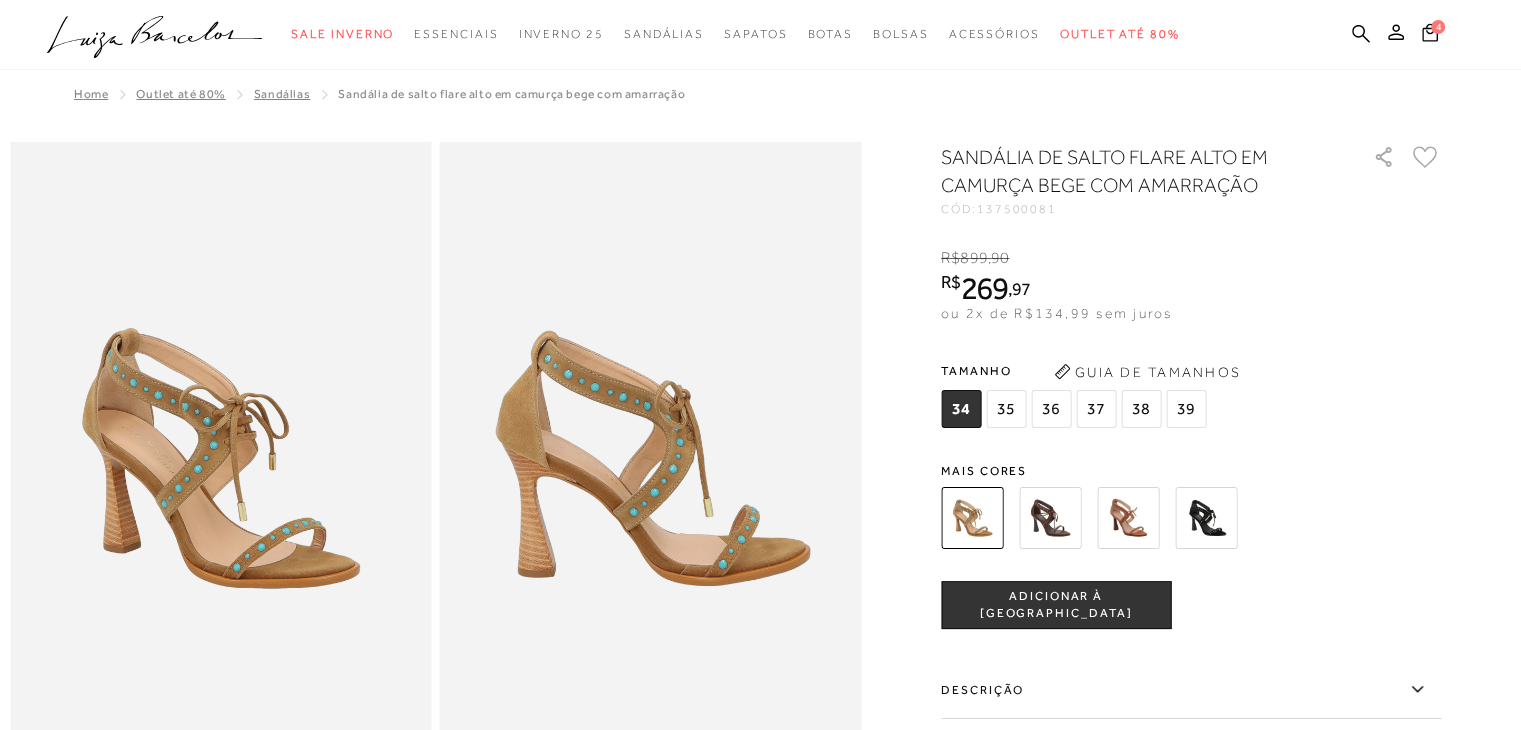 click at bounding box center [1206, 518] 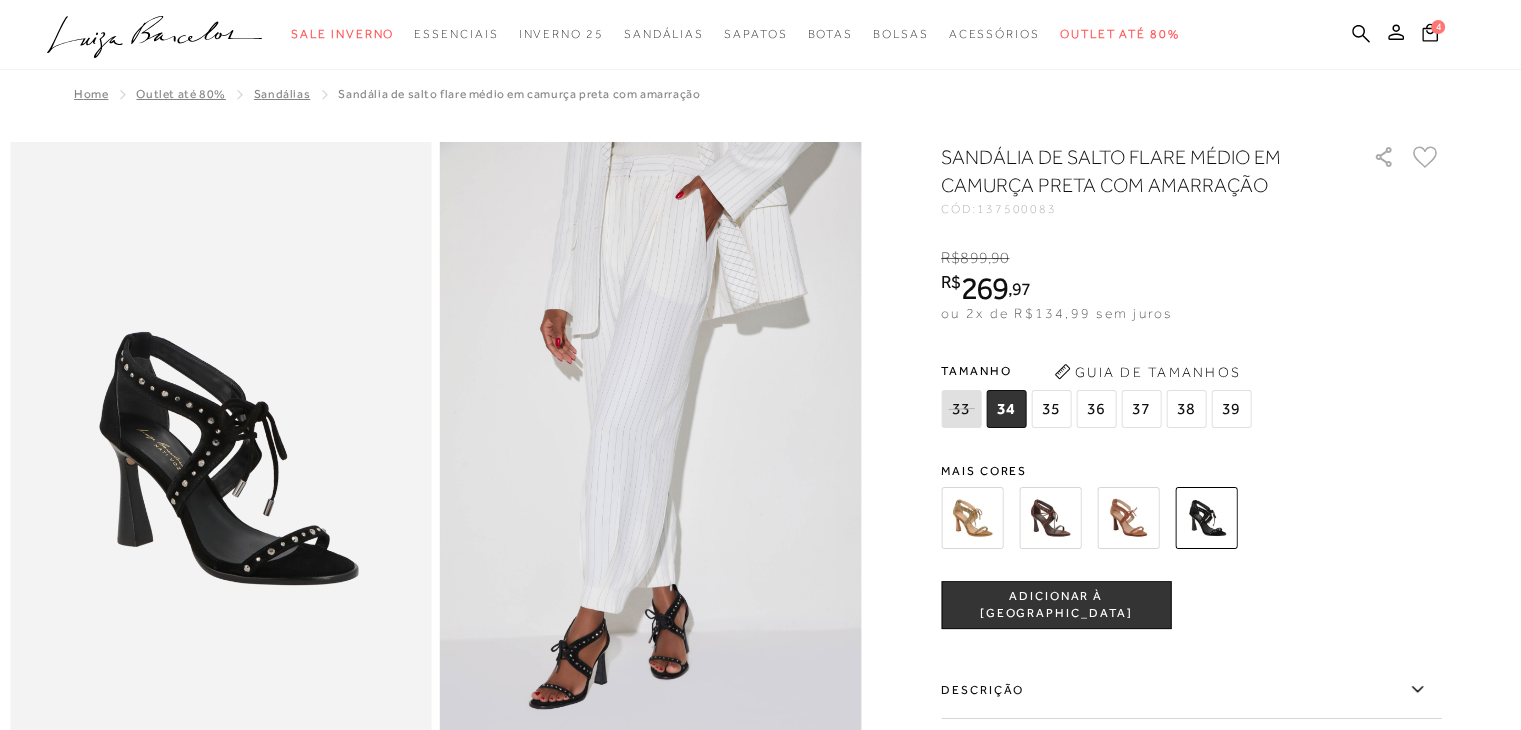 click on "38" at bounding box center (1186, 409) 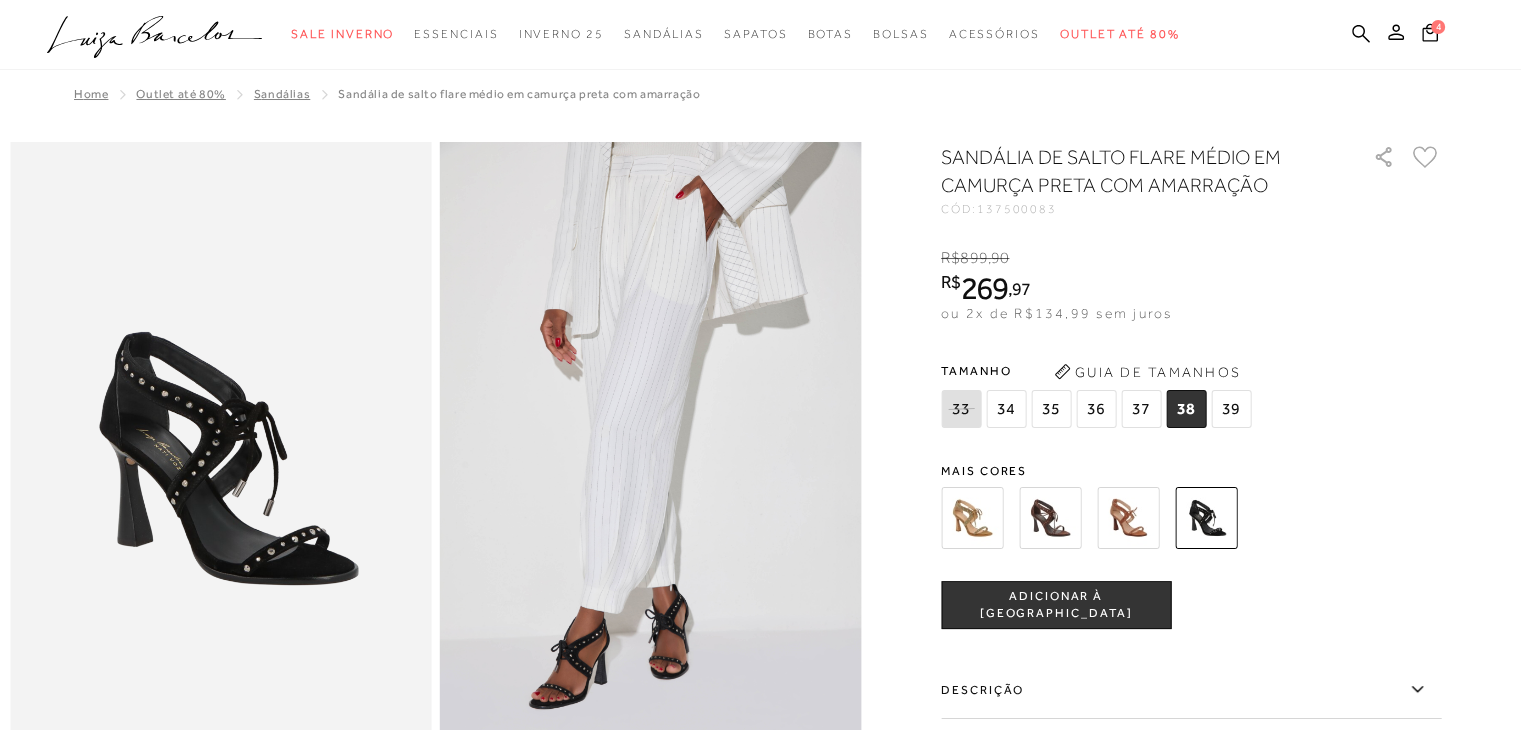 click on "ADICIONAR À SACOLA" at bounding box center [1056, 605] 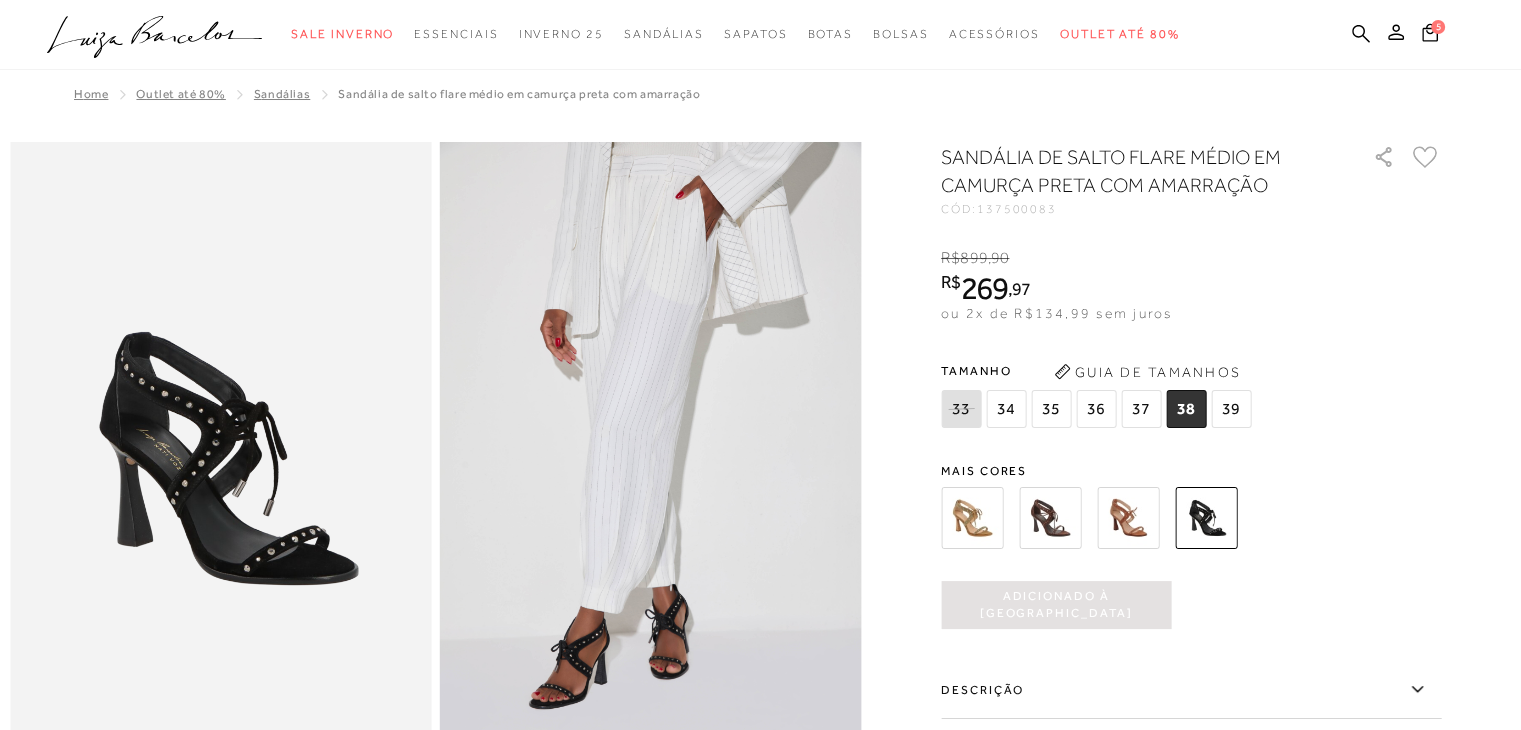 click at bounding box center [1128, 518] 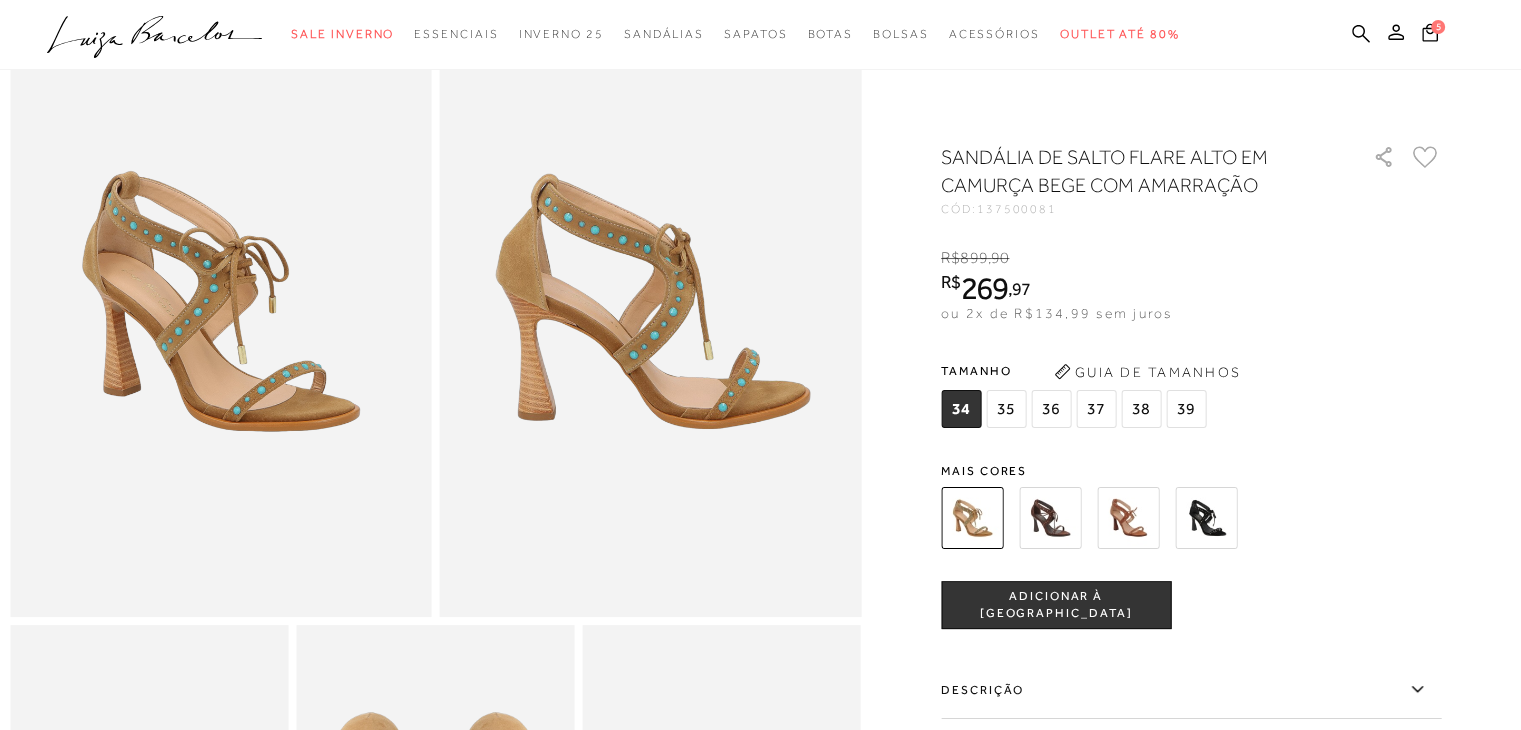scroll, scrollTop: 0, scrollLeft: 0, axis: both 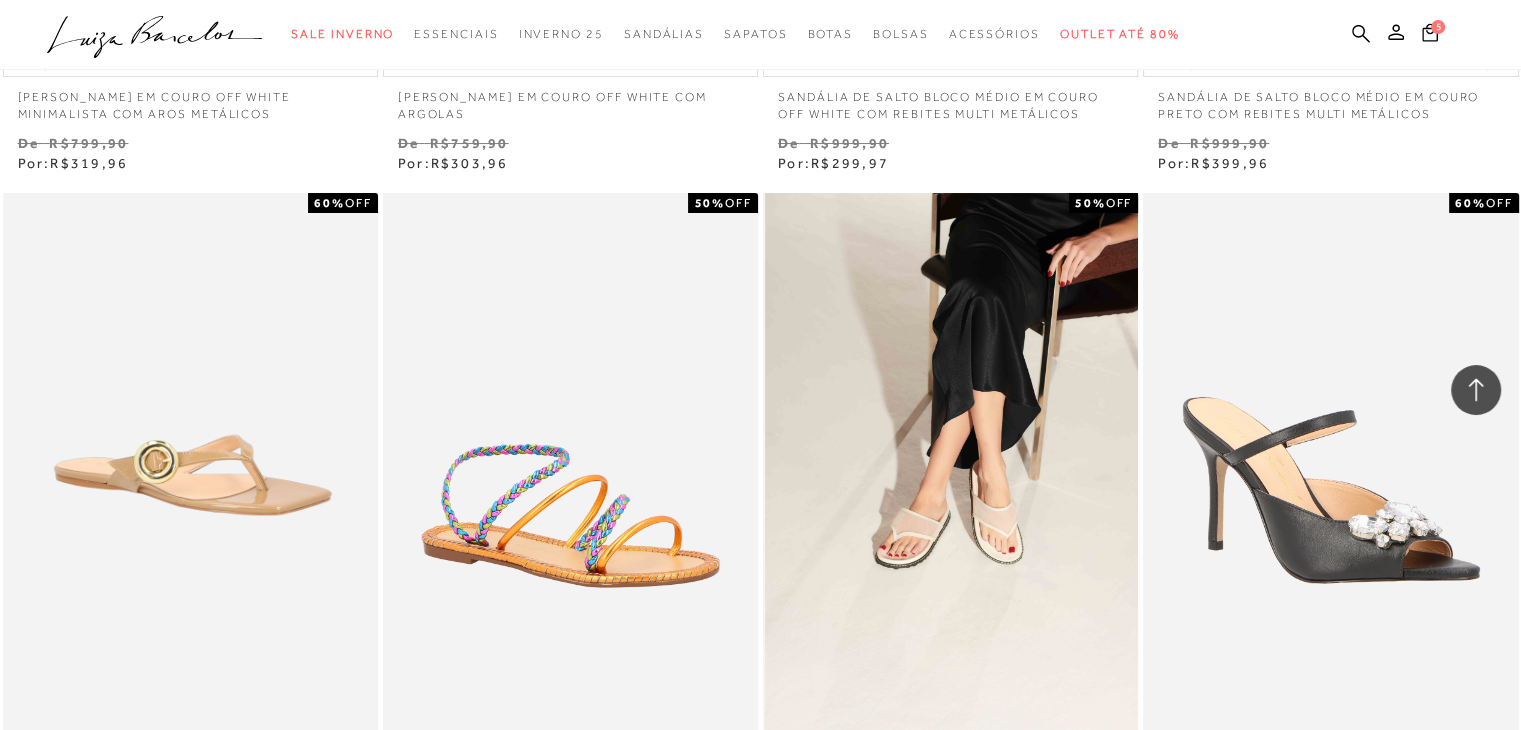 type 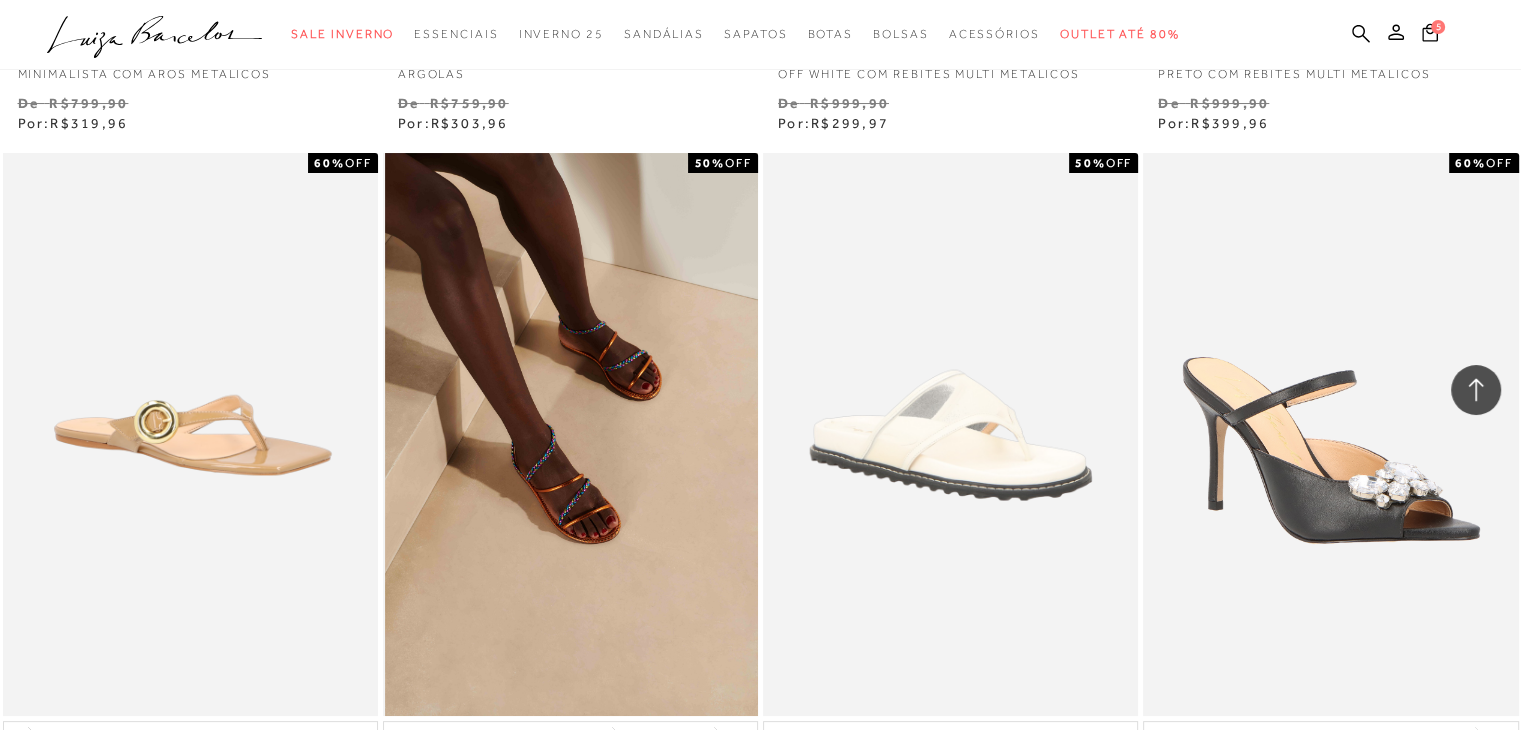 scroll, scrollTop: 8121, scrollLeft: 0, axis: vertical 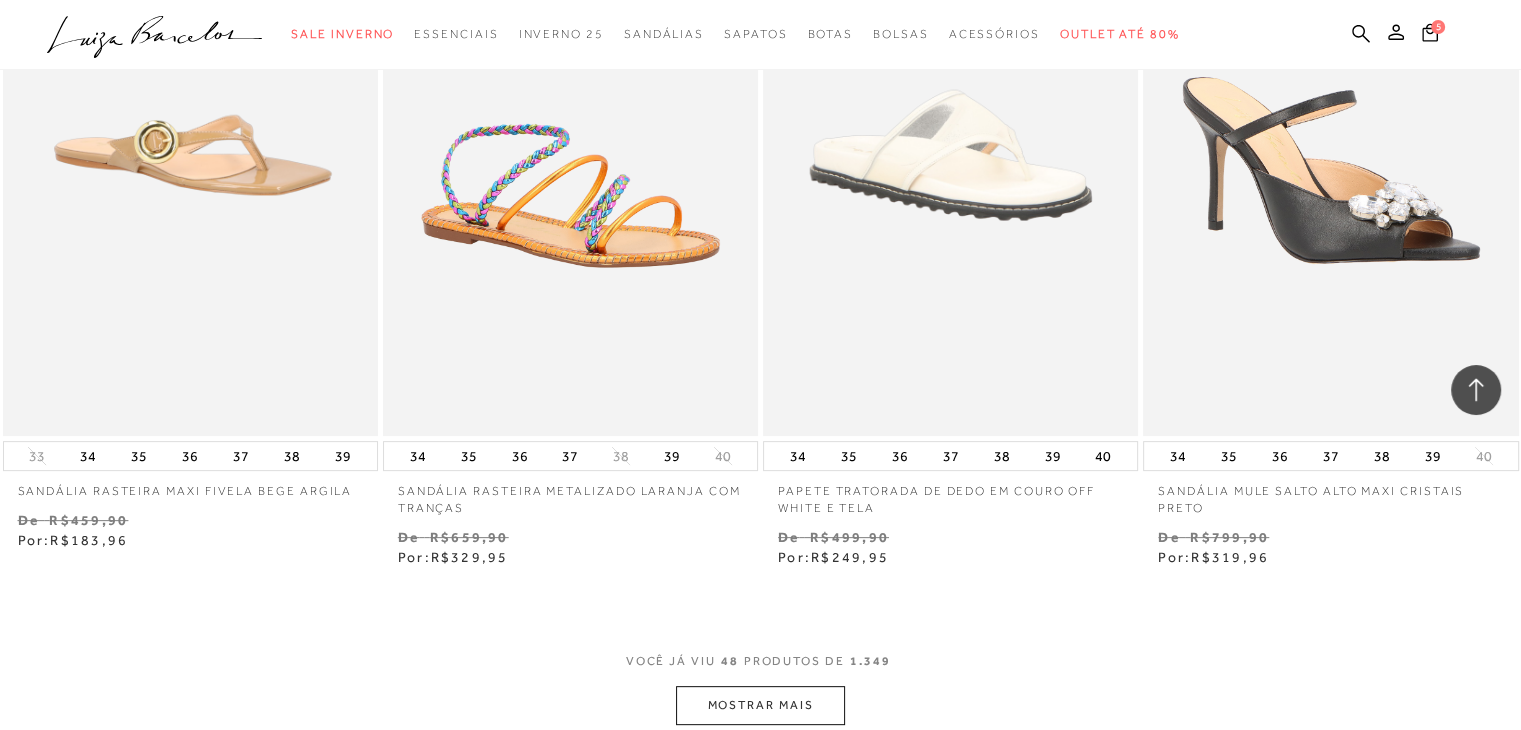 click on "MOSTRAR MAIS" at bounding box center (760, 705) 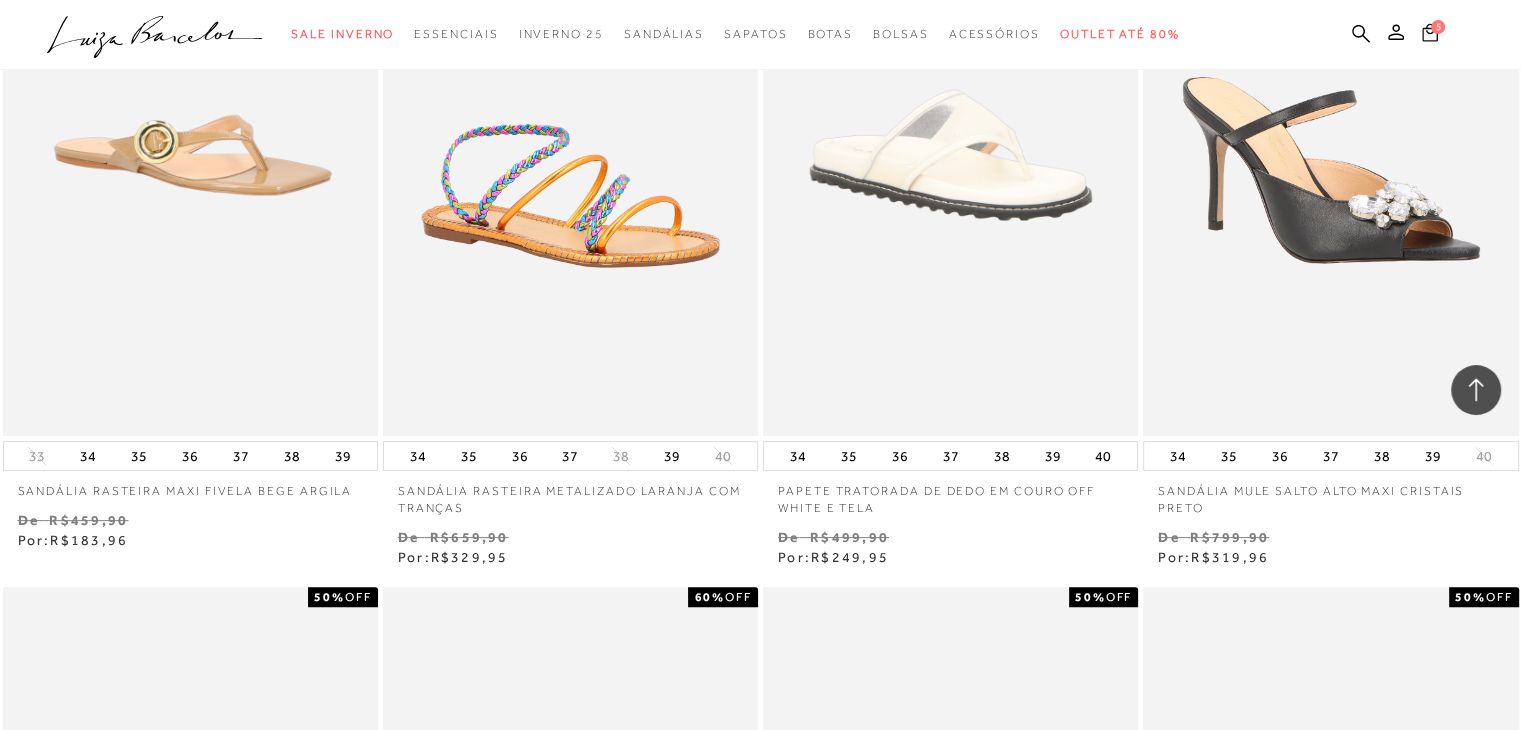 click 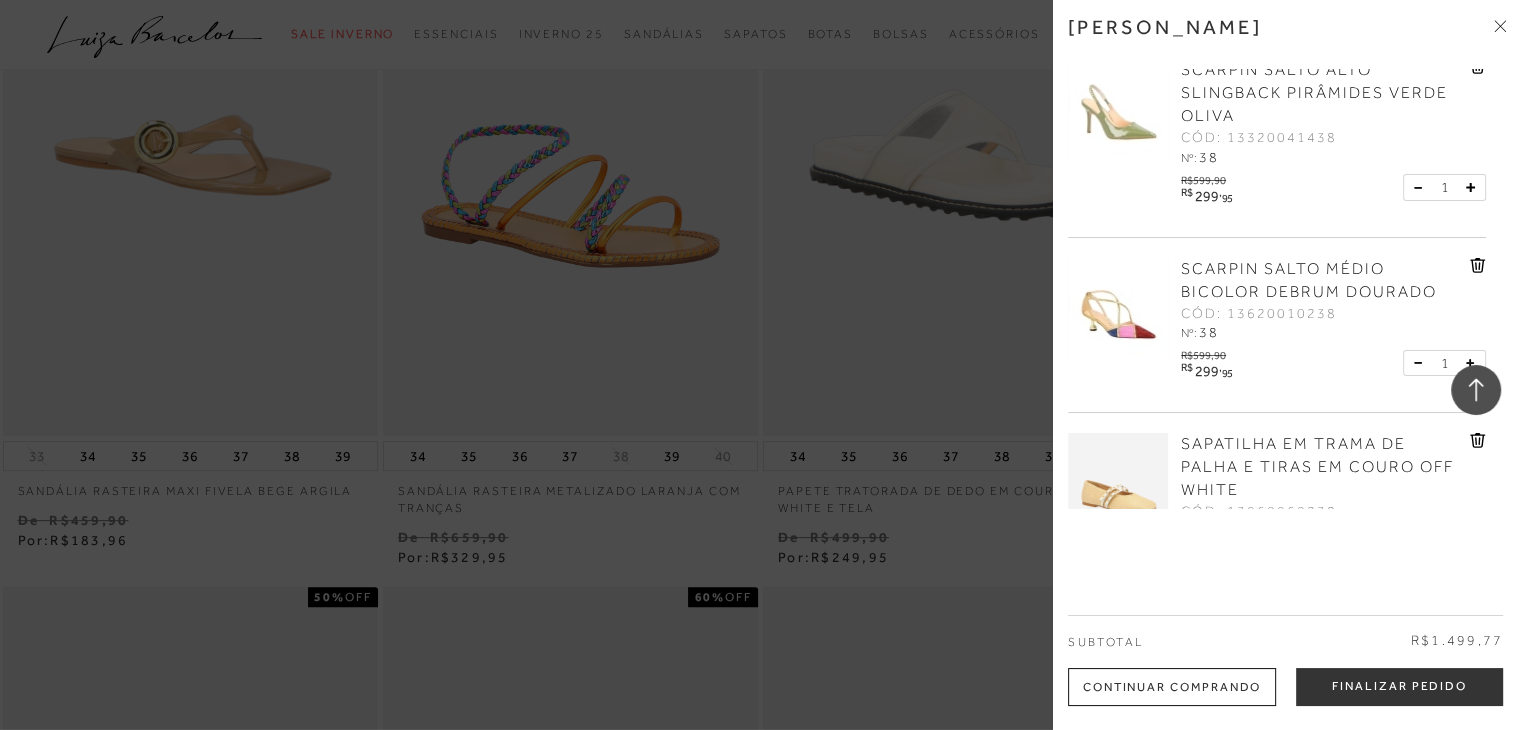 scroll, scrollTop: 0, scrollLeft: 0, axis: both 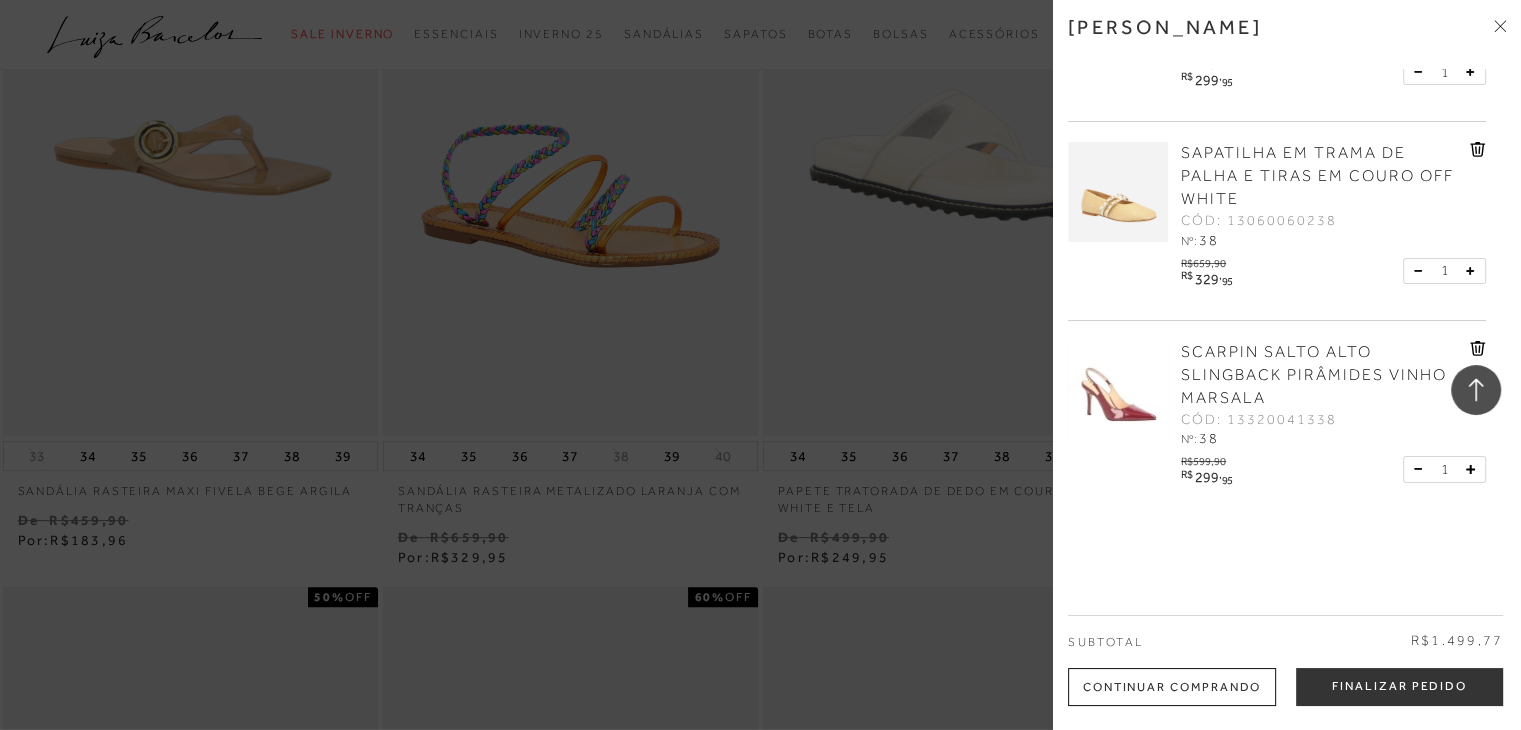 click at bounding box center [760, 365] 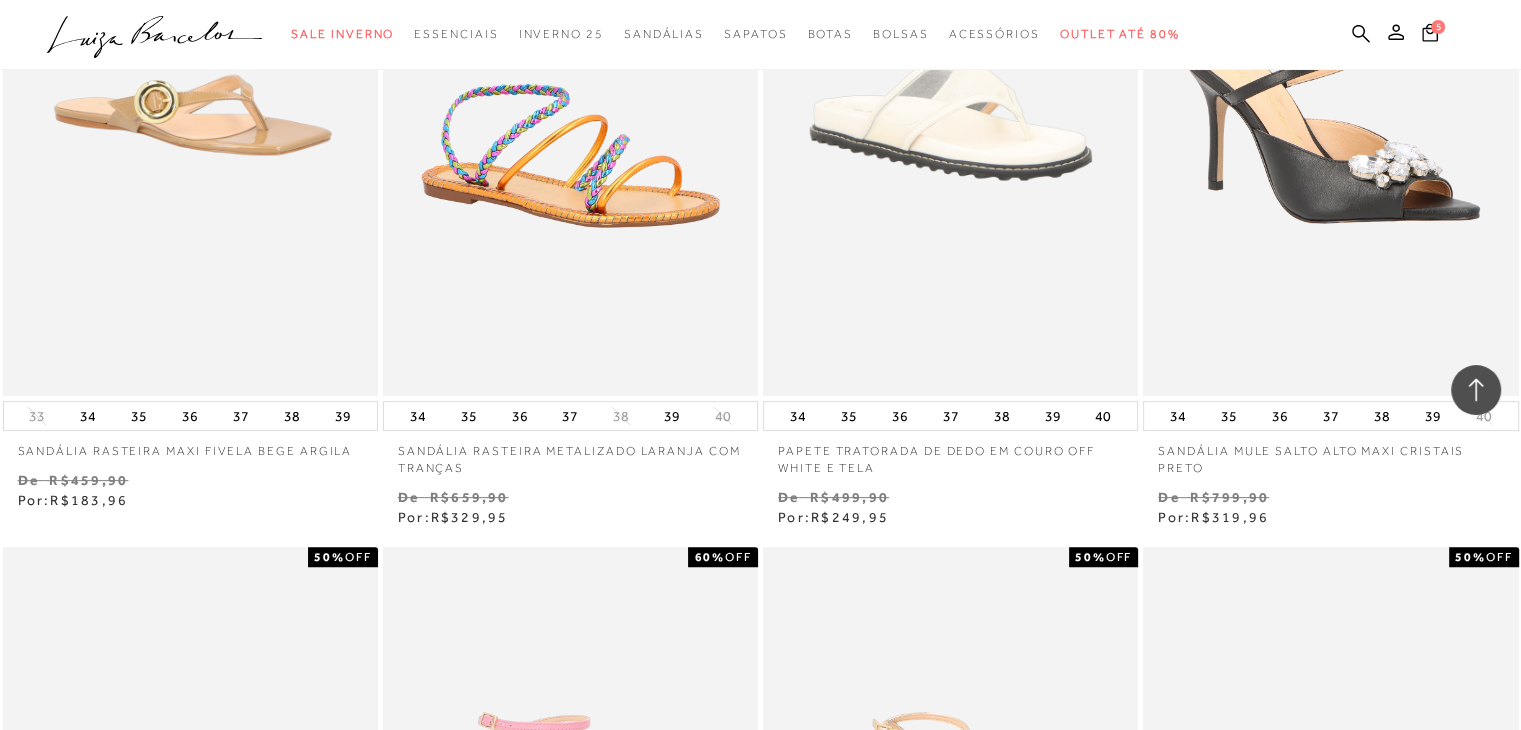 scroll, scrollTop: 8641, scrollLeft: 0, axis: vertical 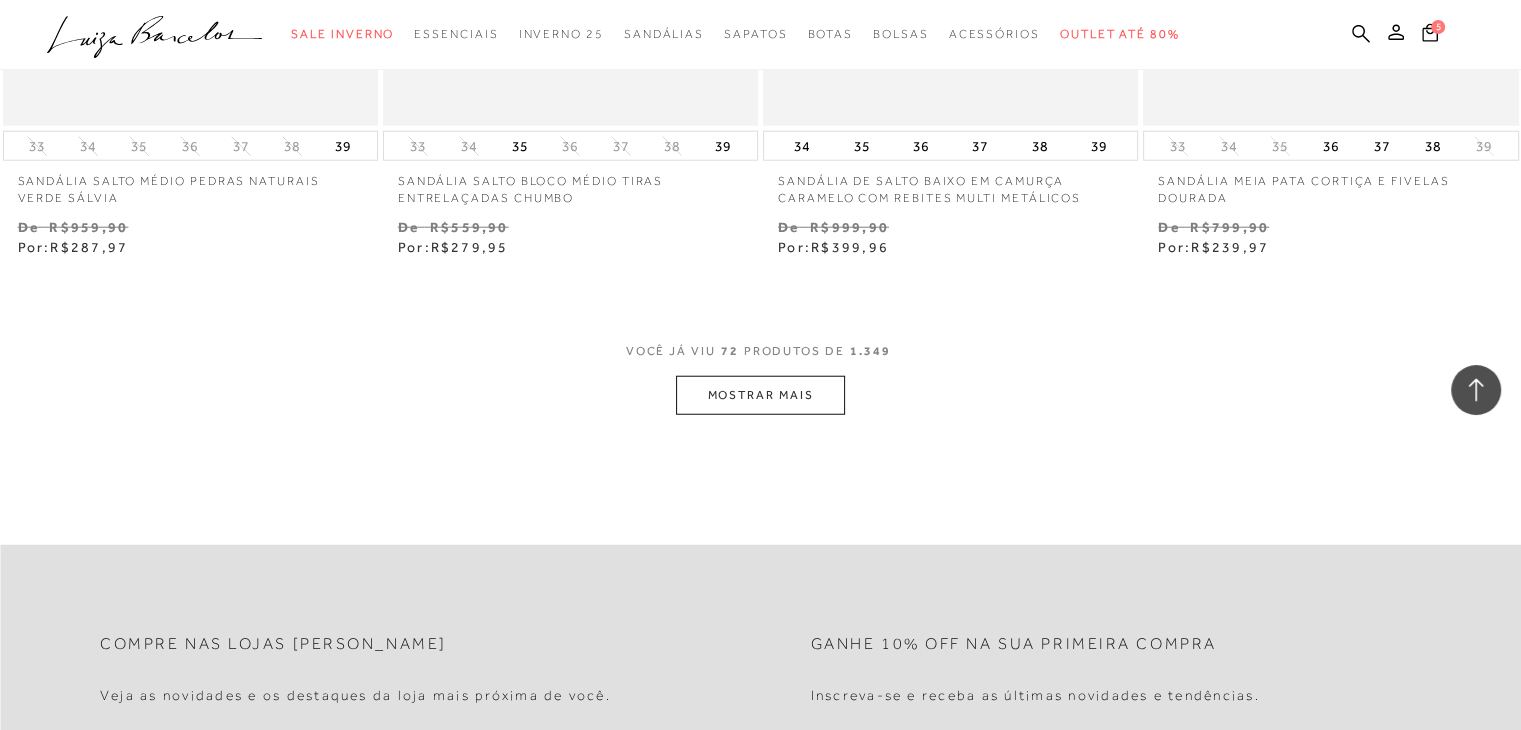 click on "MOSTRAR MAIS" at bounding box center (760, 395) 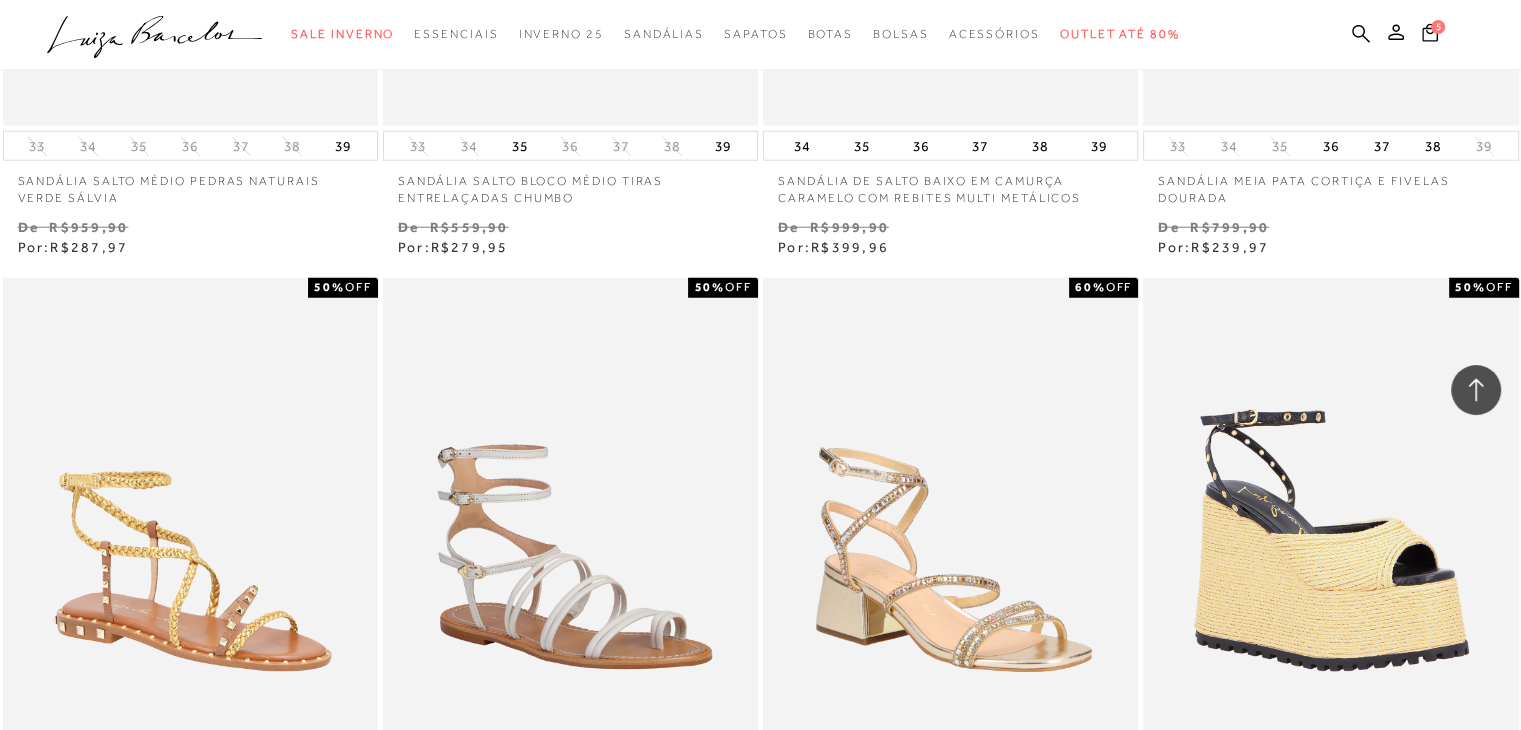 type 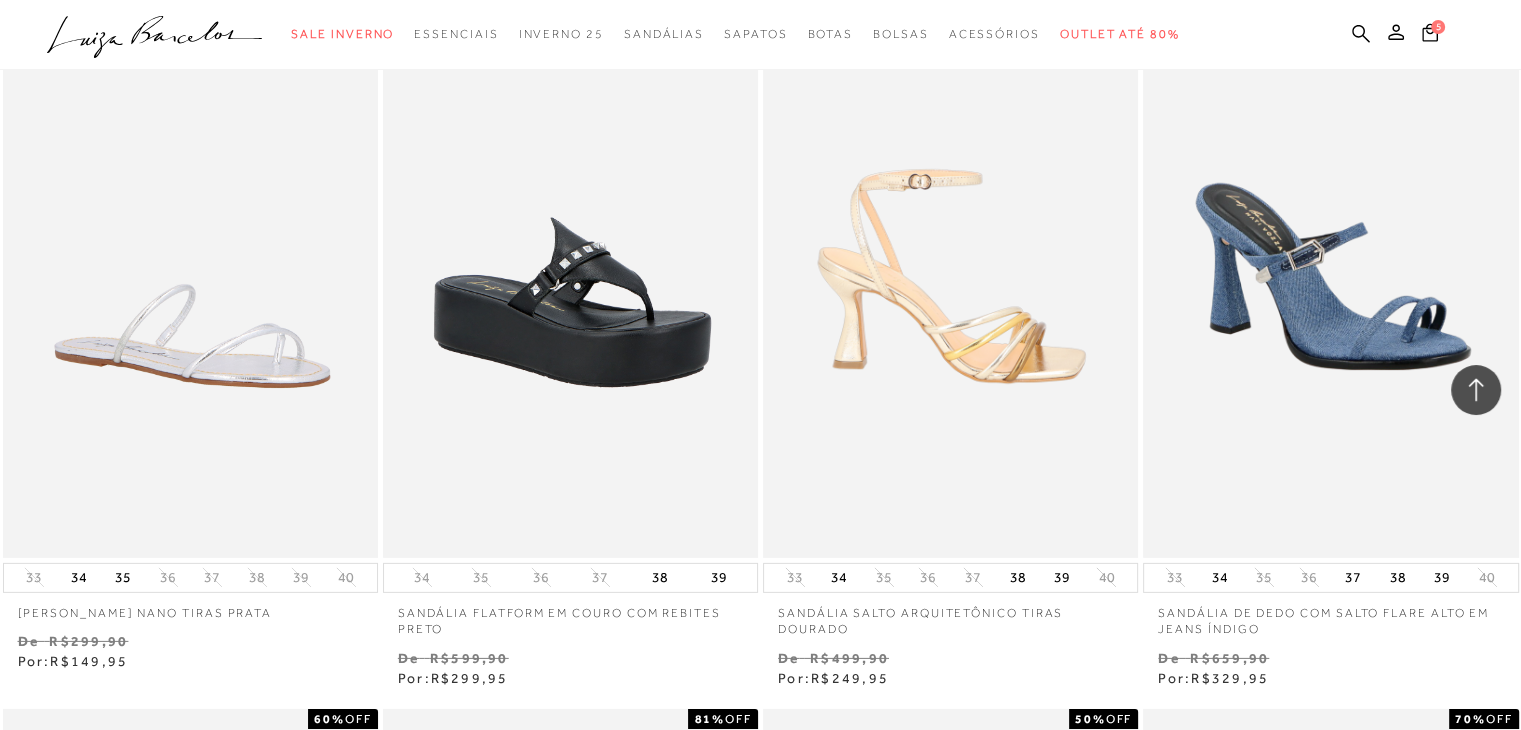 scroll, scrollTop: 13715, scrollLeft: 0, axis: vertical 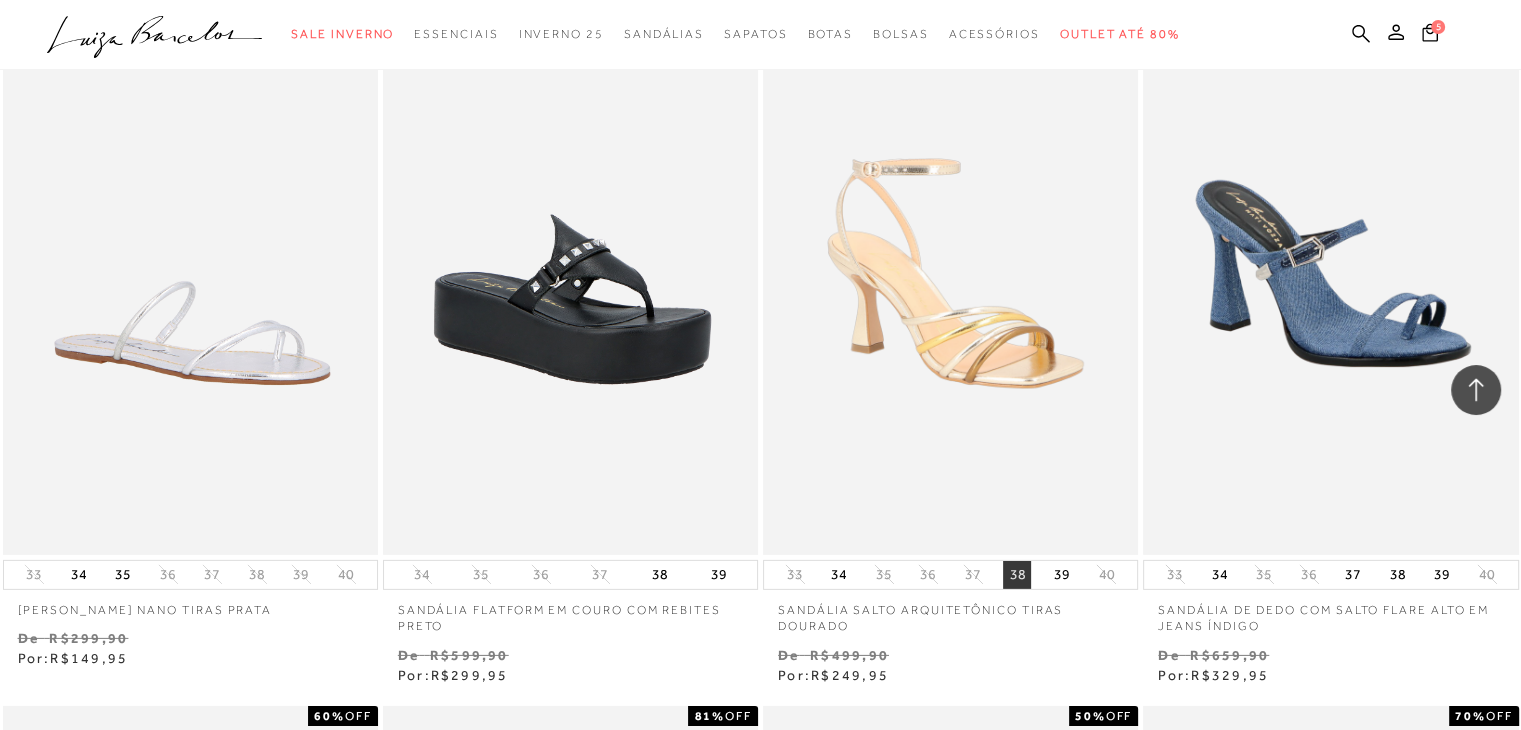 click on "38" at bounding box center [1017, 575] 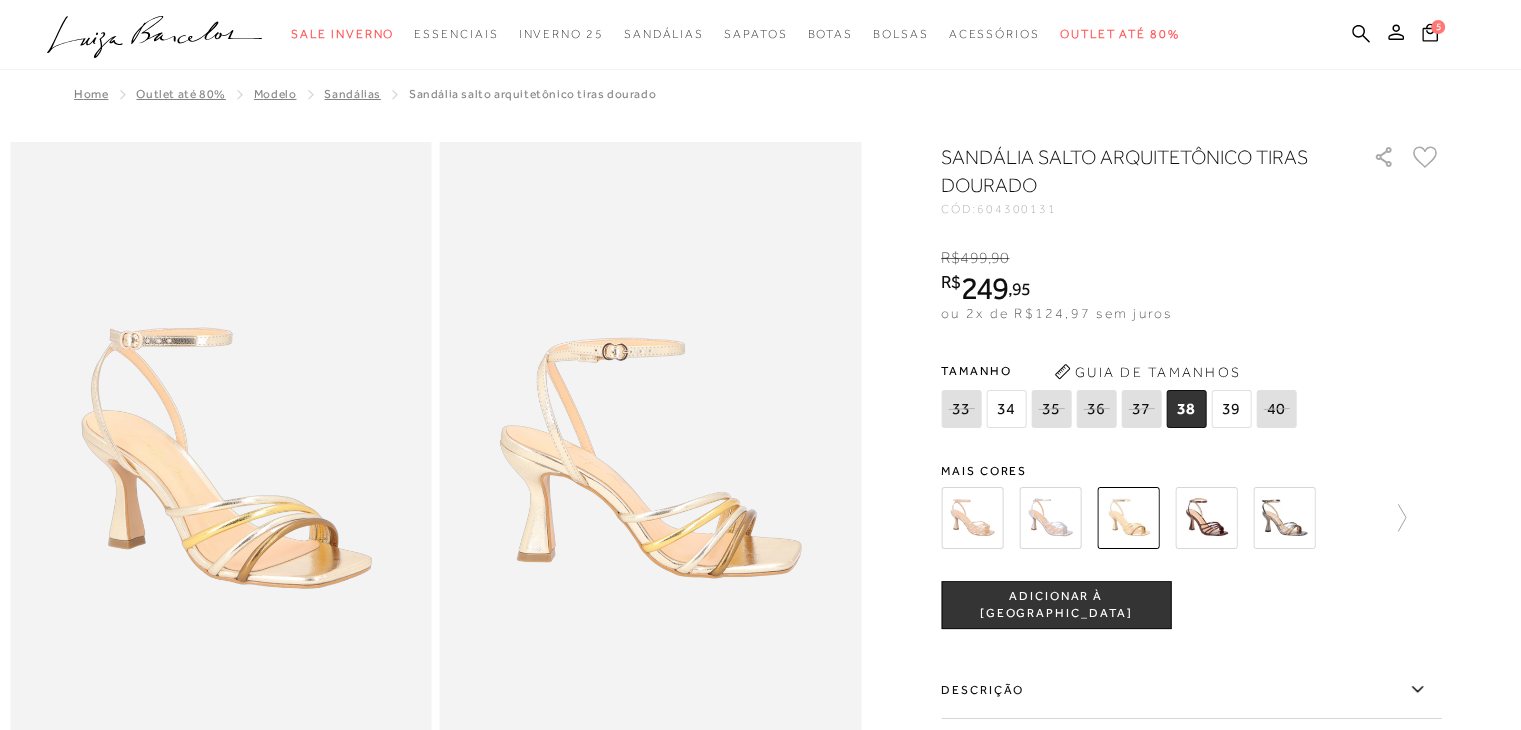 click at bounding box center [1206, 518] 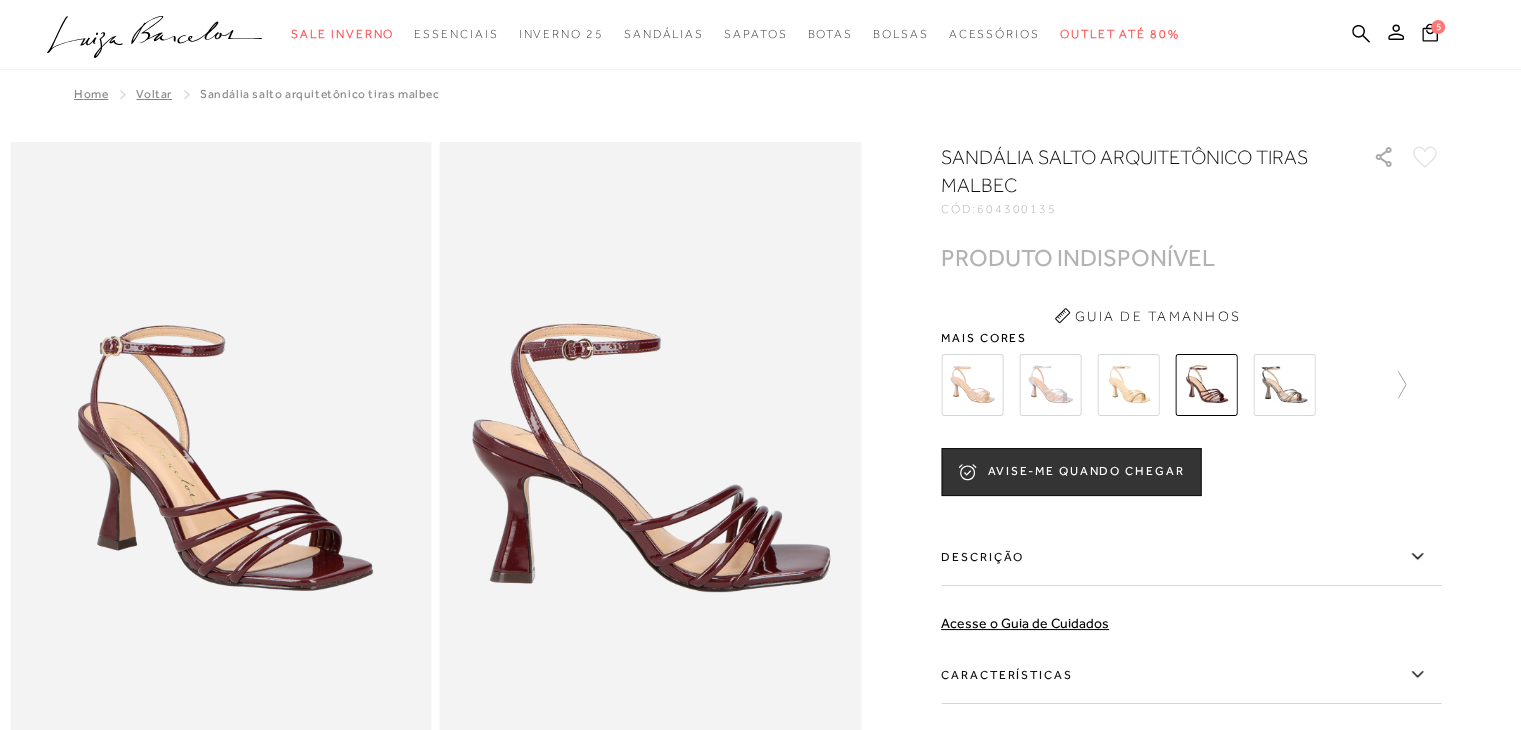 click at bounding box center (1150, 385) 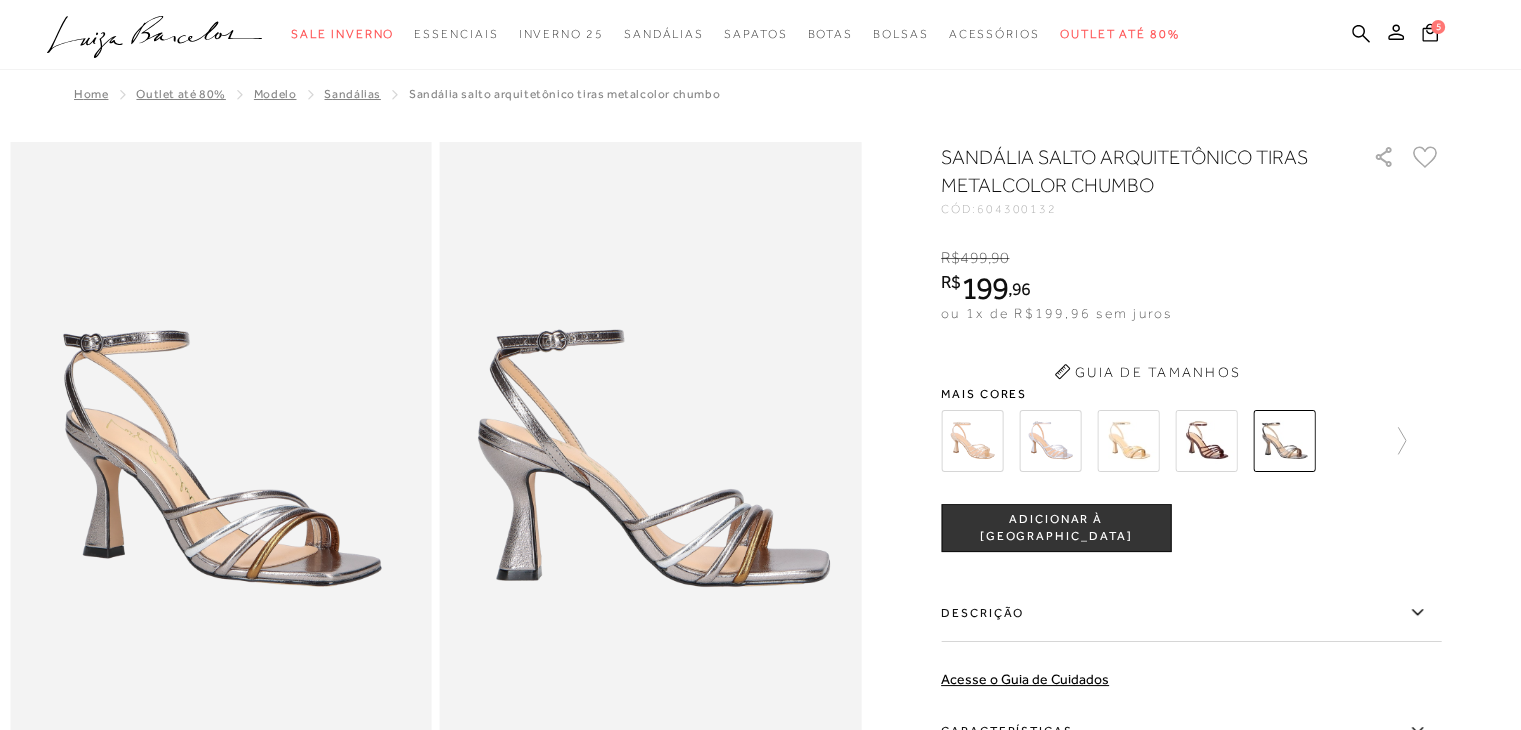click on "Guia de Tamanhos" at bounding box center [1147, 372] 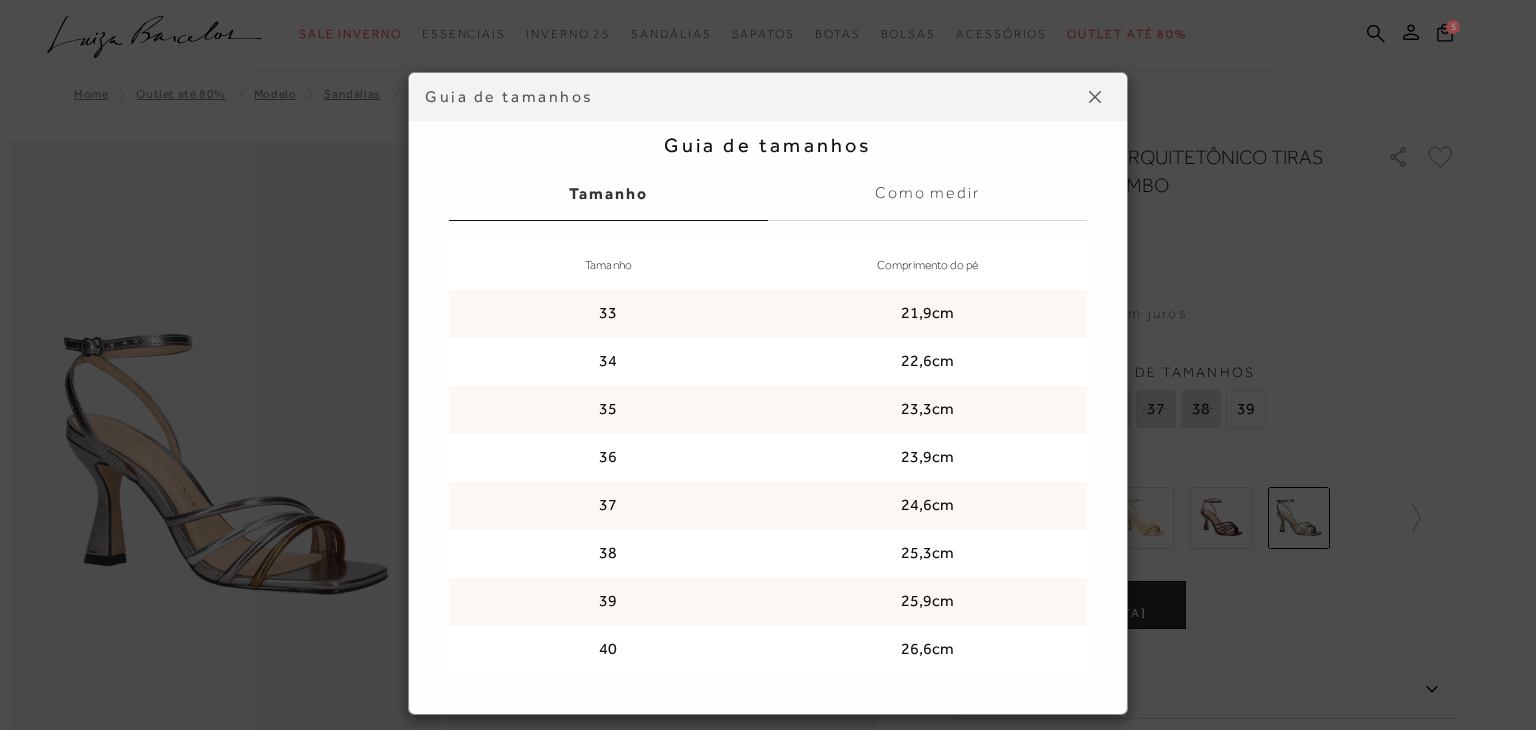 click on "Guia de tamanhos
Guia de tamanhos
Tamanho
Como medir
Tamanho
Comprimento do pé
33
21,9cm
34
22,6cm
35
23,3cm
36
23,9cm
37 24,6cm 38" at bounding box center [768, 365] 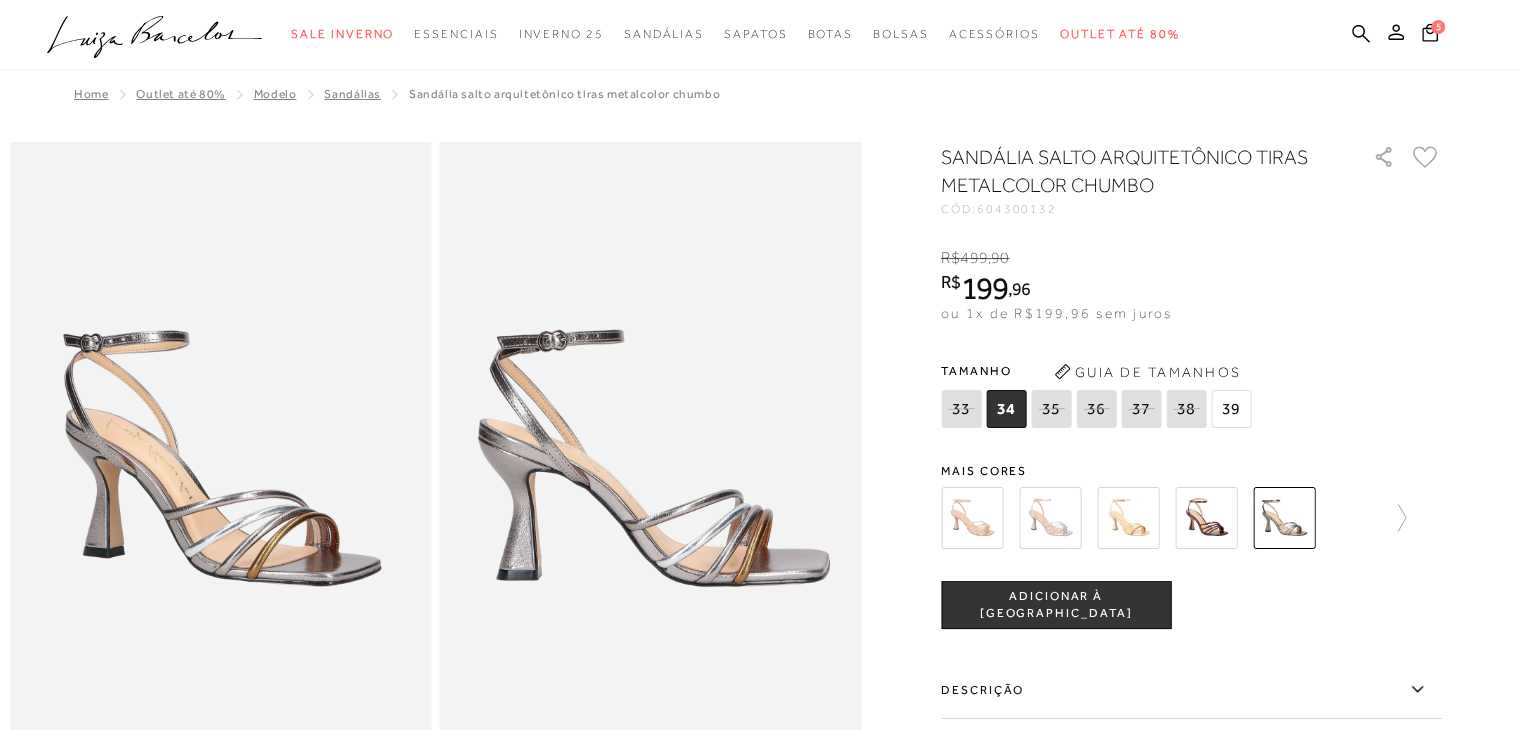 click at bounding box center (1128, 518) 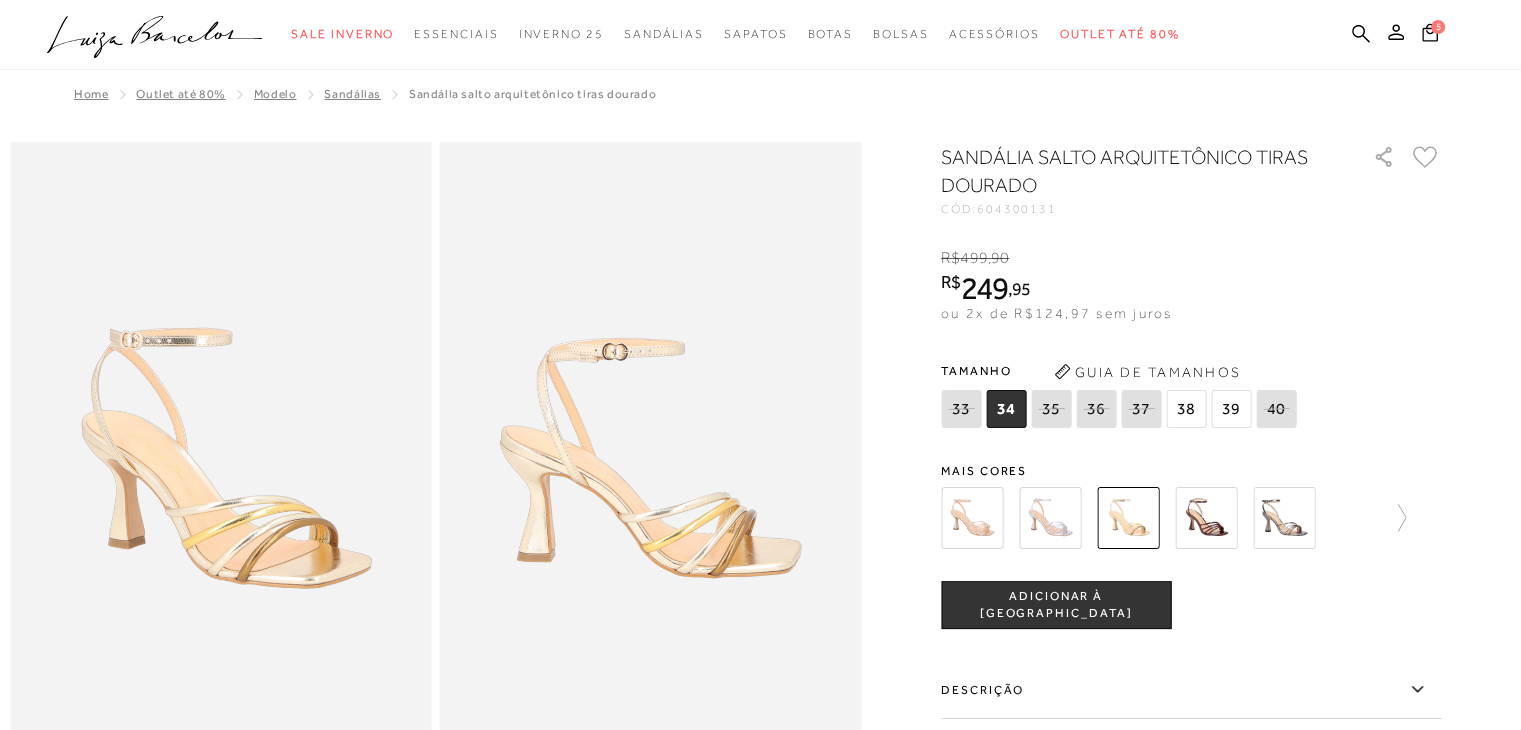 click on "38" at bounding box center [1186, 409] 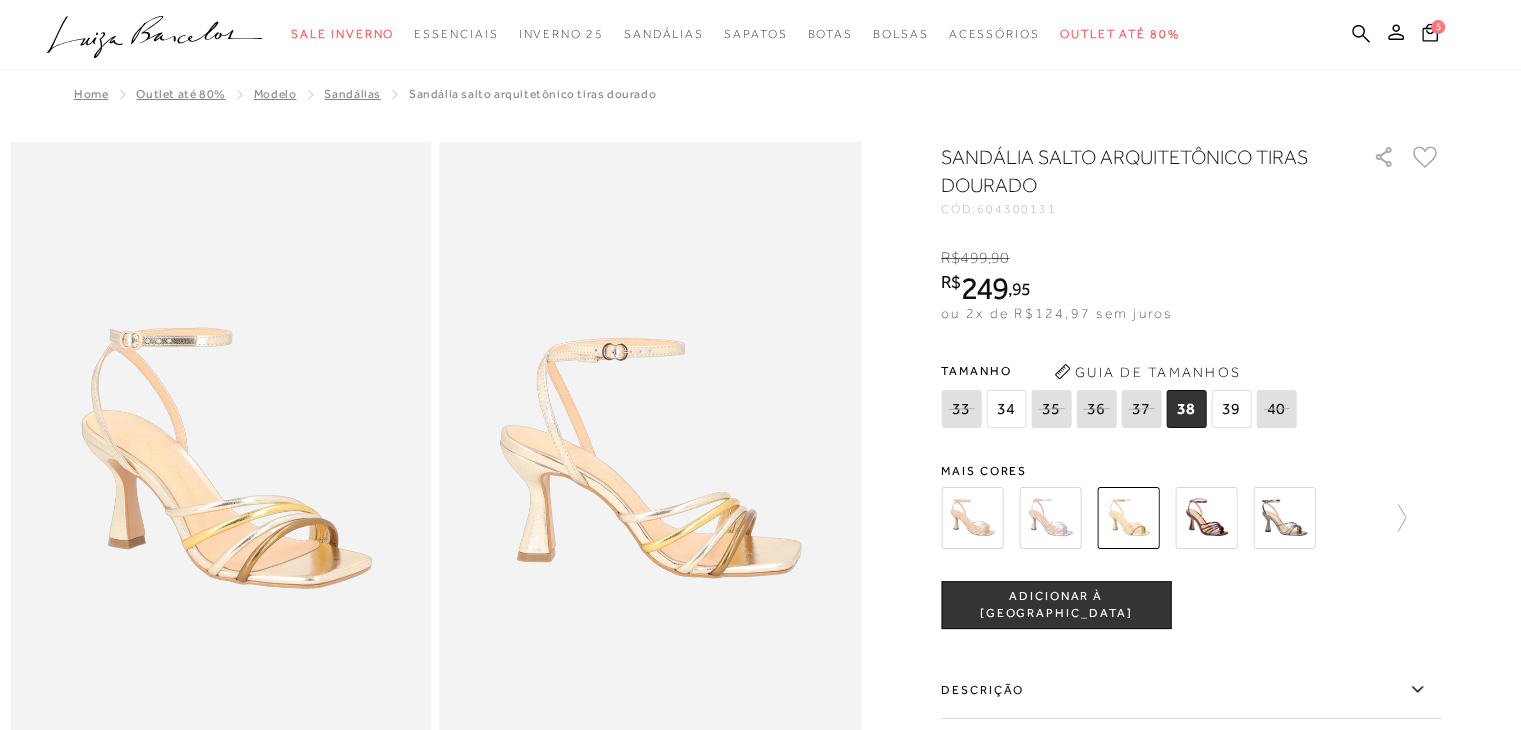 click on "ADICIONAR À SACOLA" at bounding box center [1056, 605] 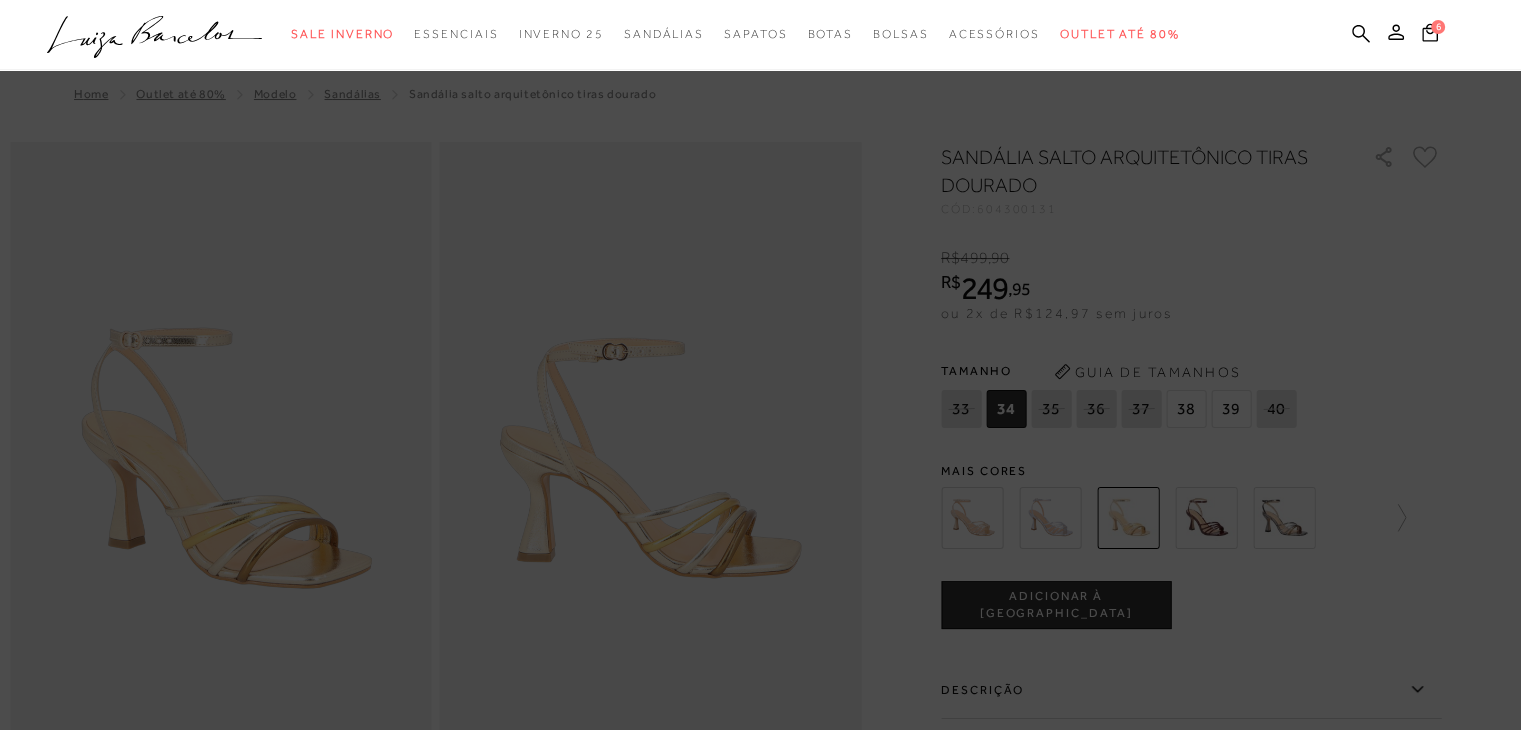 scroll, scrollTop: 2688, scrollLeft: 0, axis: vertical 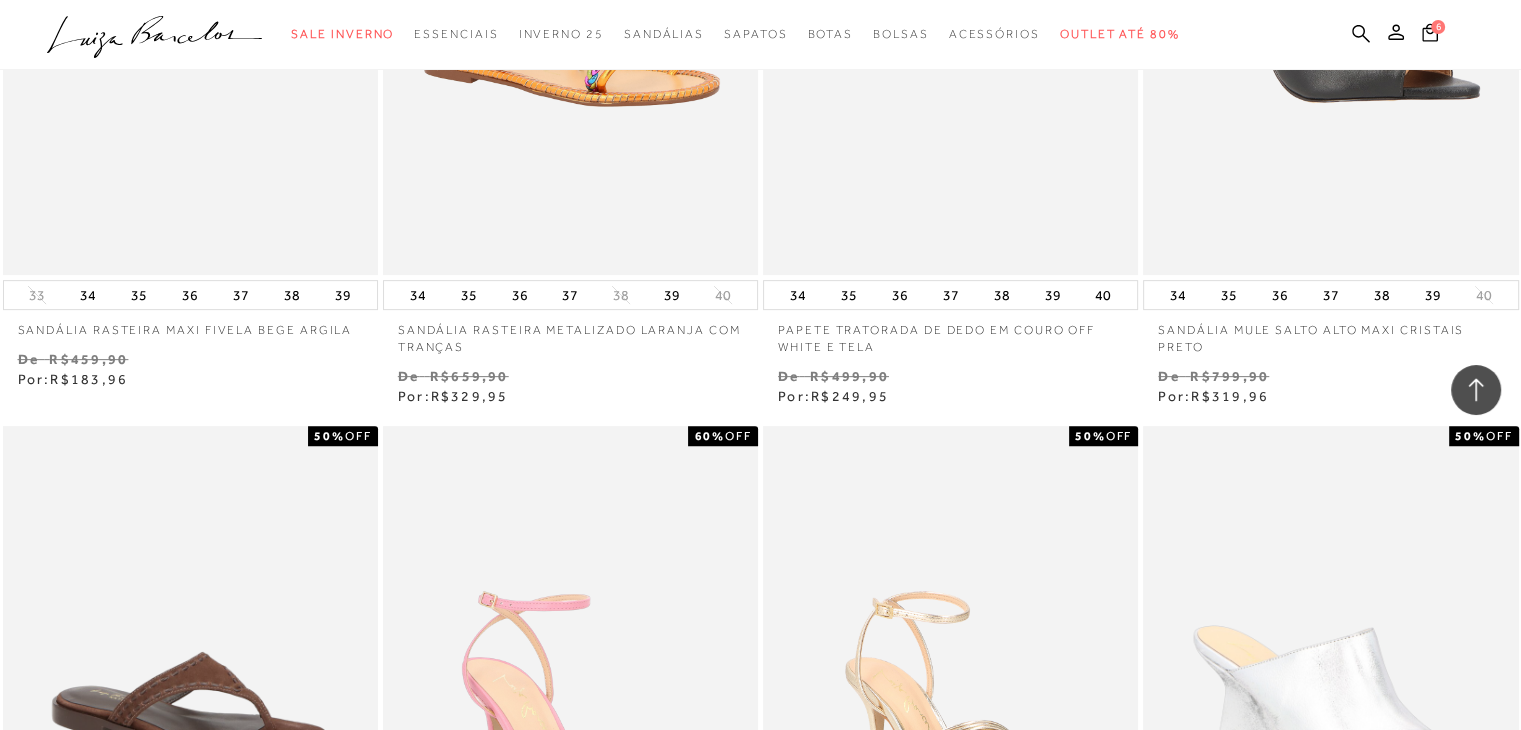 type 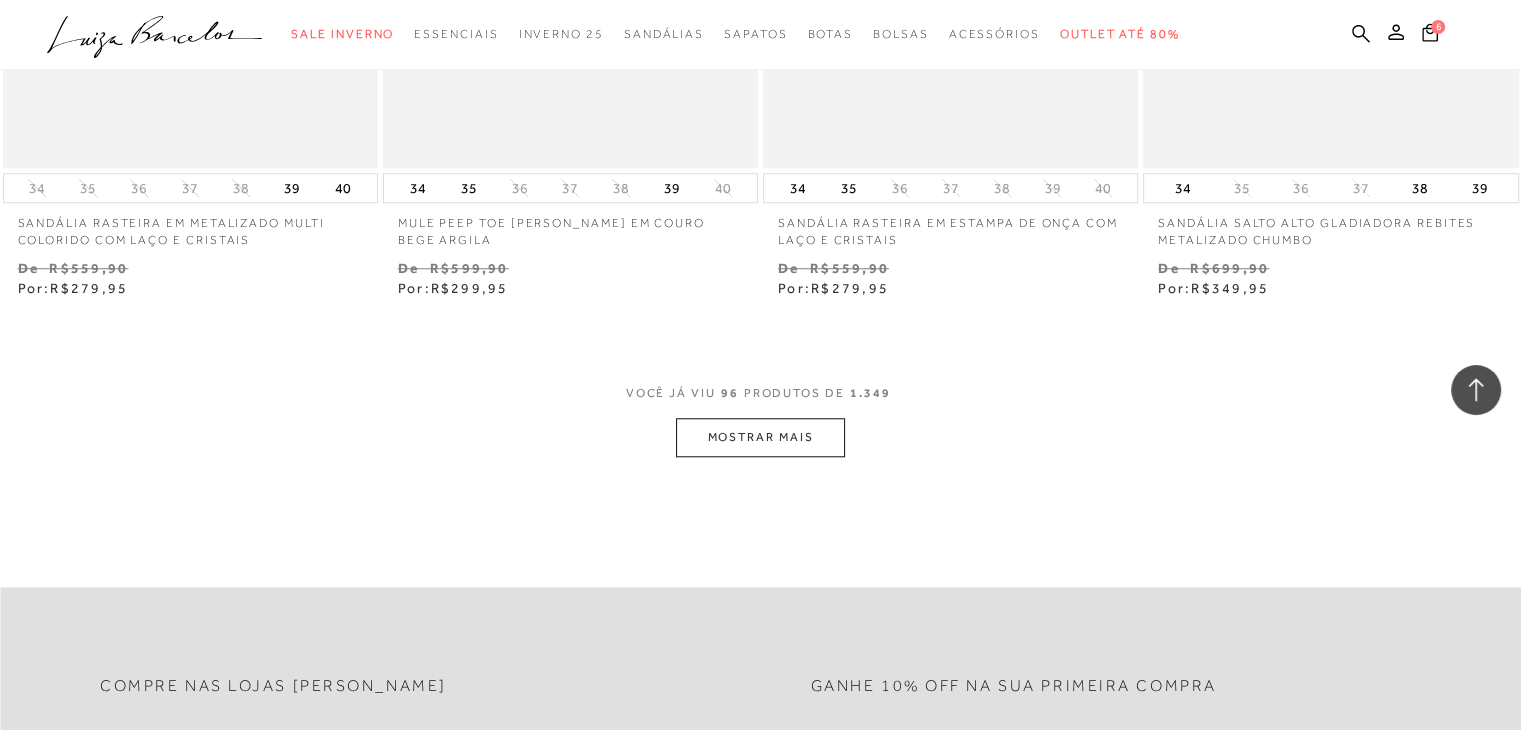 scroll, scrollTop: 16895, scrollLeft: 0, axis: vertical 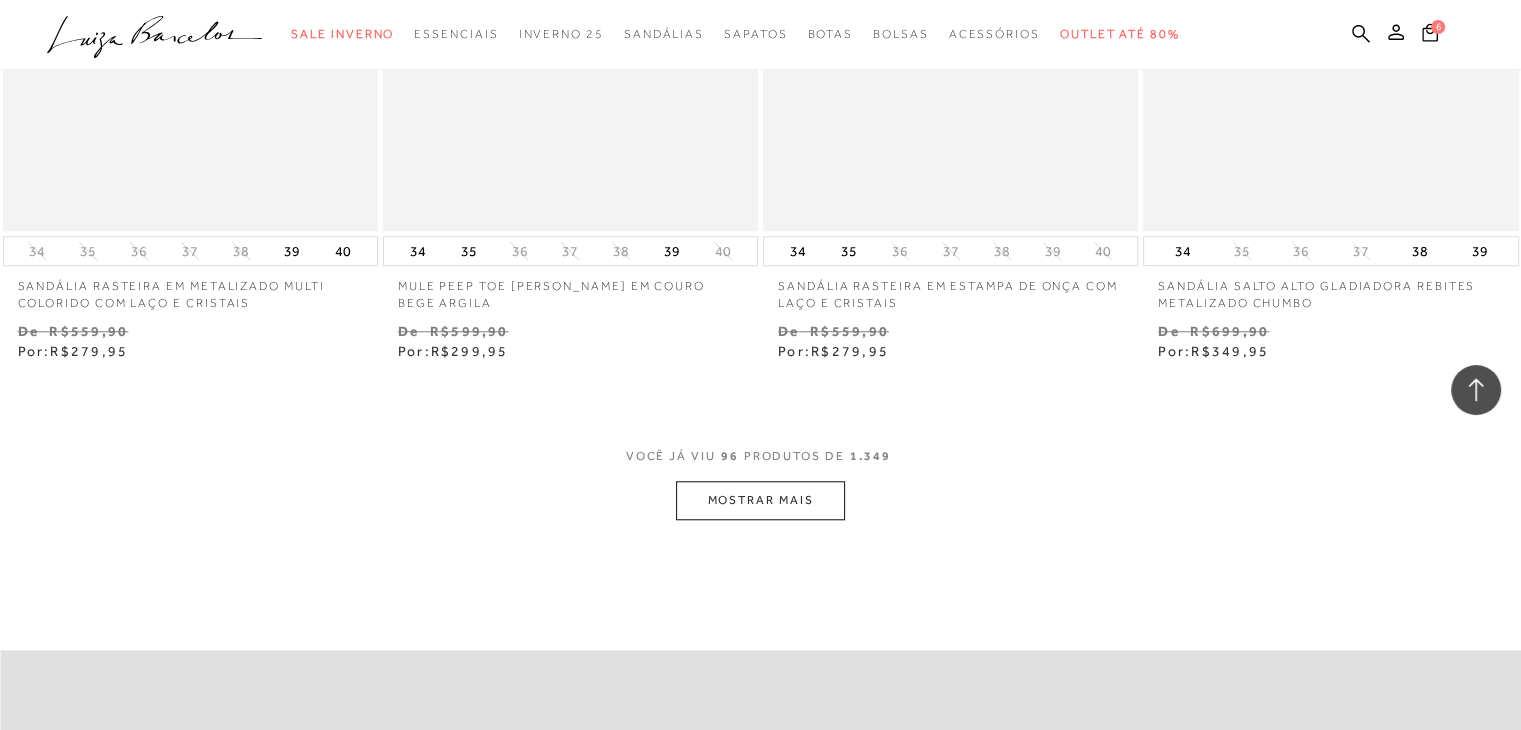 click on "MOSTRAR MAIS" at bounding box center (760, 500) 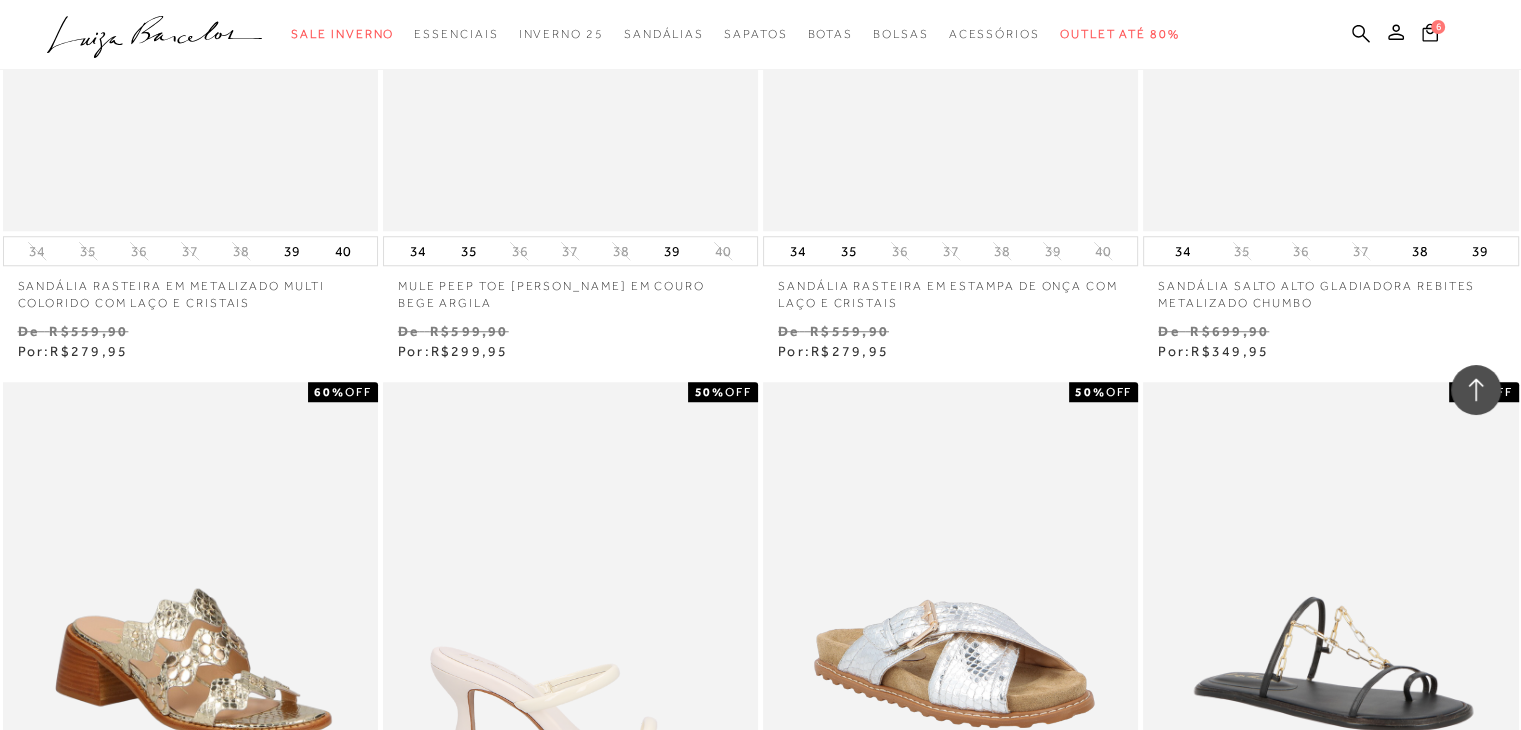 type 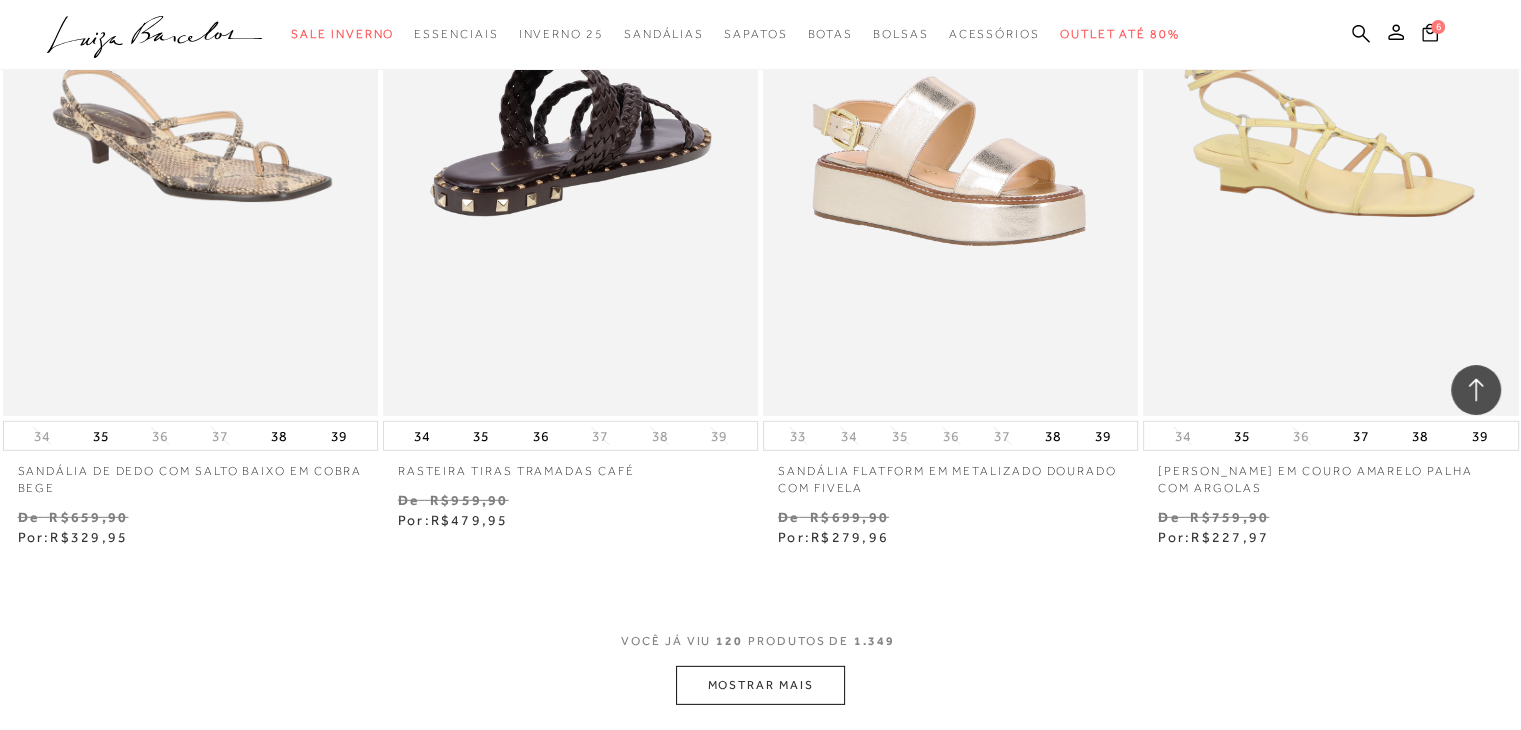 scroll, scrollTop: 21015, scrollLeft: 0, axis: vertical 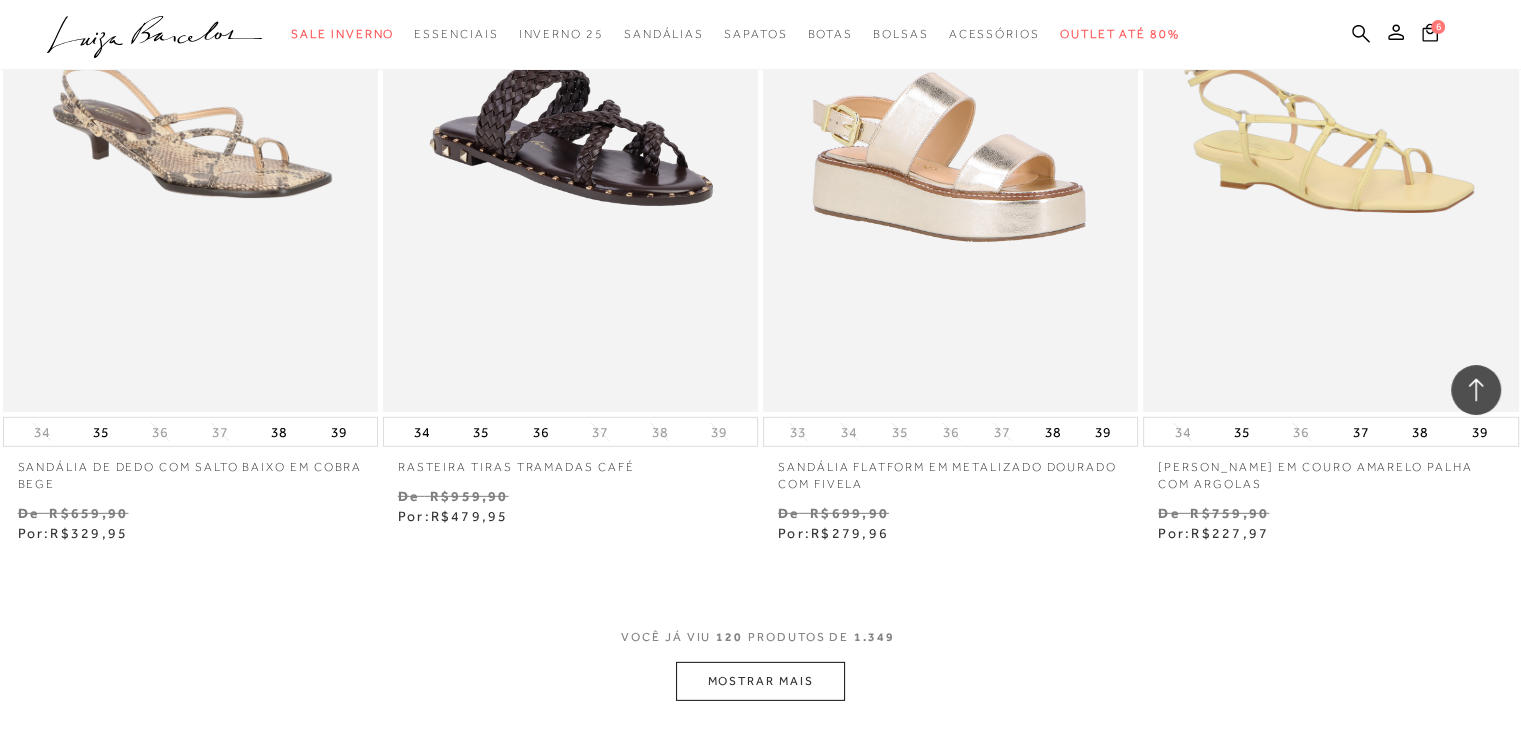 click on "MOSTRAR MAIS" at bounding box center (760, 681) 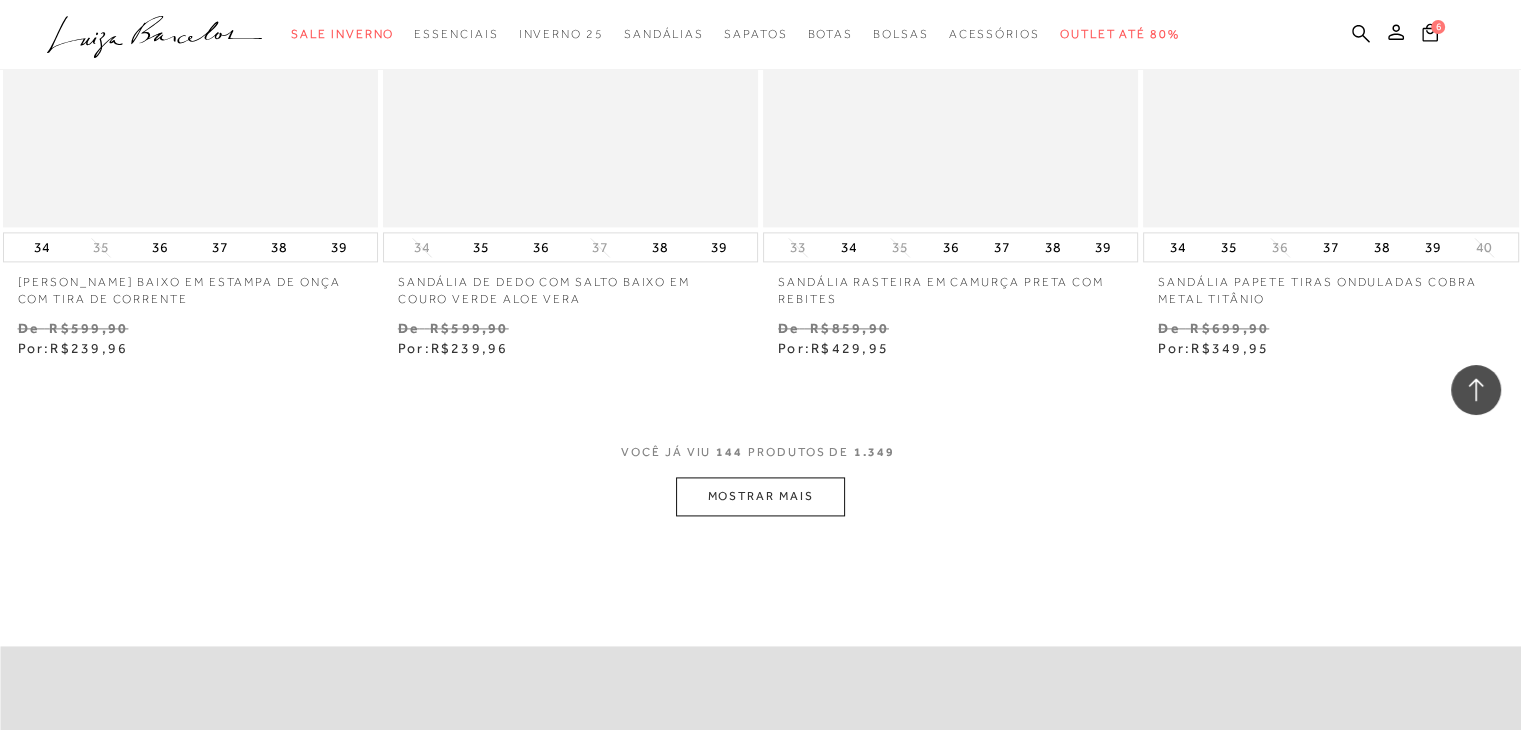 scroll, scrollTop: 25575, scrollLeft: 0, axis: vertical 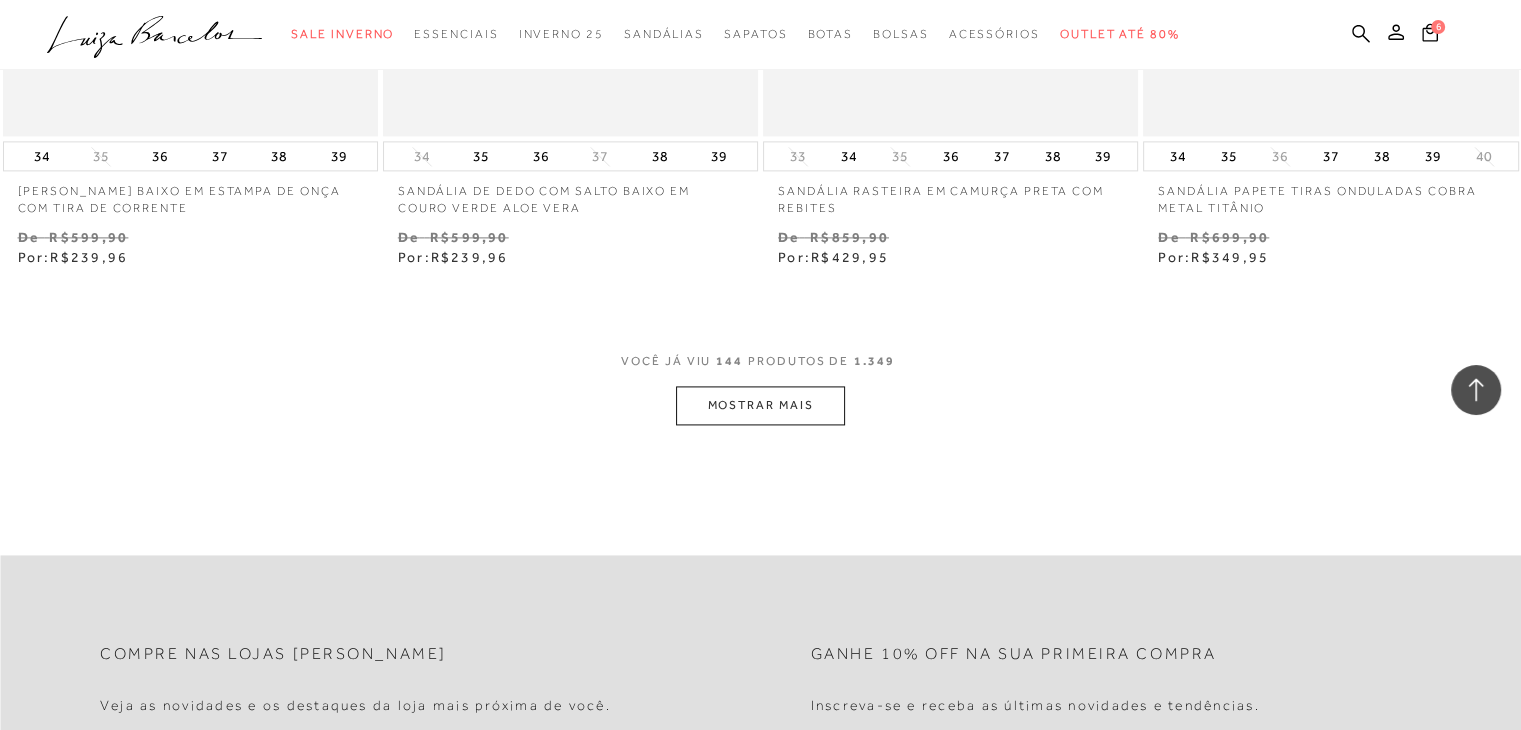 click on "MOSTRAR MAIS" at bounding box center [760, 405] 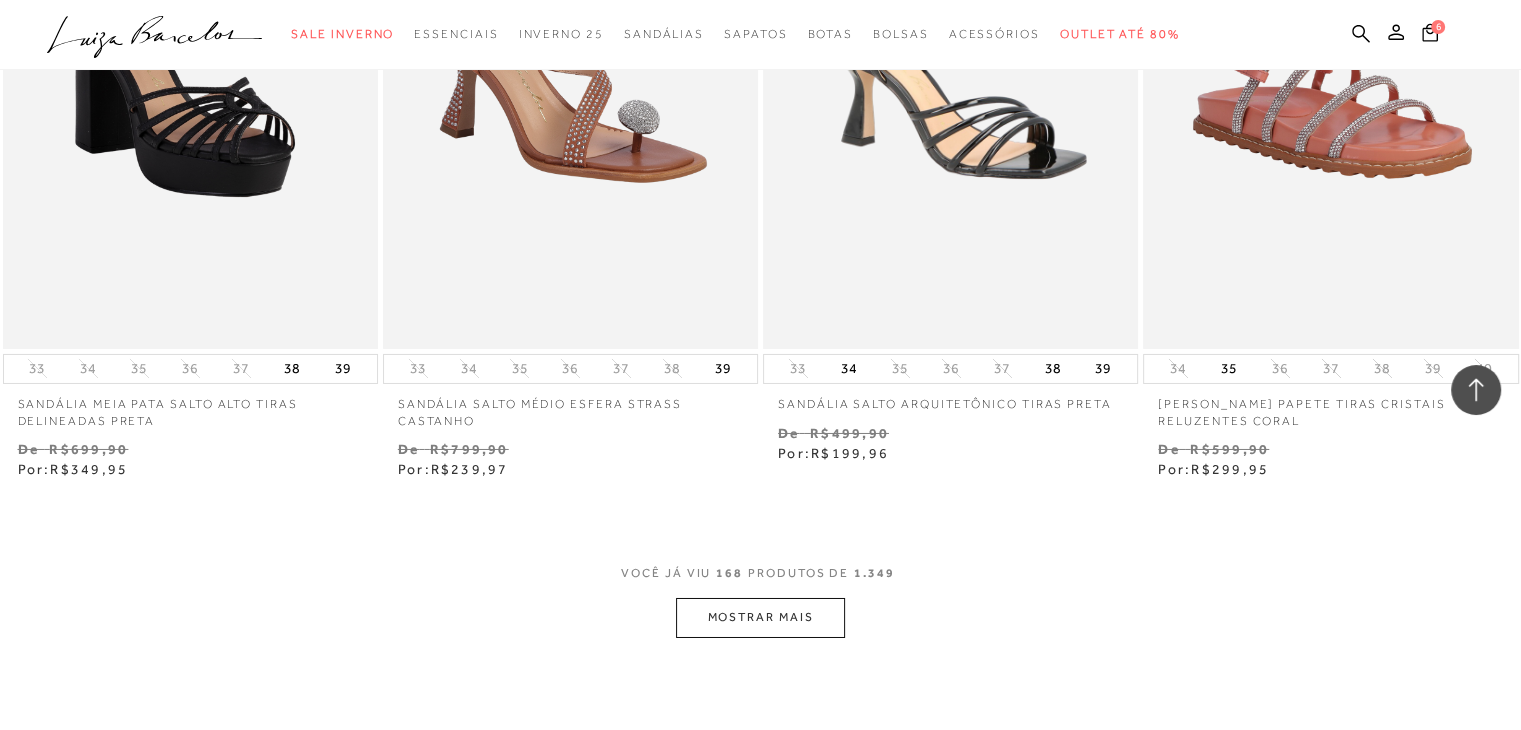 scroll, scrollTop: 29775, scrollLeft: 0, axis: vertical 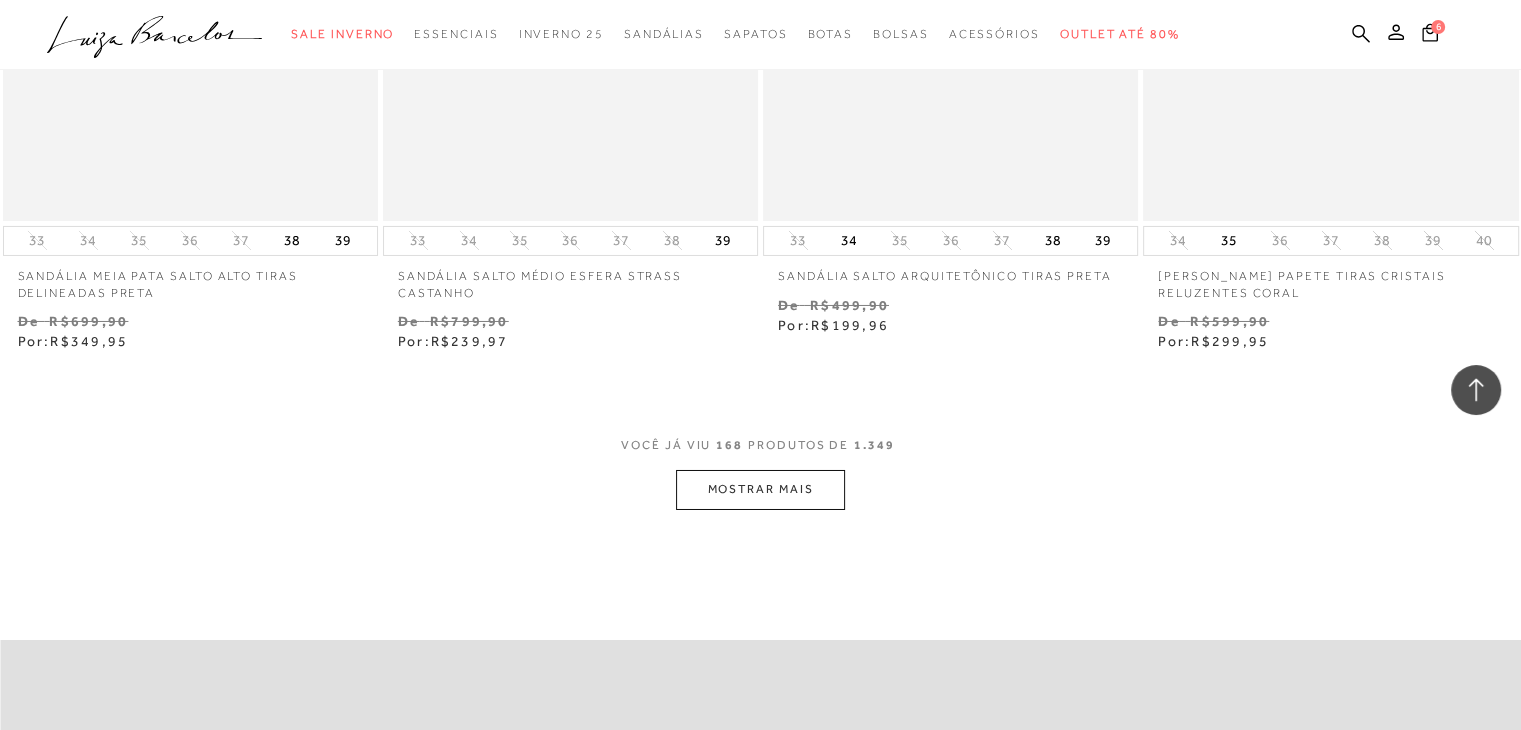 click on "MOSTRAR MAIS" at bounding box center (760, 489) 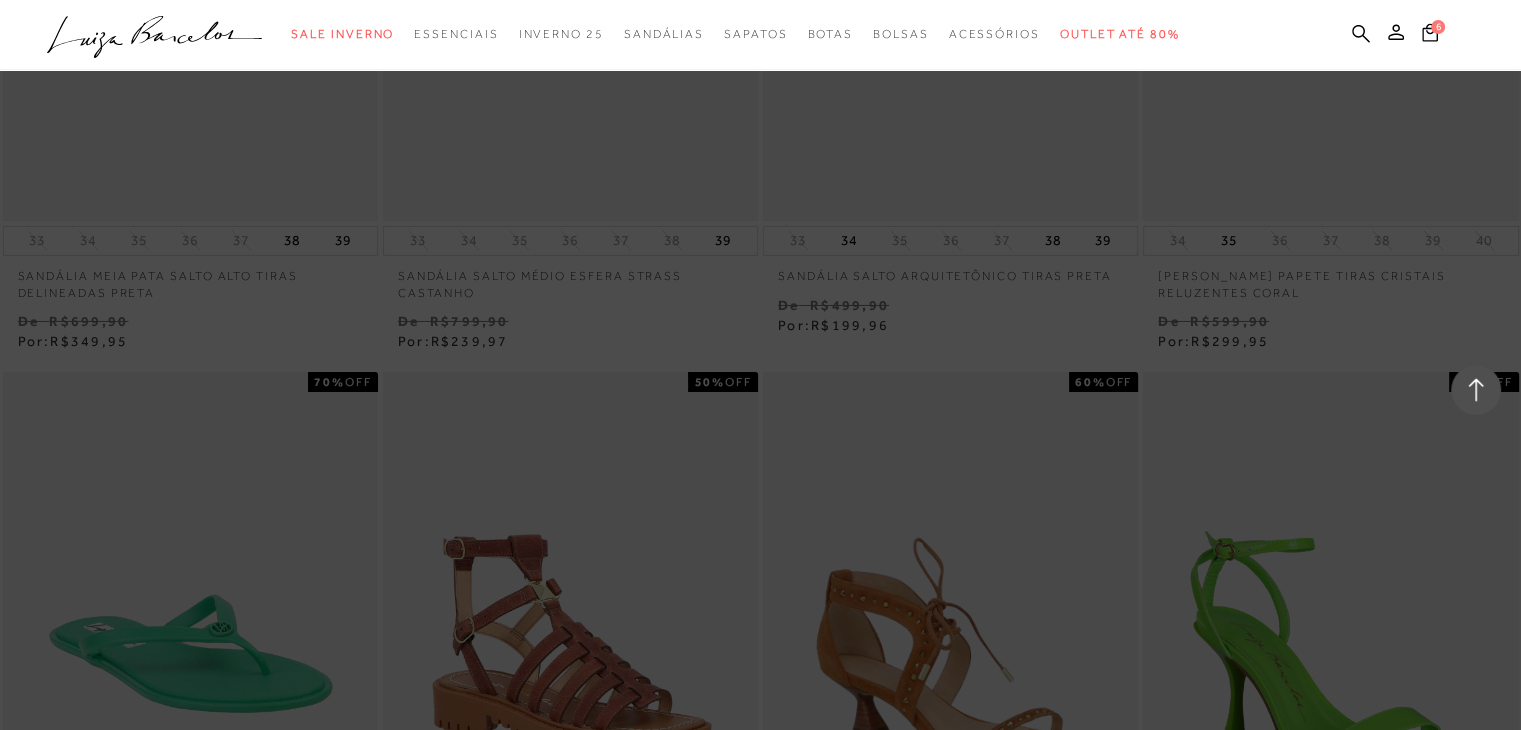 click at bounding box center (760, 365) 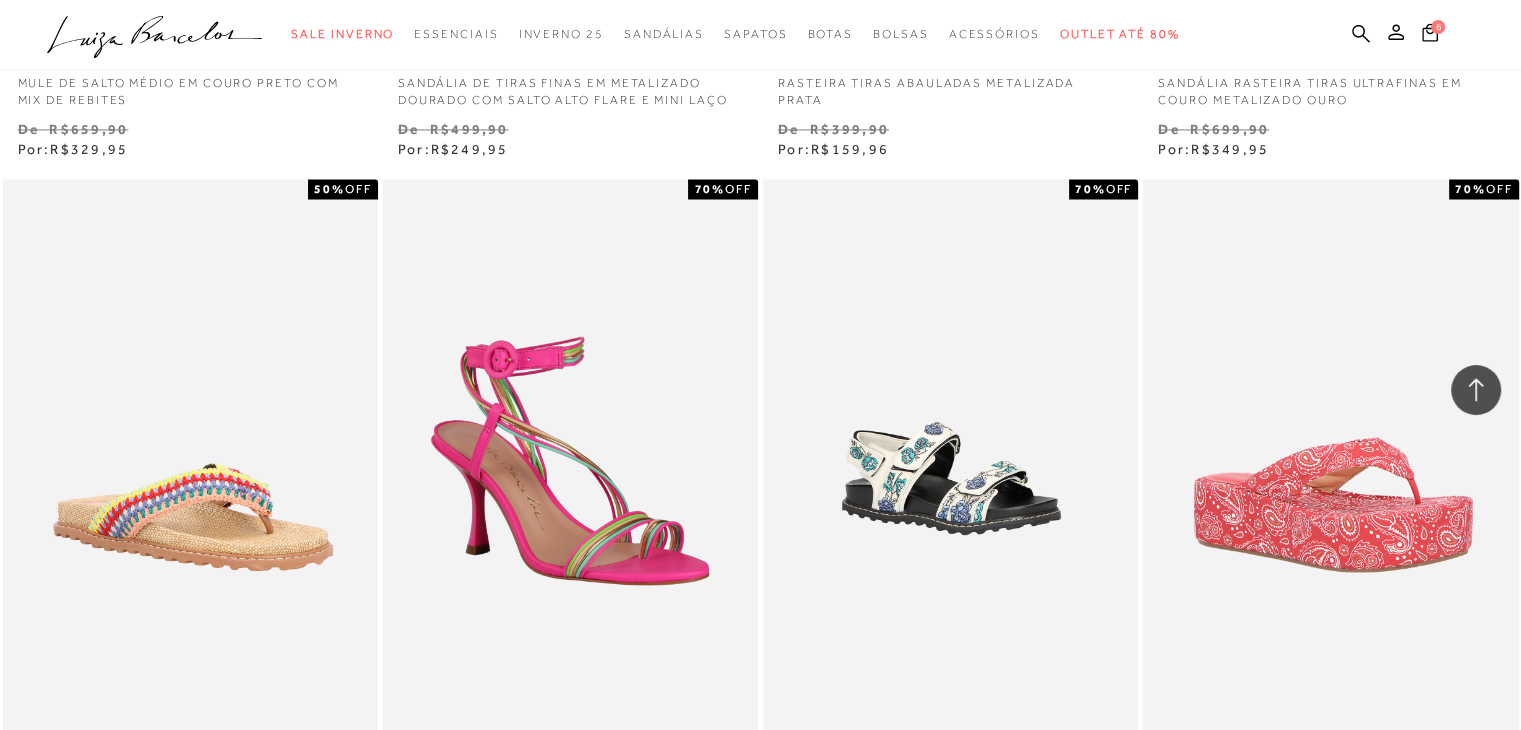 scroll, scrollTop: 33855, scrollLeft: 0, axis: vertical 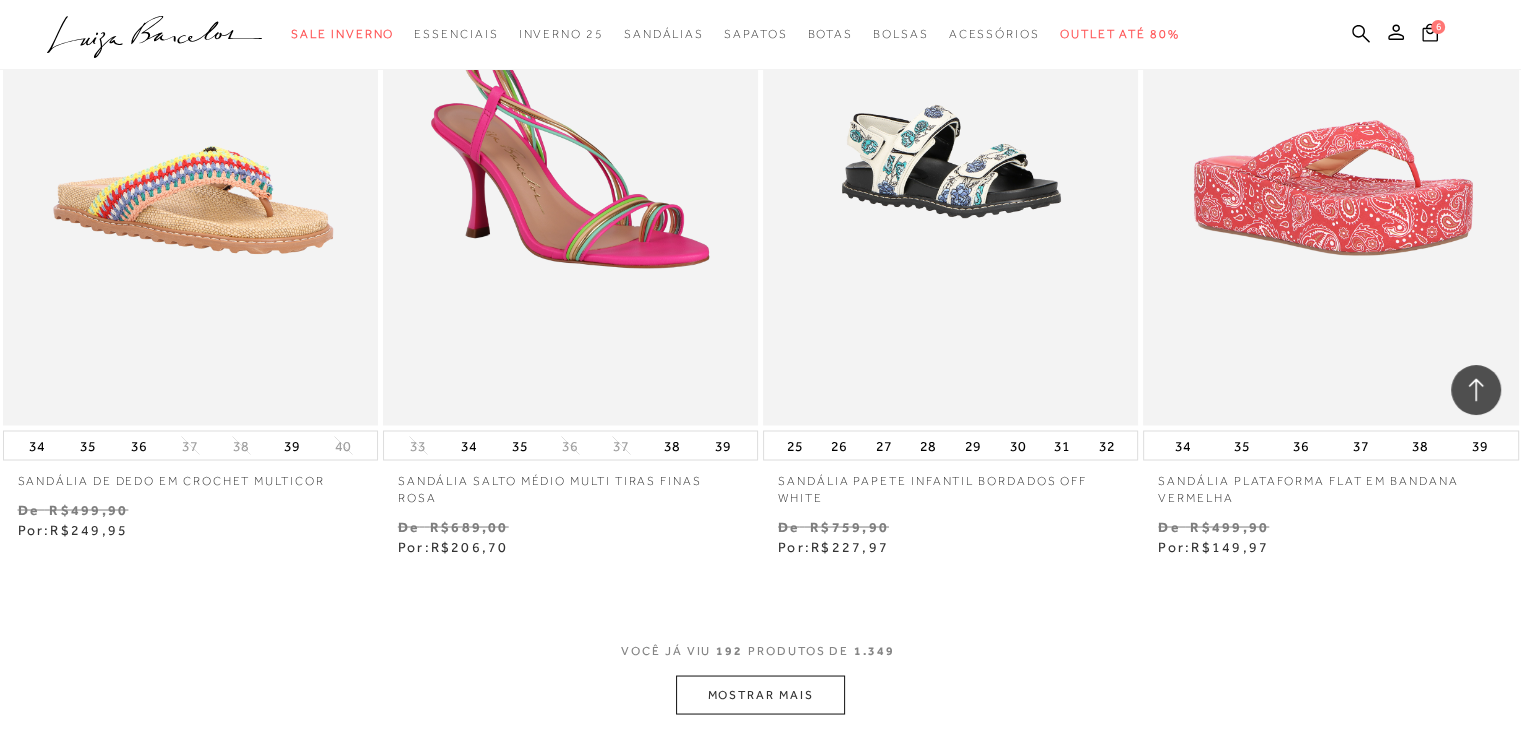 click on "MOSTRAR MAIS" at bounding box center [760, 694] 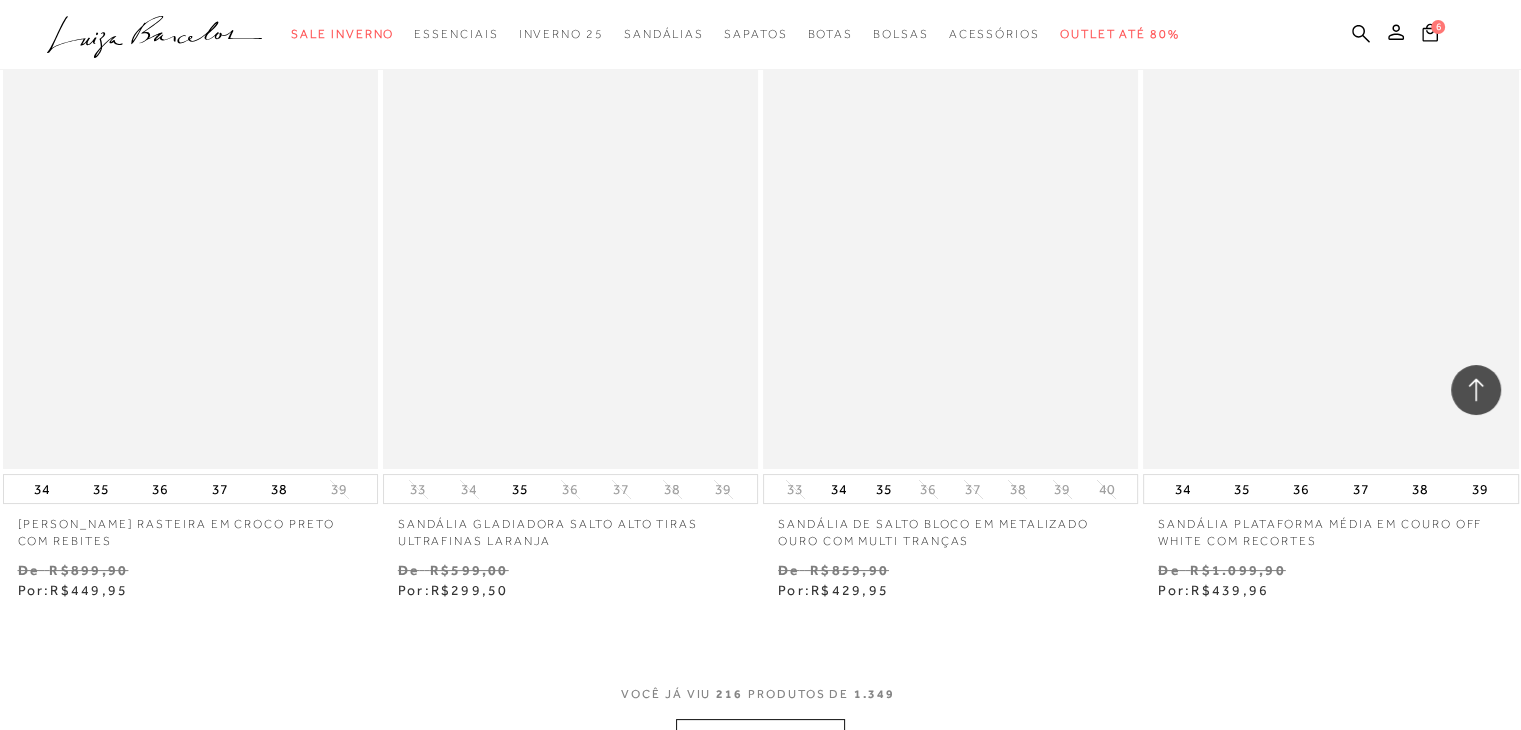 scroll, scrollTop: 38575, scrollLeft: 0, axis: vertical 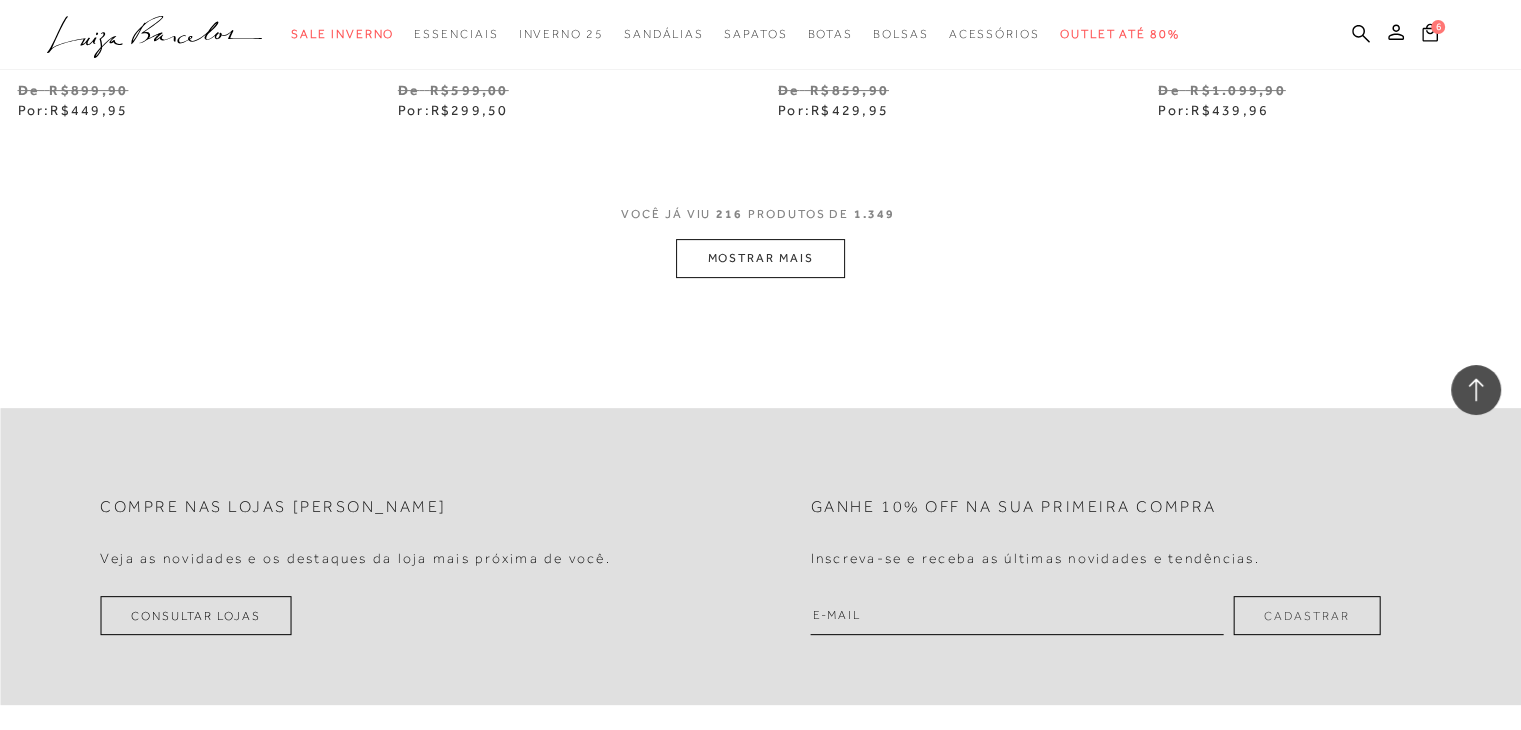click on "MOSTRAR MAIS" at bounding box center [760, 258] 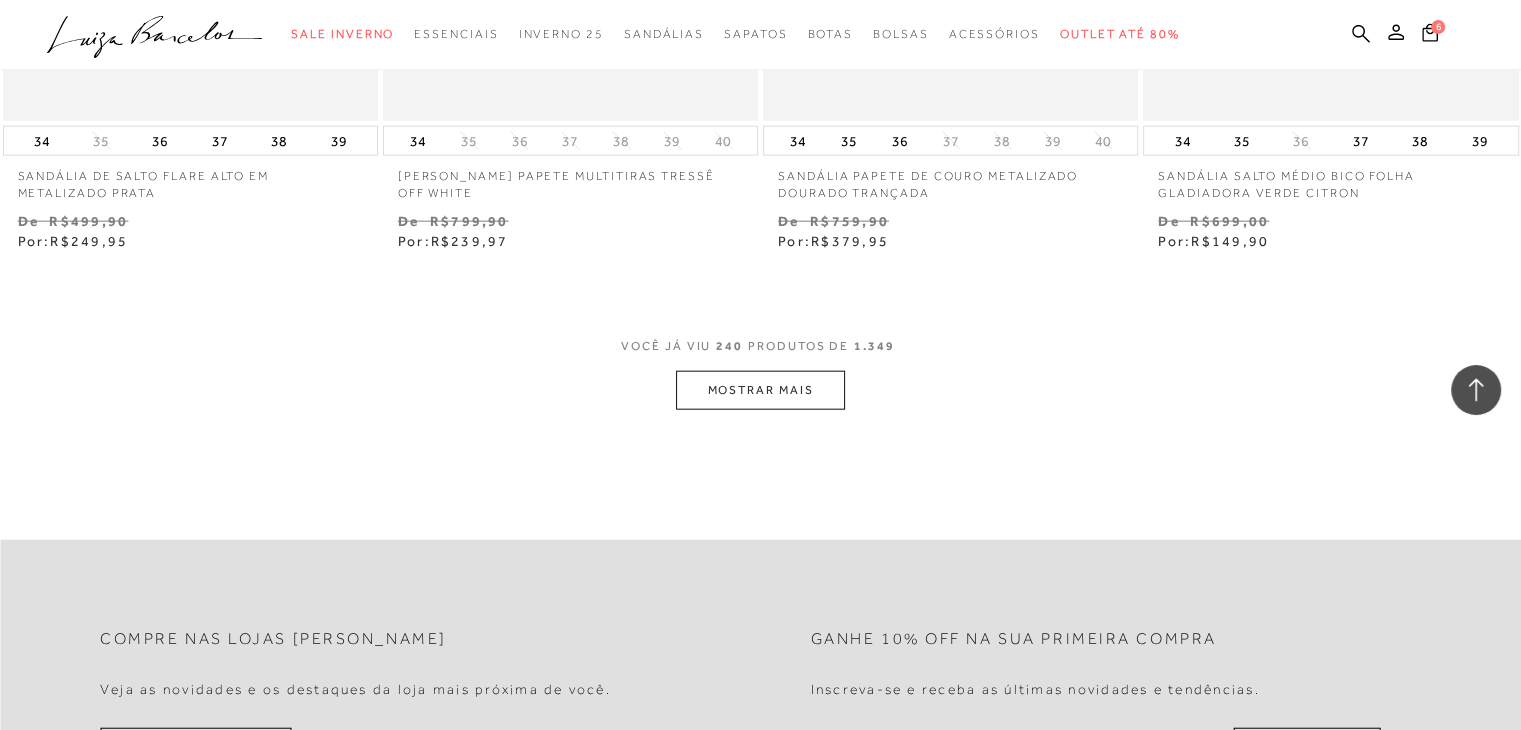 scroll, scrollTop: 42735, scrollLeft: 0, axis: vertical 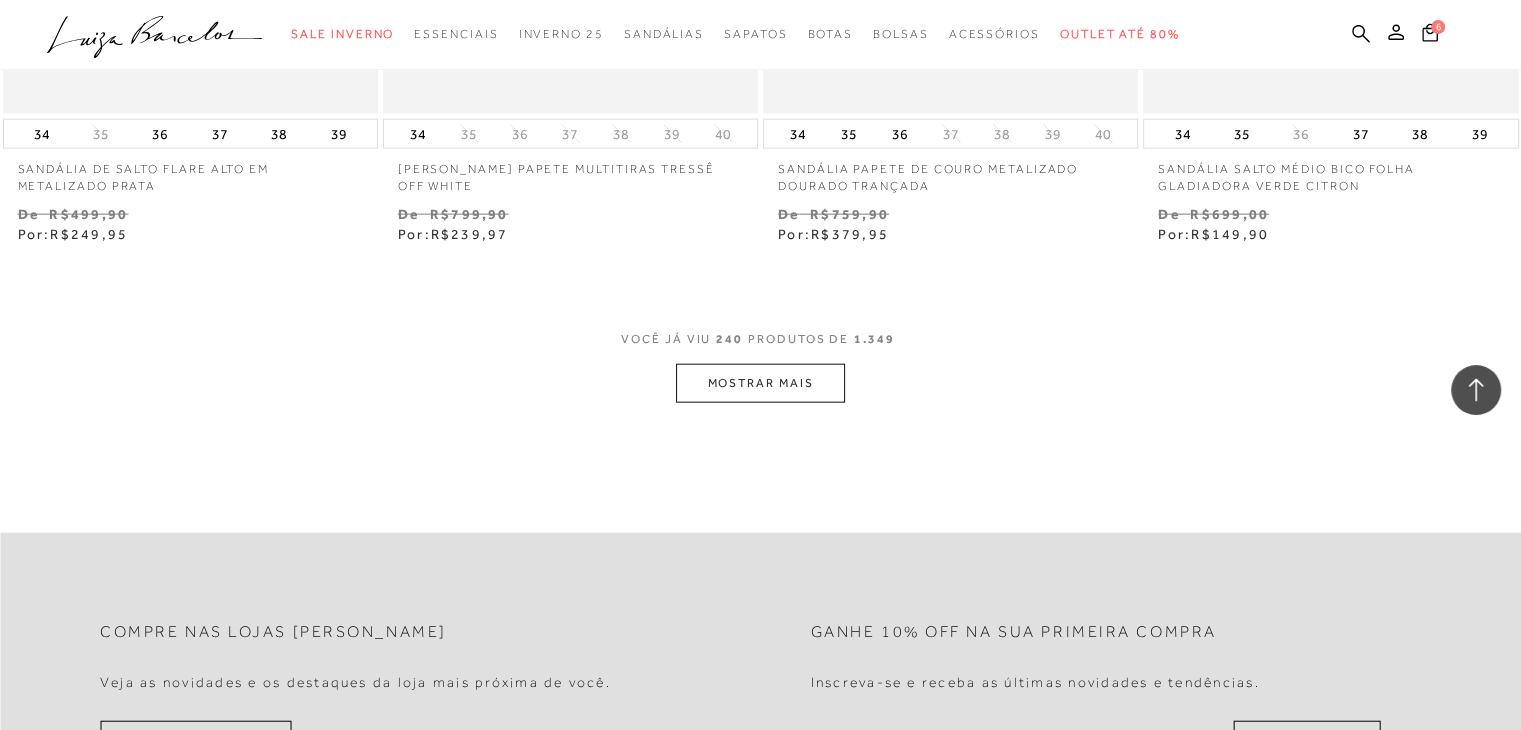 click on "MOSTRAR MAIS" at bounding box center (760, 383) 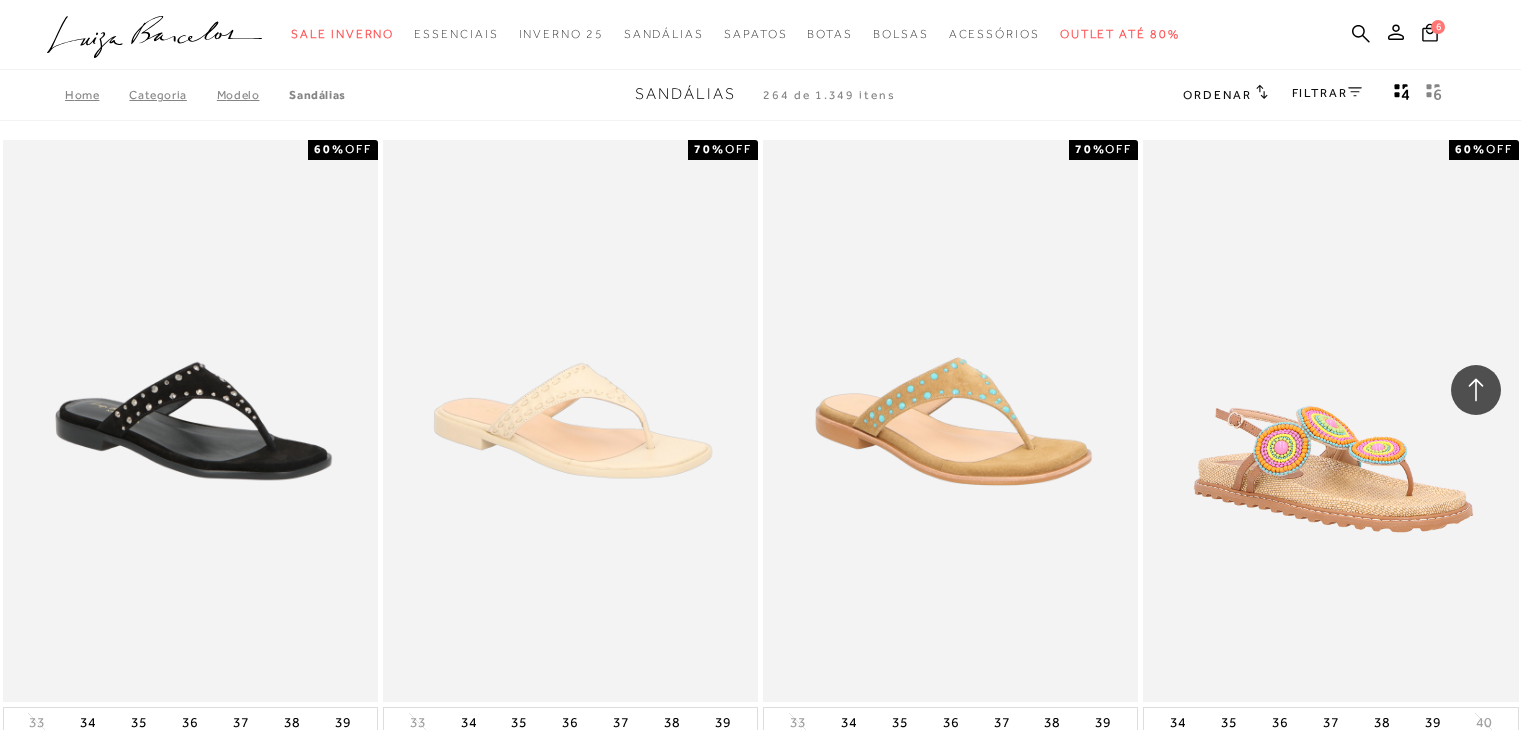 type 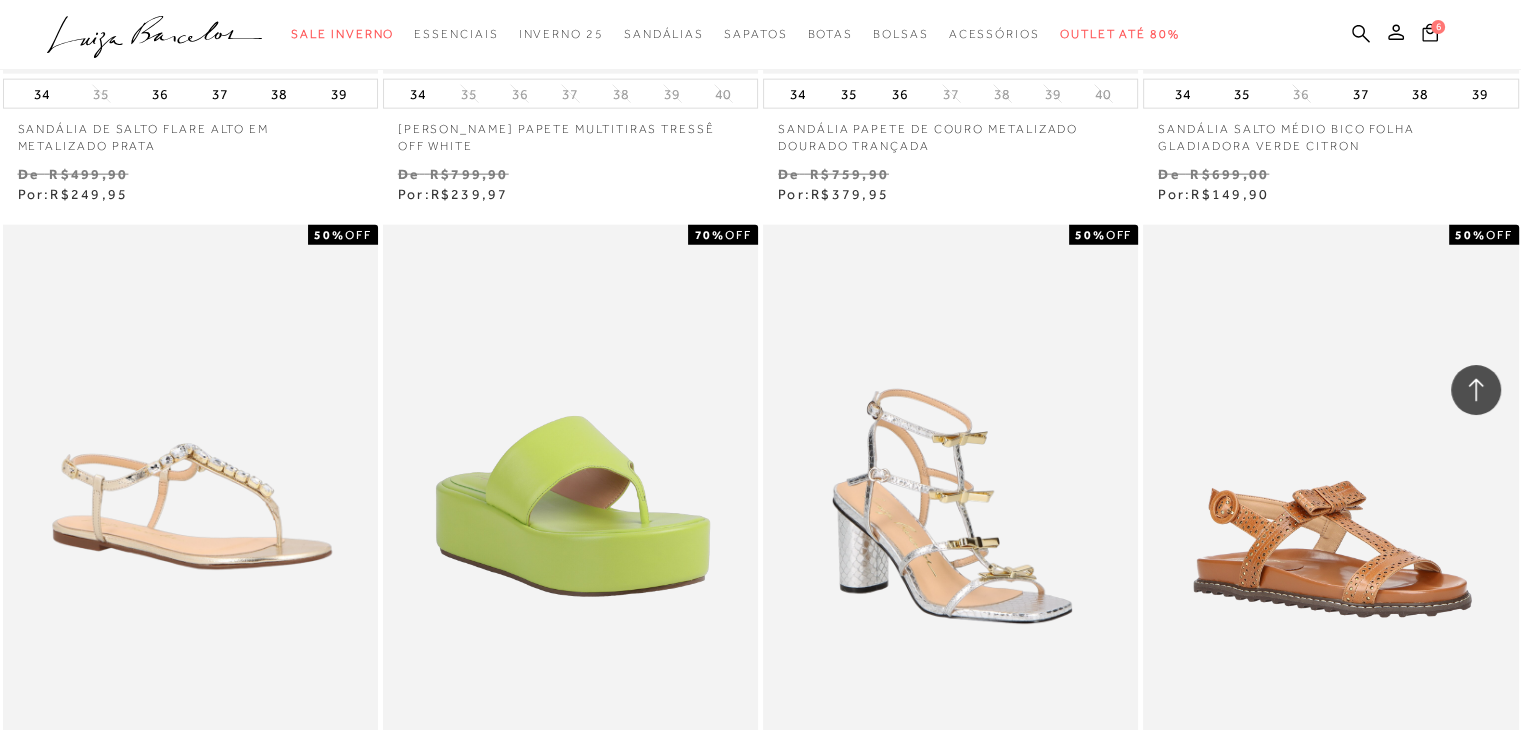 scroll, scrollTop: 43576, scrollLeft: 0, axis: vertical 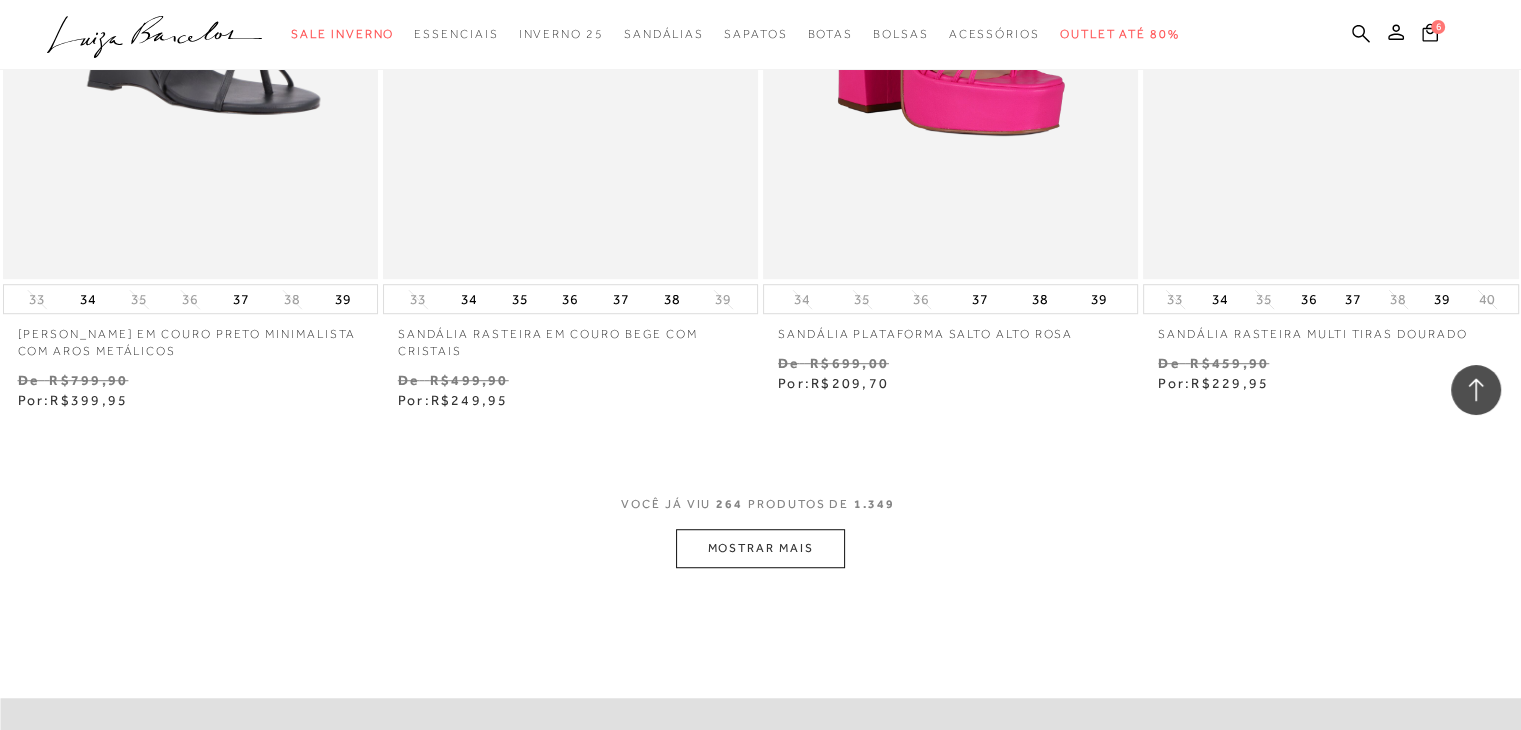 click on "MOSTRAR MAIS" at bounding box center [760, 548] 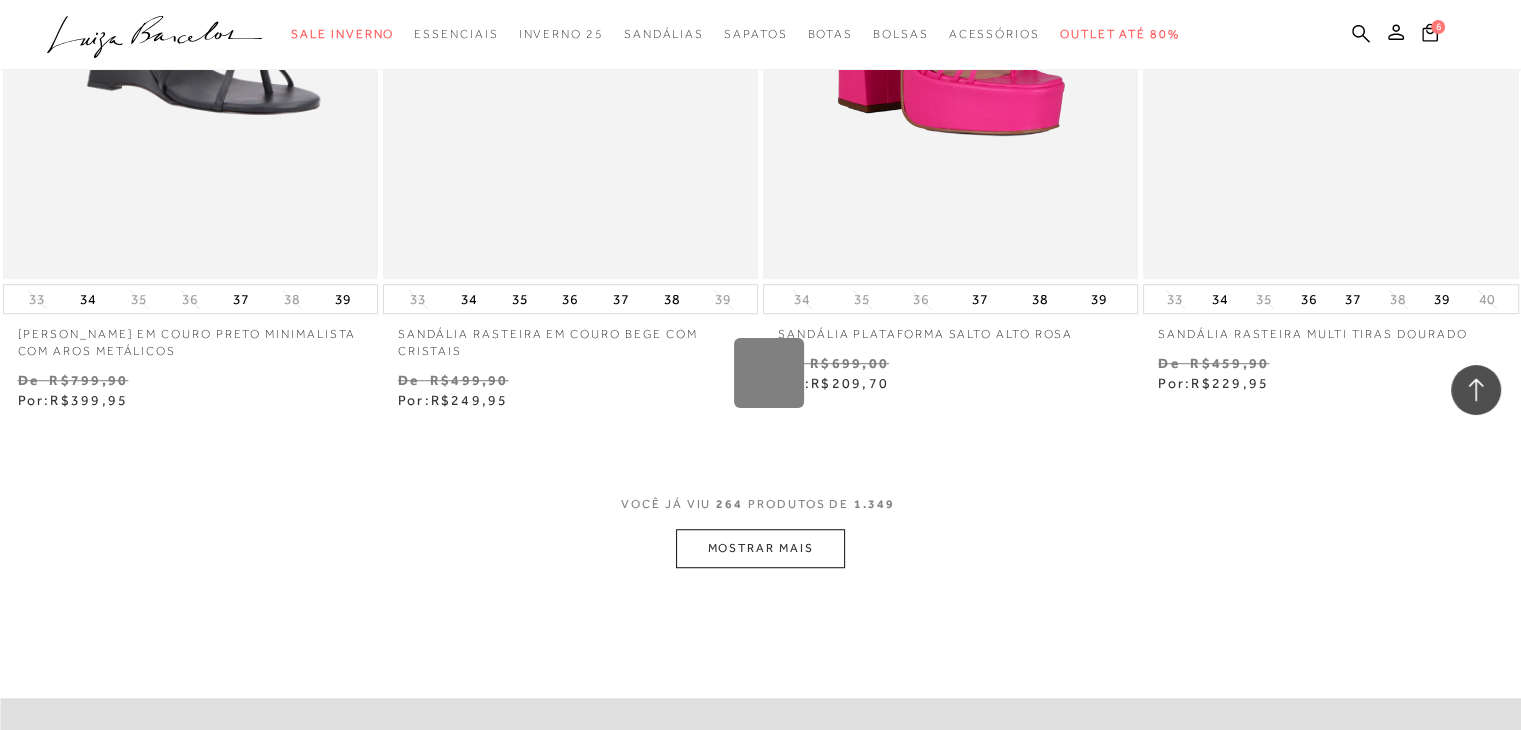 scroll, scrollTop: 46935, scrollLeft: 0, axis: vertical 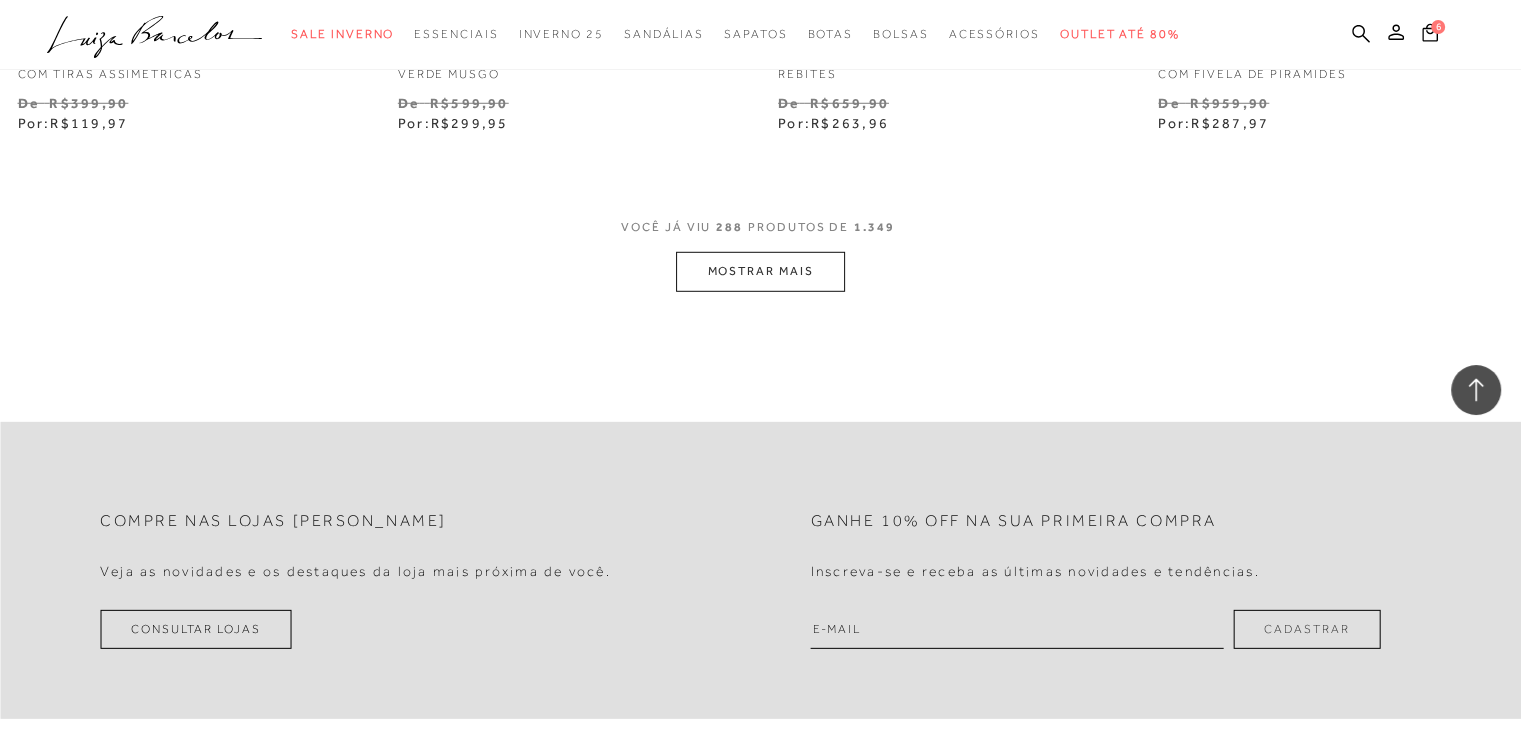 click on "MOSTRAR MAIS" at bounding box center [760, 271] 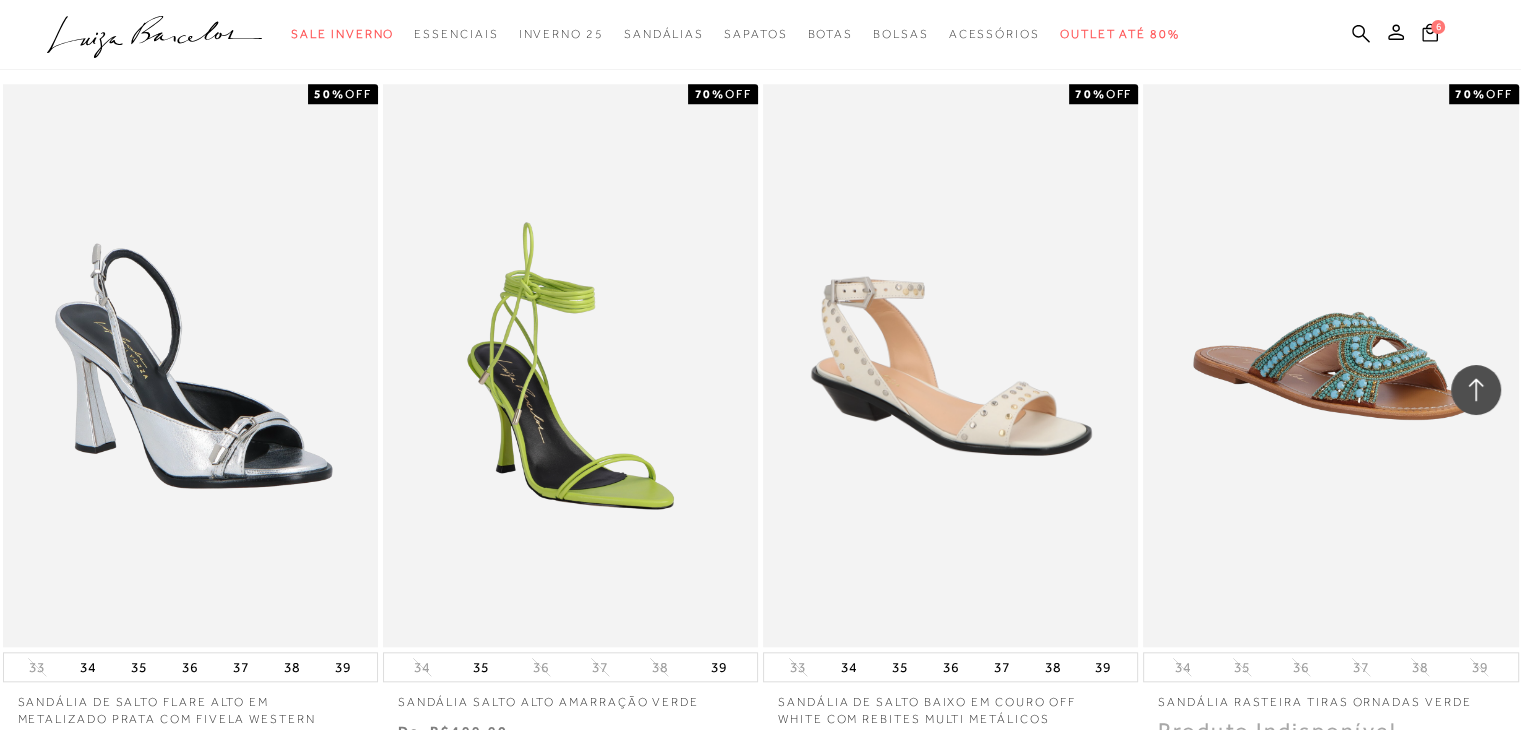 scroll, scrollTop: 55495, scrollLeft: 0, axis: vertical 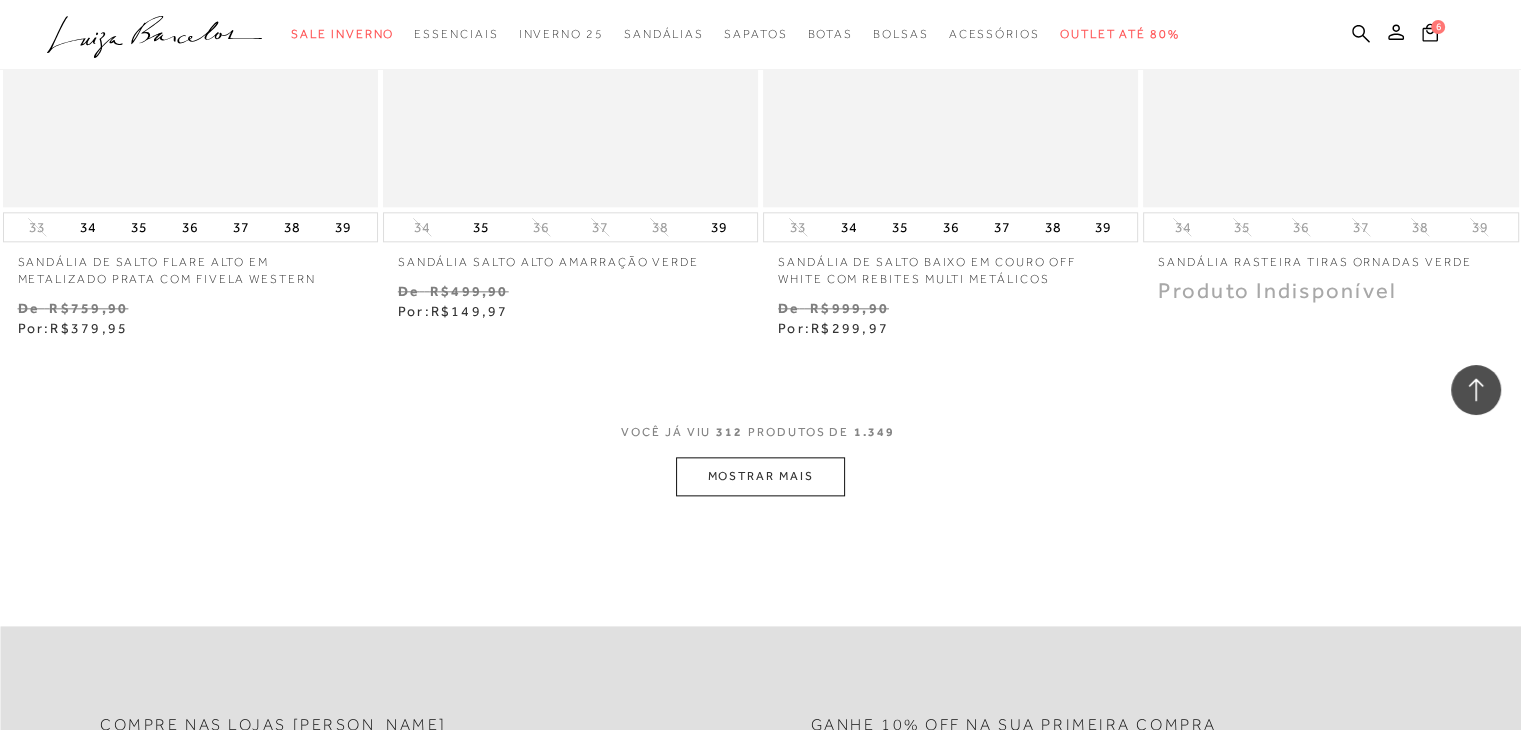 click on "MOSTRAR MAIS" at bounding box center (760, 476) 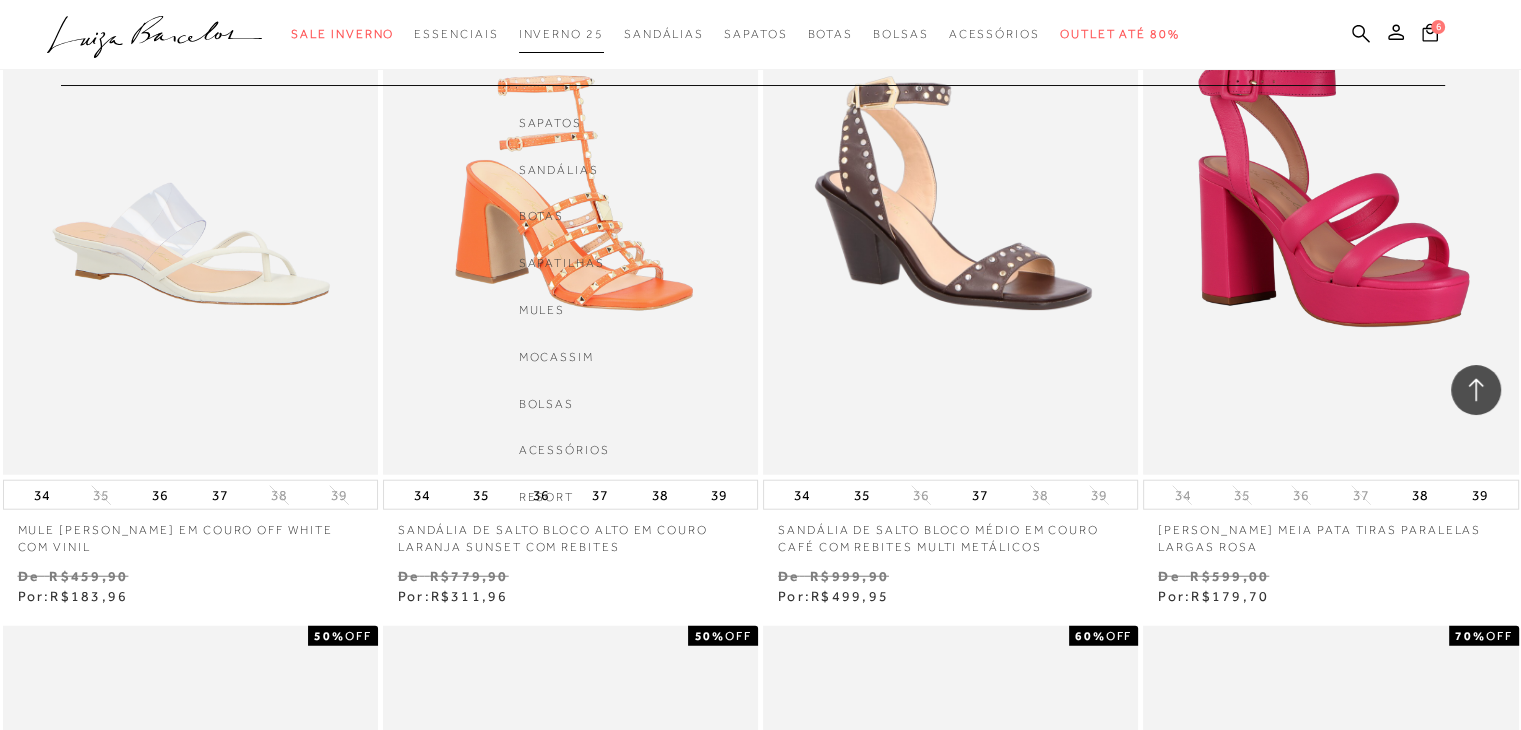 scroll, scrollTop: 58695, scrollLeft: 0, axis: vertical 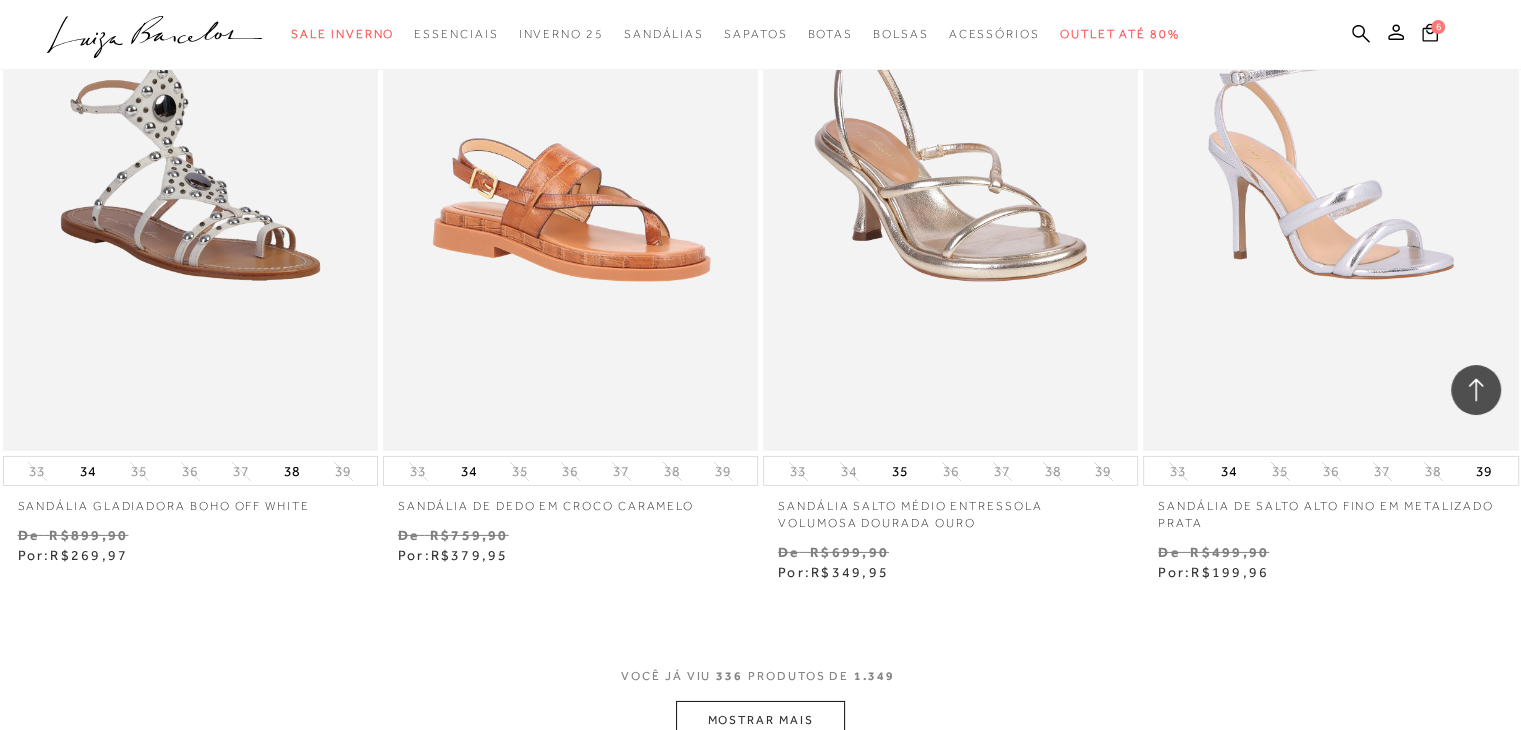 click on "MOSTRAR MAIS" at bounding box center [760, 720] 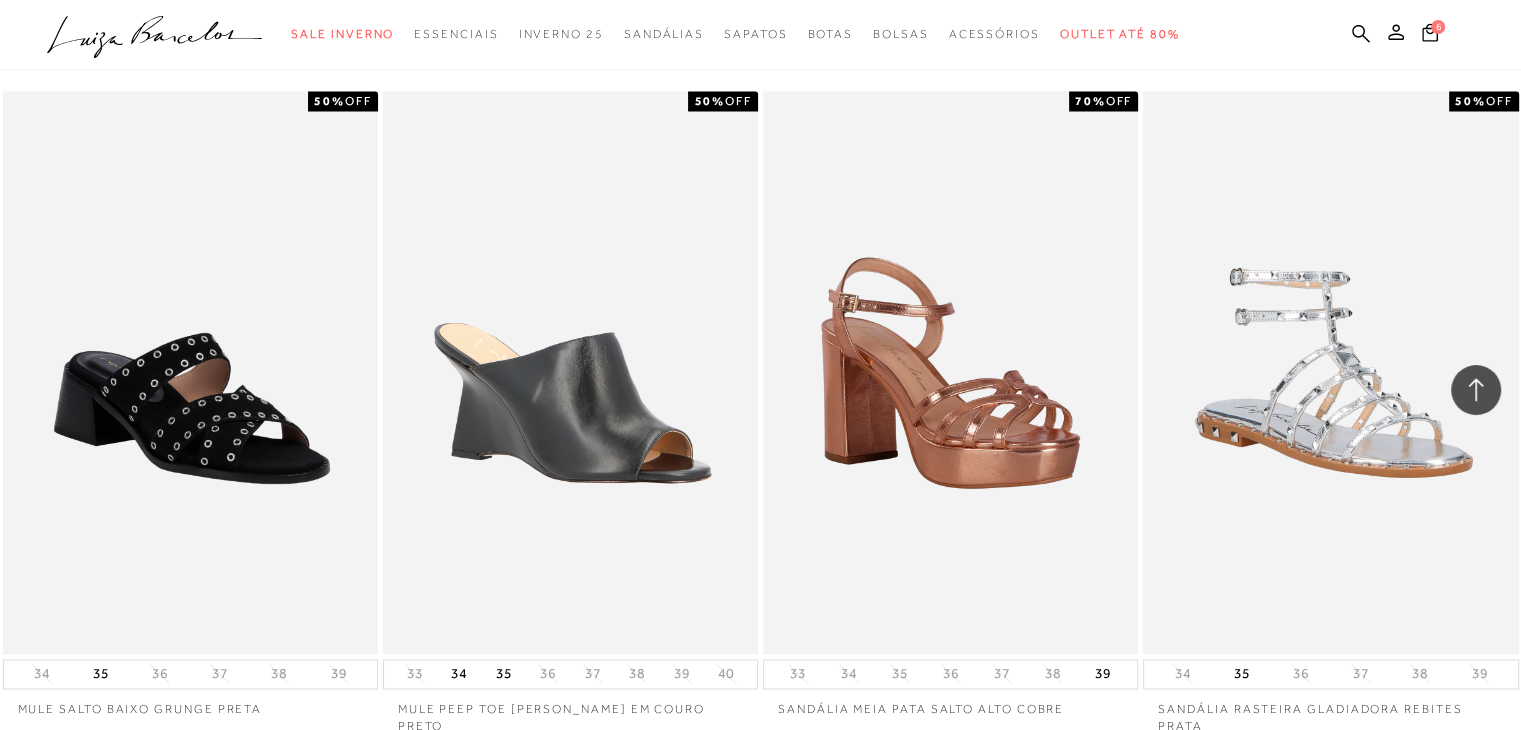 scroll, scrollTop: 64175, scrollLeft: 0, axis: vertical 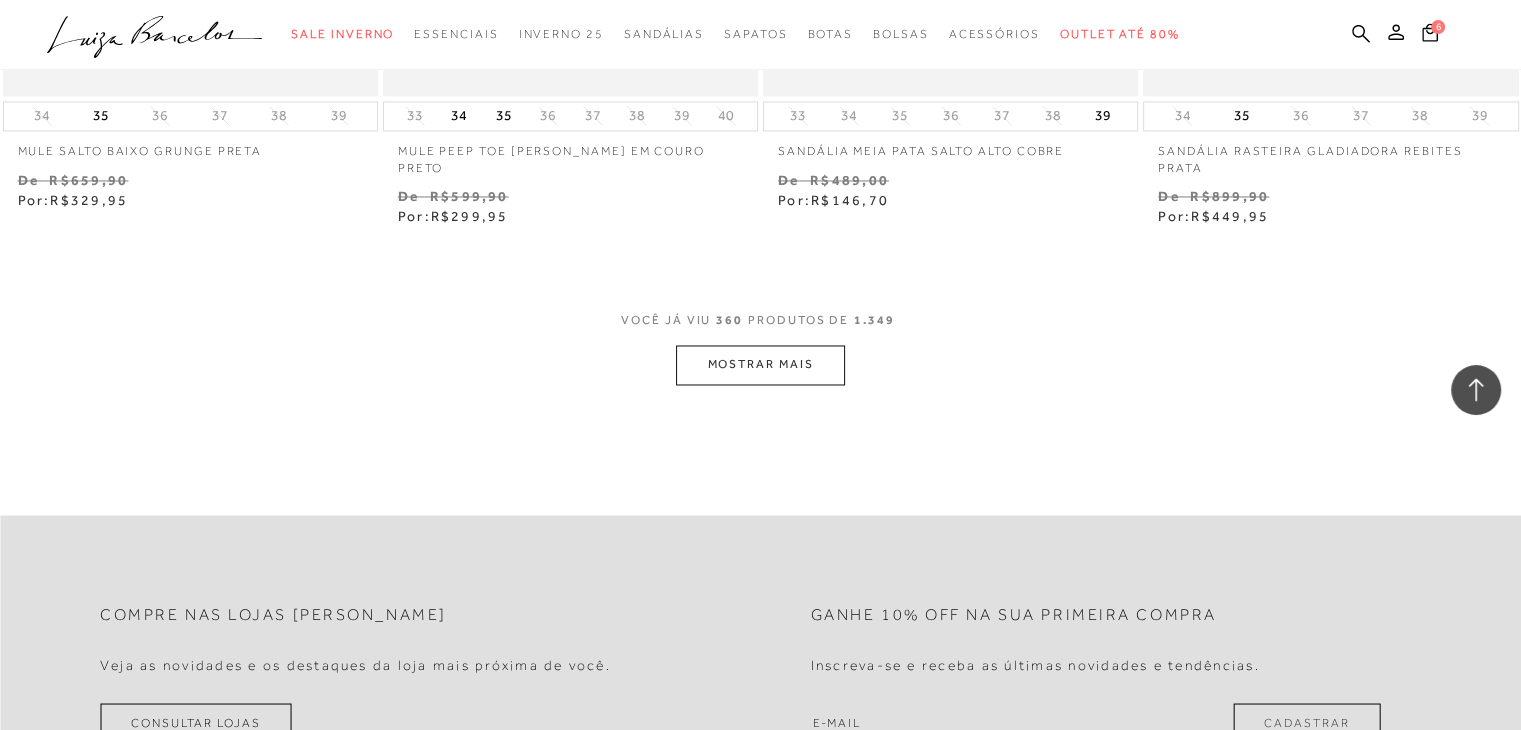 click on "MOSTRAR MAIS" at bounding box center [760, 364] 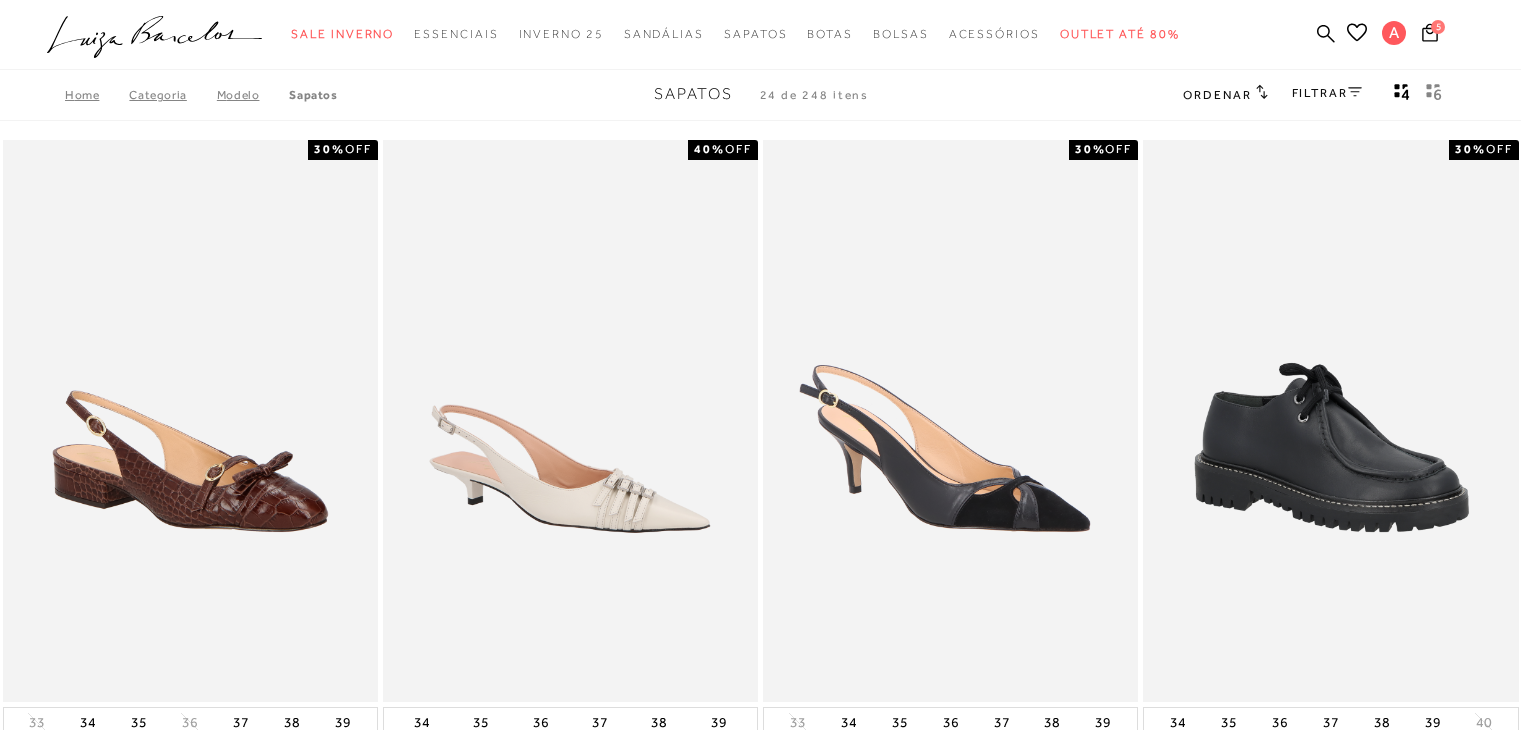 scroll, scrollTop: 0, scrollLeft: 0, axis: both 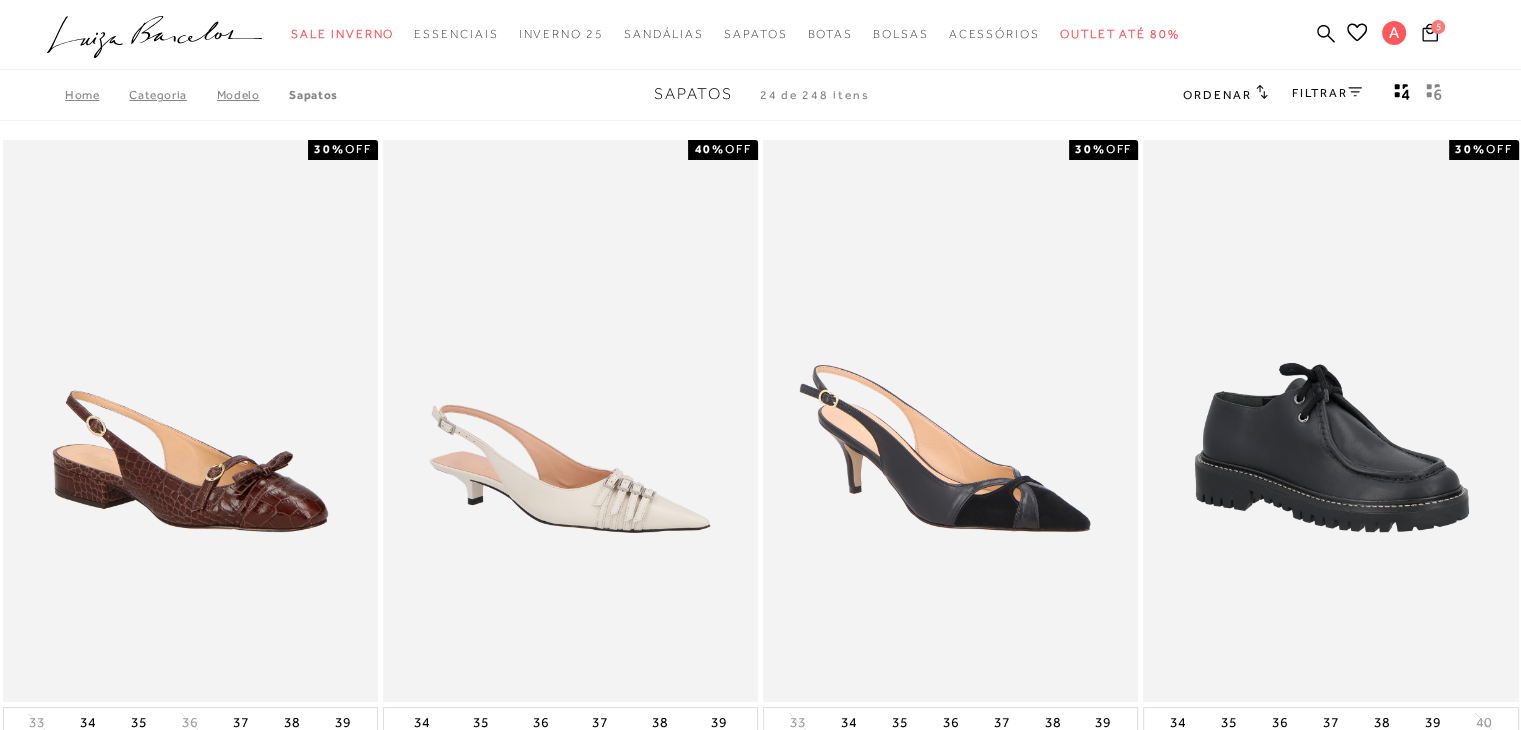 type 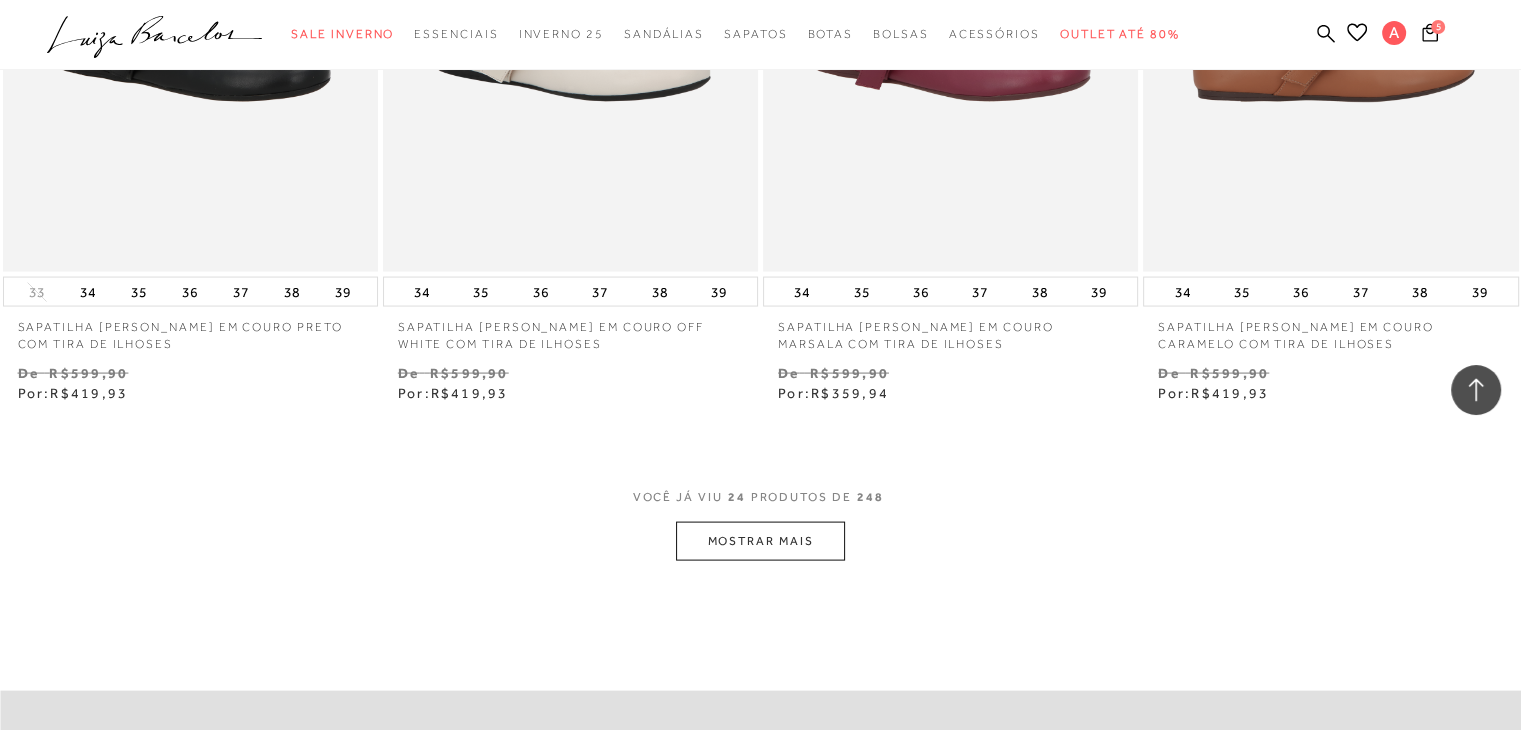 scroll, scrollTop: 4080, scrollLeft: 0, axis: vertical 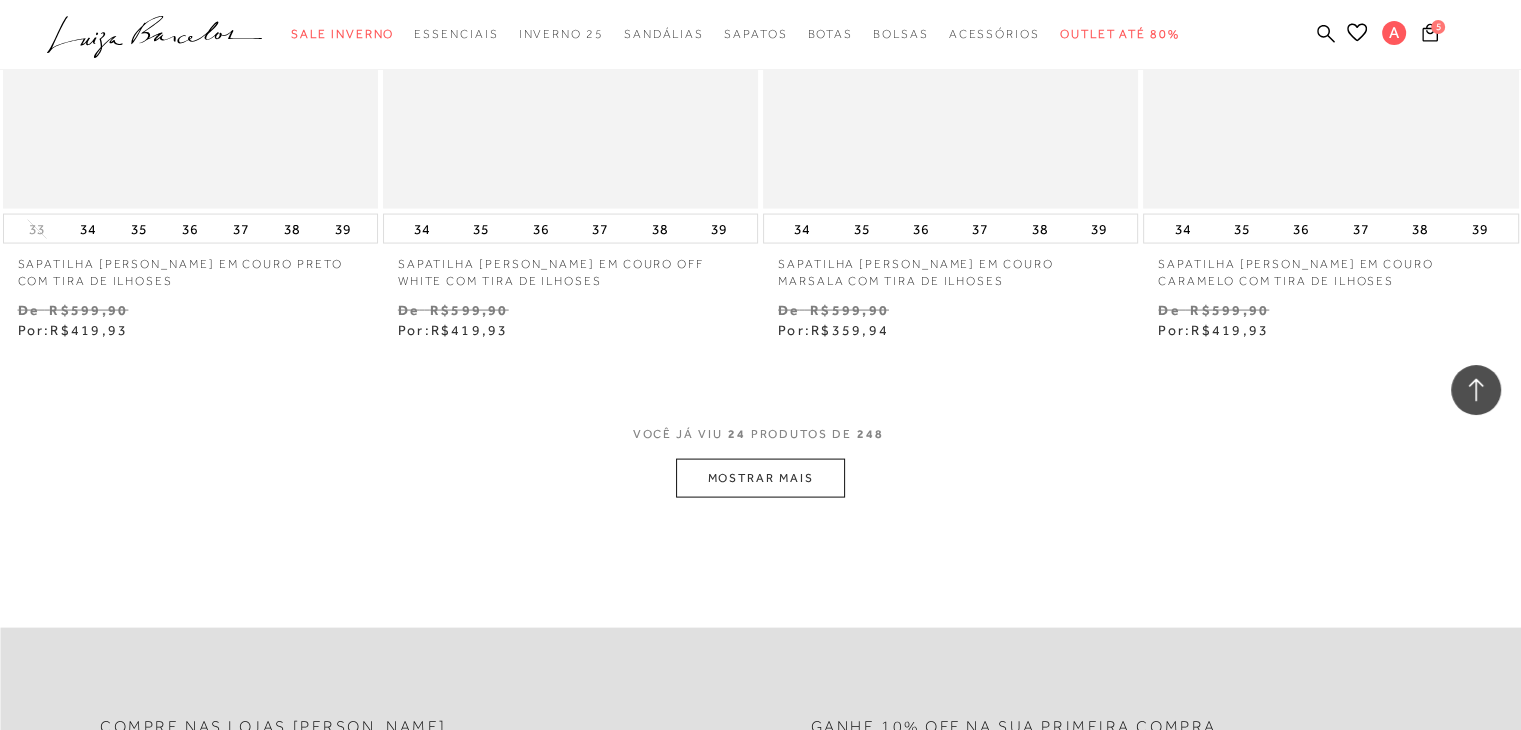 click on "MOSTRAR MAIS" at bounding box center [760, 478] 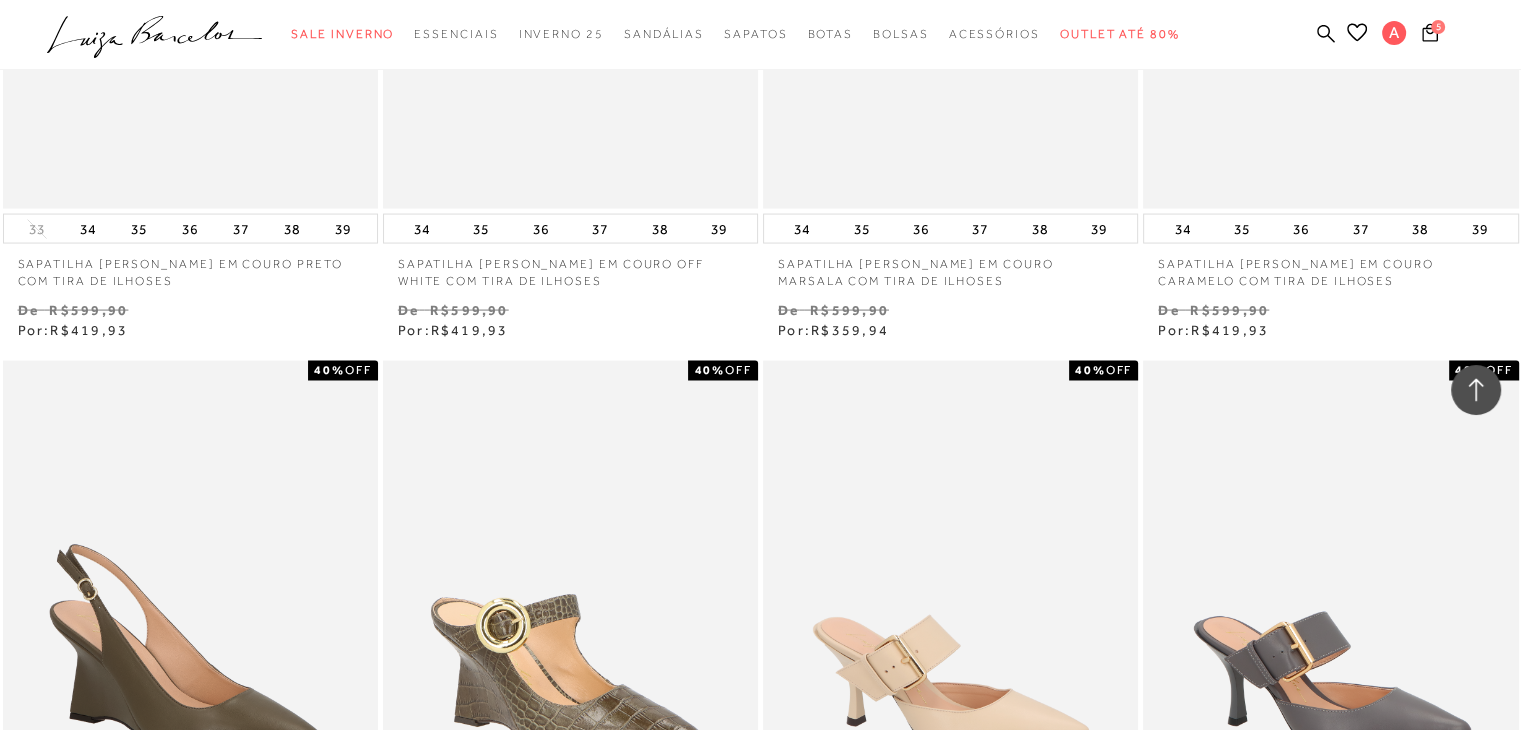 type 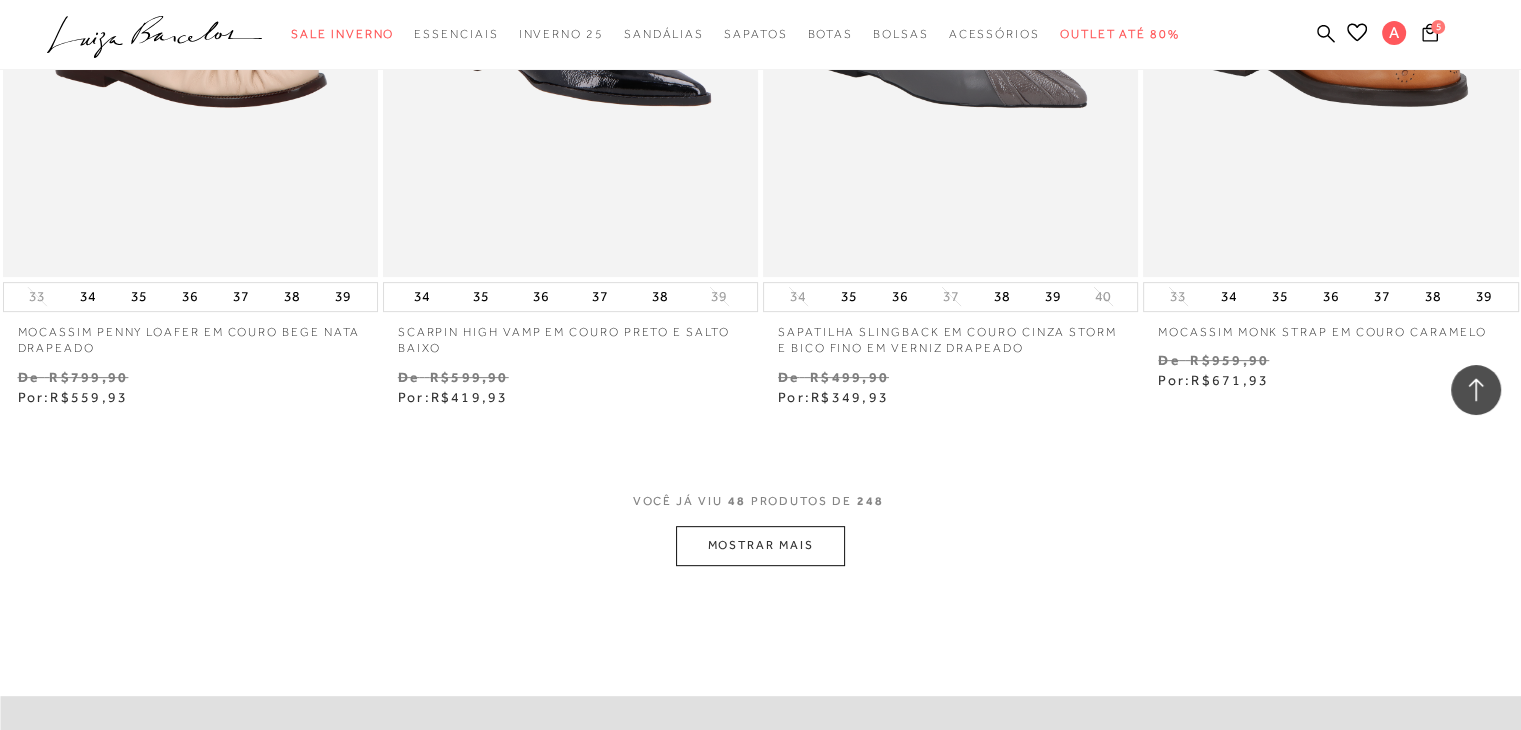 scroll, scrollTop: 8480, scrollLeft: 0, axis: vertical 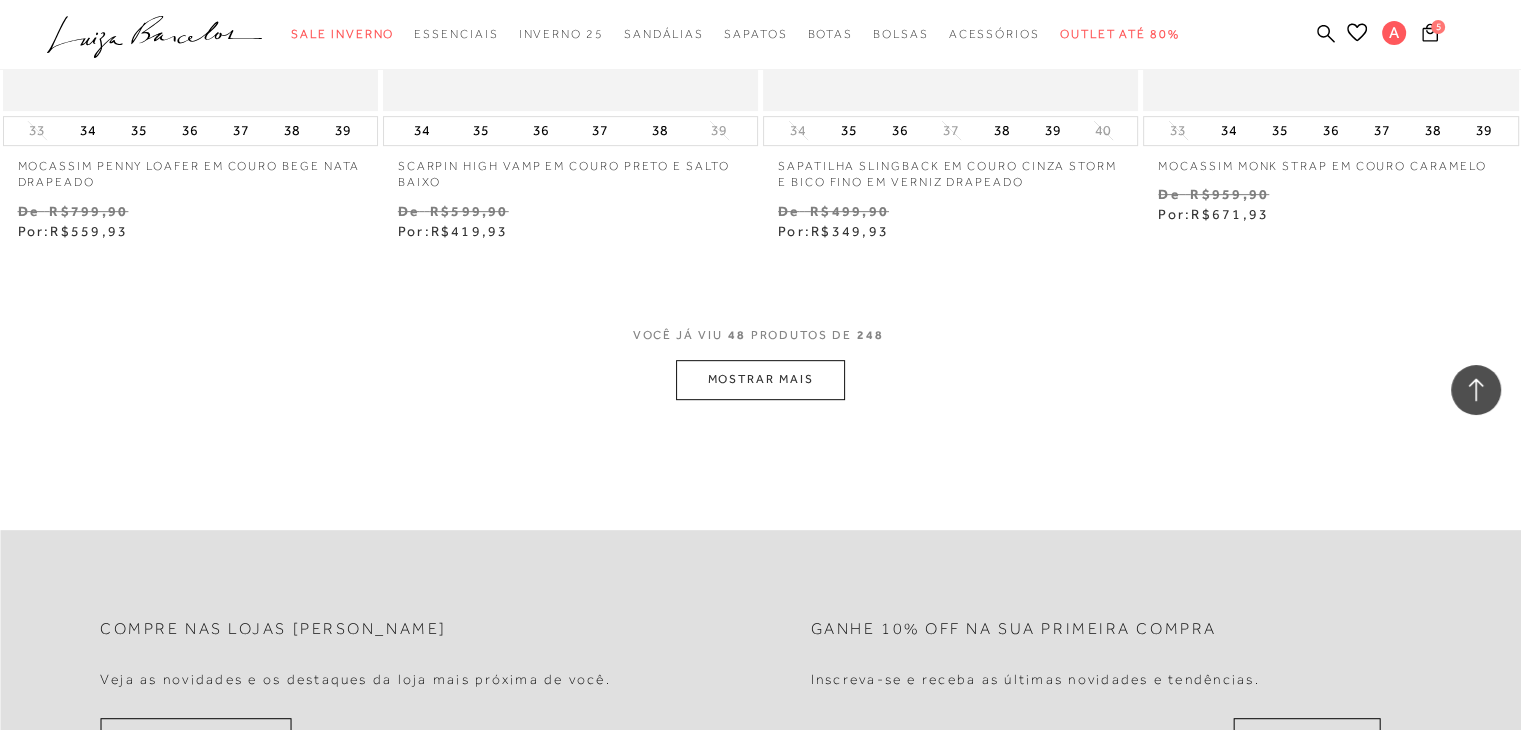 click on "MOSTRAR MAIS" at bounding box center (760, 379) 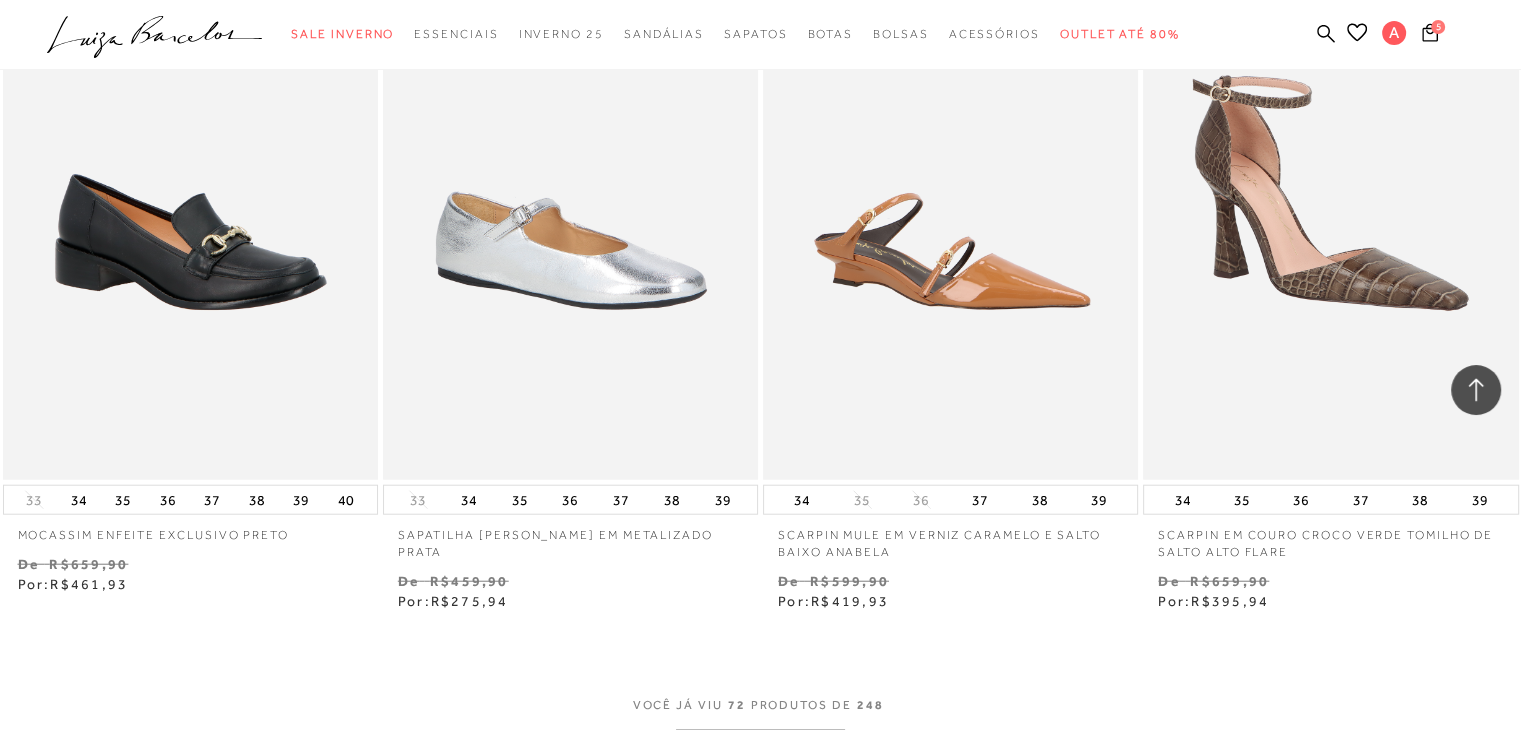 scroll, scrollTop: 12440, scrollLeft: 0, axis: vertical 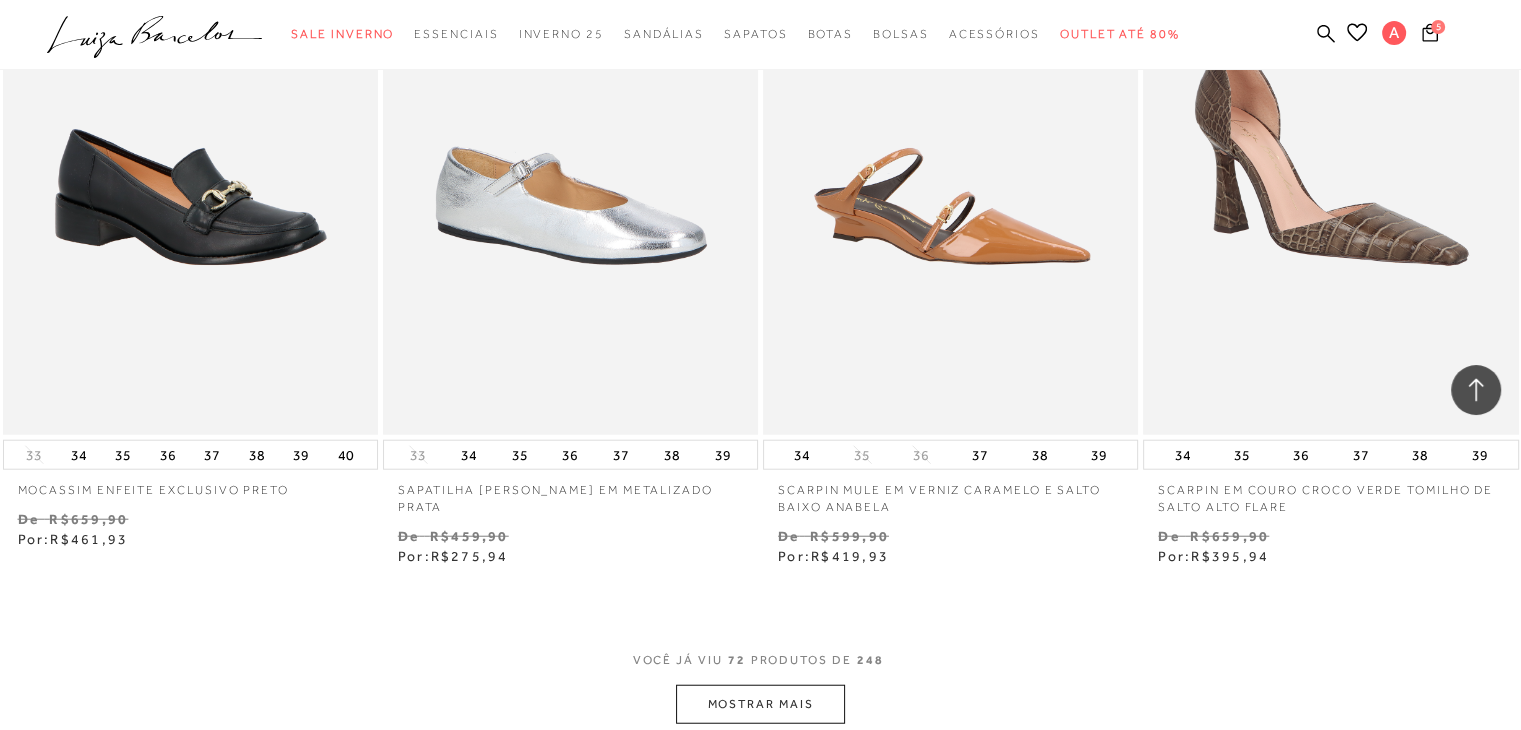 click on "MOSTRAR MAIS" at bounding box center [760, 704] 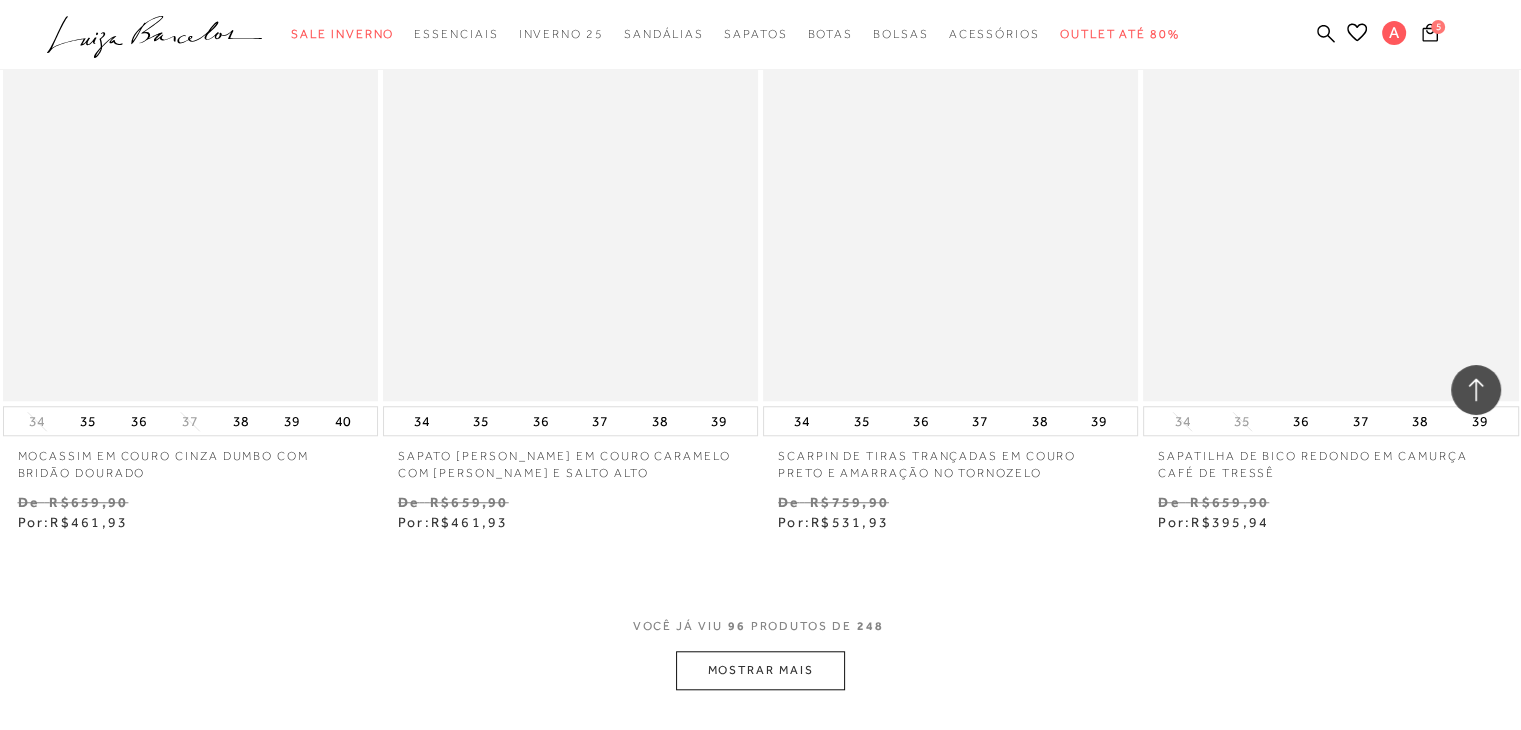 scroll, scrollTop: 16760, scrollLeft: 0, axis: vertical 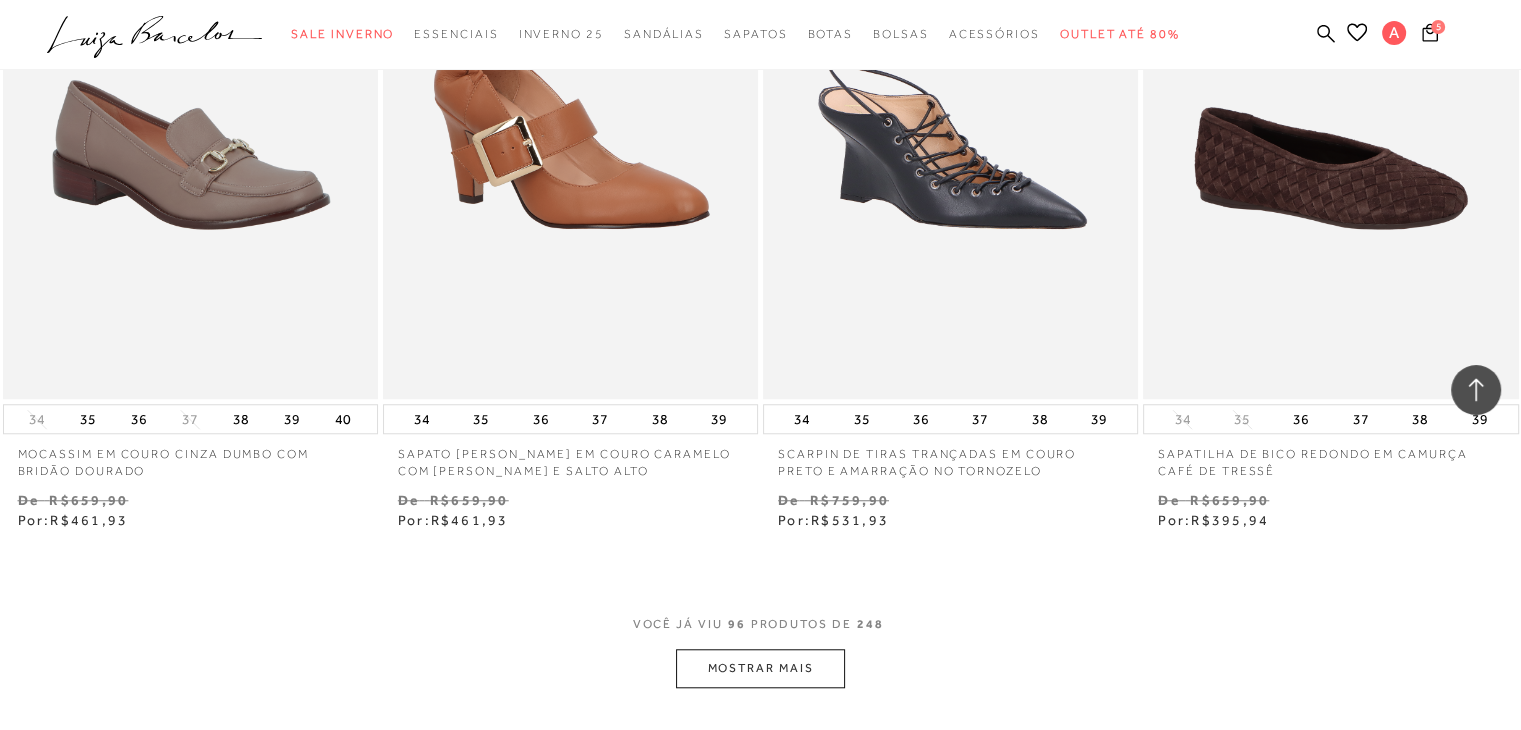 drag, startPoint x: 712, startPoint y: 609, endPoint x: 799, endPoint y: 640, distance: 92.358 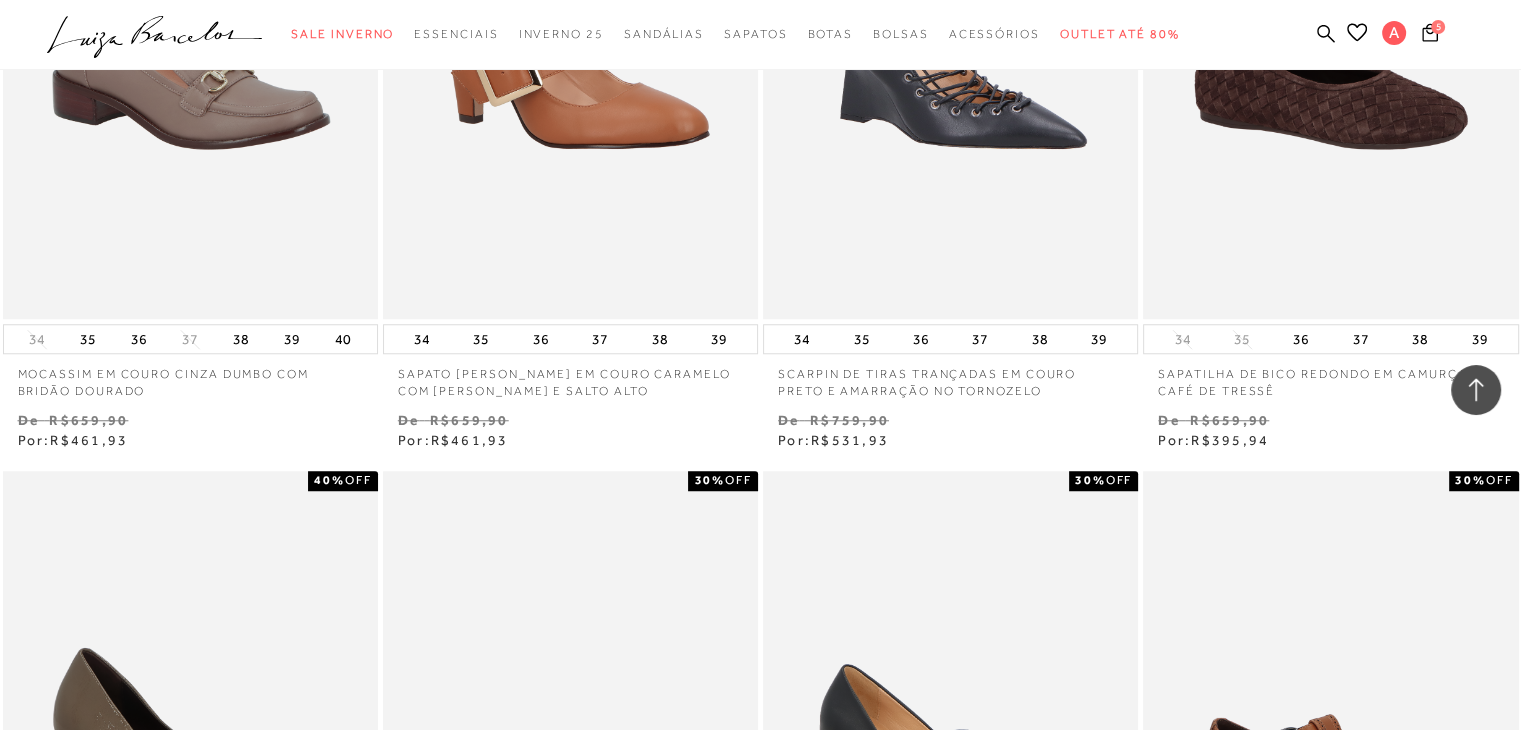 click on "De
R$659,90" at bounding box center [190, 420] 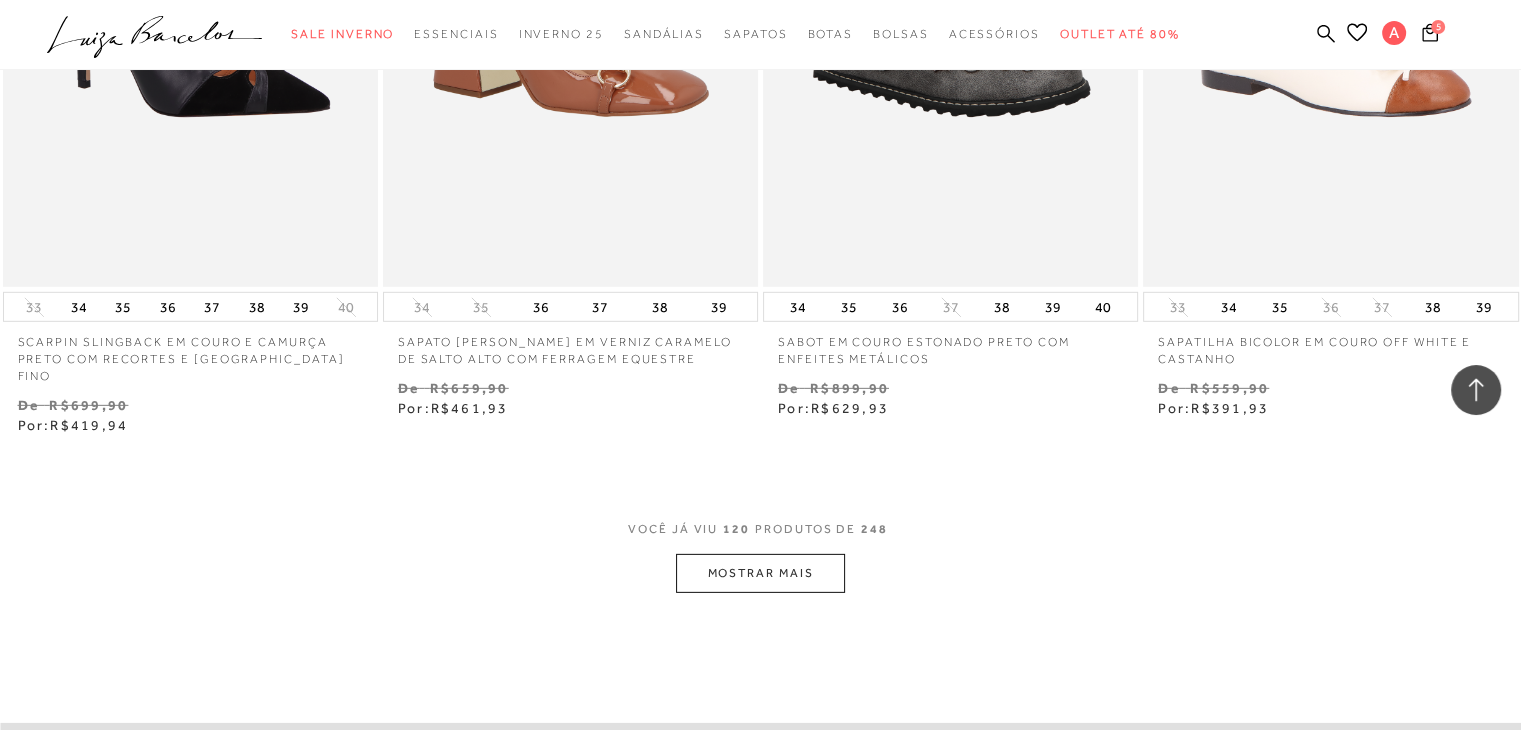 scroll, scrollTop: 21200, scrollLeft: 0, axis: vertical 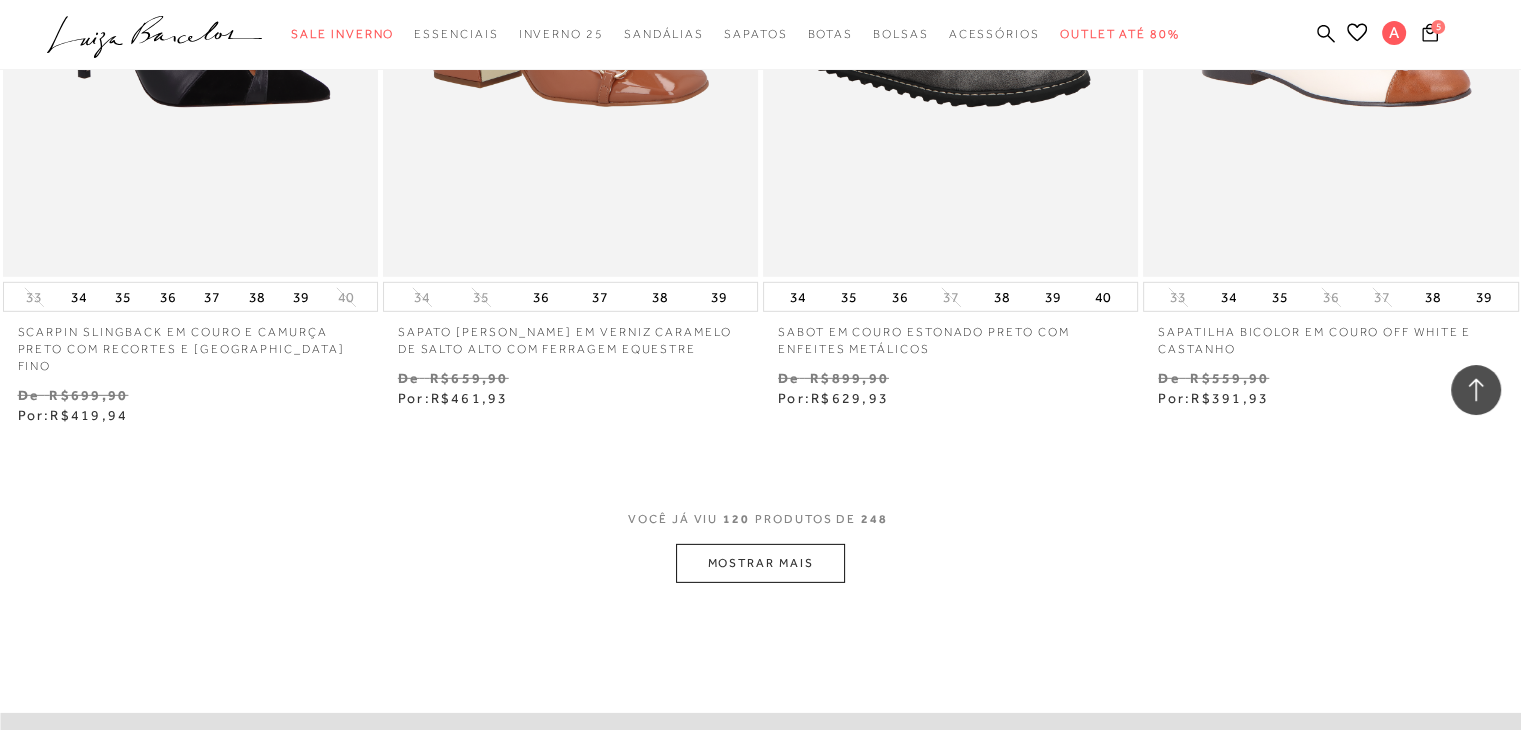 click on "MOSTRAR MAIS" at bounding box center (760, 563) 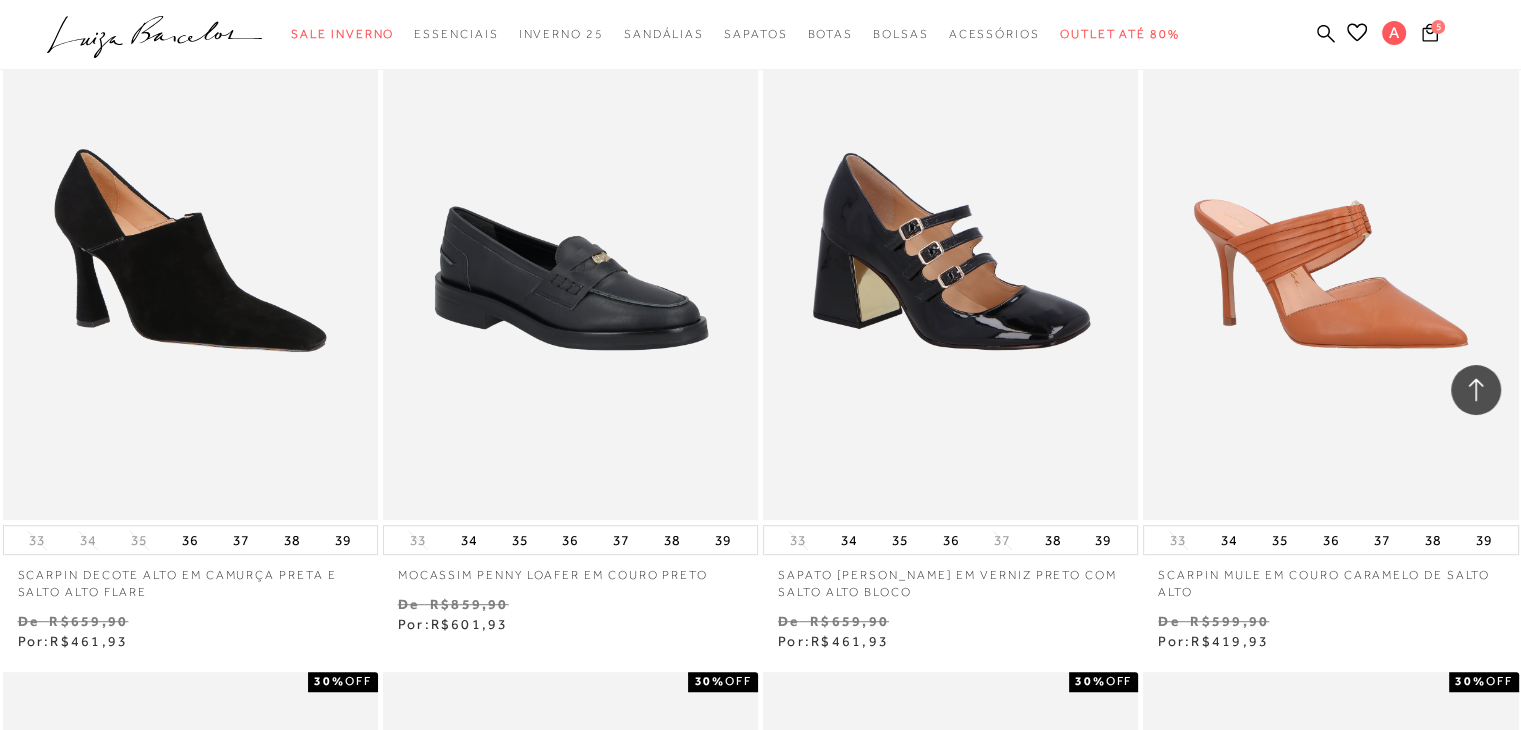 scroll, scrollTop: 23880, scrollLeft: 0, axis: vertical 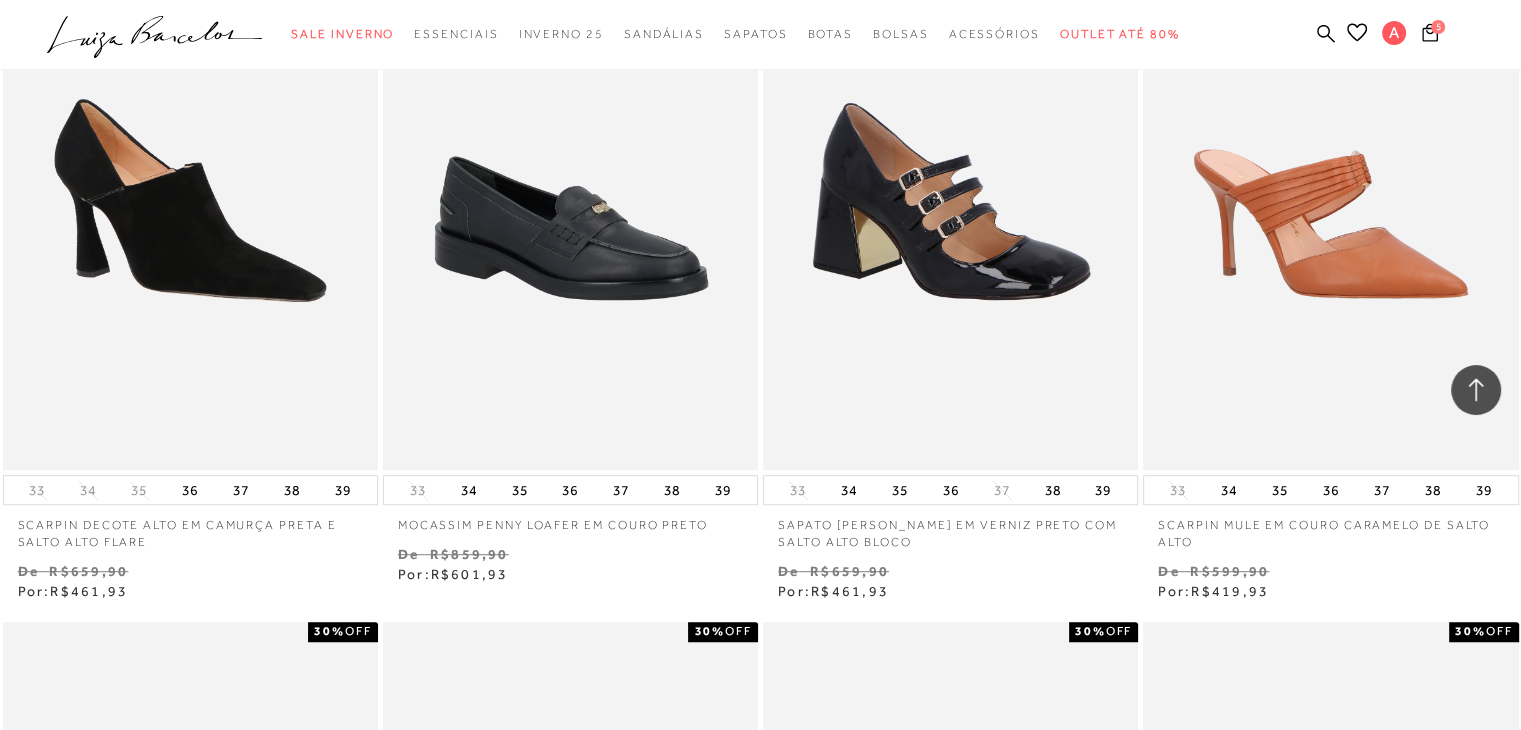 drag, startPoint x: 1437, startPoint y: 414, endPoint x: 1389, endPoint y: 502, distance: 100.239716 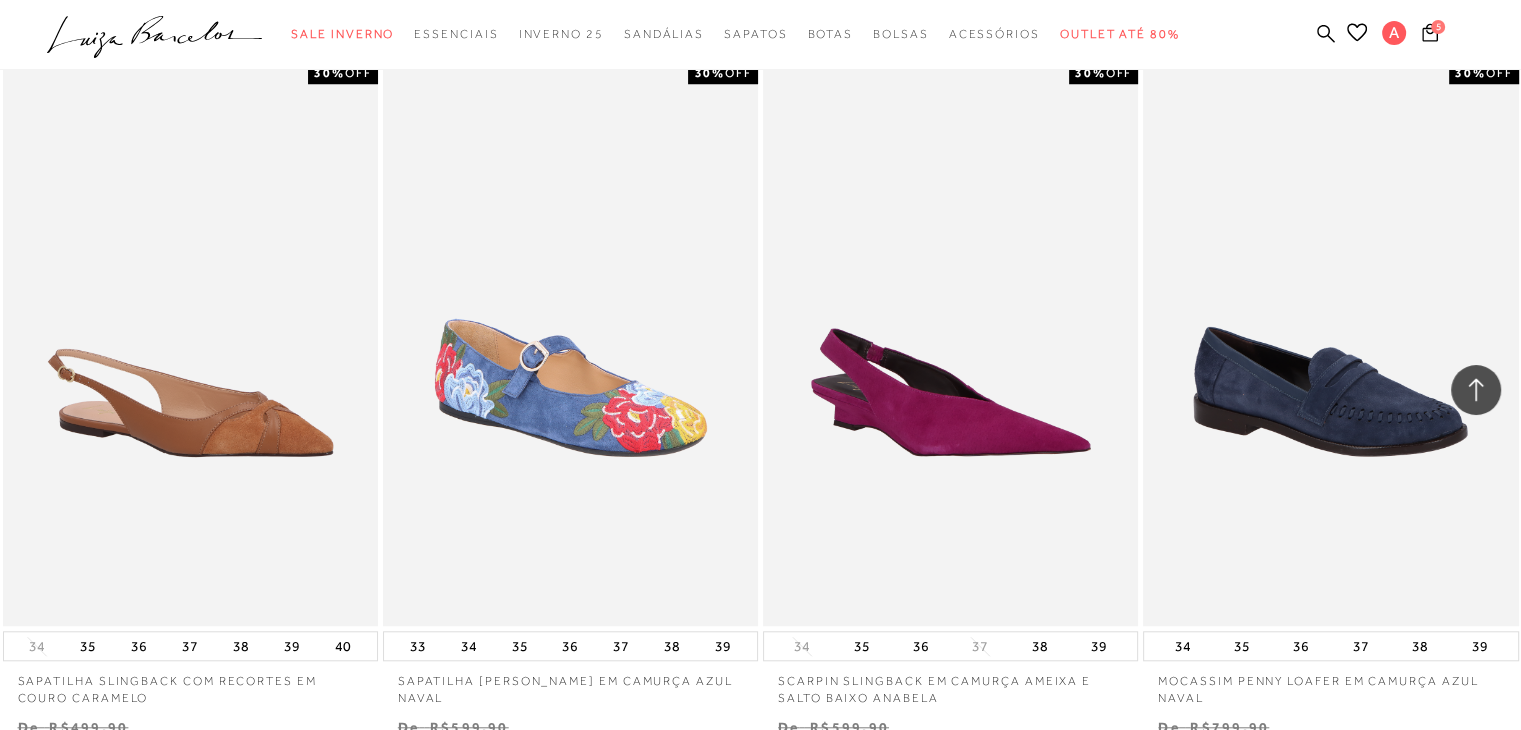 scroll, scrollTop: 24520, scrollLeft: 0, axis: vertical 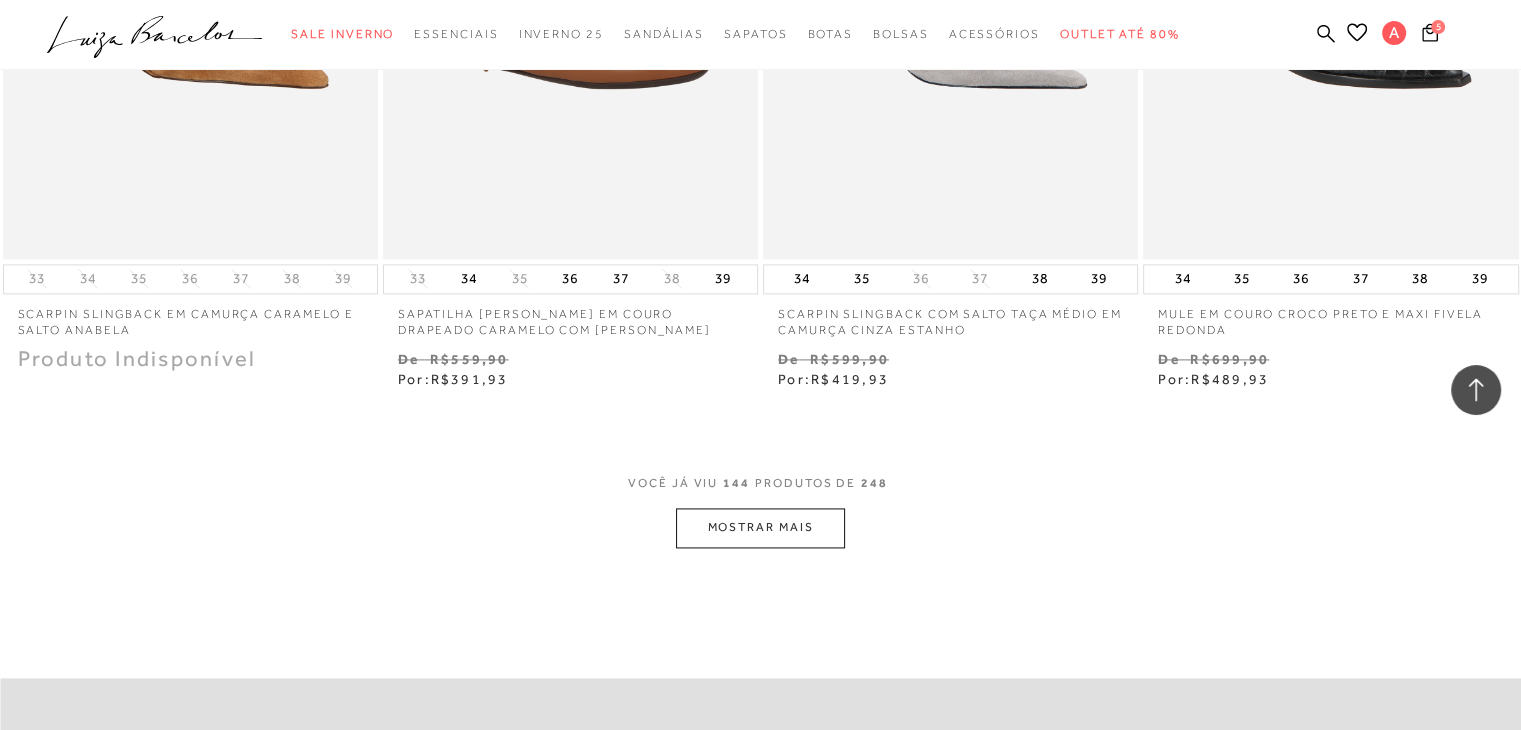 click on "MOSTRAR MAIS" at bounding box center [760, 527] 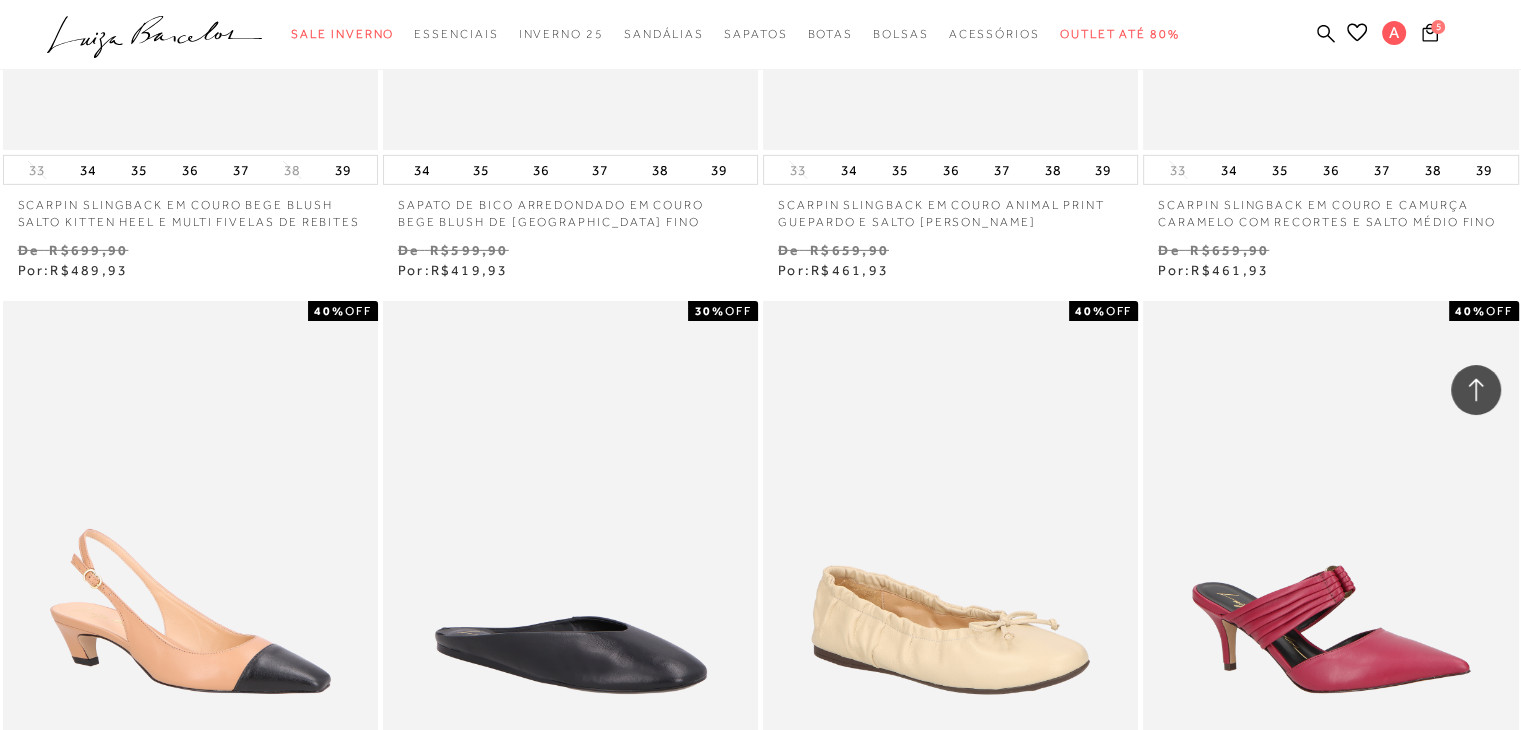 scroll, scrollTop: 29400, scrollLeft: 0, axis: vertical 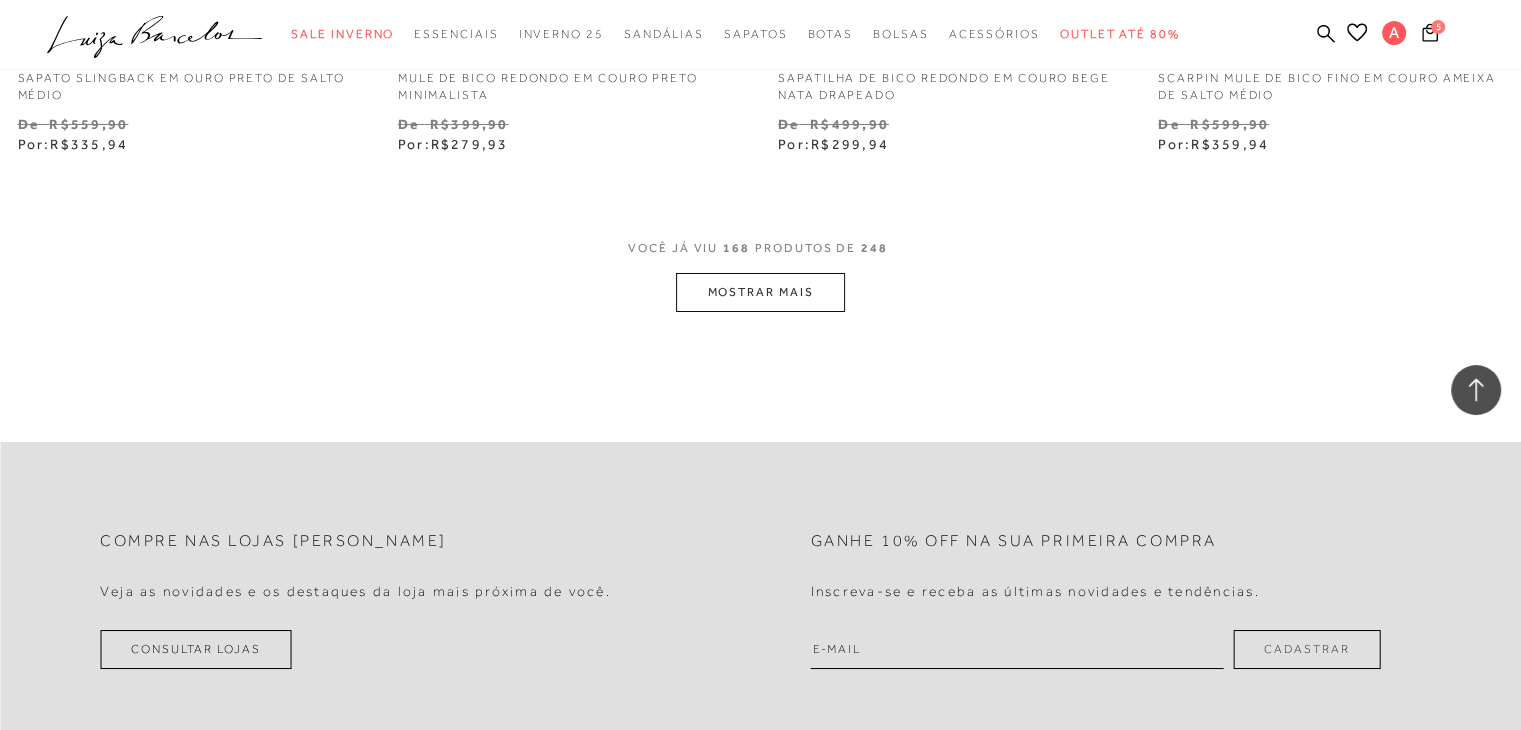 click on "MOSTRAR MAIS" at bounding box center (760, 292) 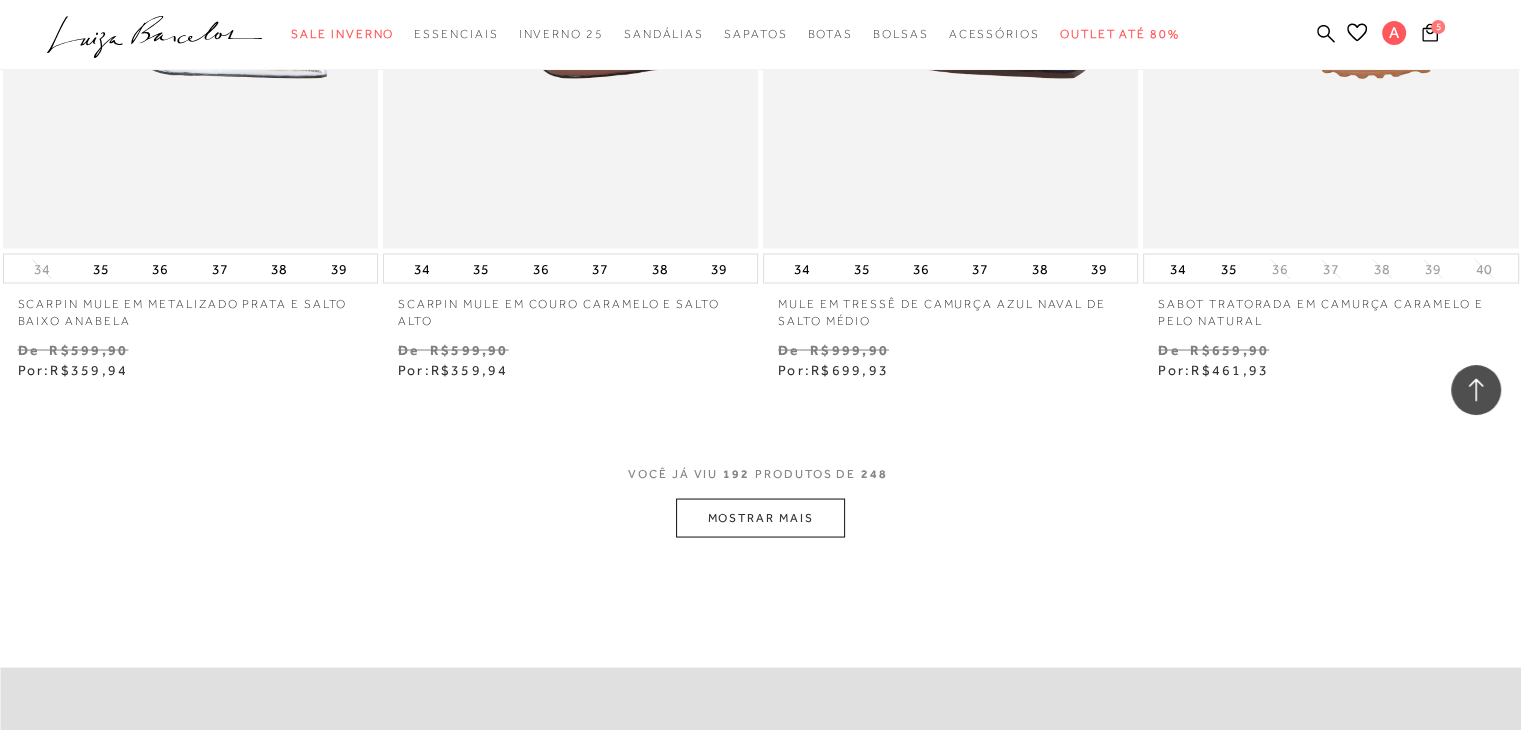 scroll, scrollTop: 34160, scrollLeft: 0, axis: vertical 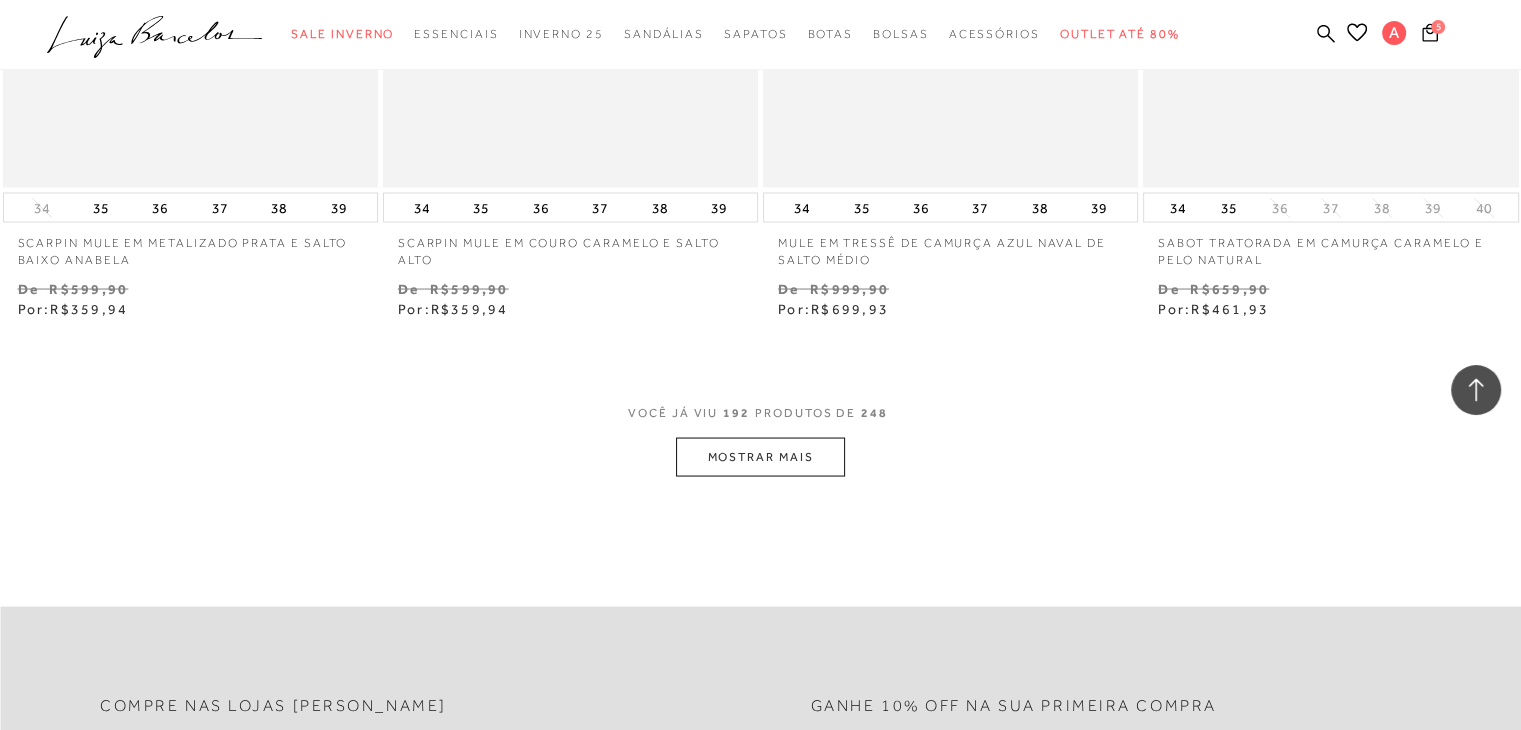 click on "MOSTRAR MAIS" at bounding box center [760, 456] 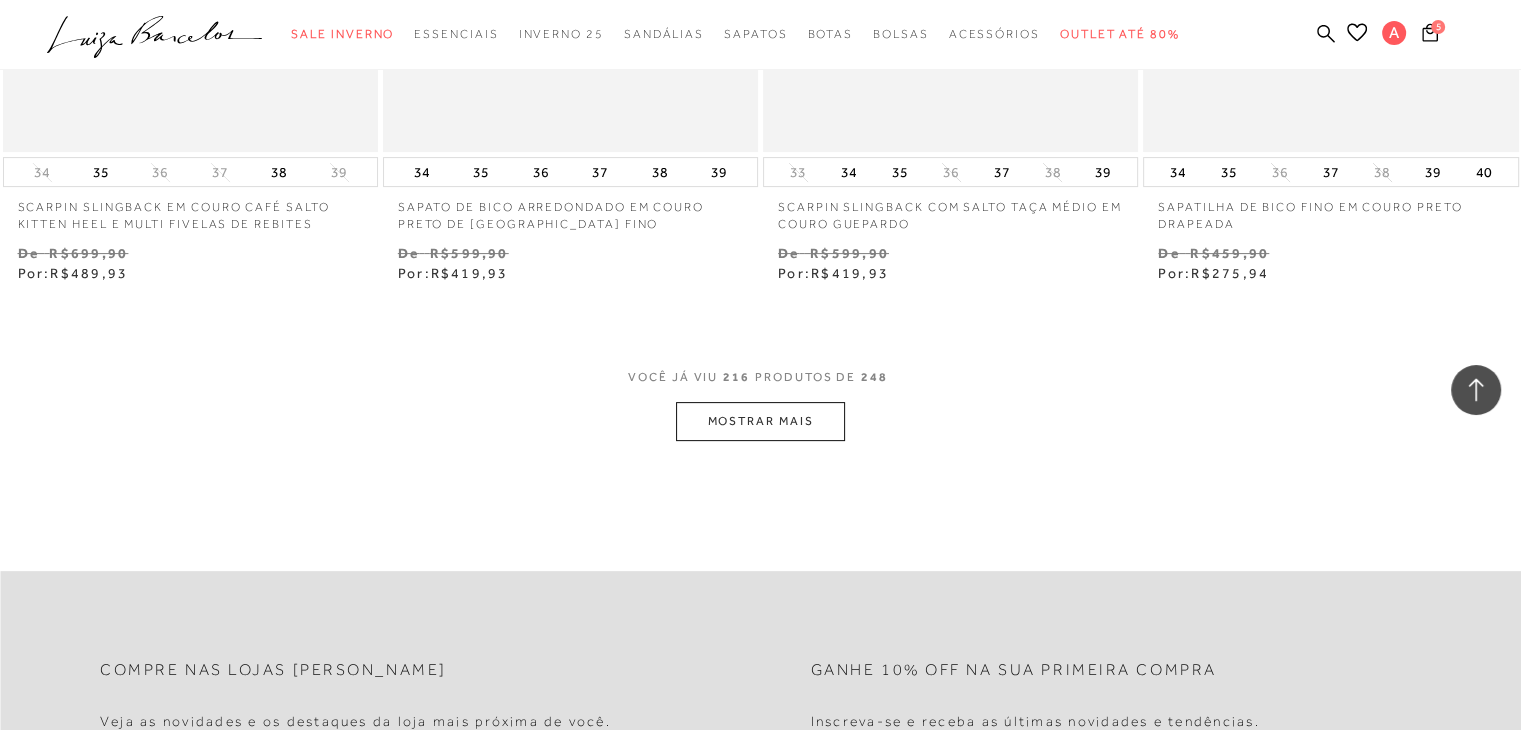 scroll, scrollTop: 38560, scrollLeft: 0, axis: vertical 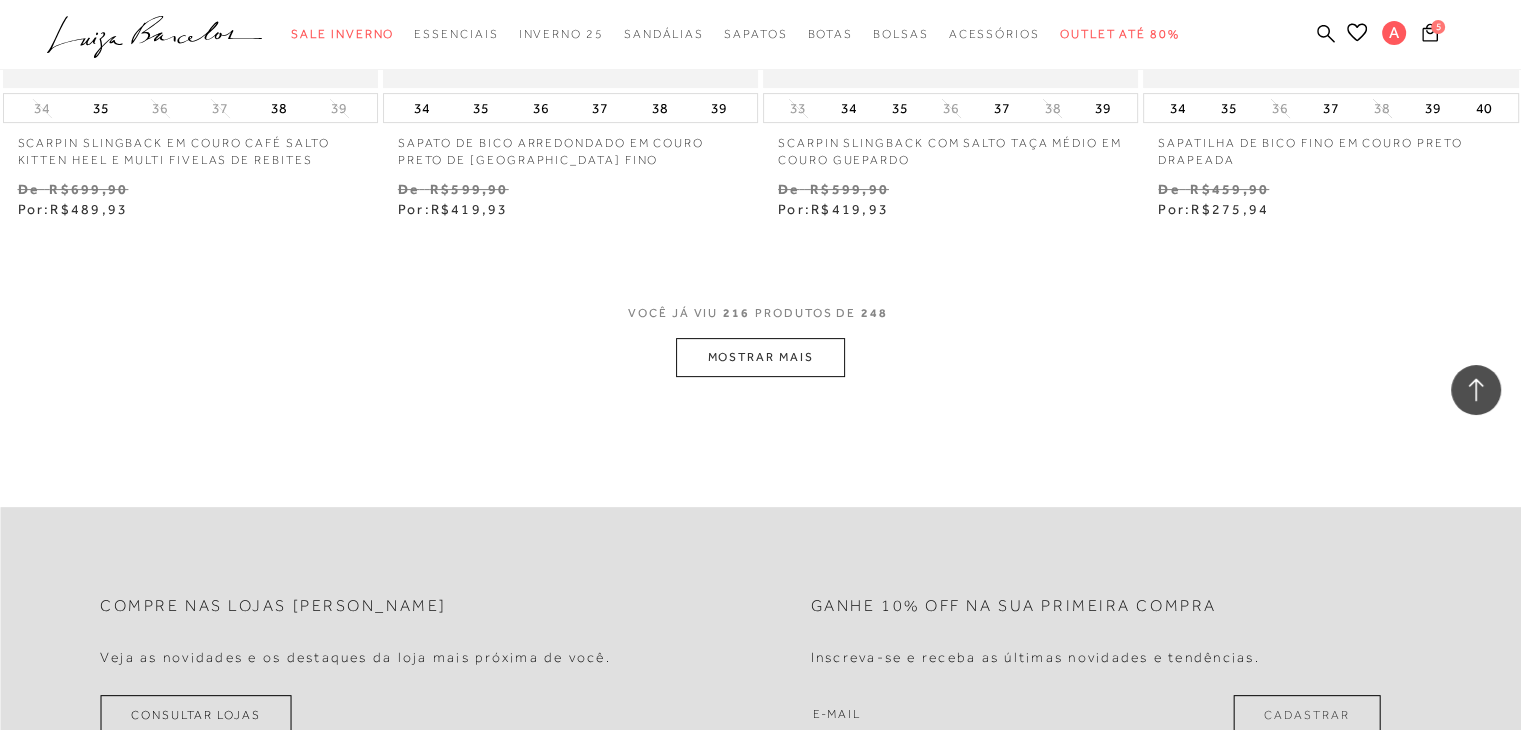 click on "MOSTRAR MAIS" at bounding box center [760, 357] 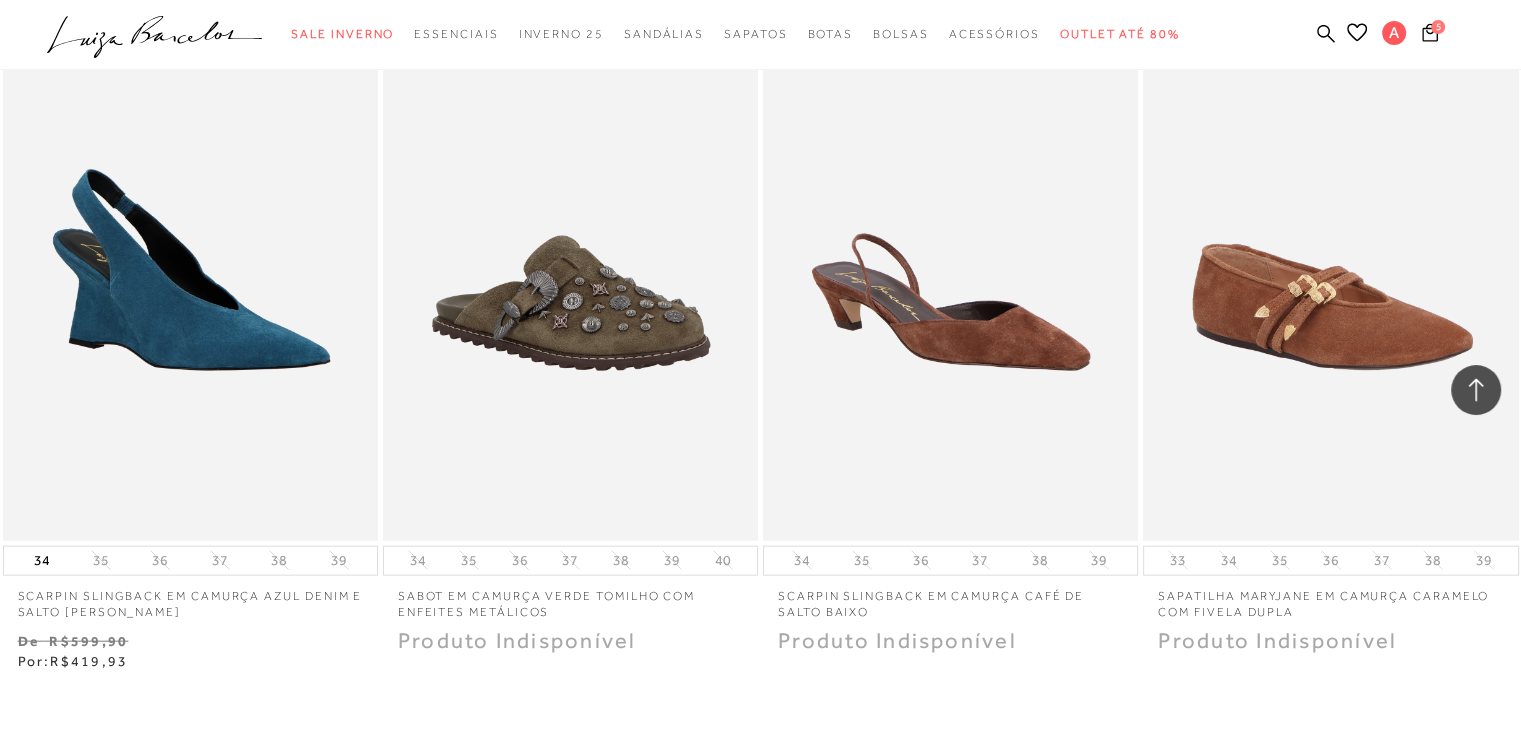 scroll, scrollTop: 42440, scrollLeft: 0, axis: vertical 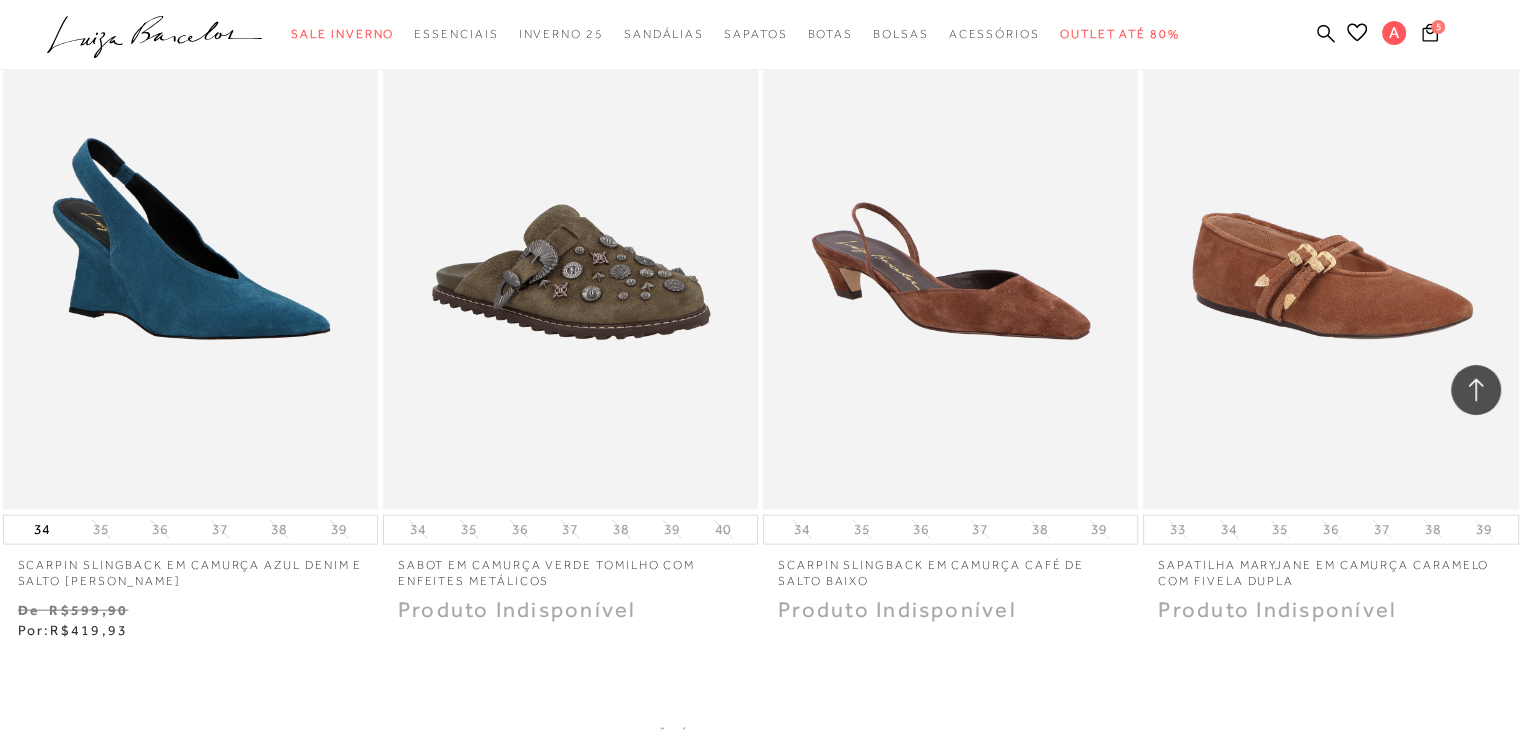 click on "MOSTRAR MAIS" at bounding box center (760, 778) 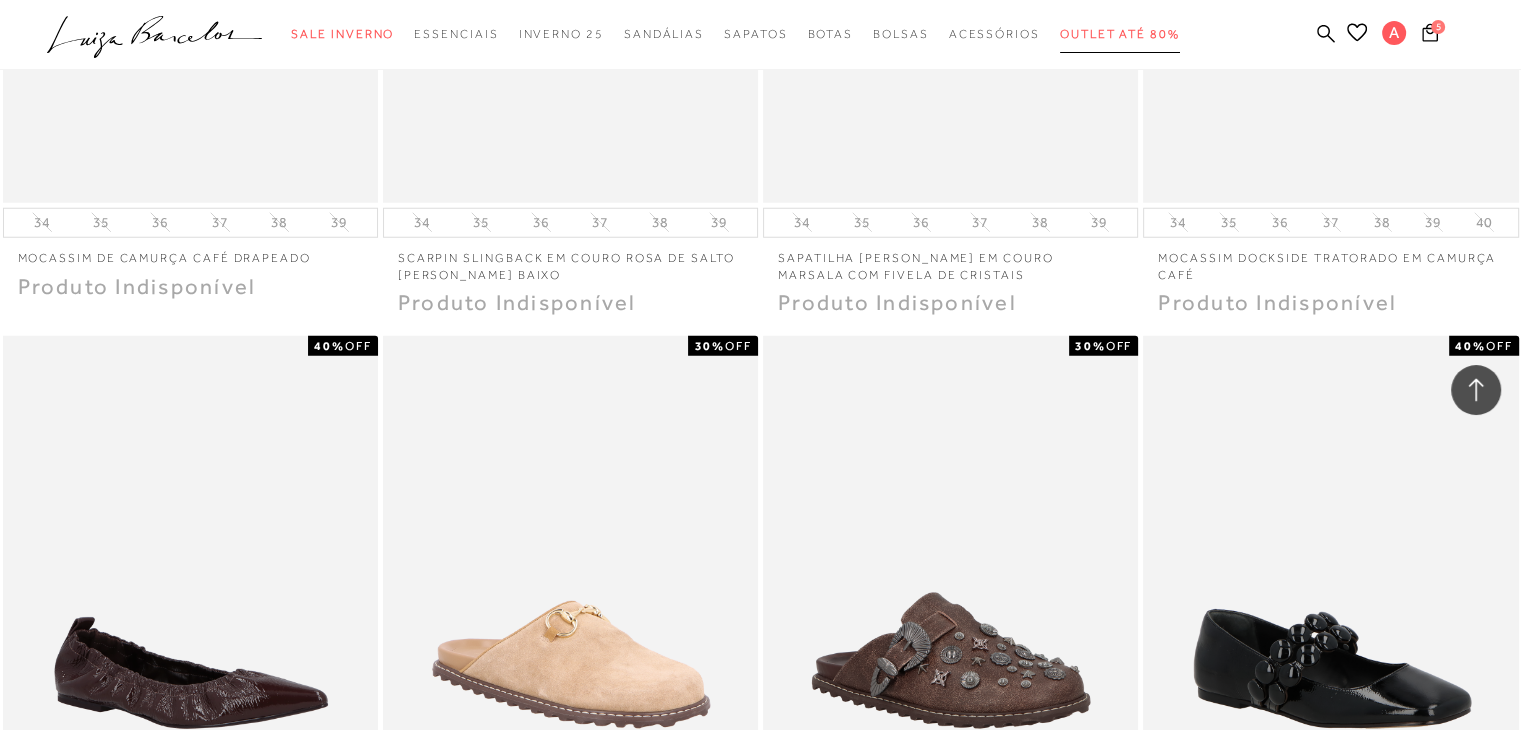 scroll, scrollTop: 43720, scrollLeft: 0, axis: vertical 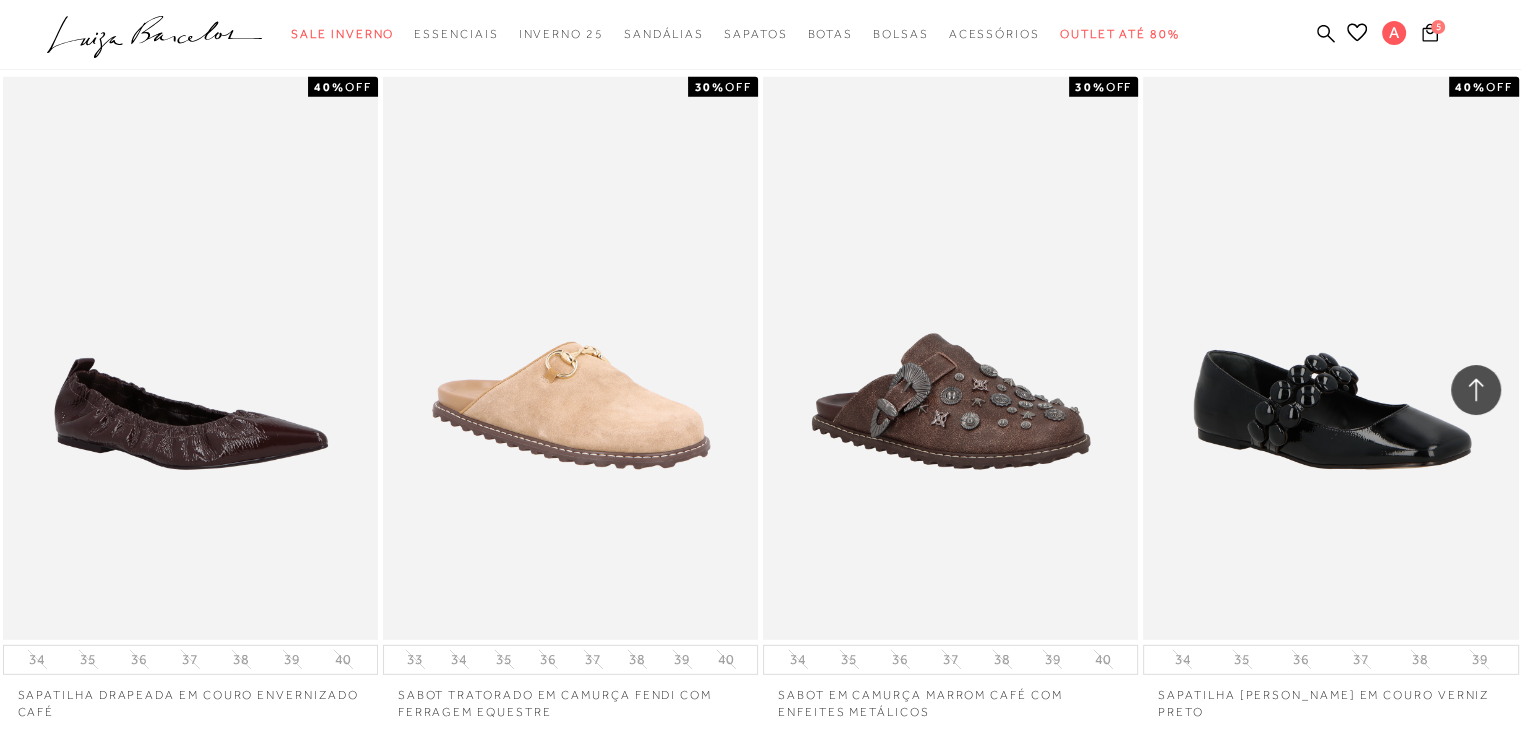 click at bounding box center [760, 35] 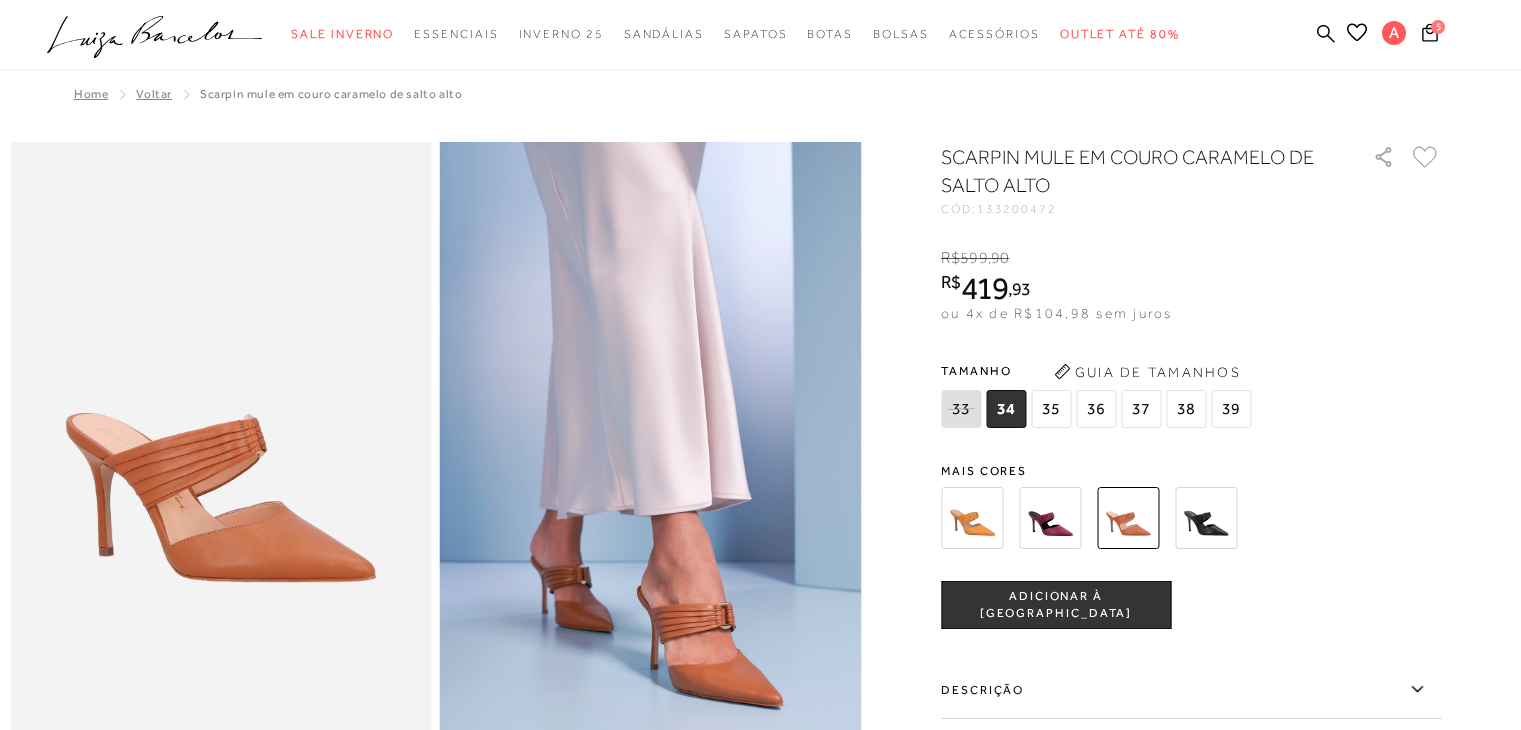 scroll, scrollTop: 0, scrollLeft: 0, axis: both 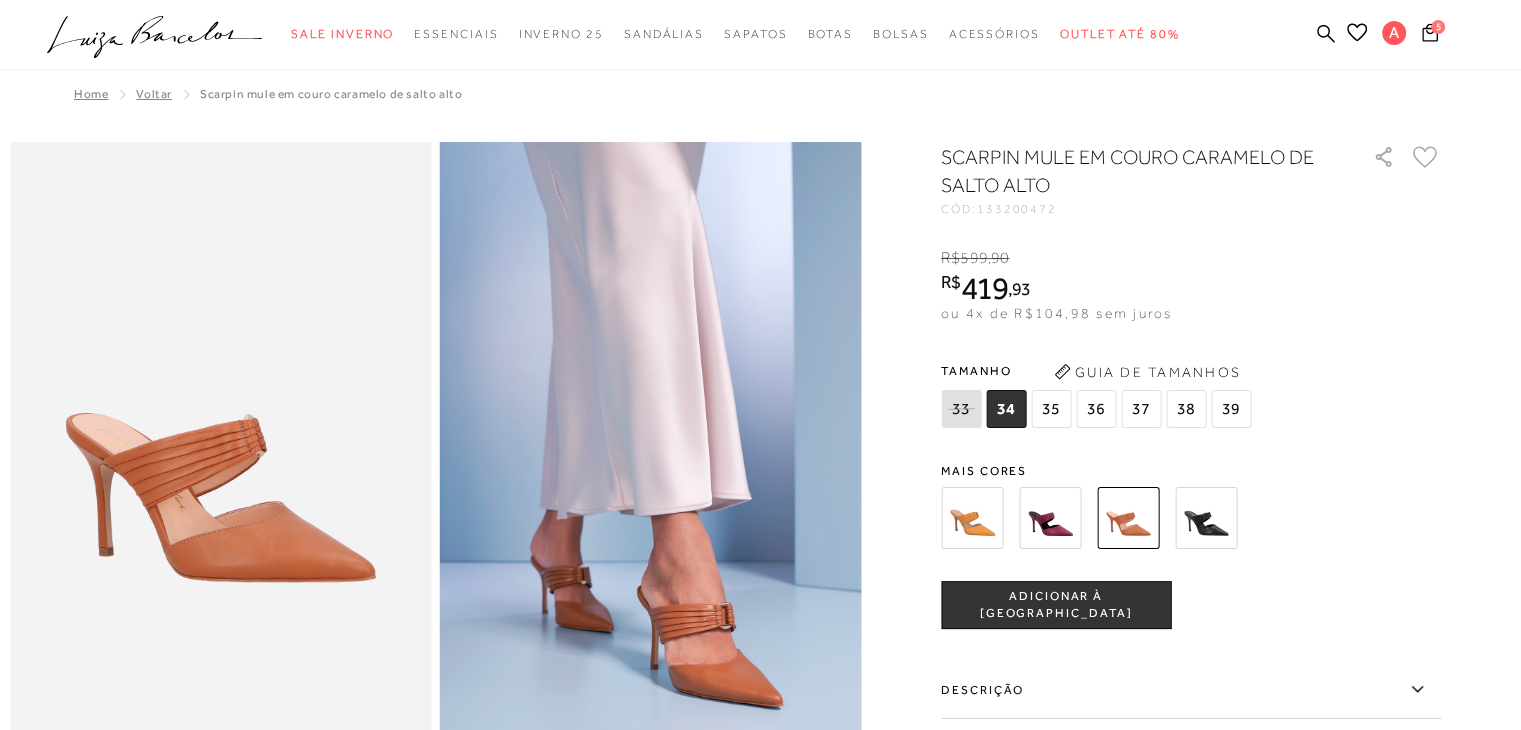 click on "38" at bounding box center [1186, 409] 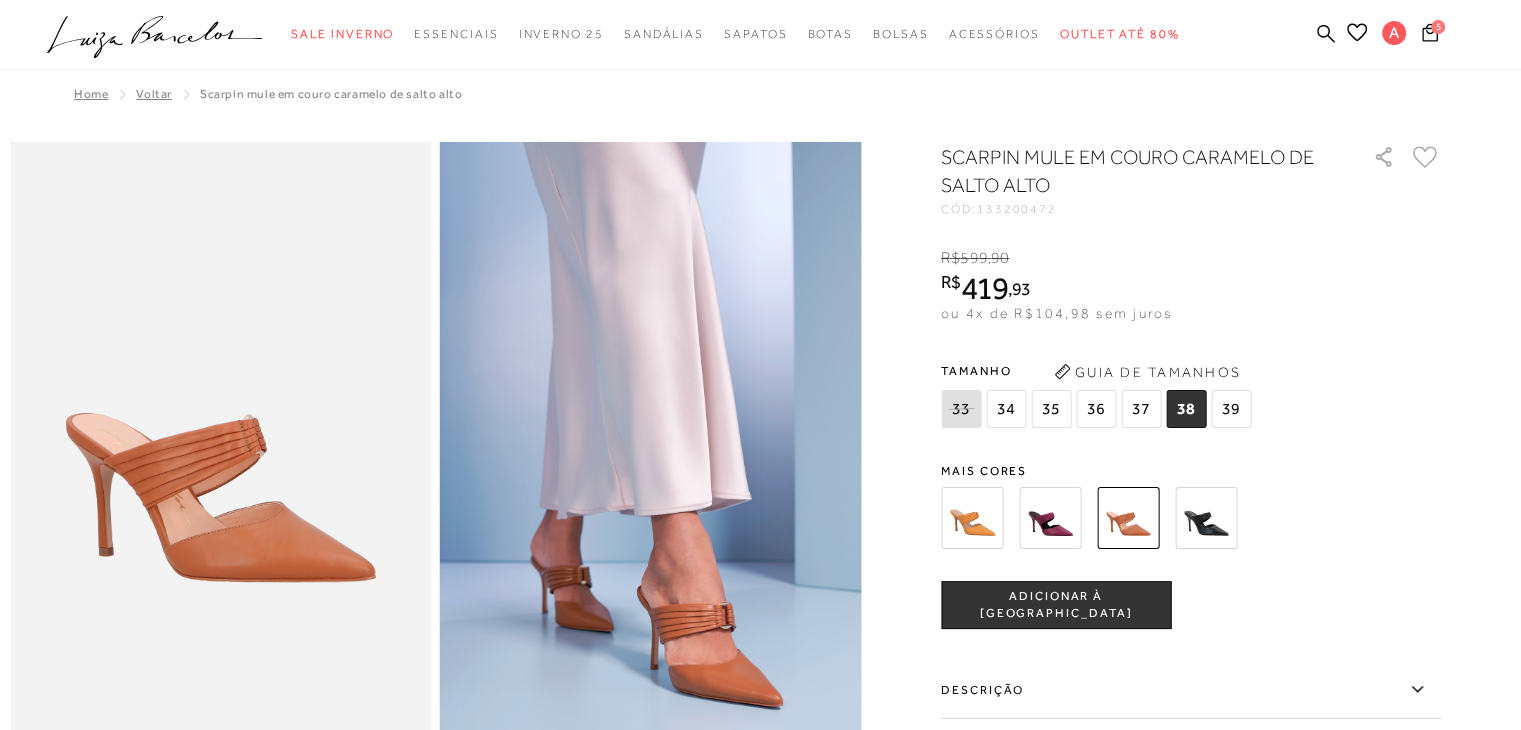 click at bounding box center (1050, 518) 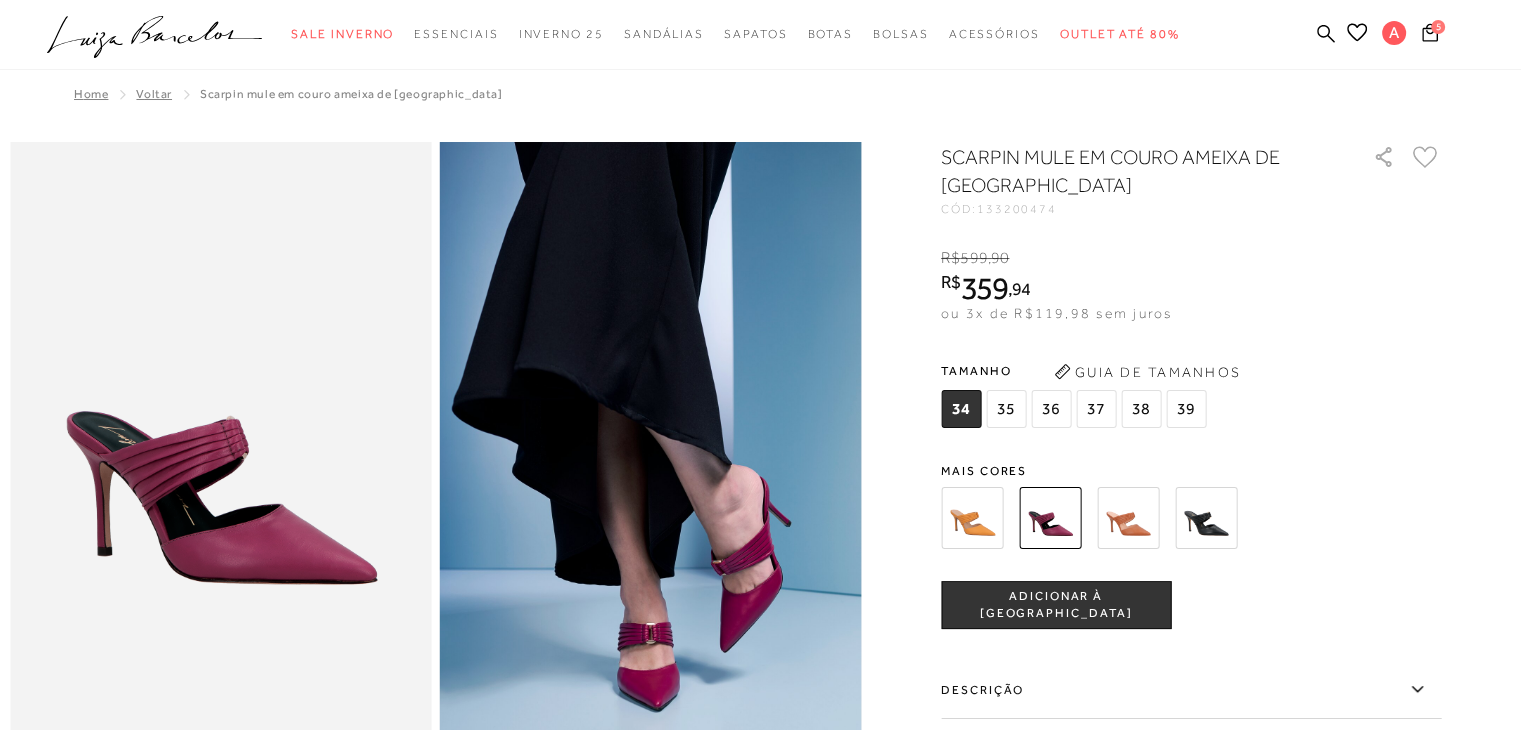click at bounding box center (972, 518) 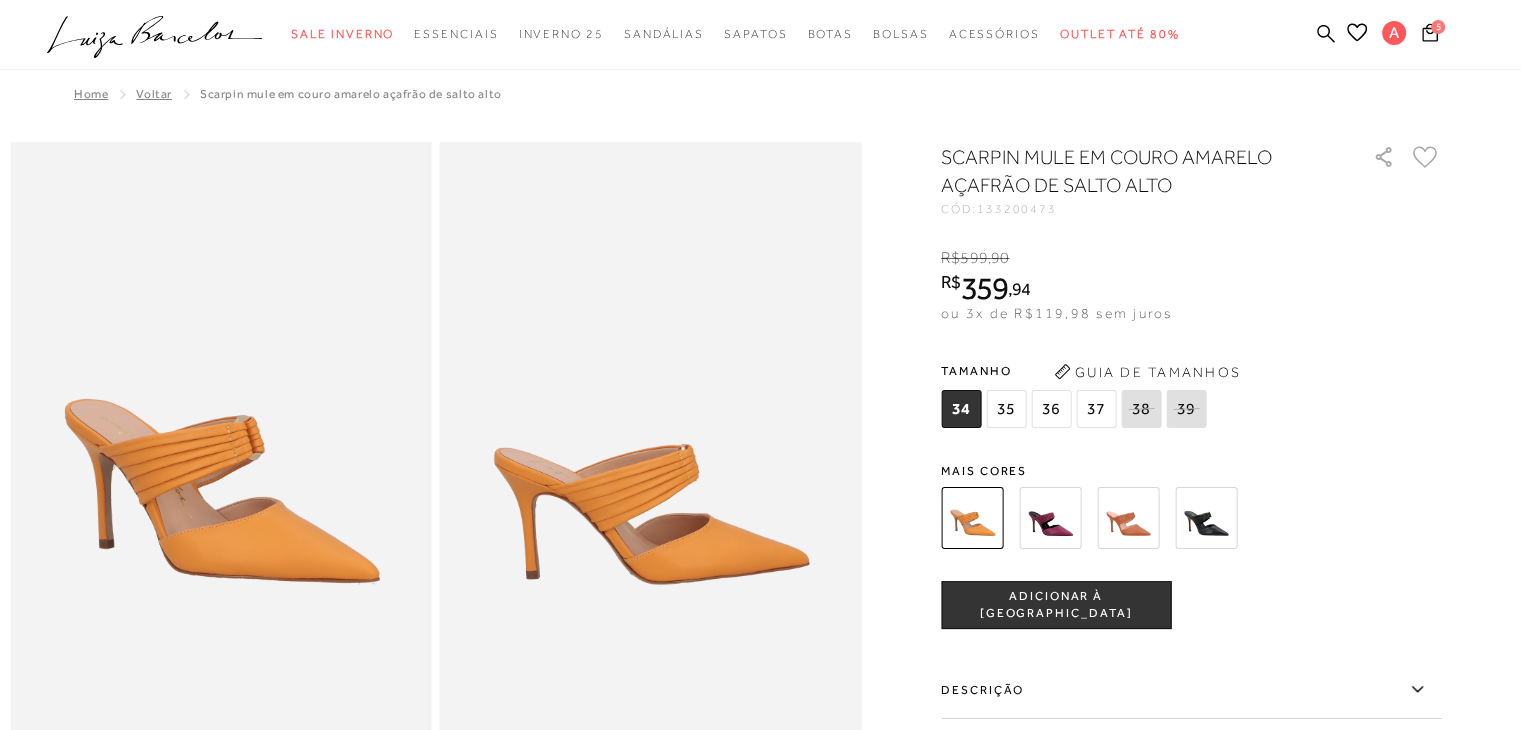 click at bounding box center [1206, 518] 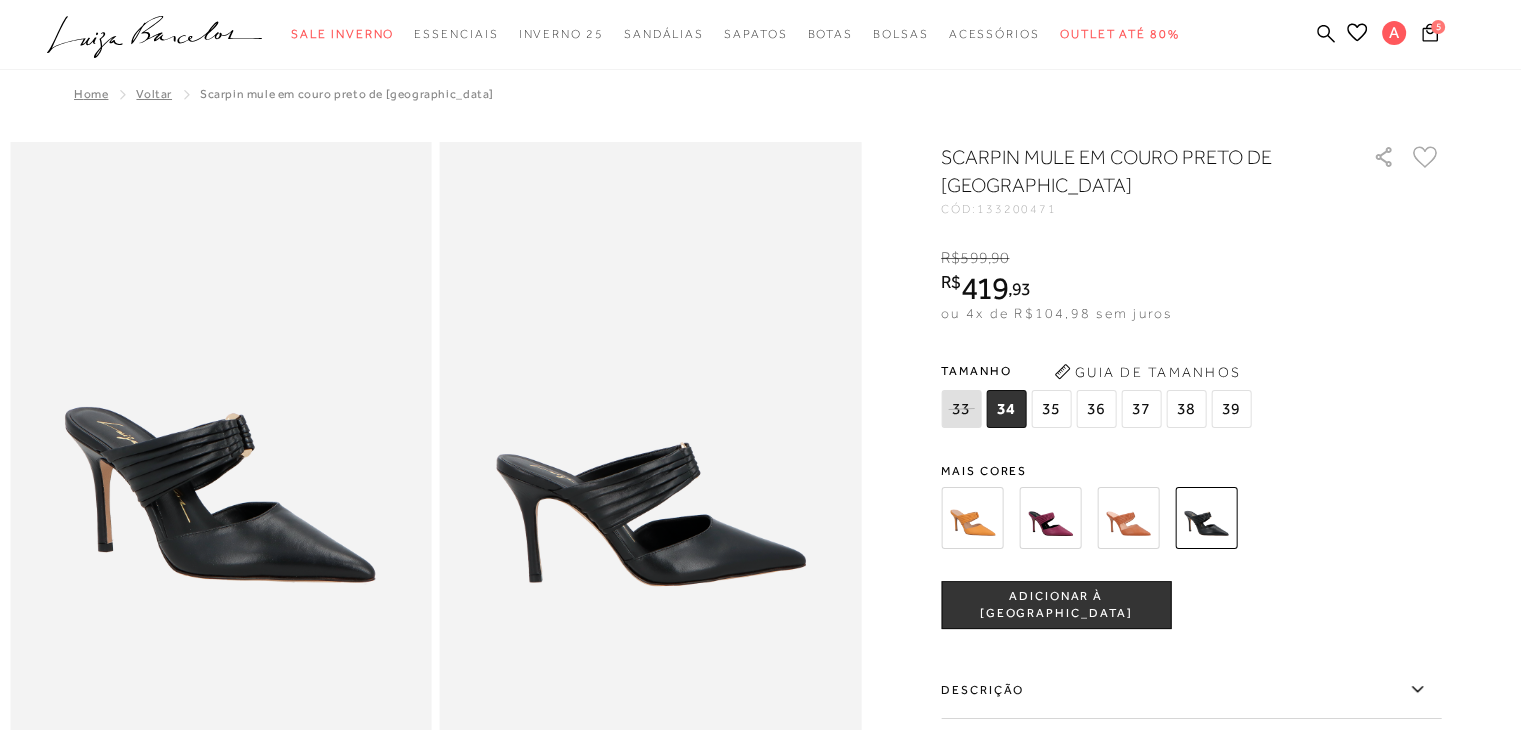click at bounding box center [1128, 518] 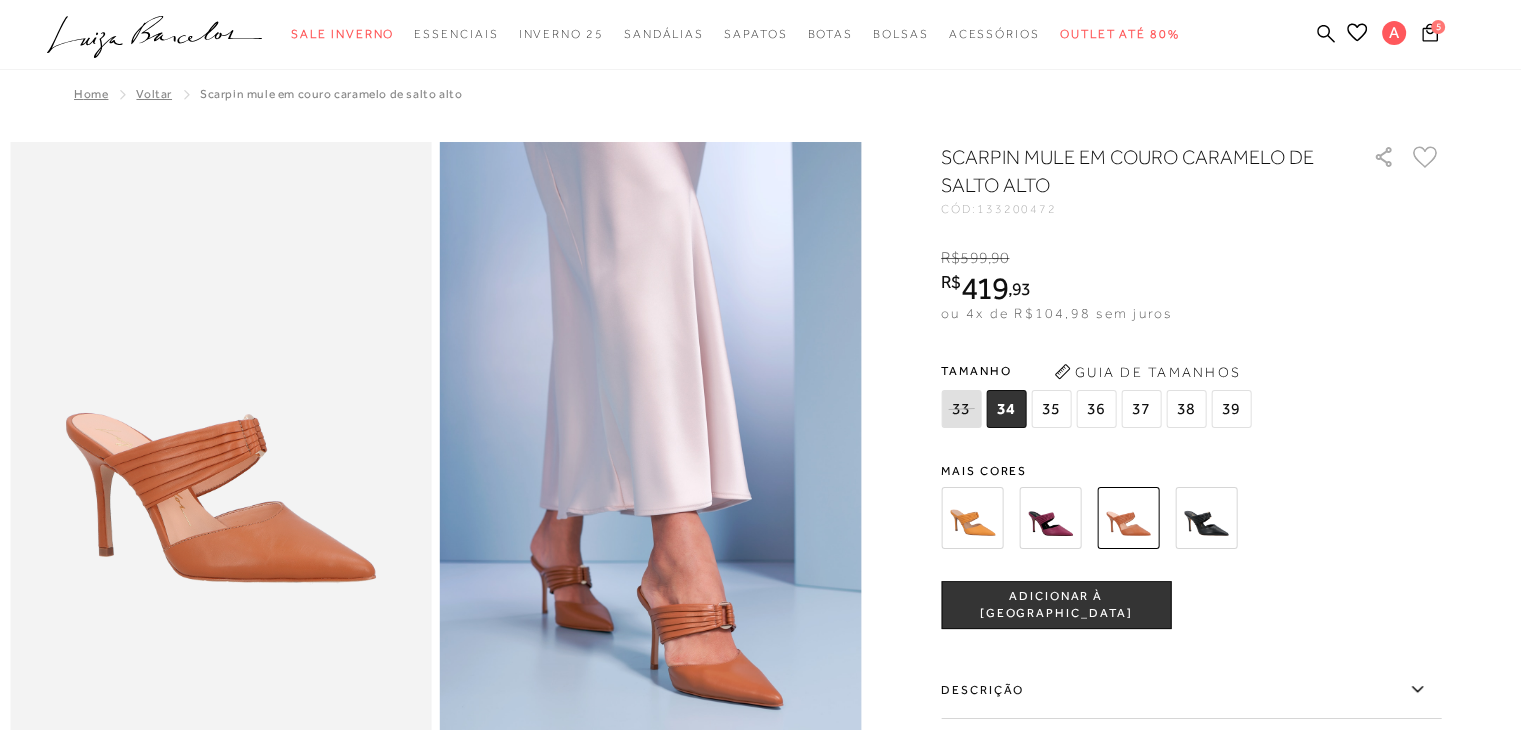 click on "ADICIONAR À [GEOGRAPHIC_DATA]" at bounding box center [1056, 605] 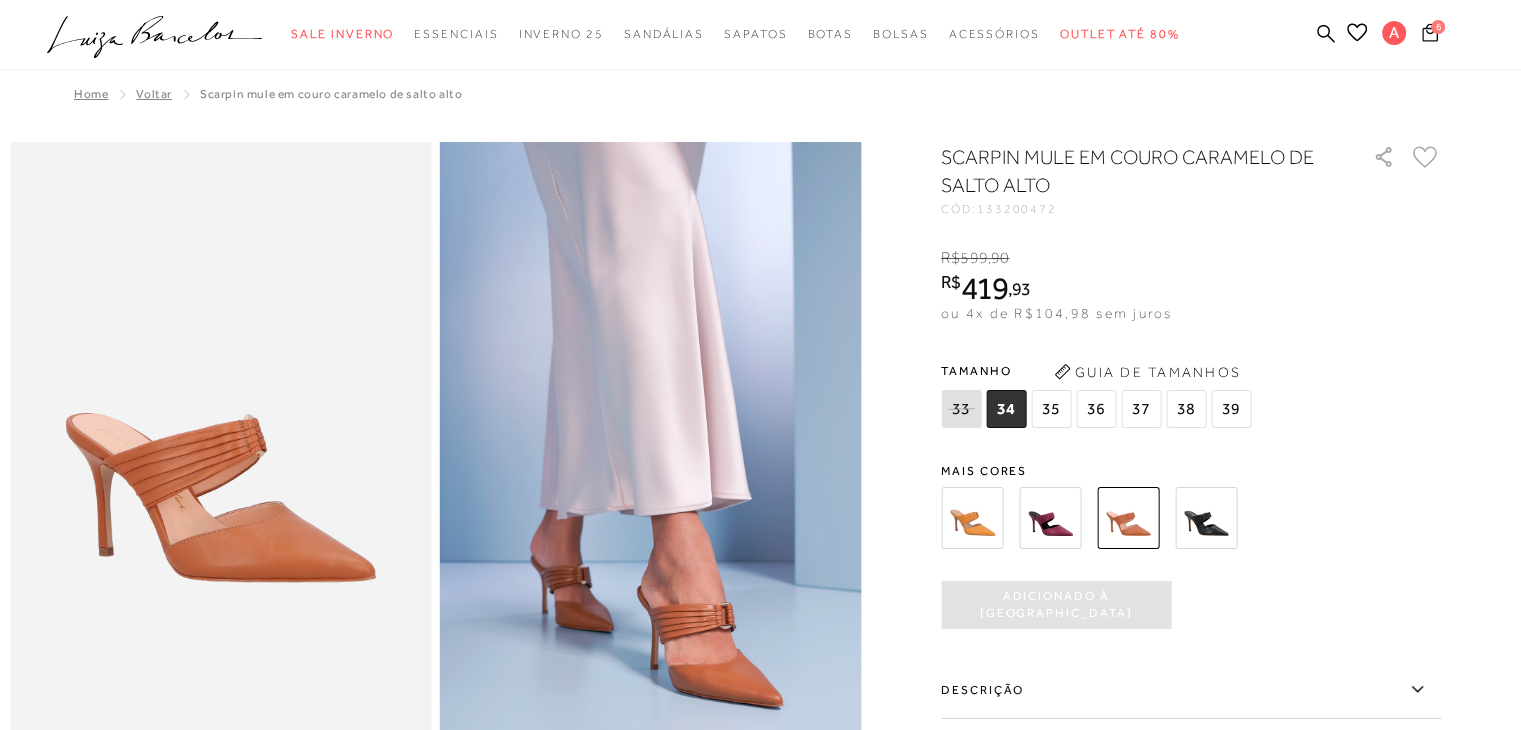 click on "6" at bounding box center (1430, 35) 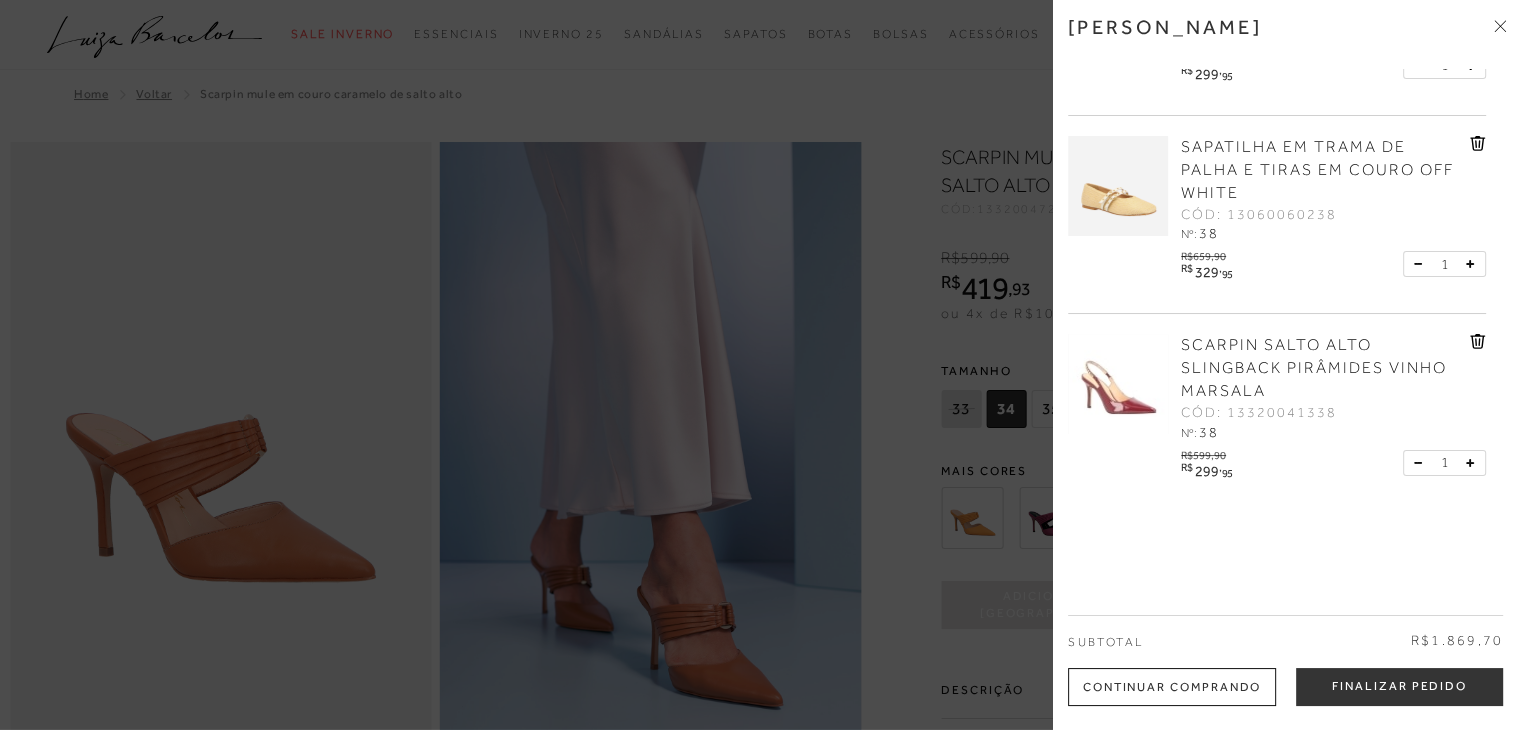 scroll, scrollTop: 0, scrollLeft: 0, axis: both 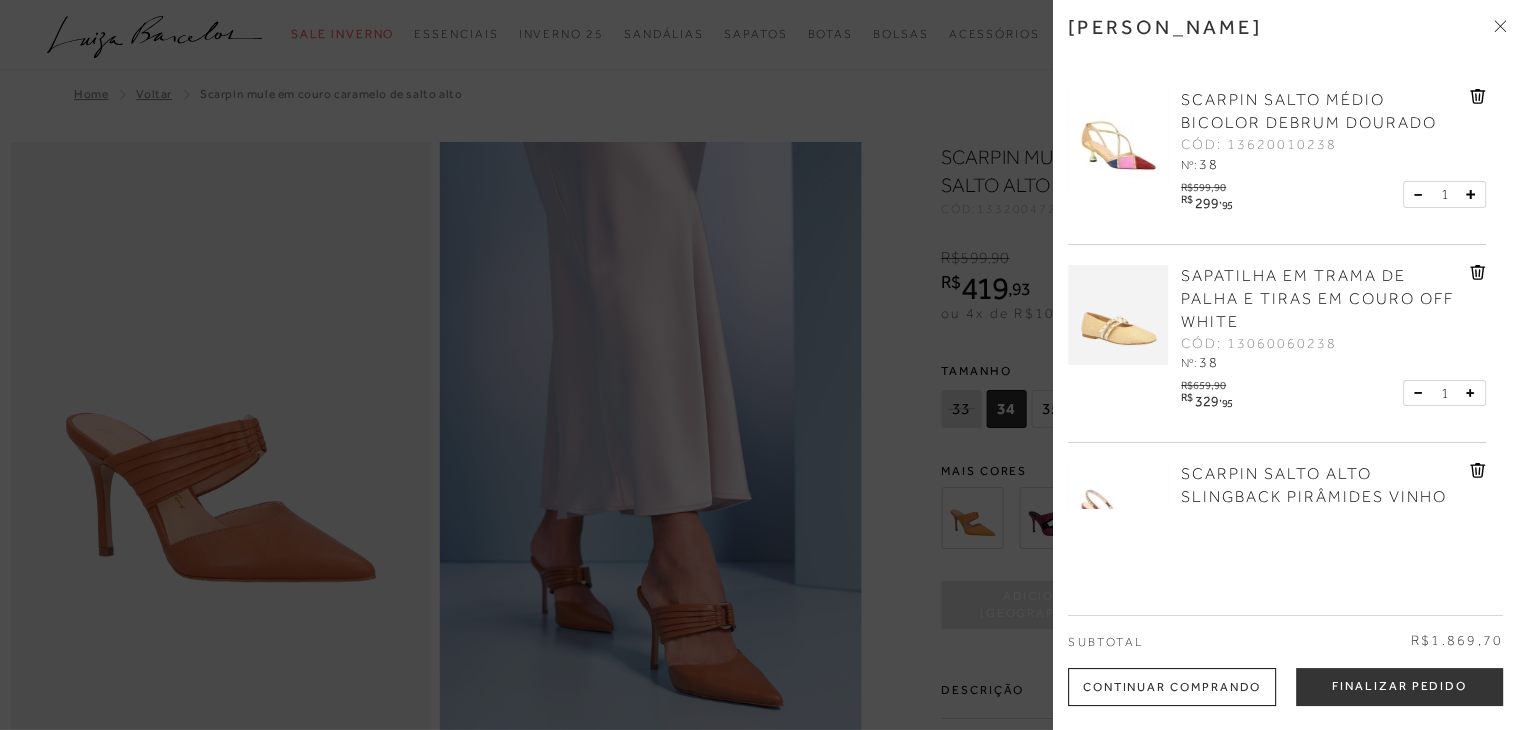 click at bounding box center (760, 365) 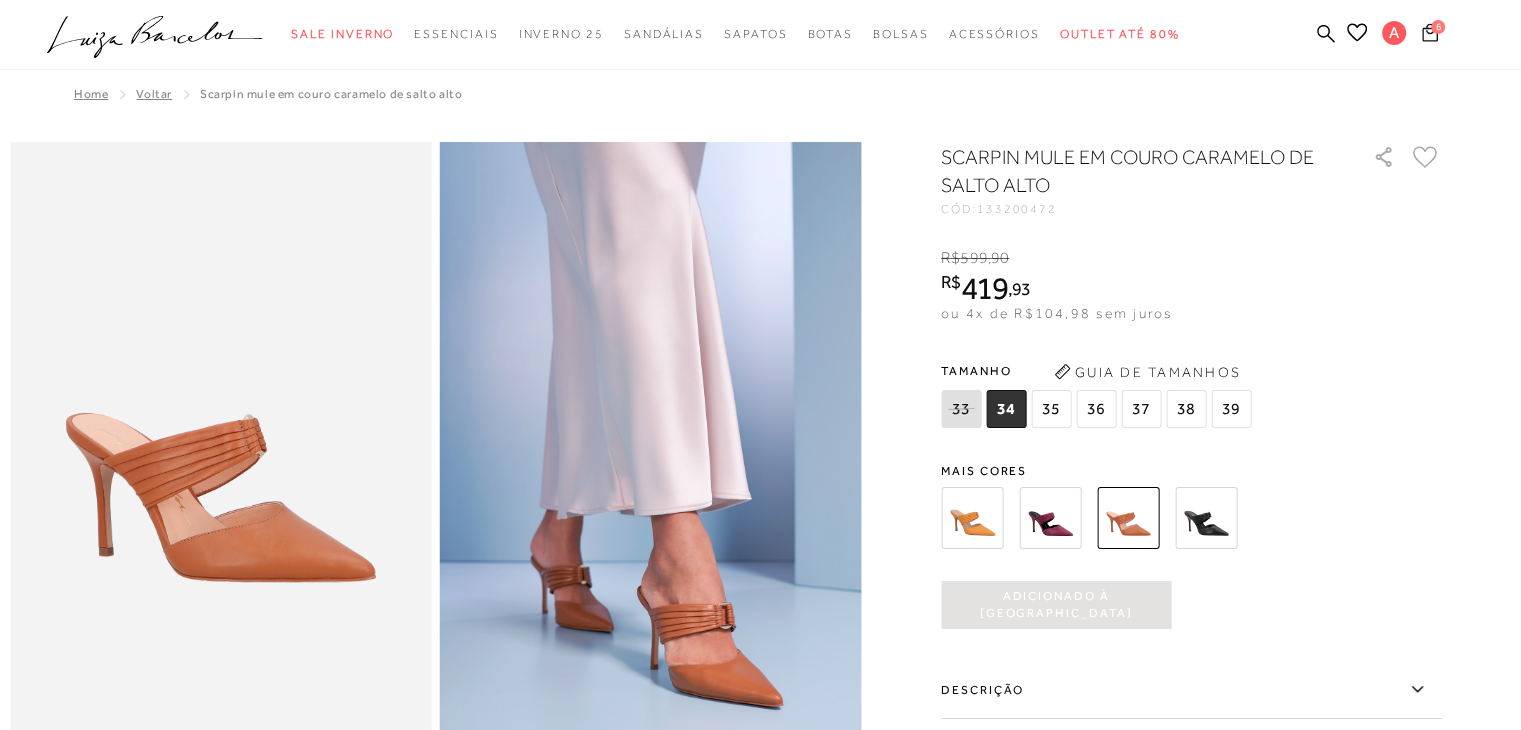 click 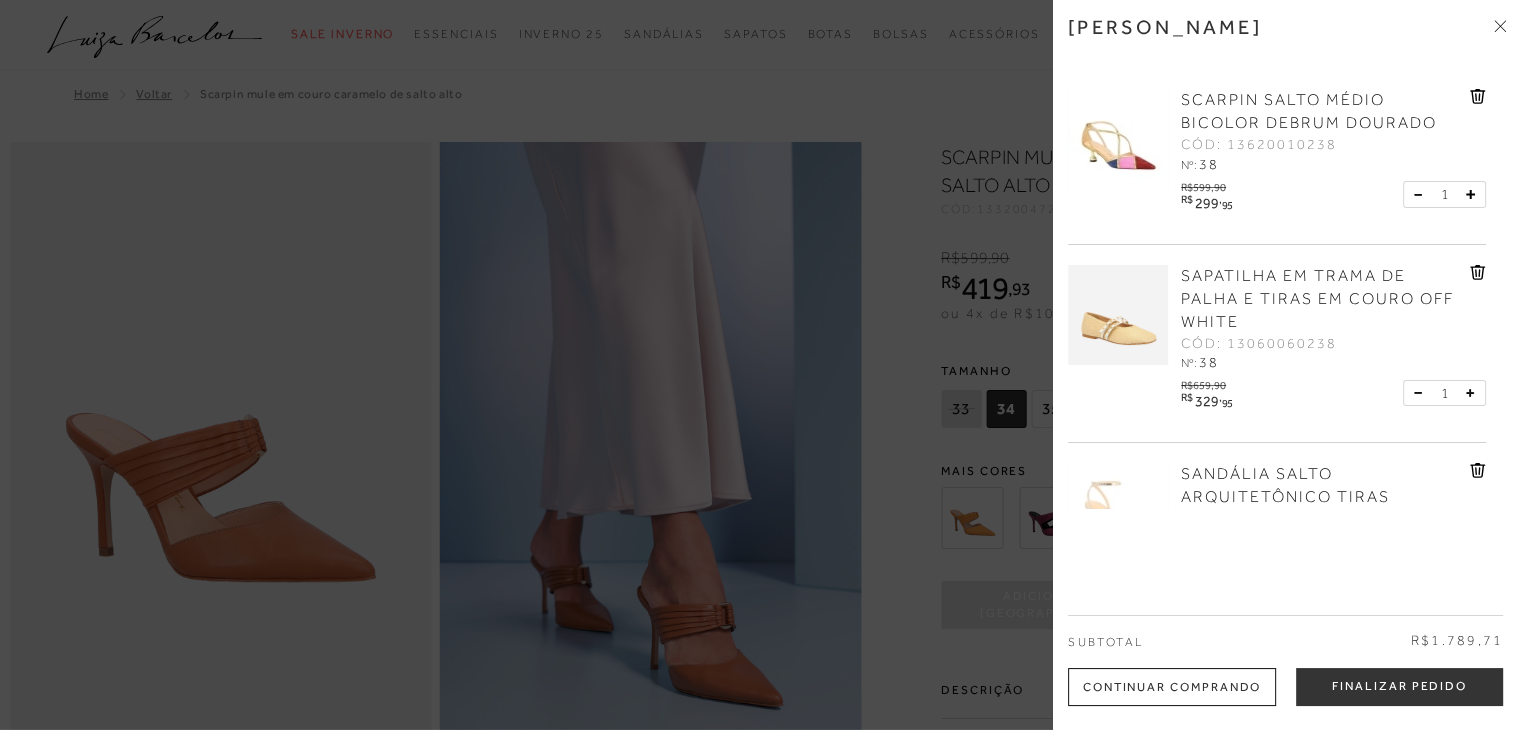 scroll, scrollTop: 8, scrollLeft: 0, axis: vertical 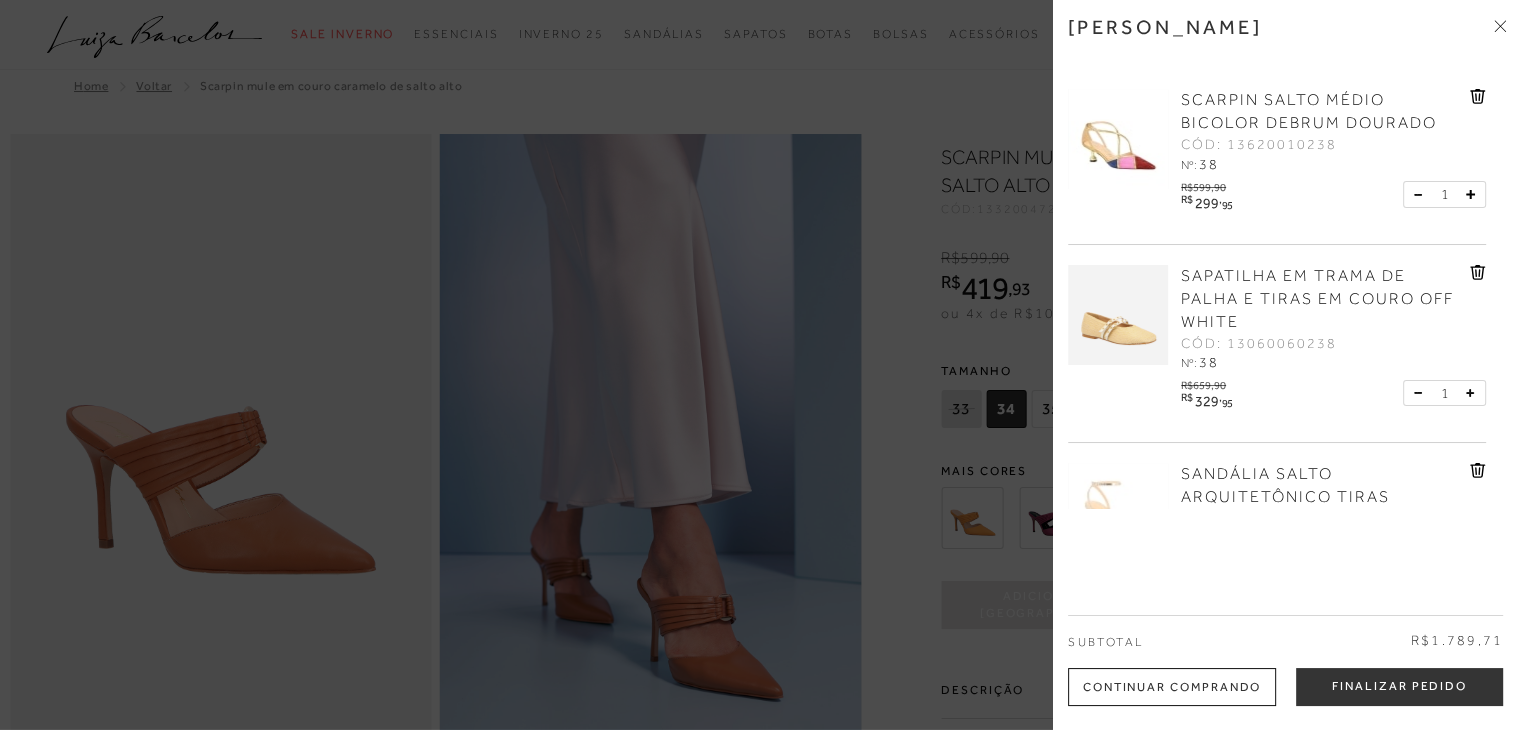 drag, startPoint x: 1531, startPoint y: 100, endPoint x: 1509, endPoint y: 124, distance: 32.55764 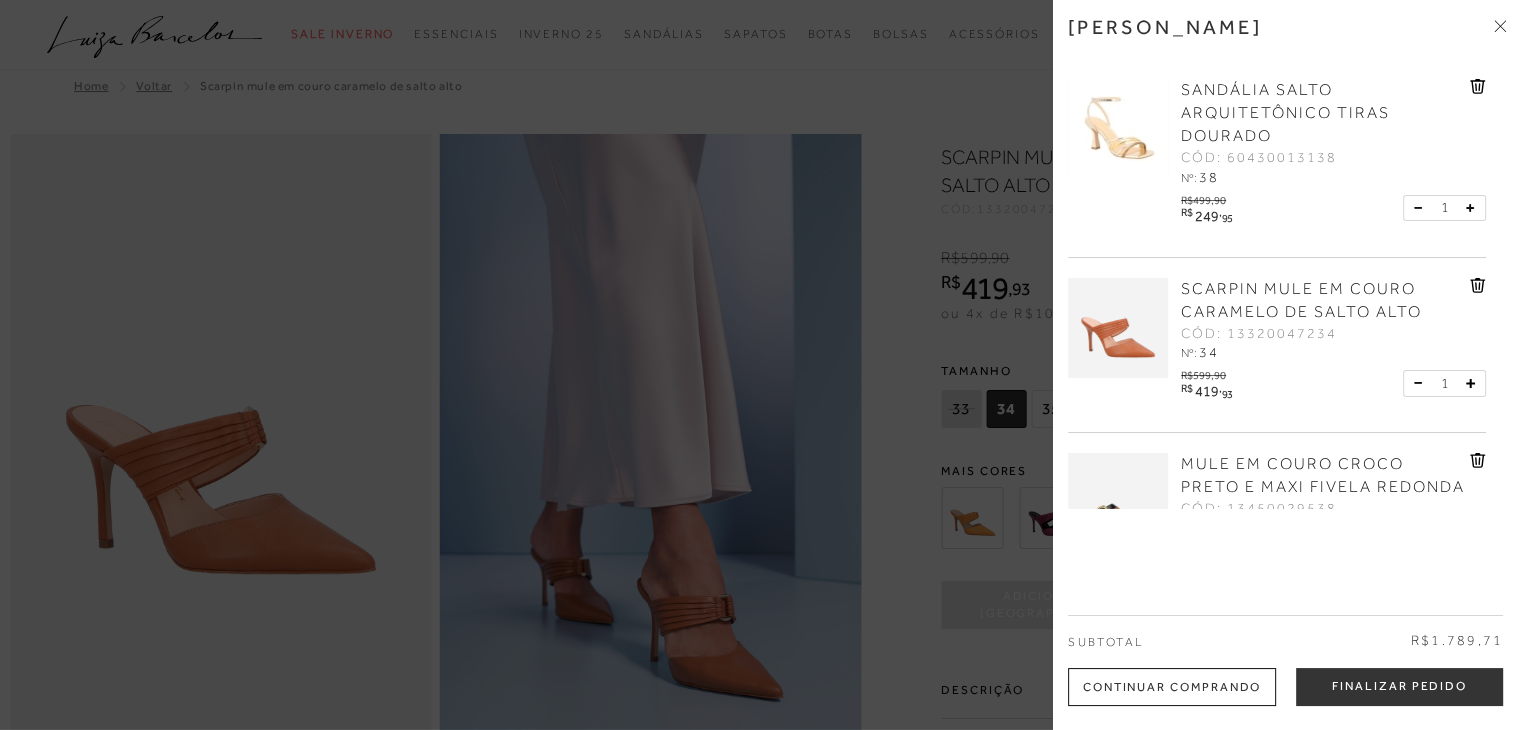 scroll, scrollTop: 464, scrollLeft: 0, axis: vertical 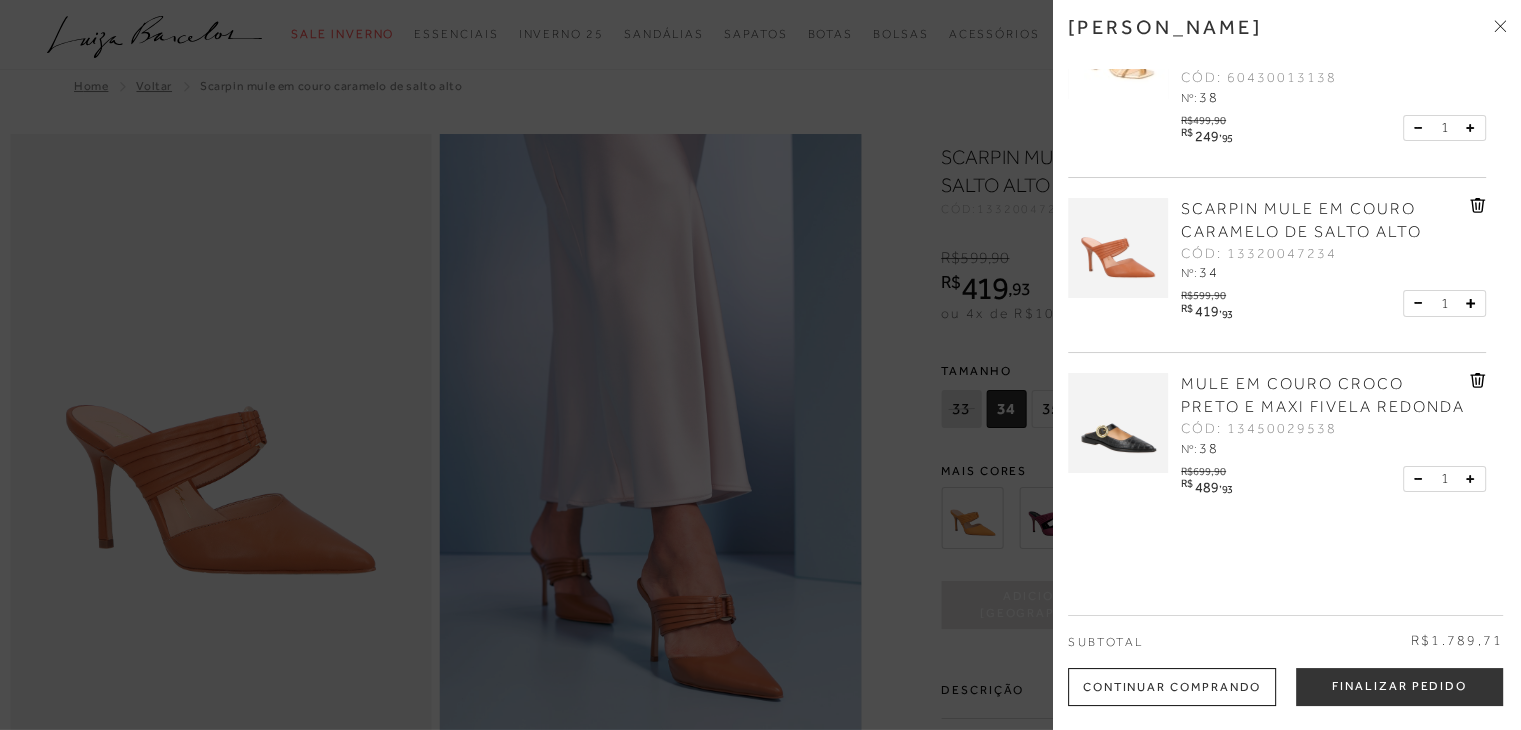 click on "Minha sacola
SCARPIN SALTO MÉDIO BICOLOR DEBRUM DOURADO
CÓD: 13620010238
Nº:
38
R$ ," at bounding box center (1287, 365) 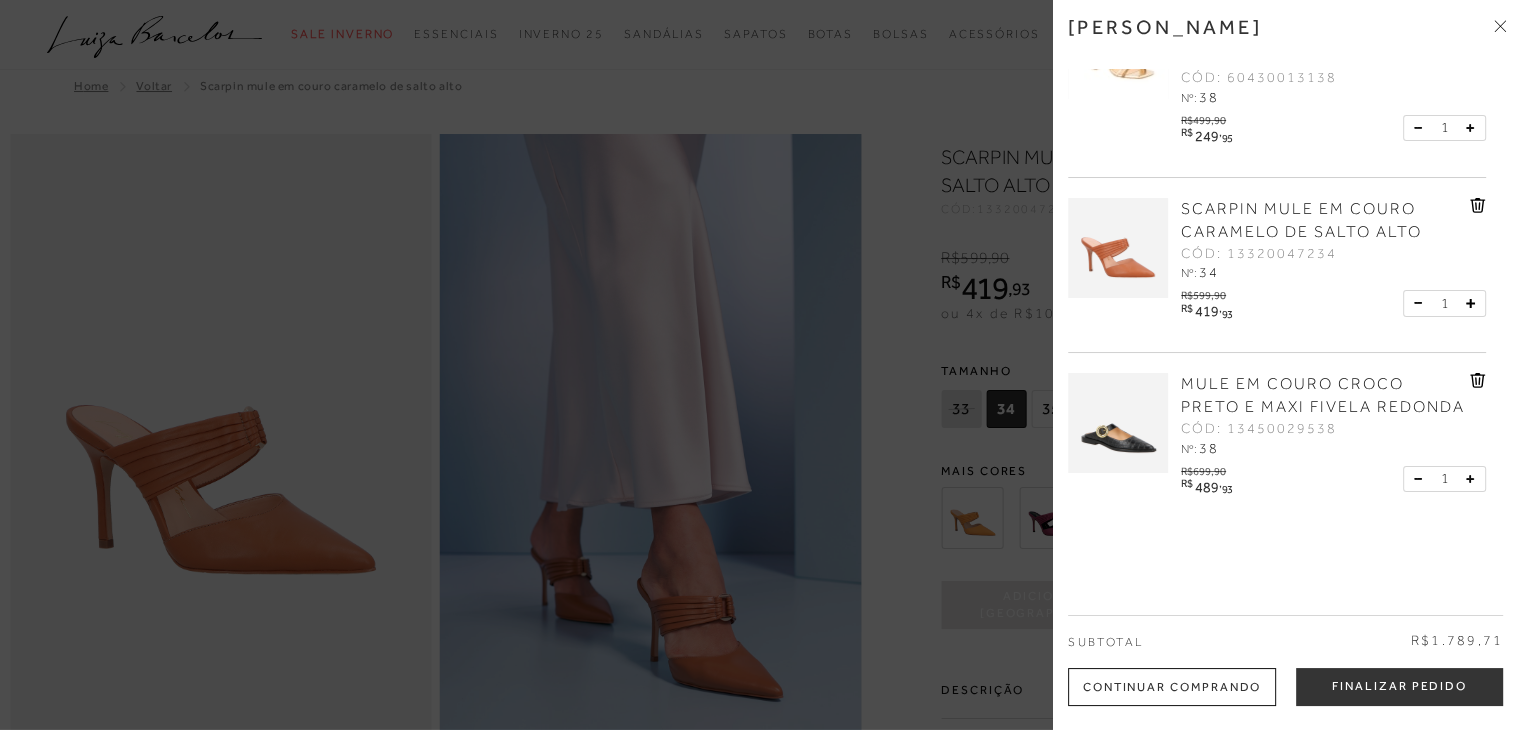 click 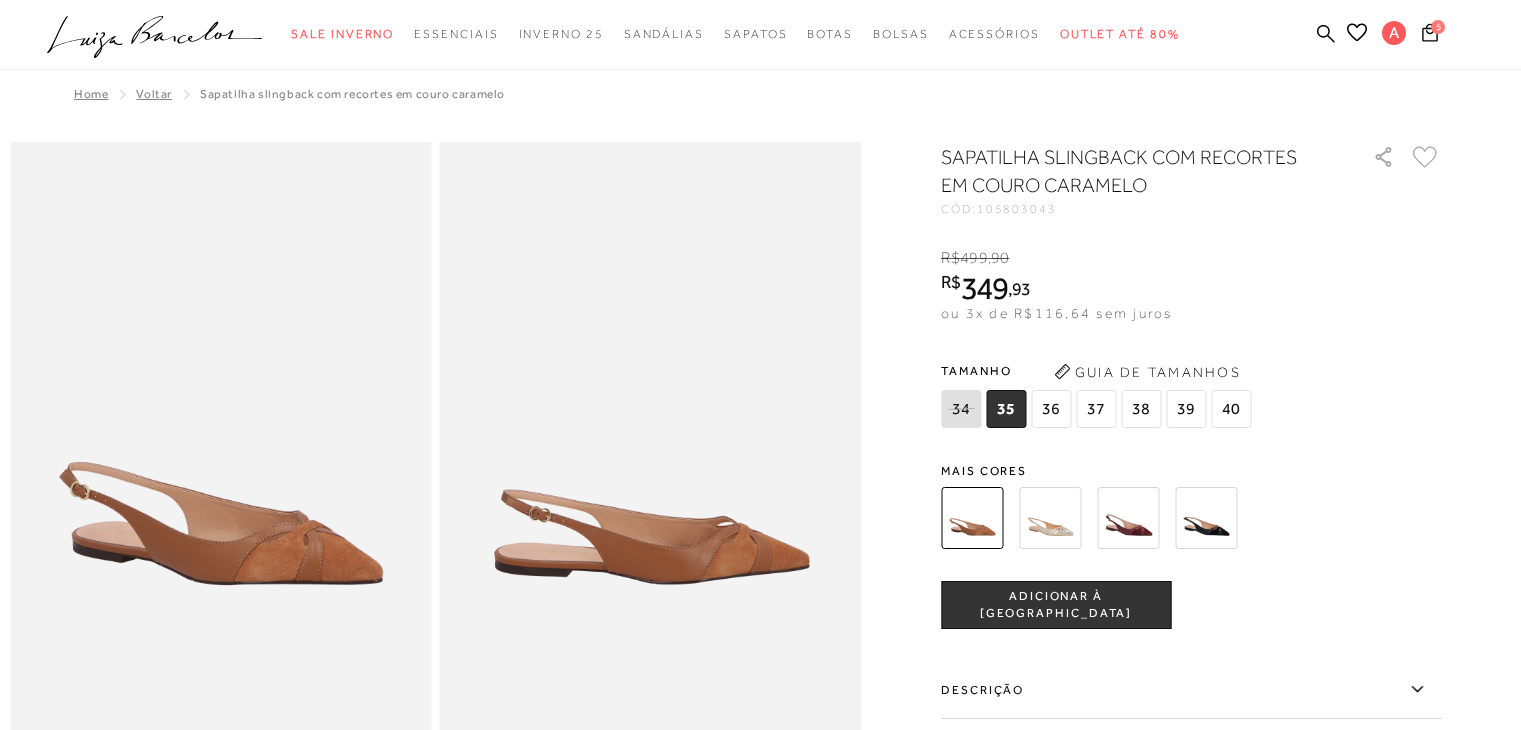 scroll, scrollTop: 0, scrollLeft: 0, axis: both 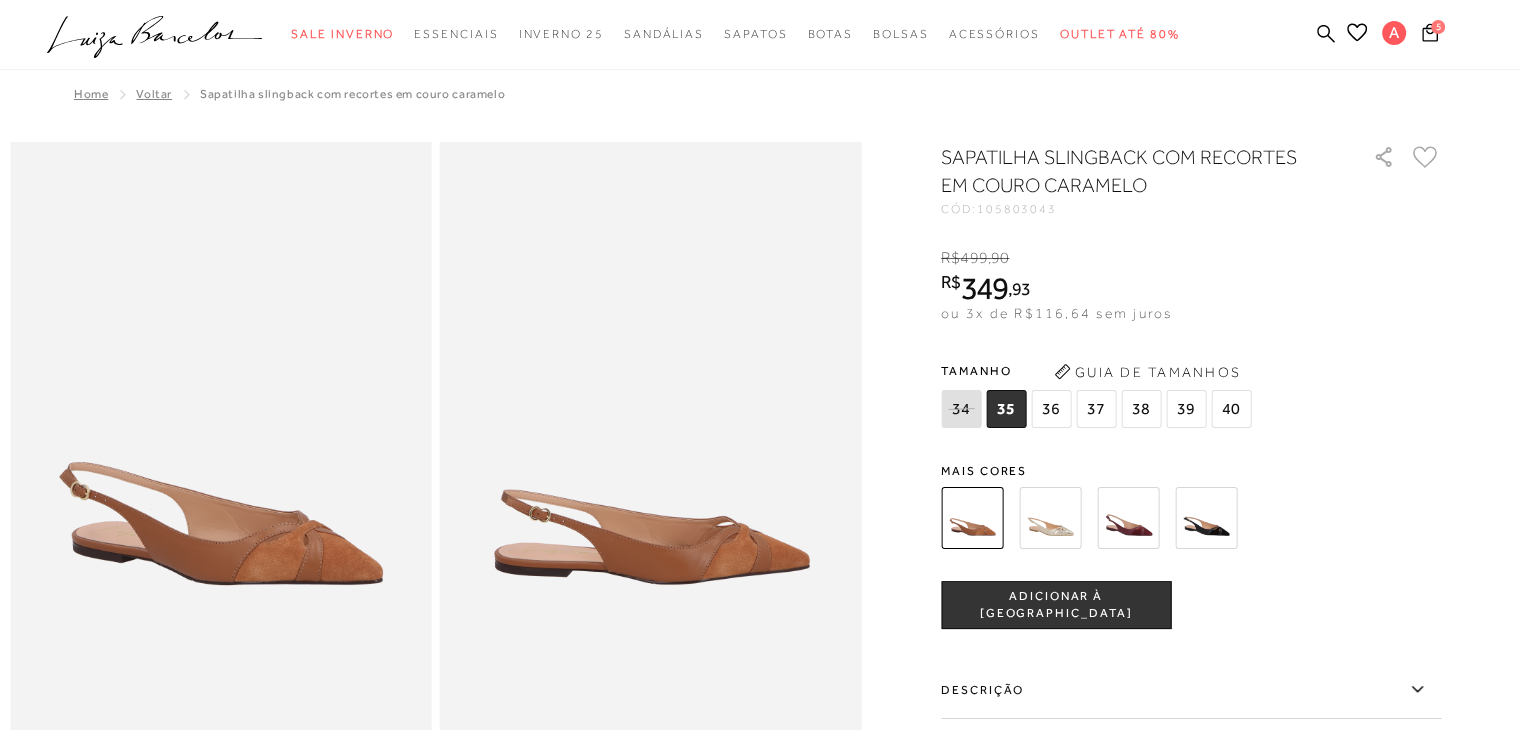 click at bounding box center (1050, 518) 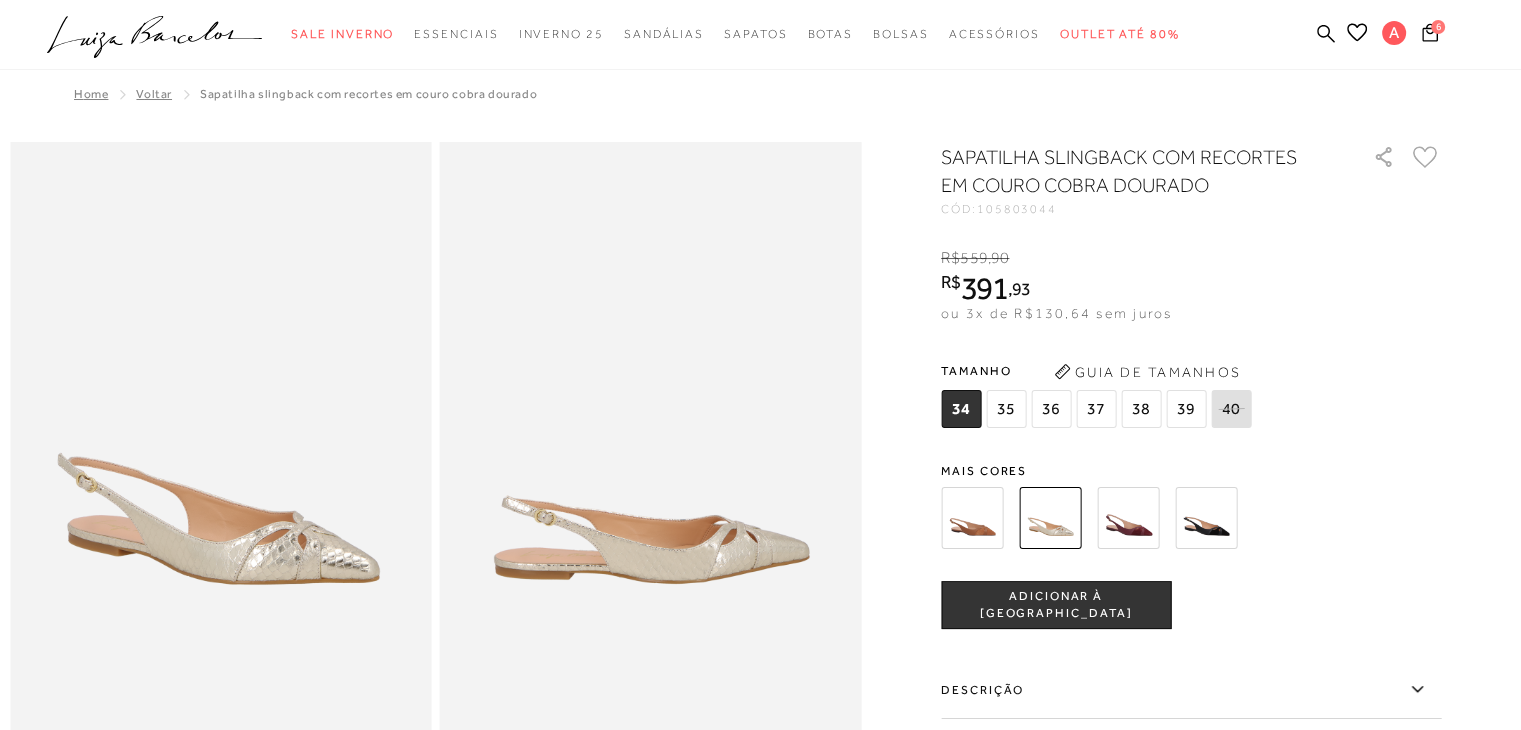 click at bounding box center (1128, 518) 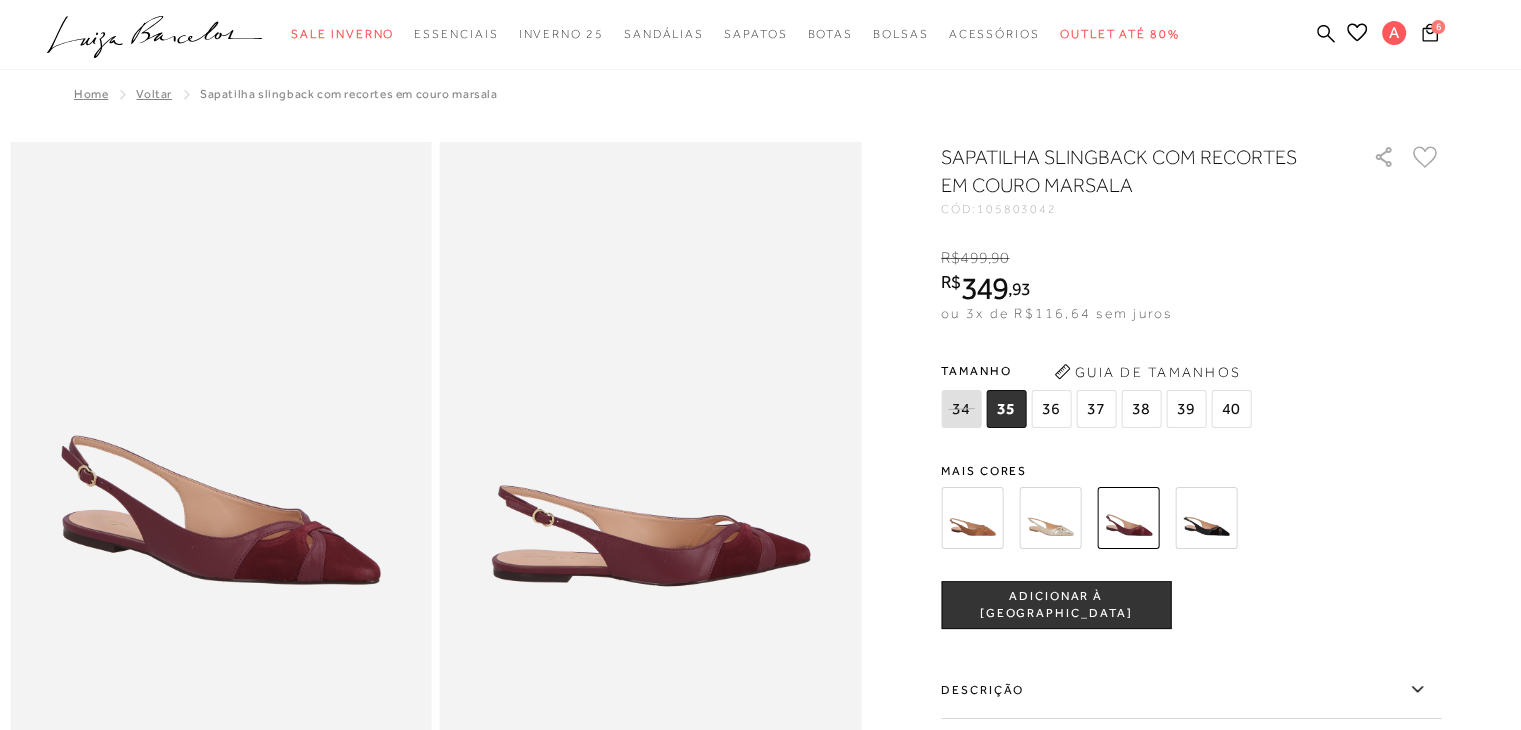 click at bounding box center [1206, 518] 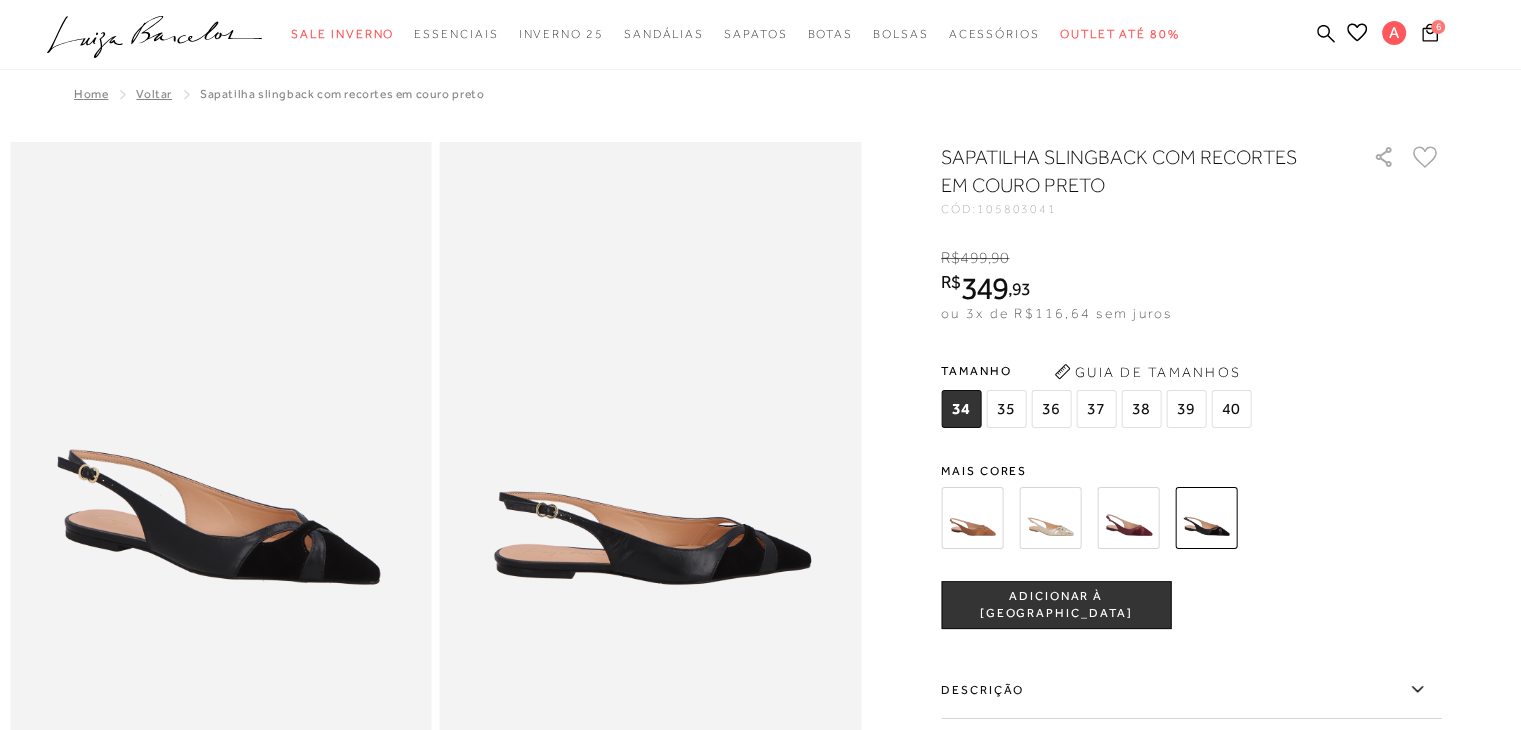 click at bounding box center (972, 518) 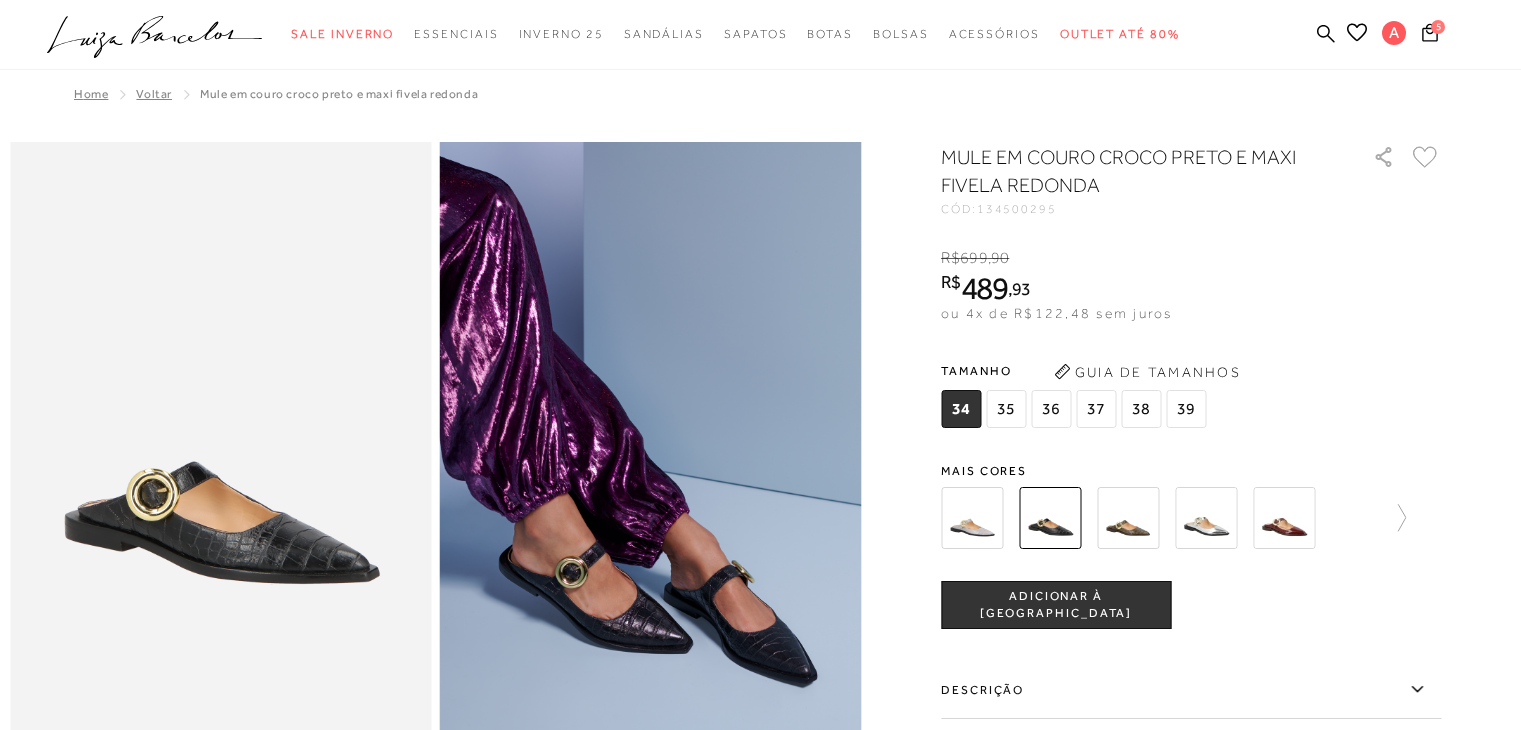 scroll, scrollTop: 0, scrollLeft: 0, axis: both 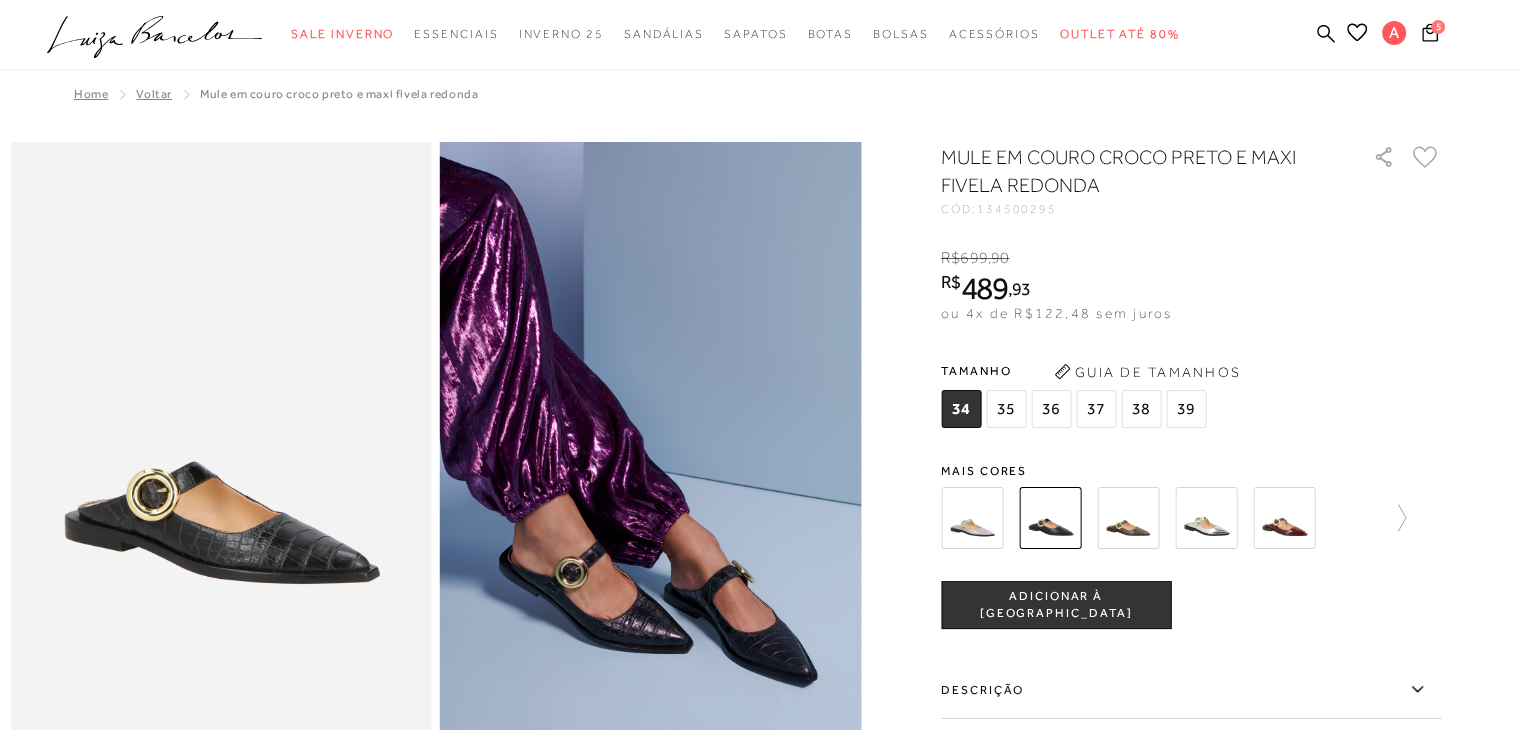 click at bounding box center (1128, 518) 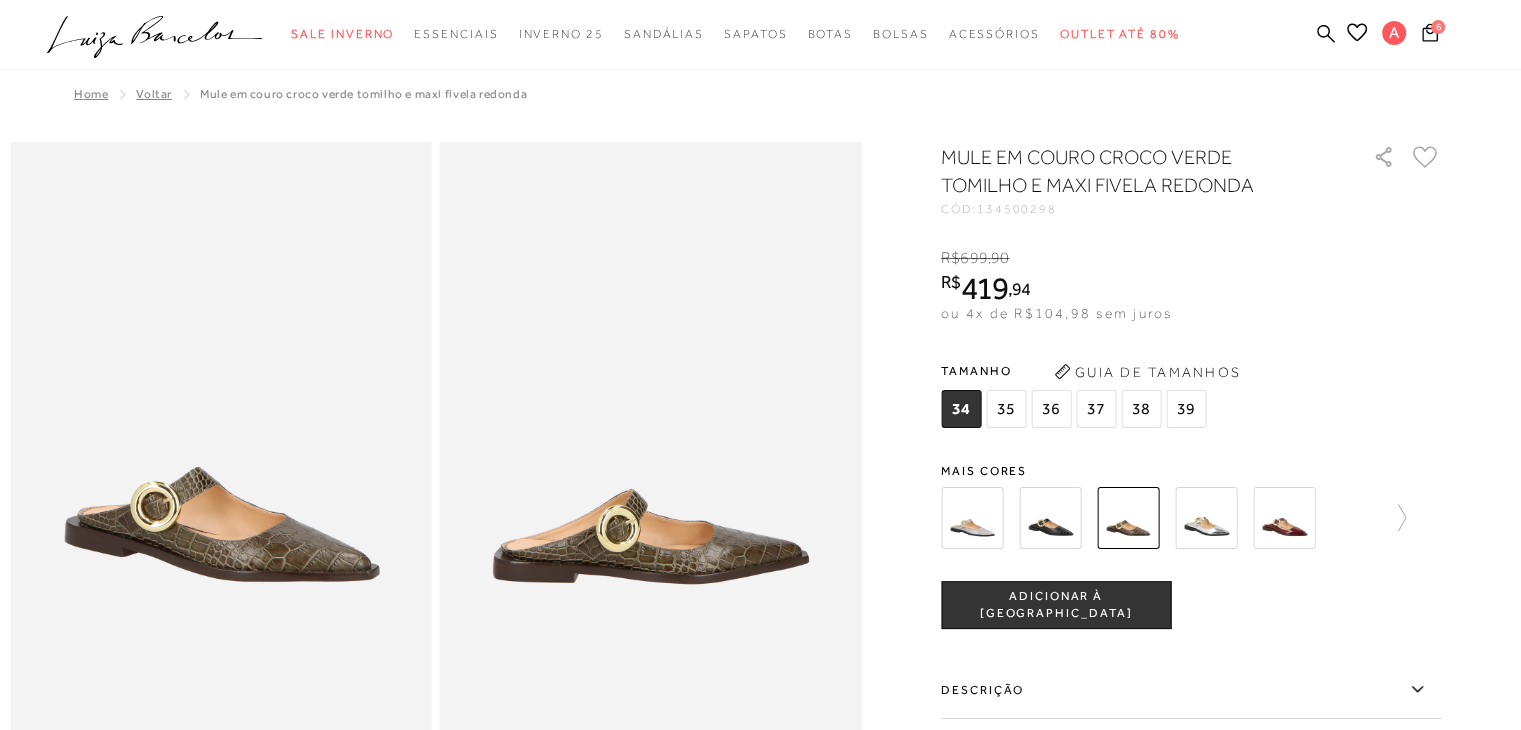 click at bounding box center (1284, 518) 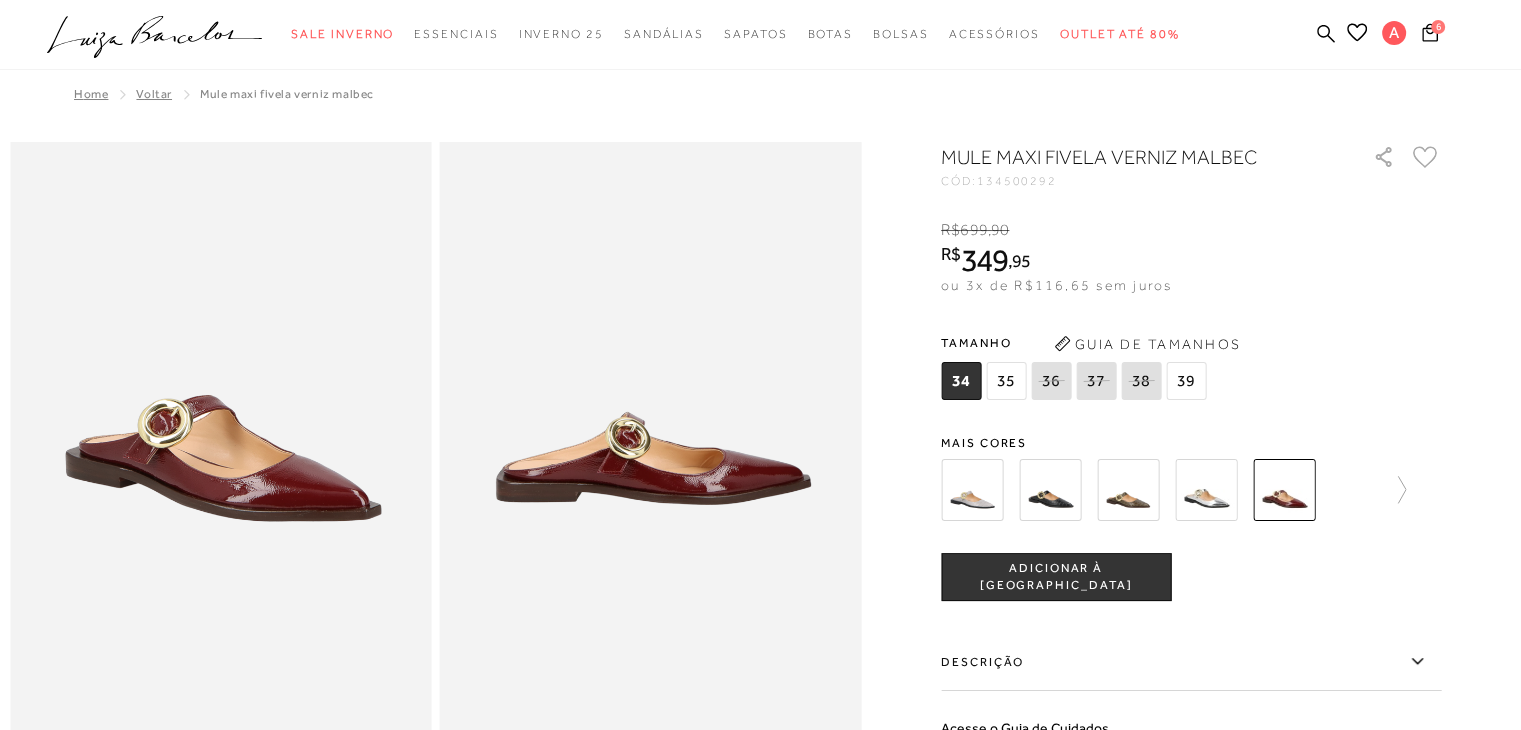 click at bounding box center [1050, 490] 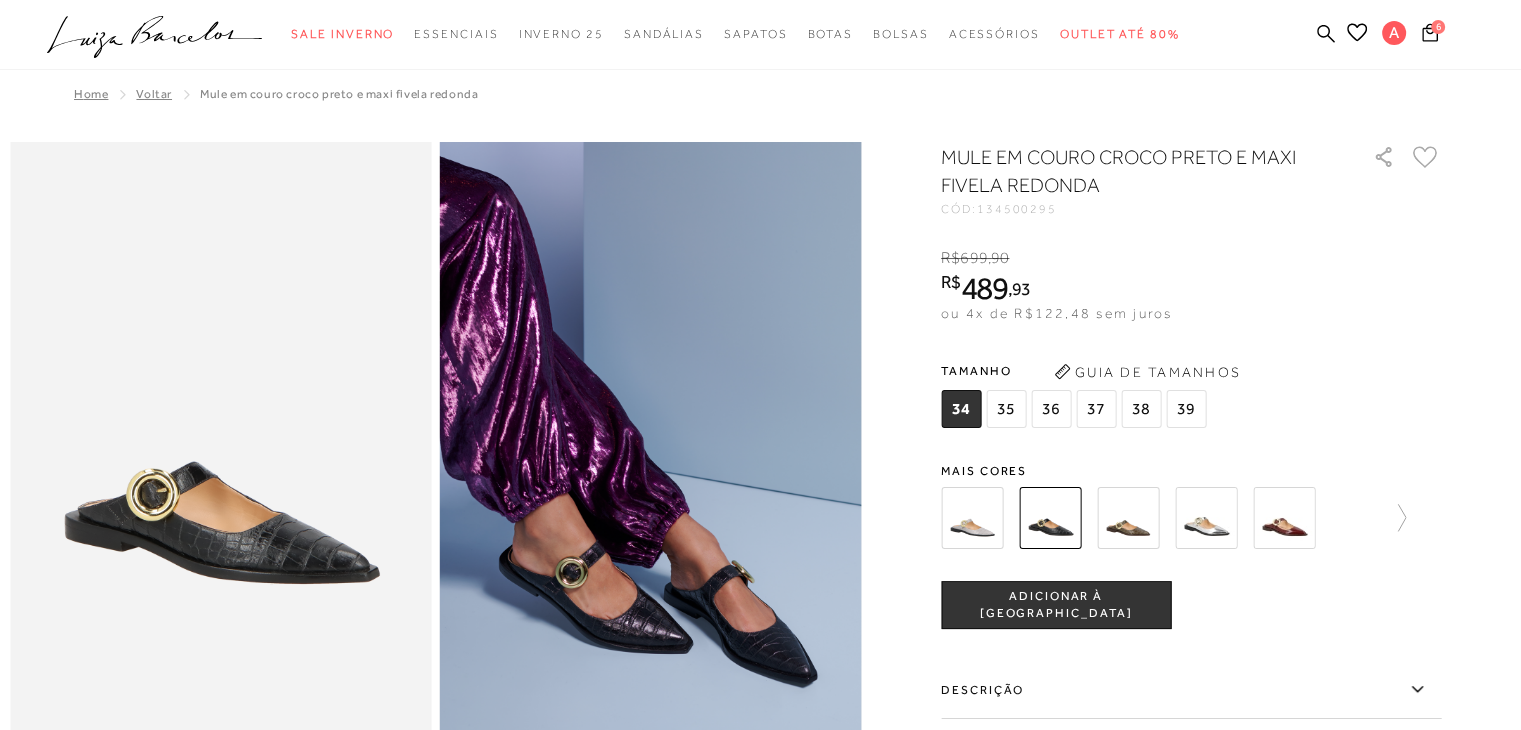 click on "38" at bounding box center [1141, 409] 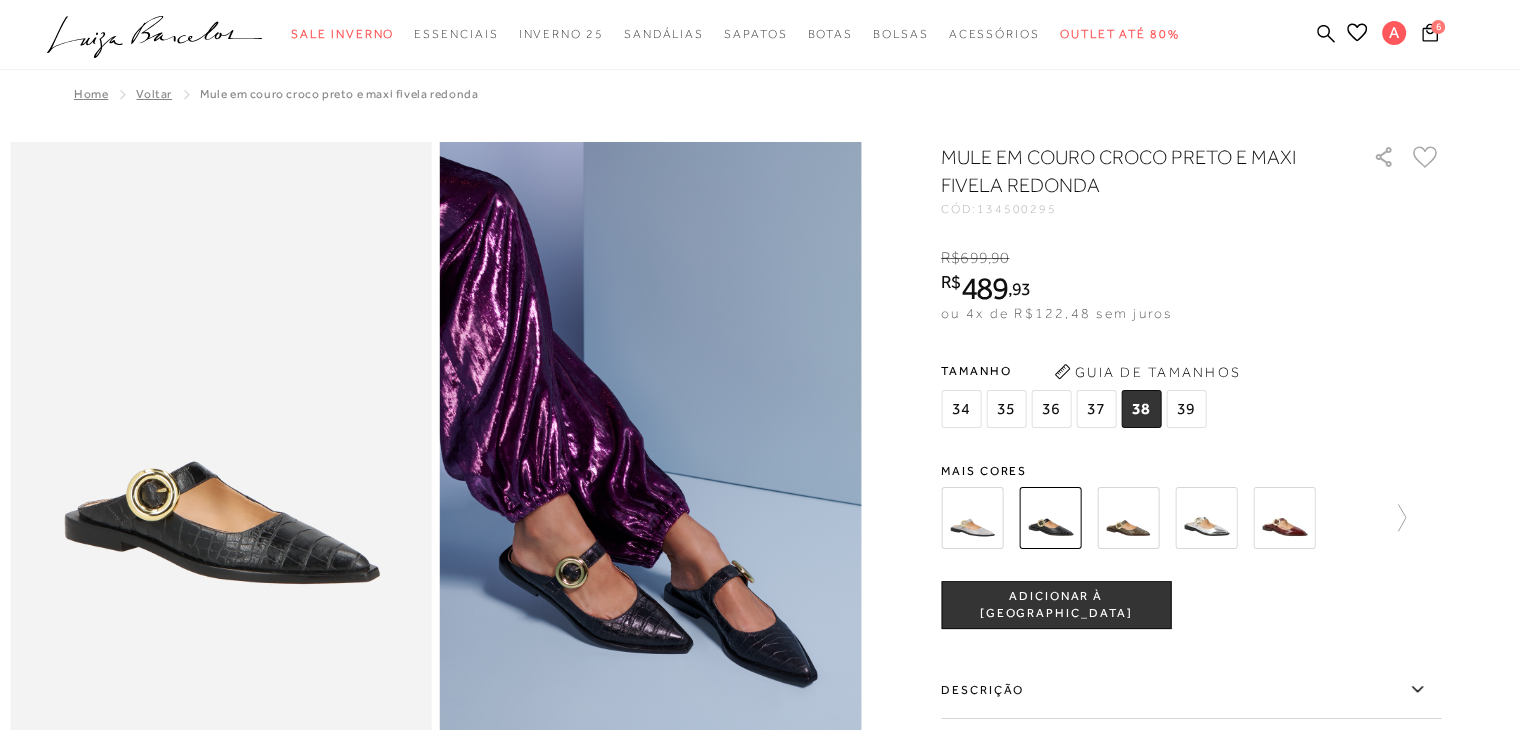 click on "ADICIONAR À SACOLA" at bounding box center [1056, 605] 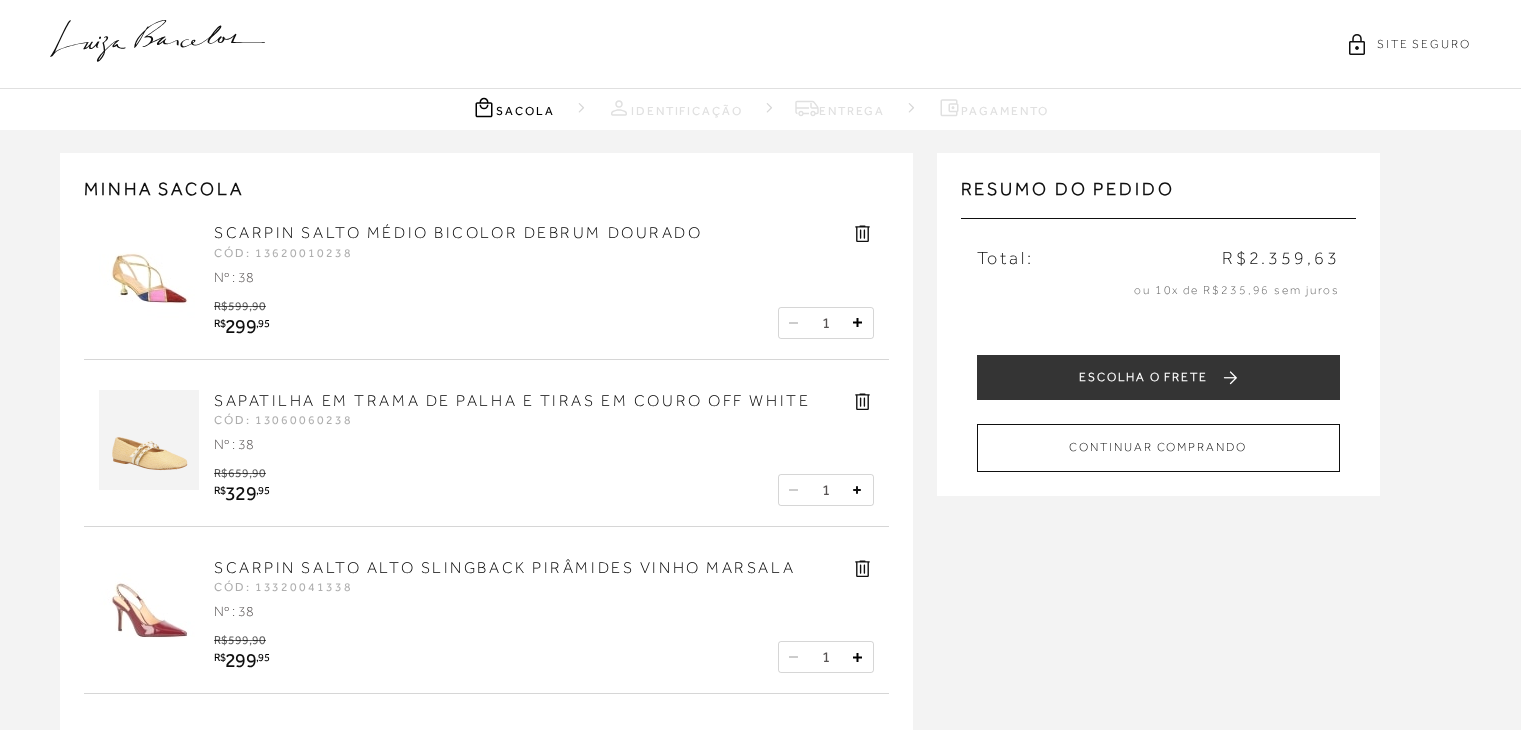 scroll, scrollTop: 0, scrollLeft: 0, axis: both 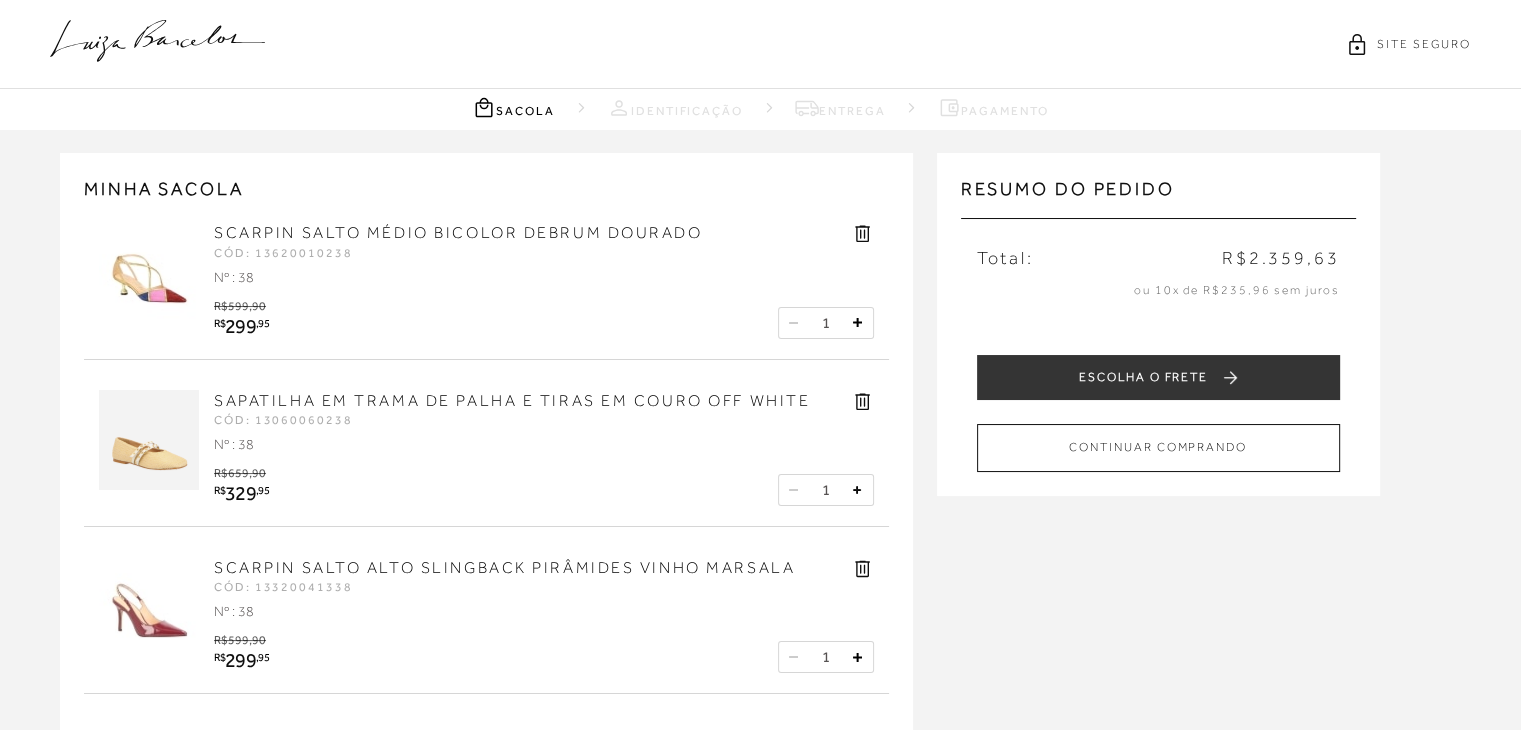 click 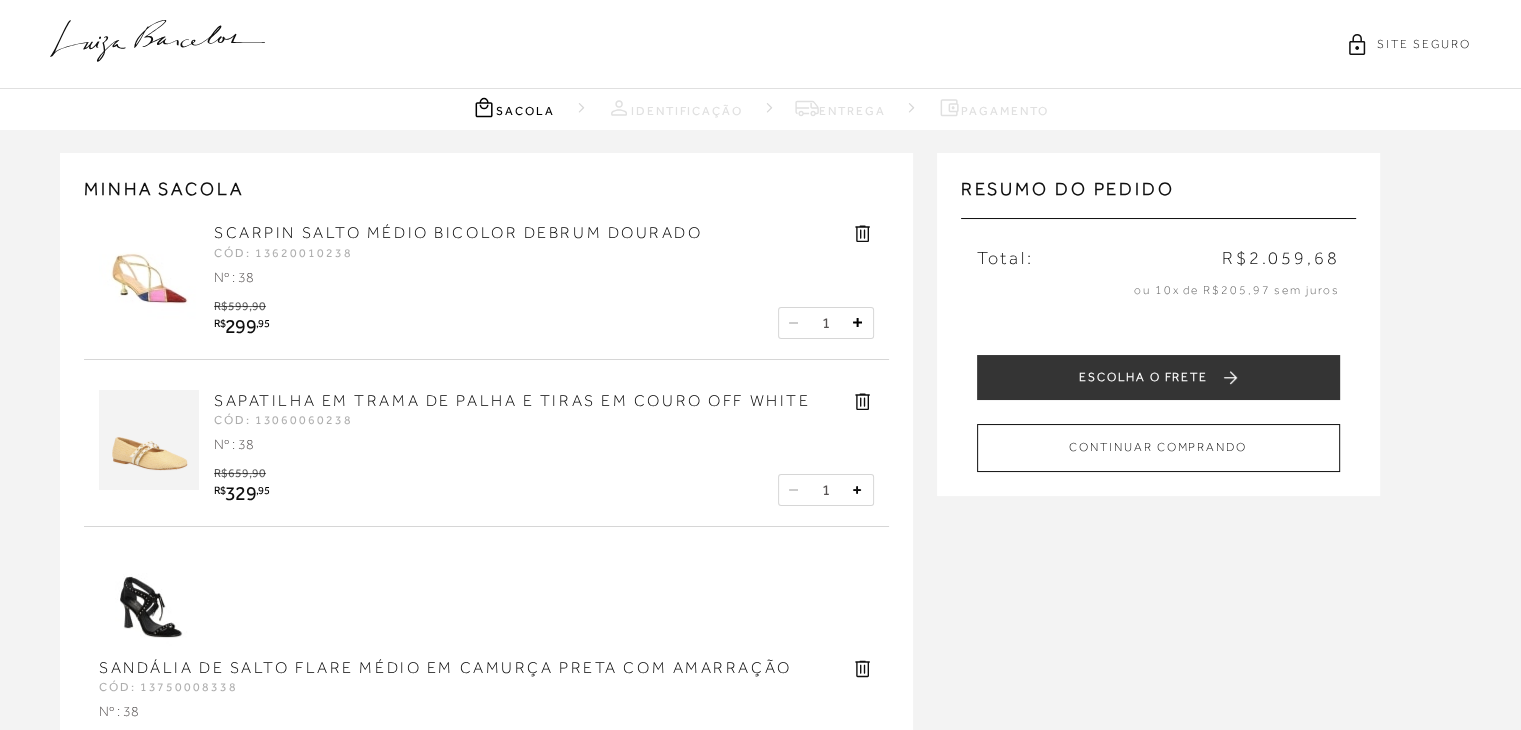 click on "SANDÁLIA DE SALTO FLARE MÉDIO EM CAMURÇA PRETA COM AMARRAÇÃO
CÓD: 13750008338
PERSONALIZADO
Nº : 38
," at bounding box center (486, 665) 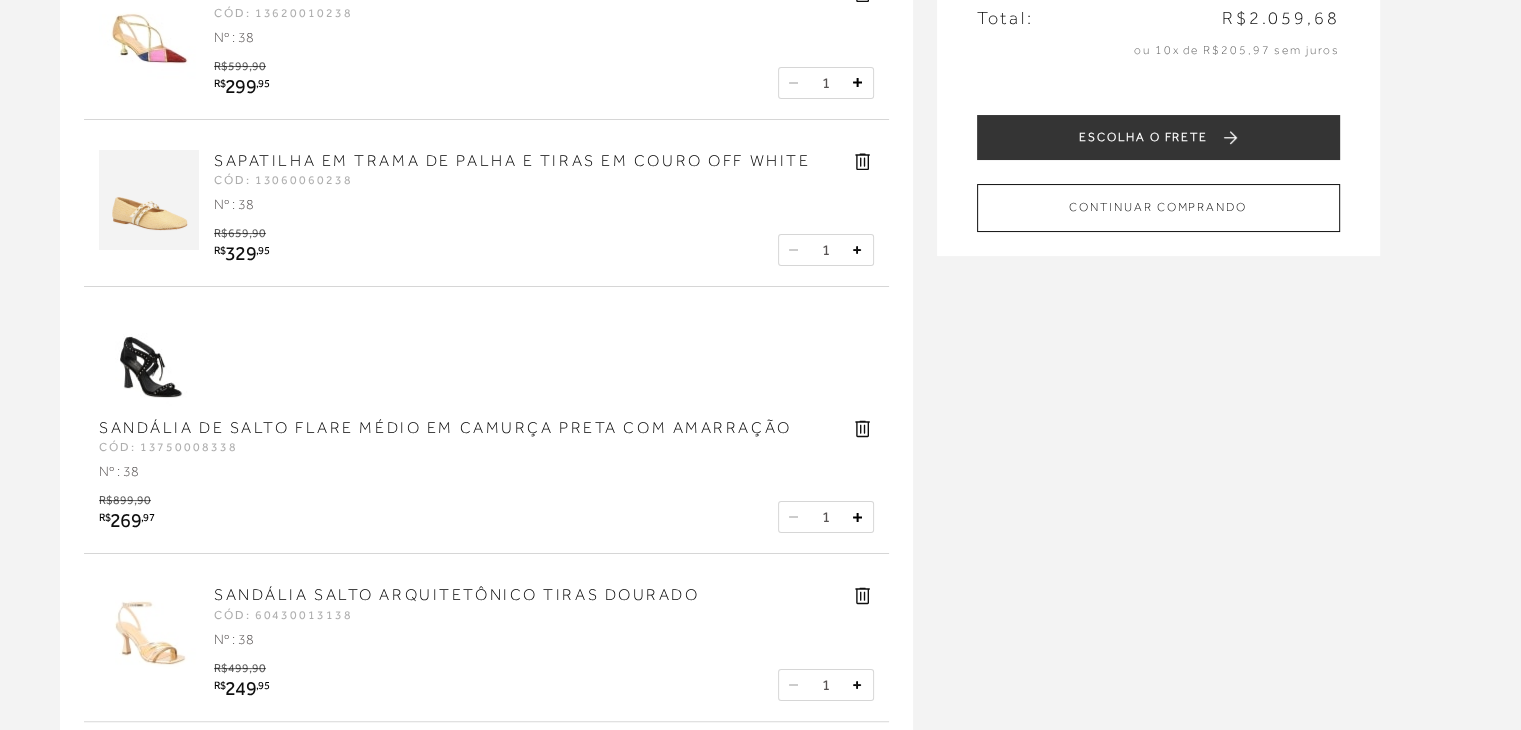scroll, scrollTop: 280, scrollLeft: 0, axis: vertical 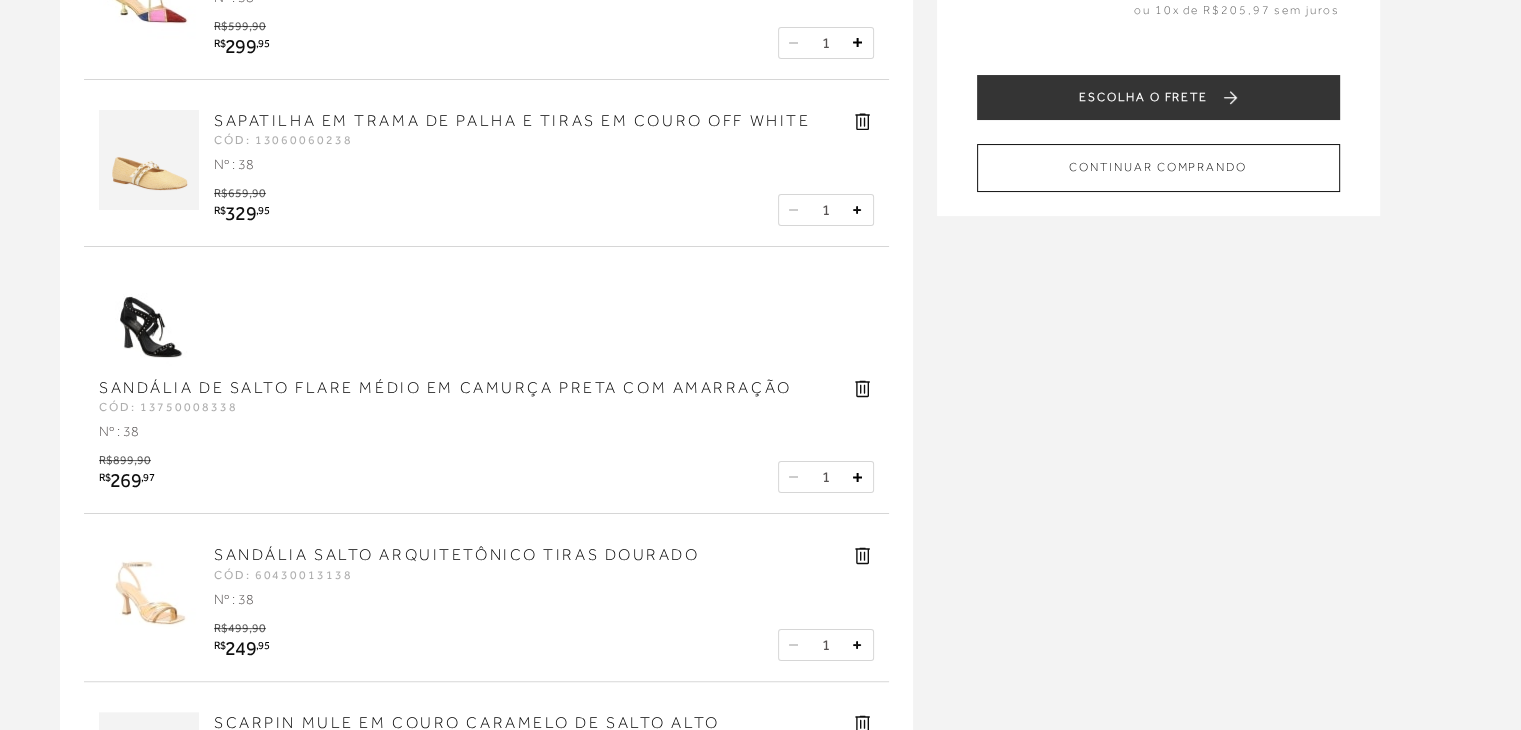 click 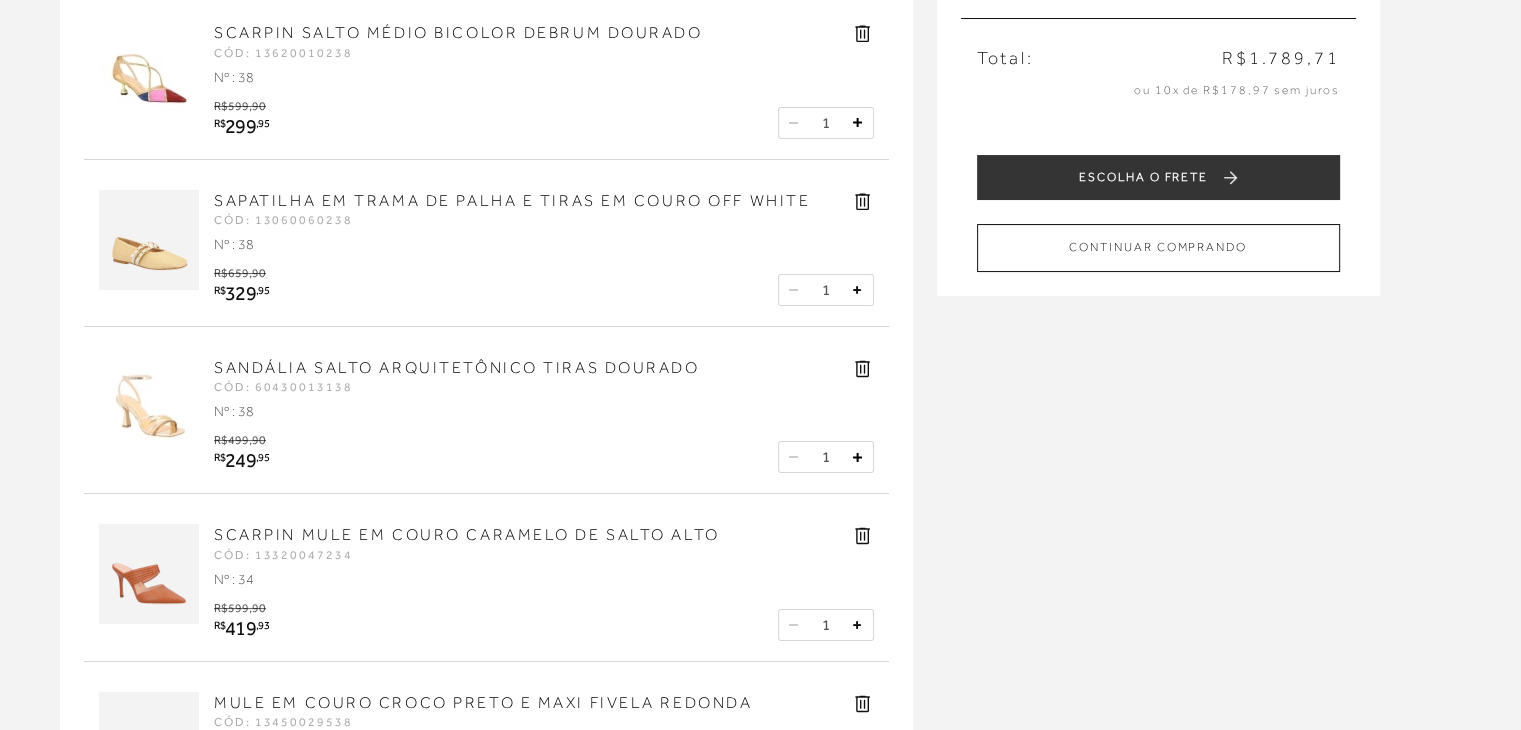 scroll, scrollTop: 80, scrollLeft: 0, axis: vertical 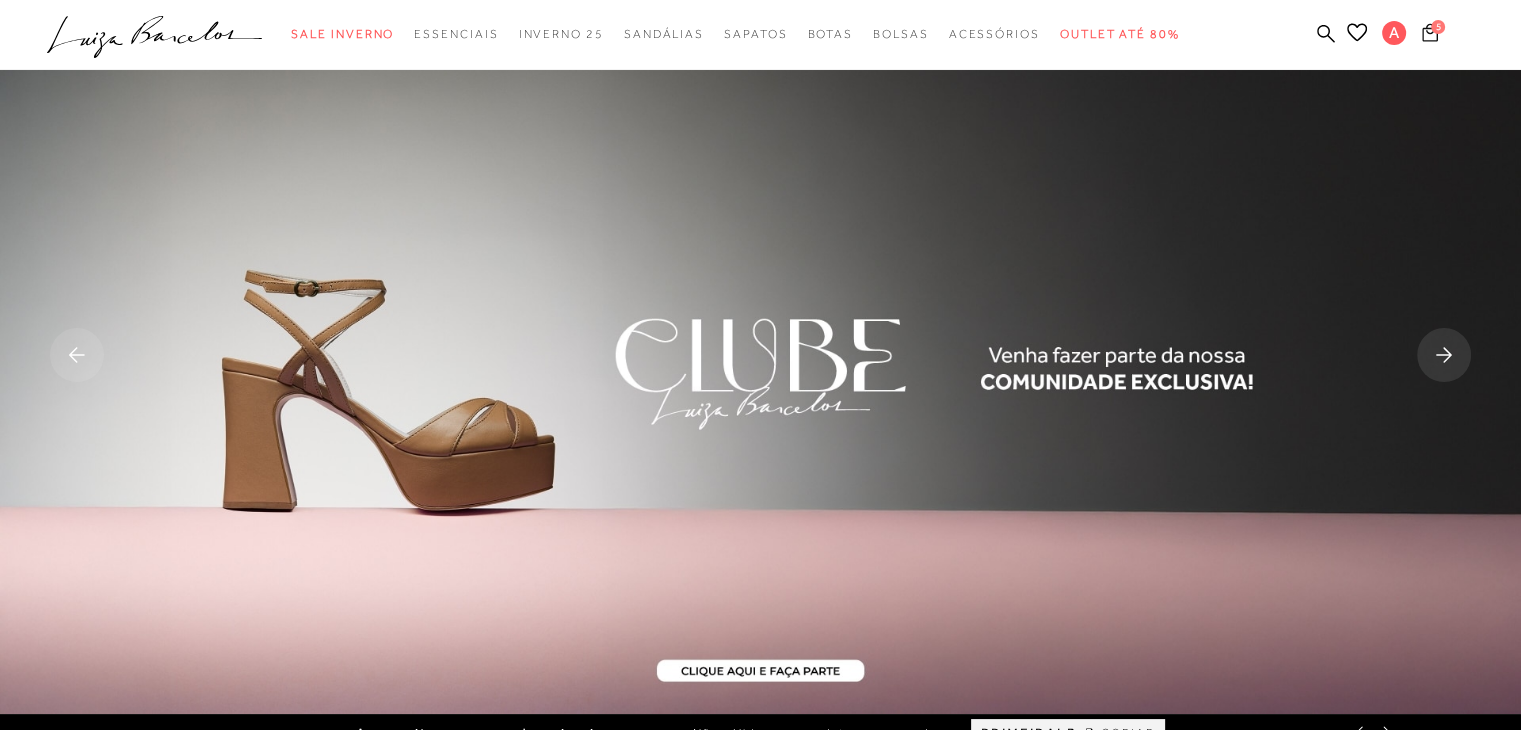 click 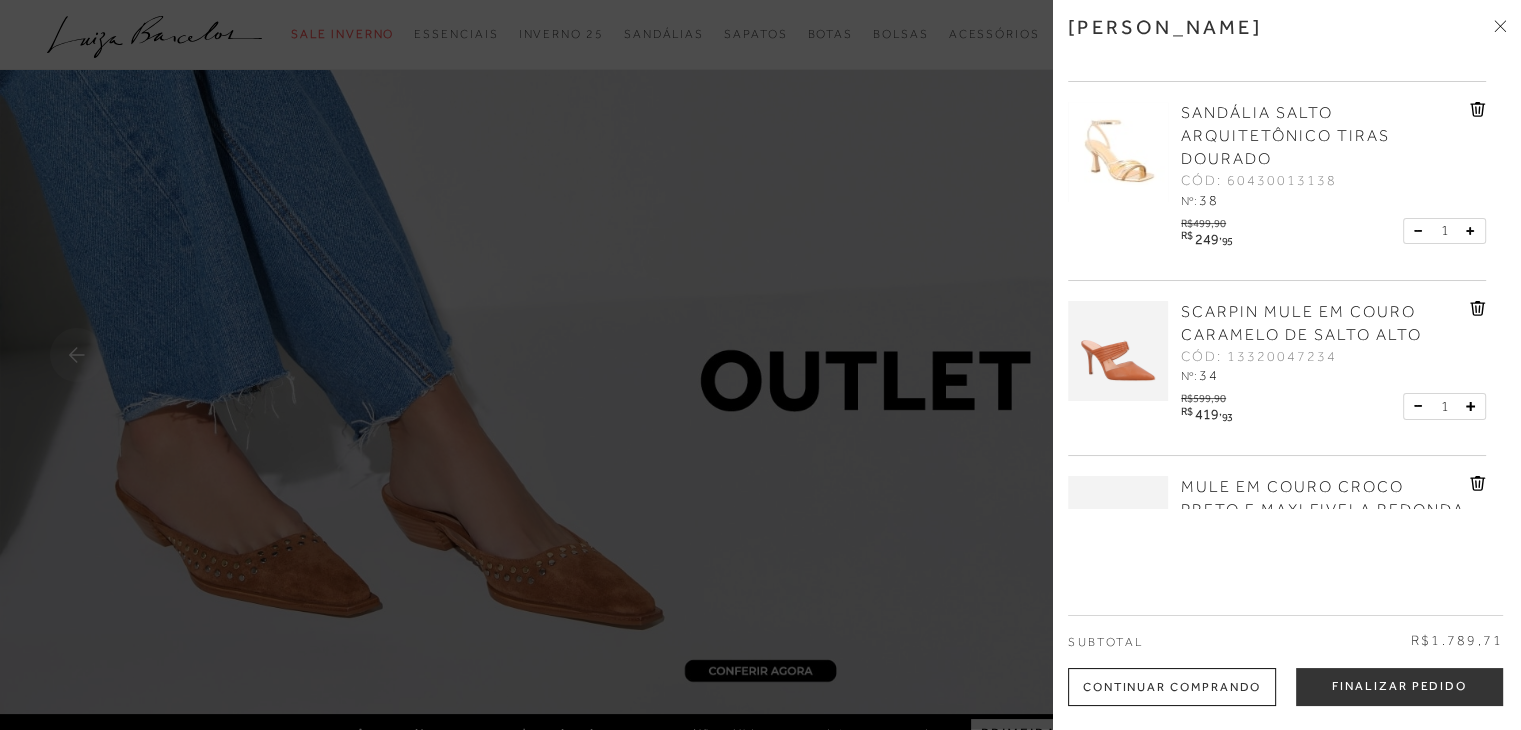 scroll, scrollTop: 358, scrollLeft: 0, axis: vertical 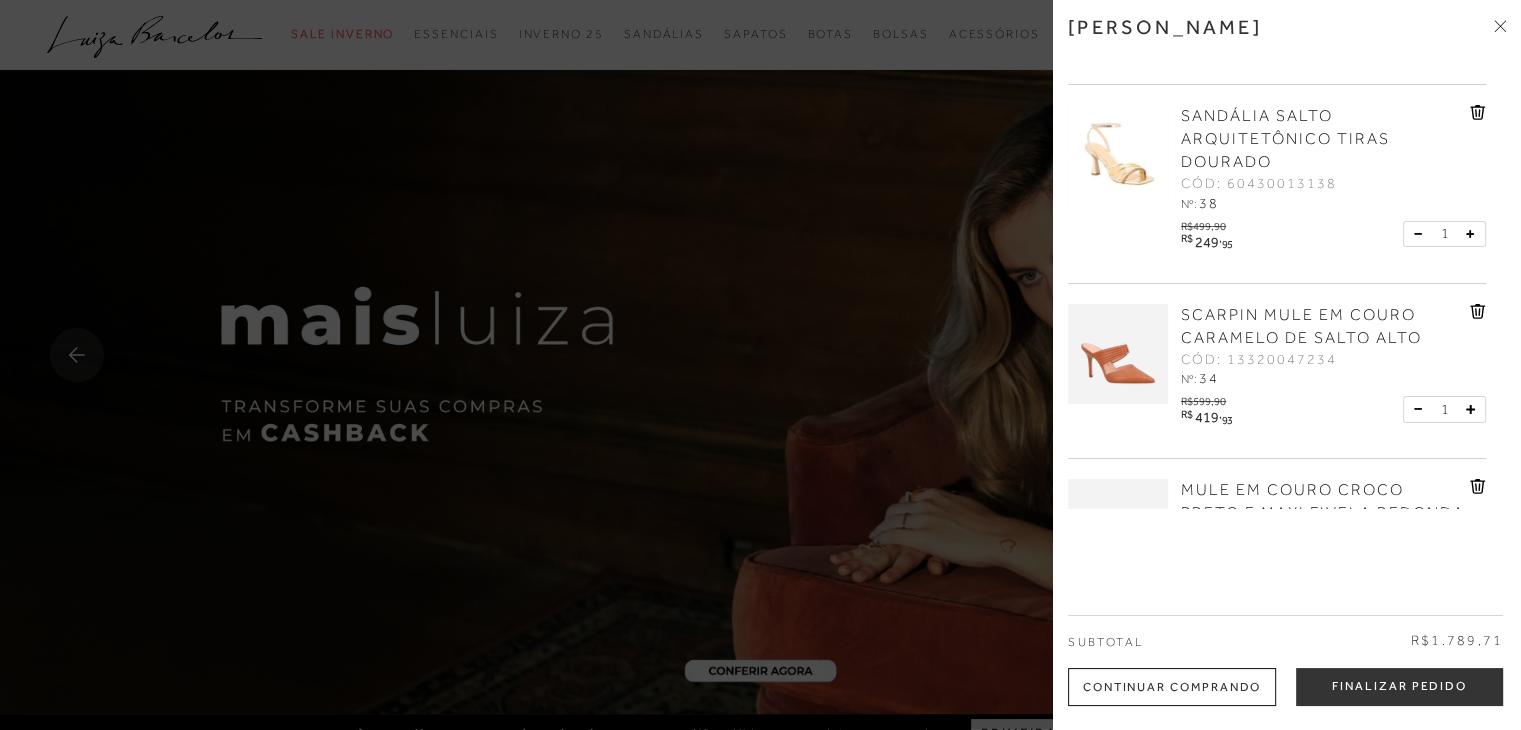 click 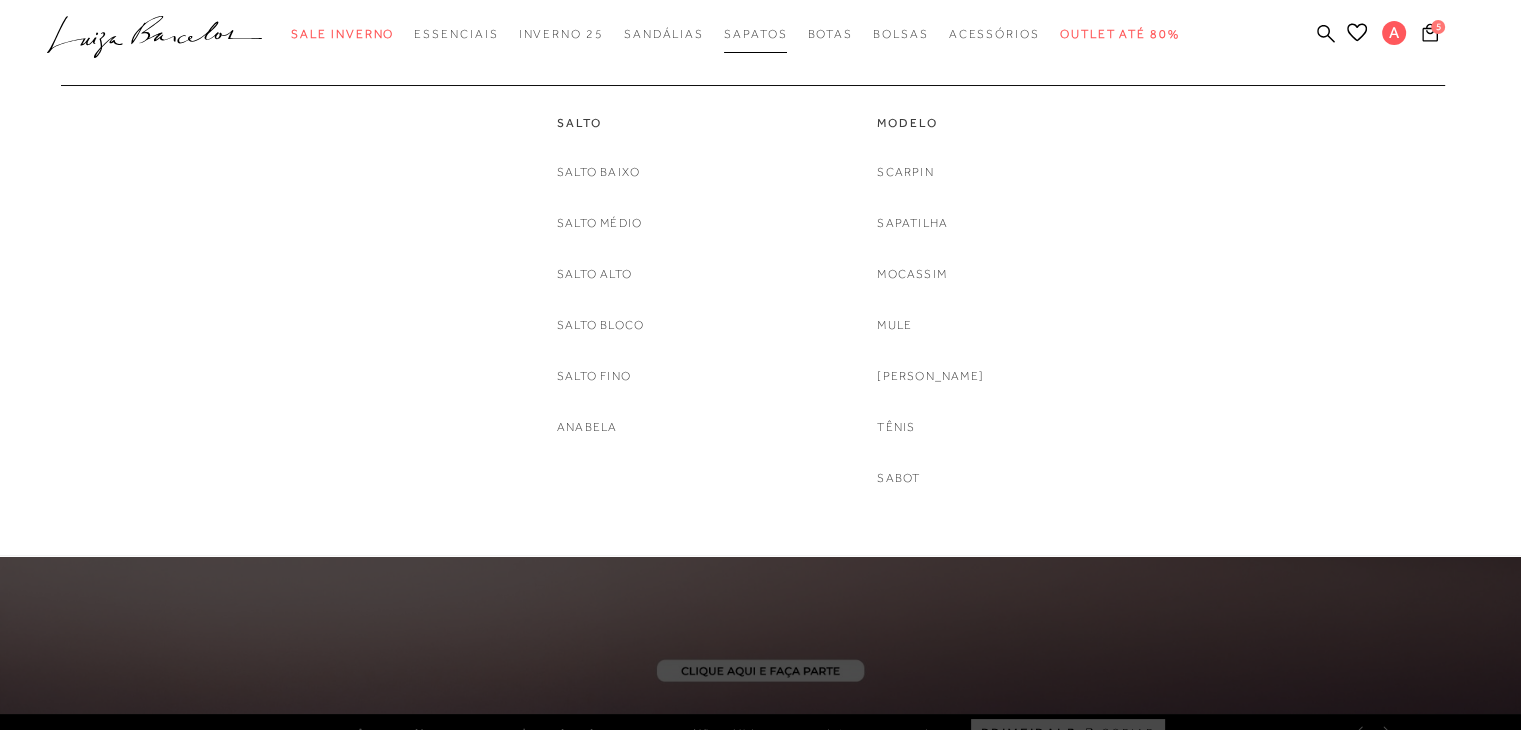 click on "Sapatos" at bounding box center (755, 34) 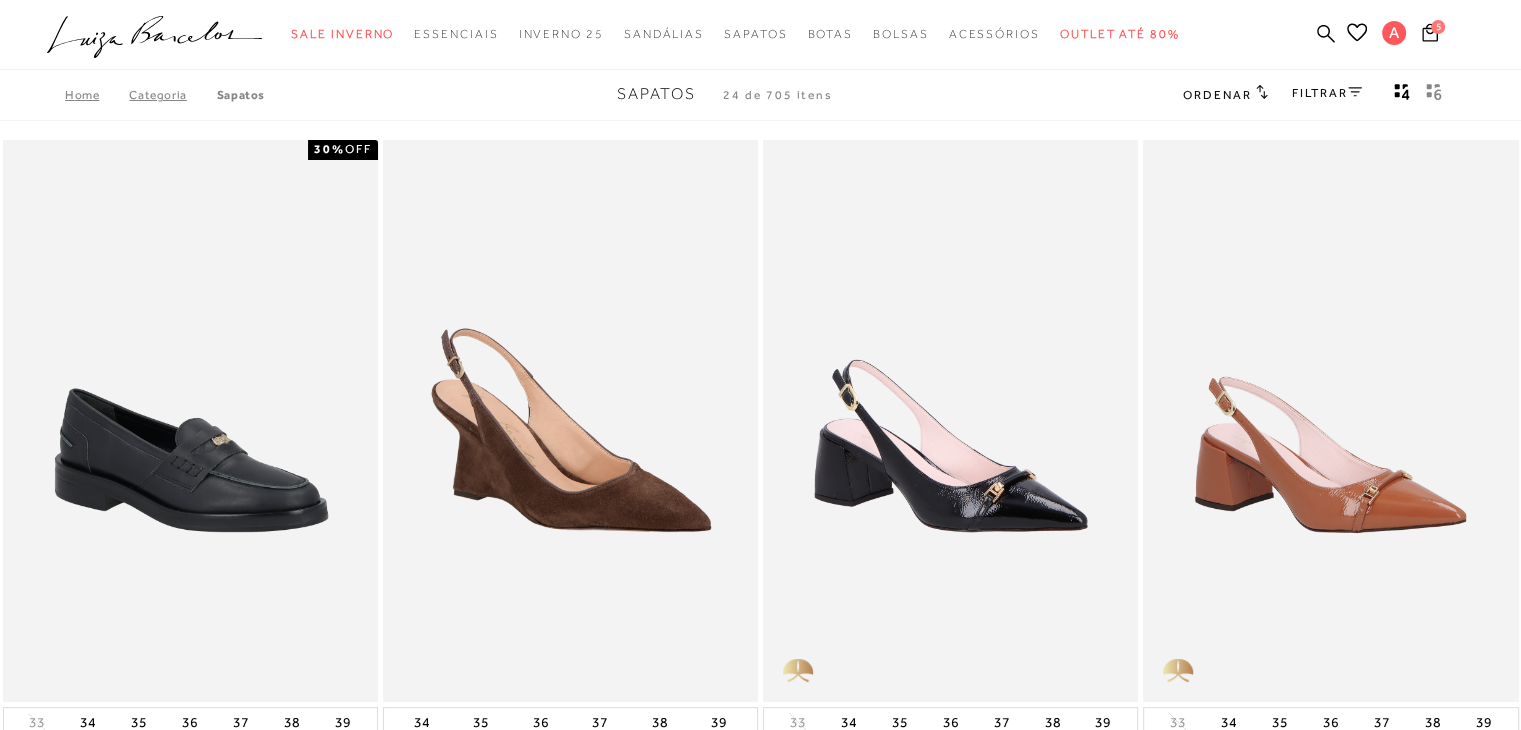 scroll, scrollTop: 638, scrollLeft: 0, axis: vertical 